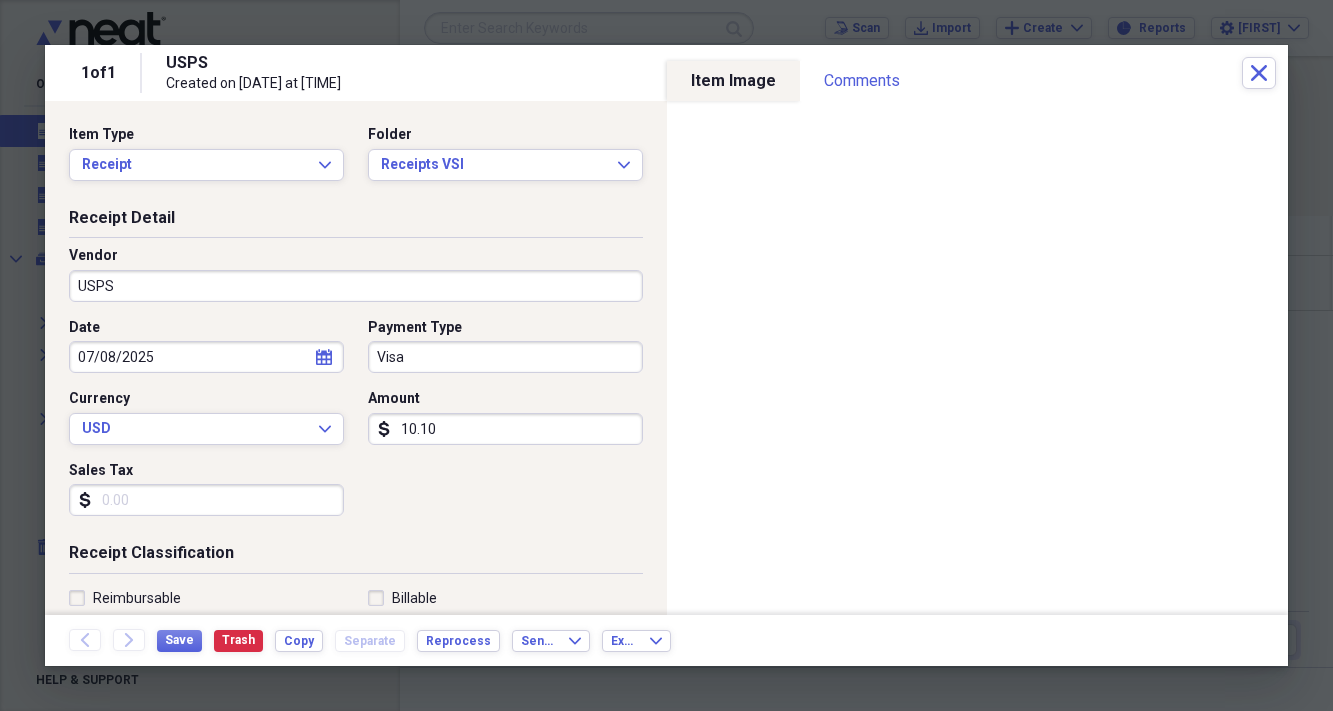 scroll, scrollTop: 0, scrollLeft: 0, axis: both 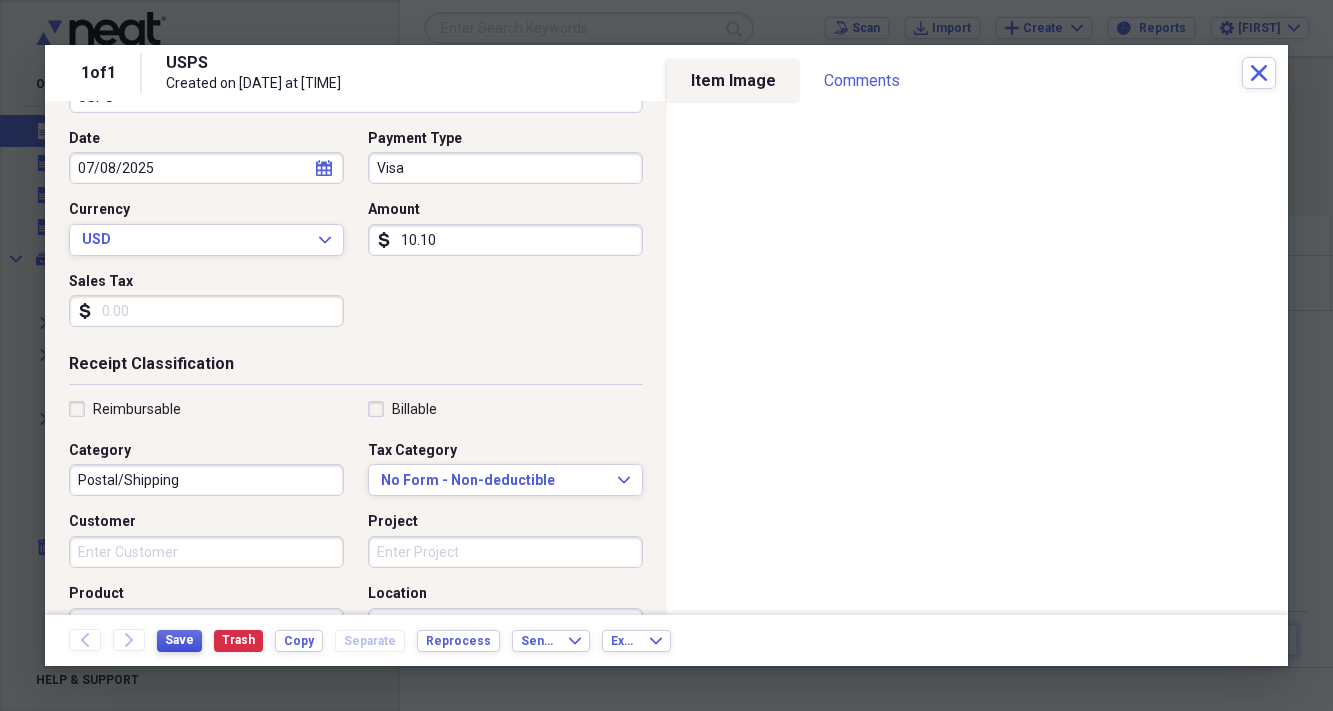 click on "Save" at bounding box center (179, 640) 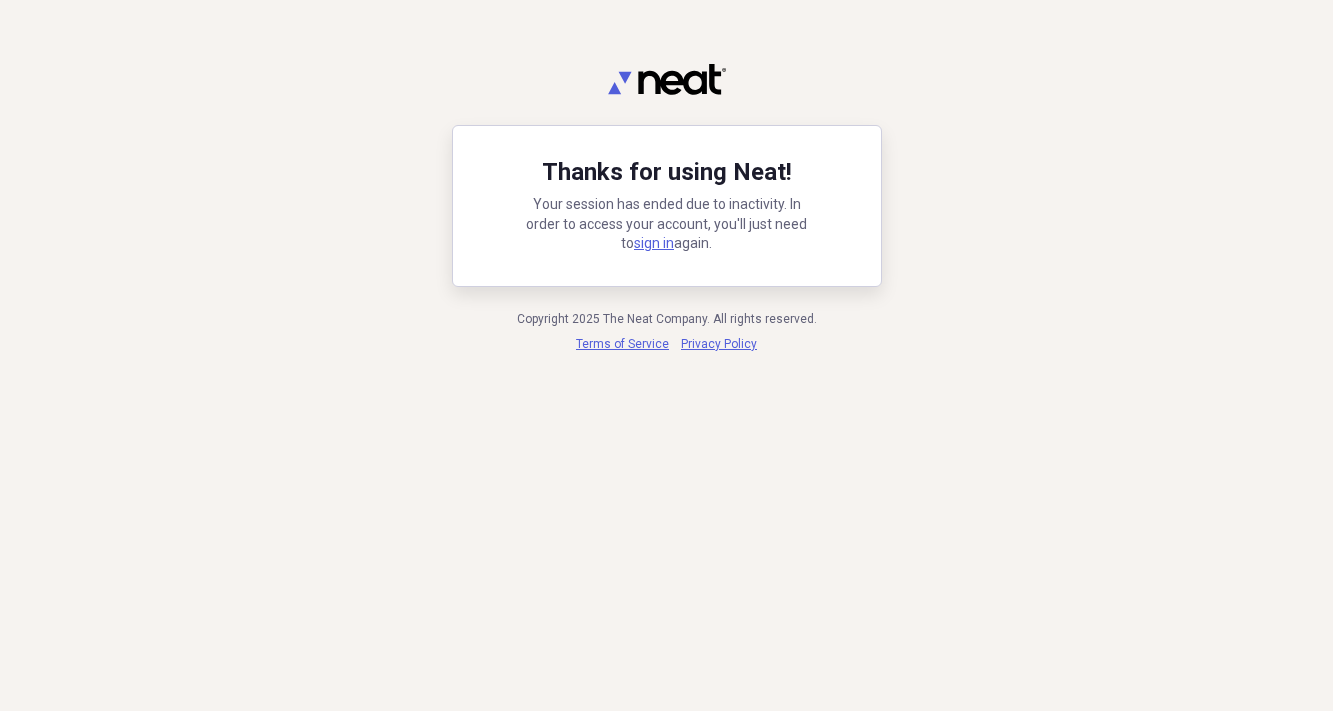 scroll, scrollTop: 0, scrollLeft: 0, axis: both 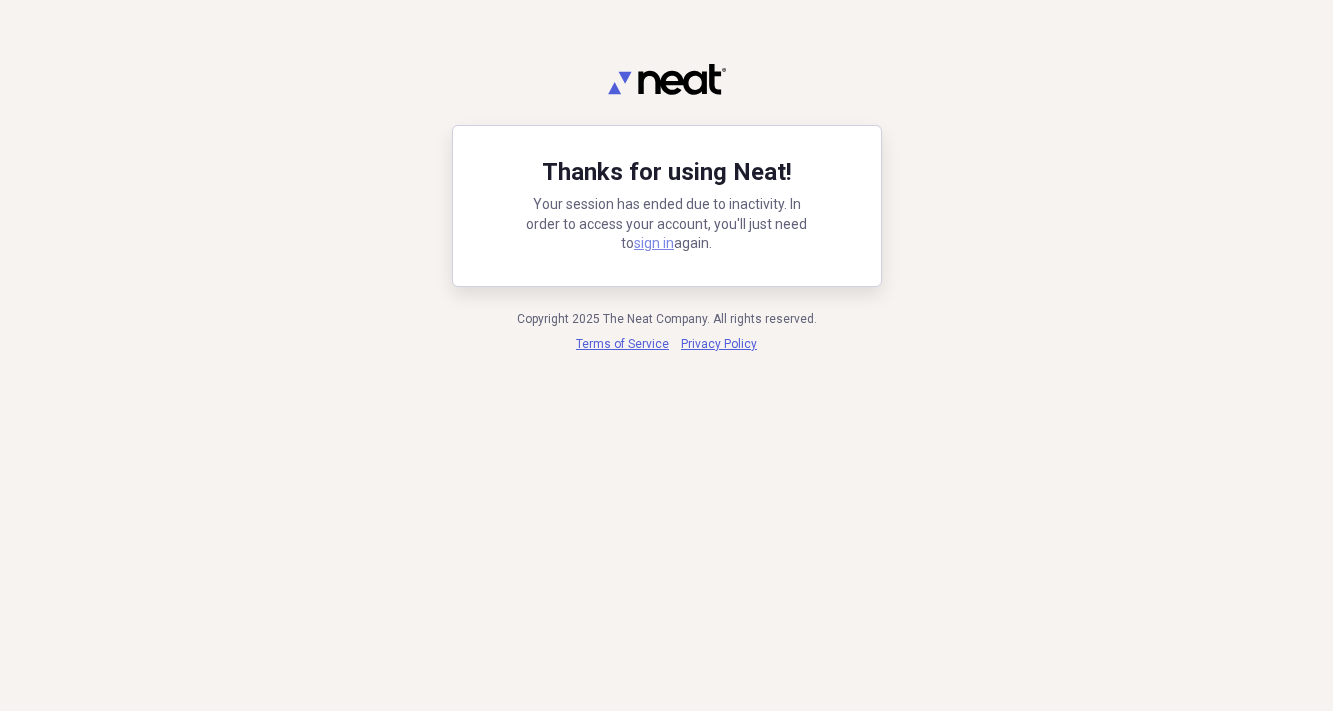 click on "sign in" at bounding box center [654, 243] 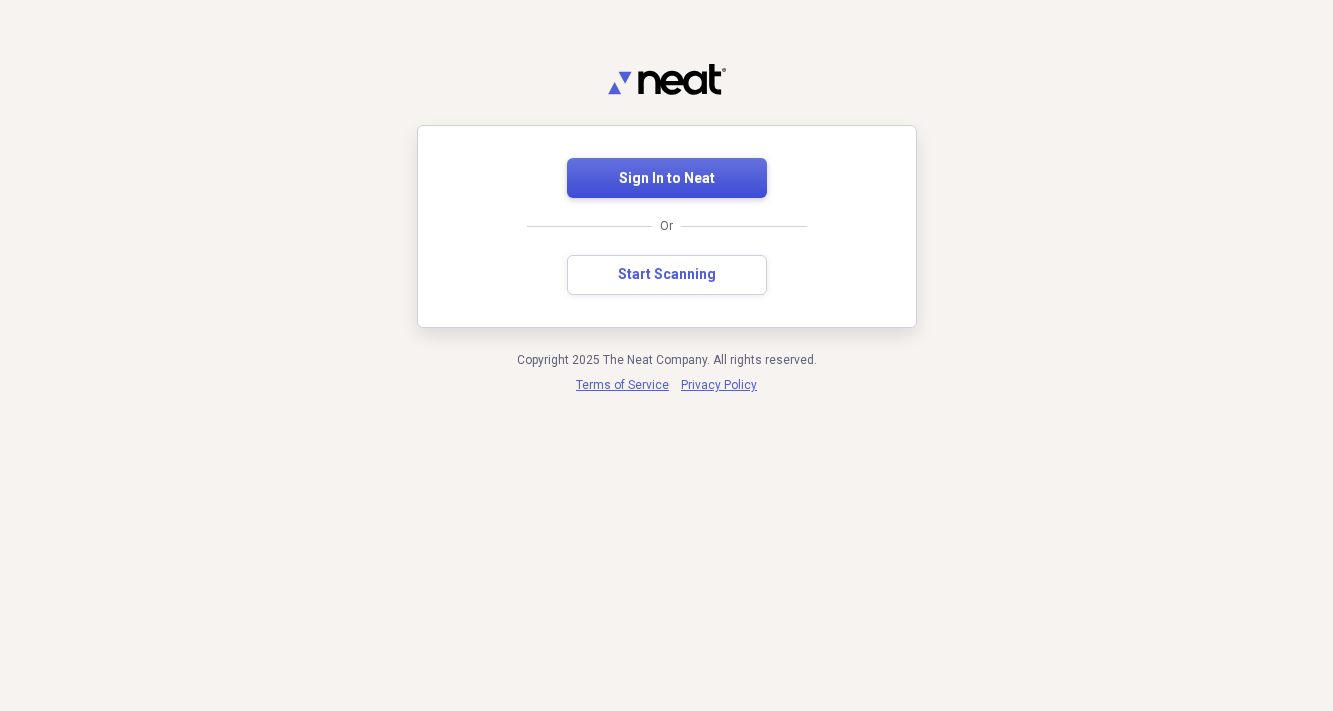 click on "Sign In to Neat" at bounding box center (667, 179) 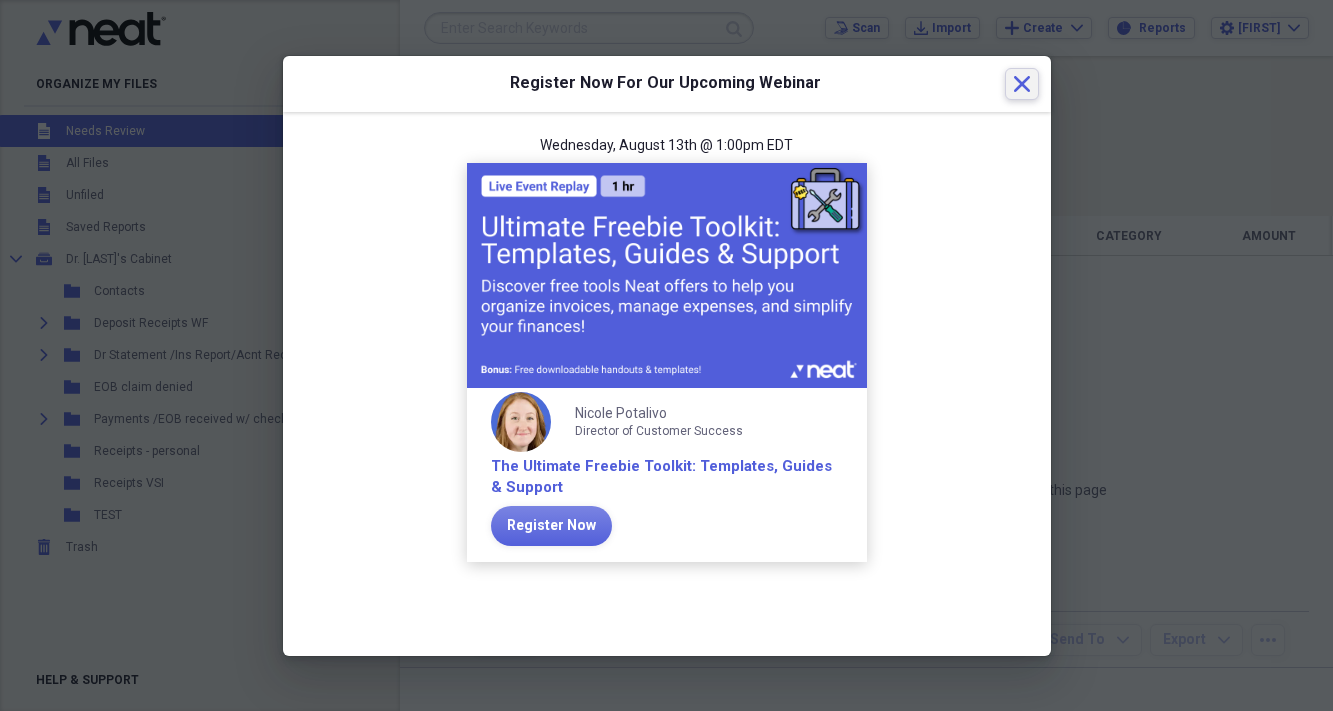 click on "Close" at bounding box center [1022, 84] 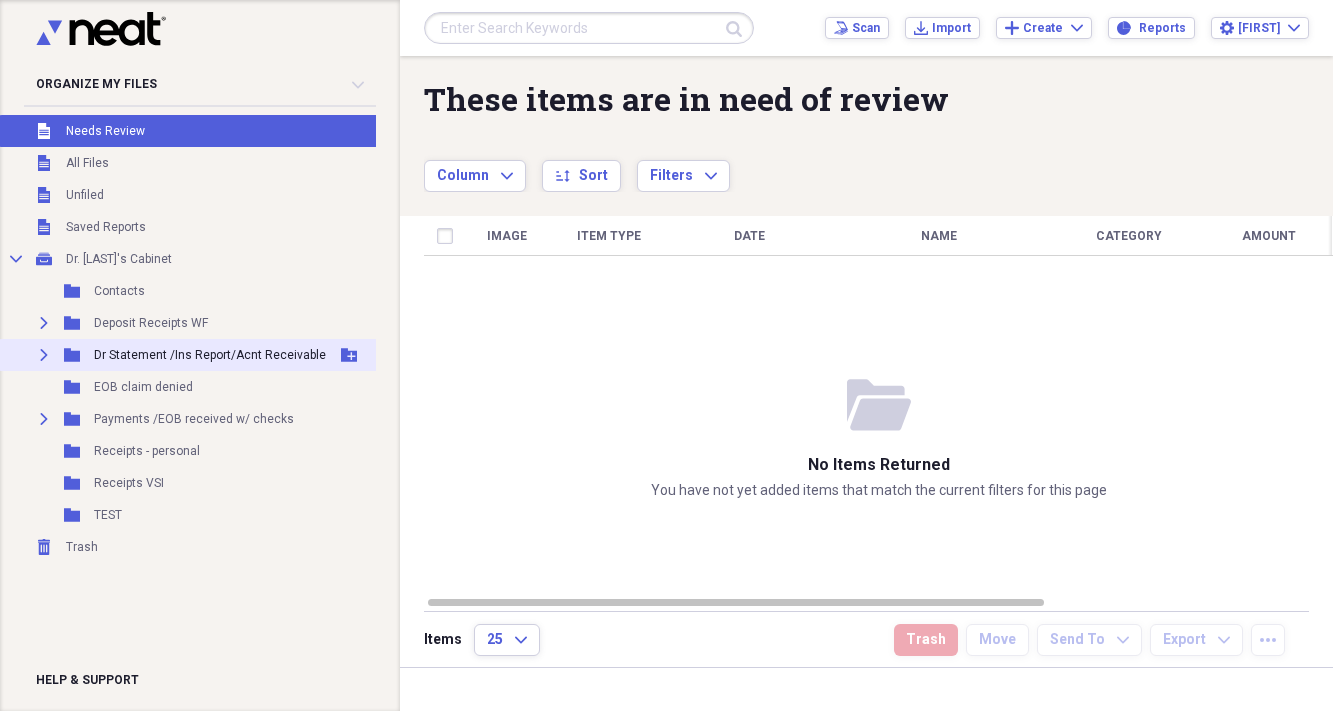 click on "Dr Statement /Ins Report/Acnt Receivable" at bounding box center [210, 355] 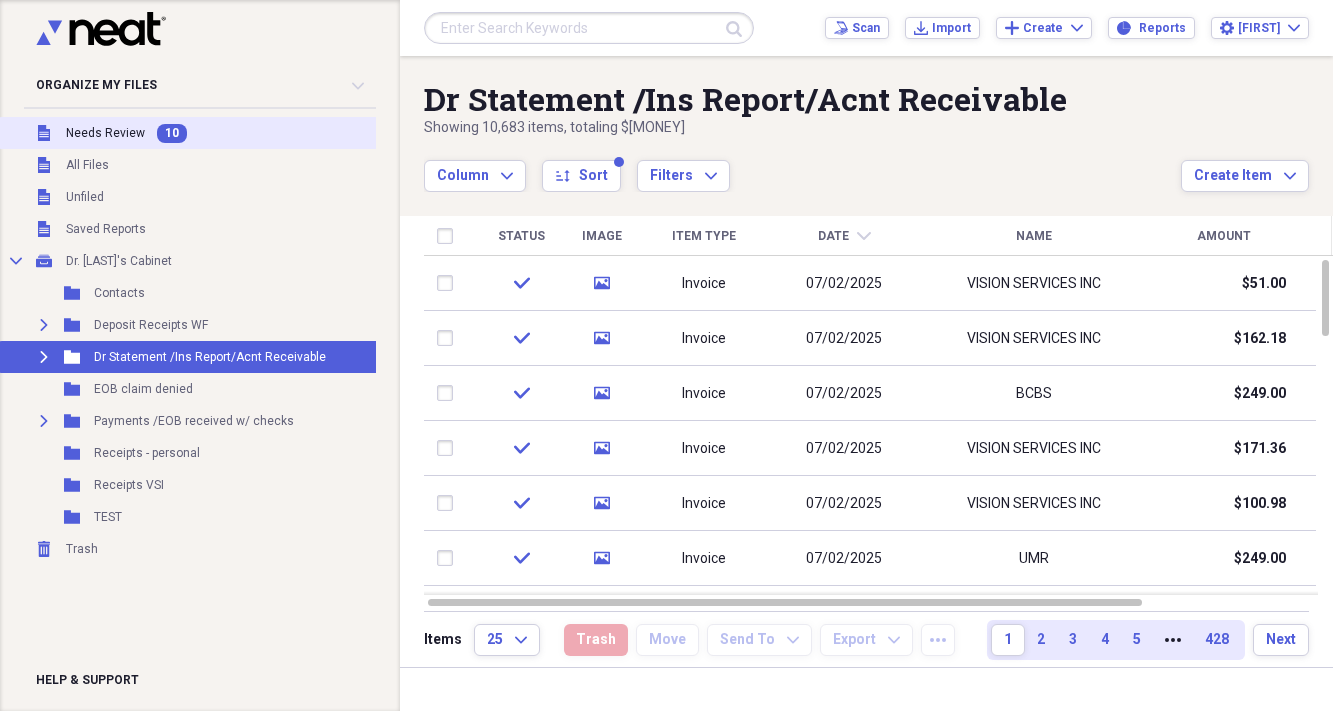 click on "10" at bounding box center (172, 133) 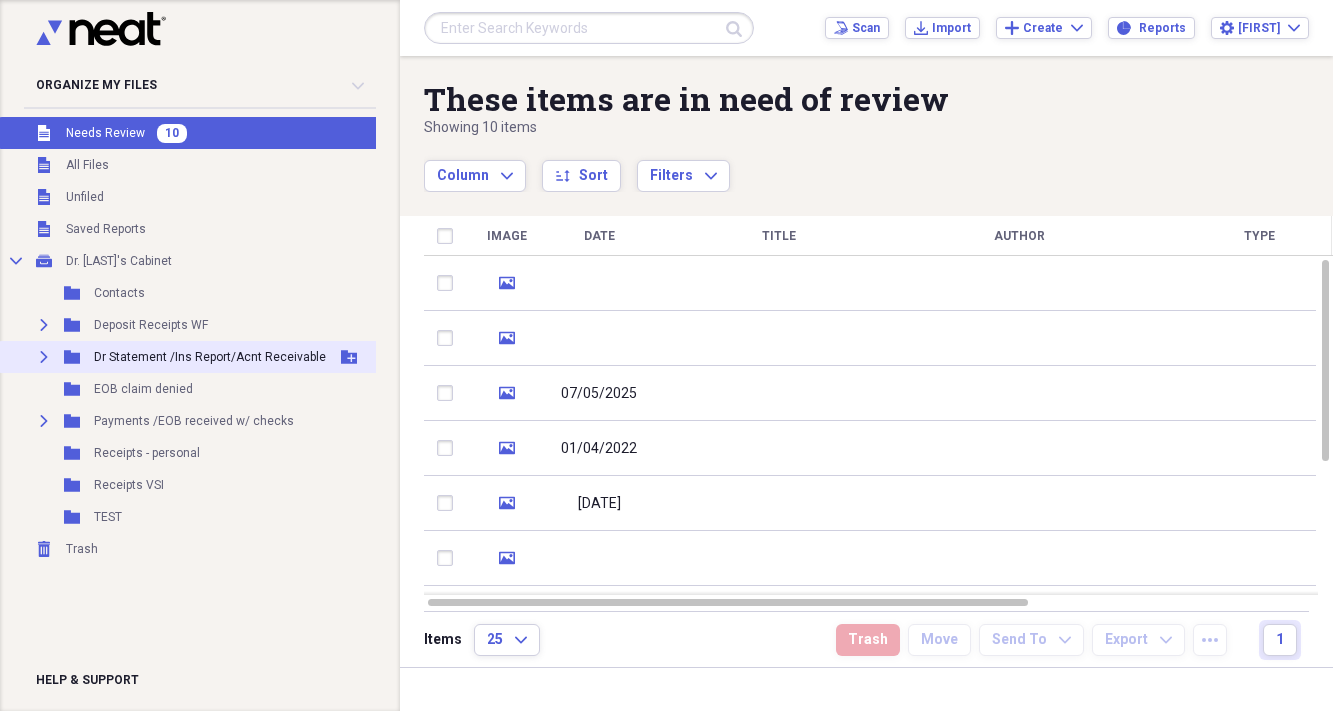 click on "Dr Statement /Ins Report/Acnt Receivable" at bounding box center [210, 357] 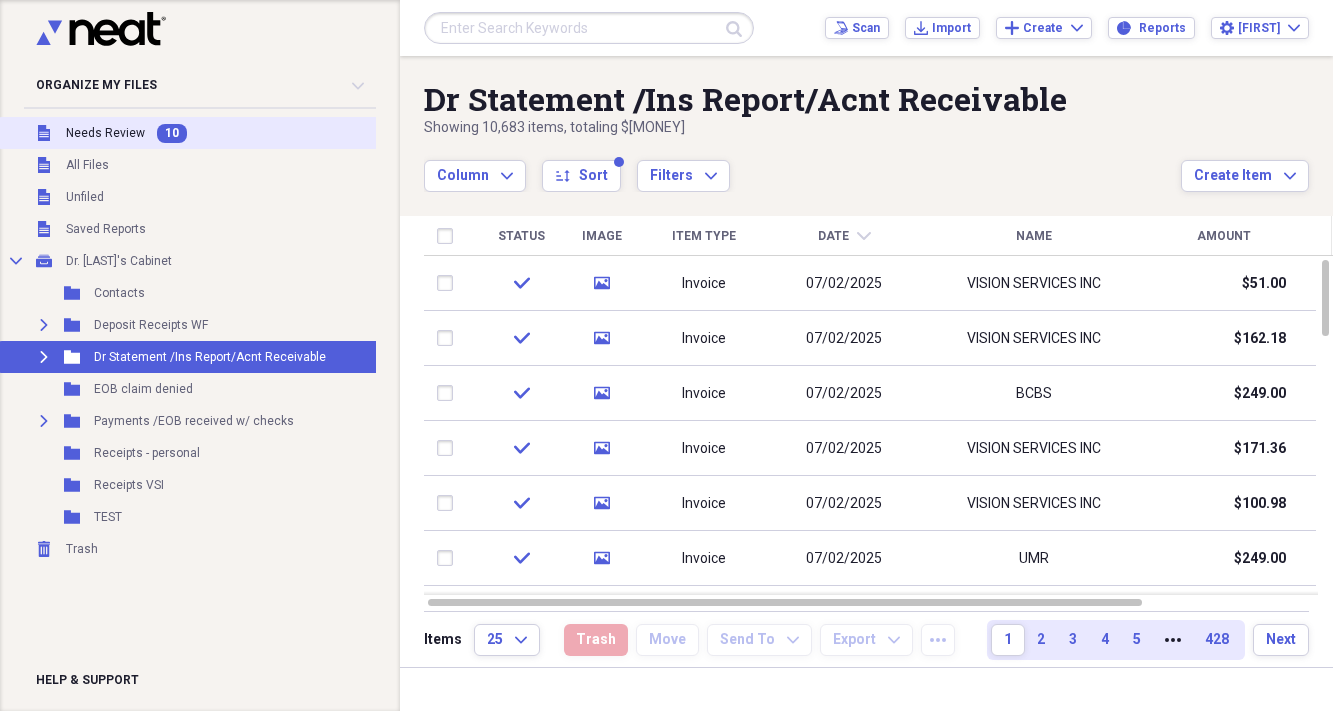 click on "10" at bounding box center (172, 133) 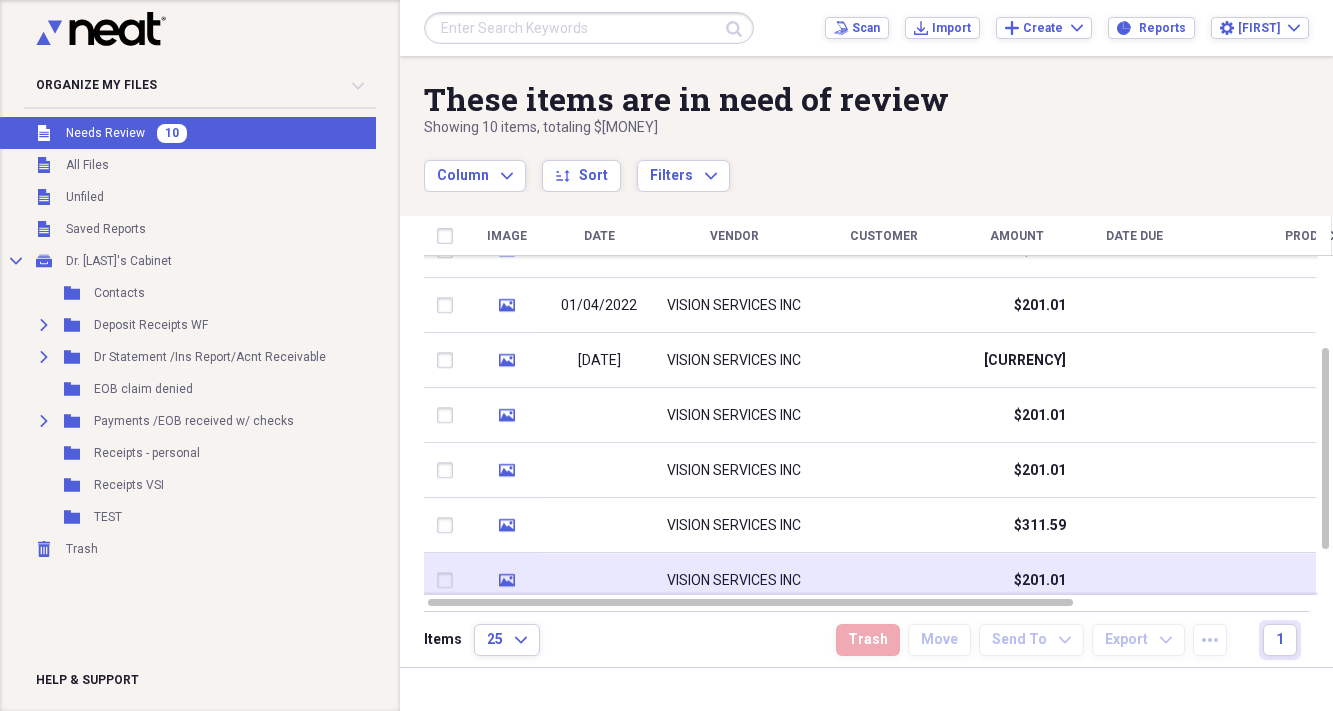 click at bounding box center (449, 581) 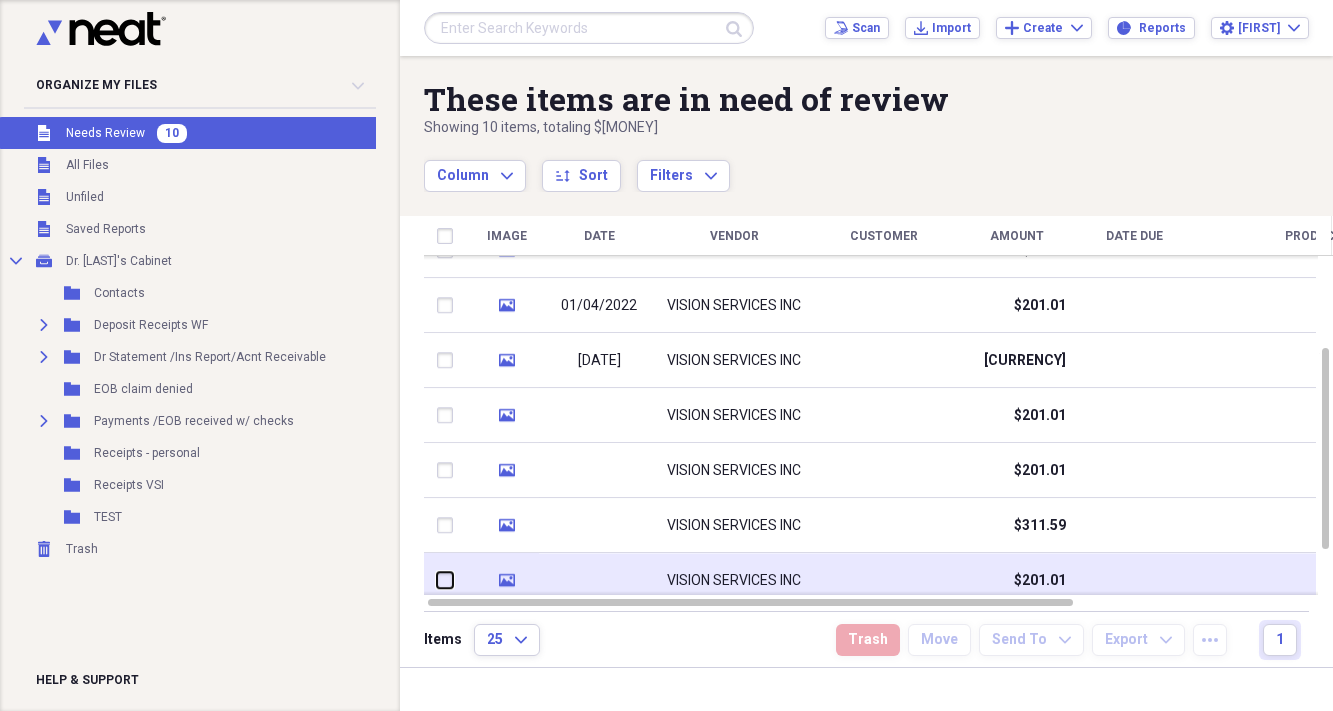 click at bounding box center [437, 580] 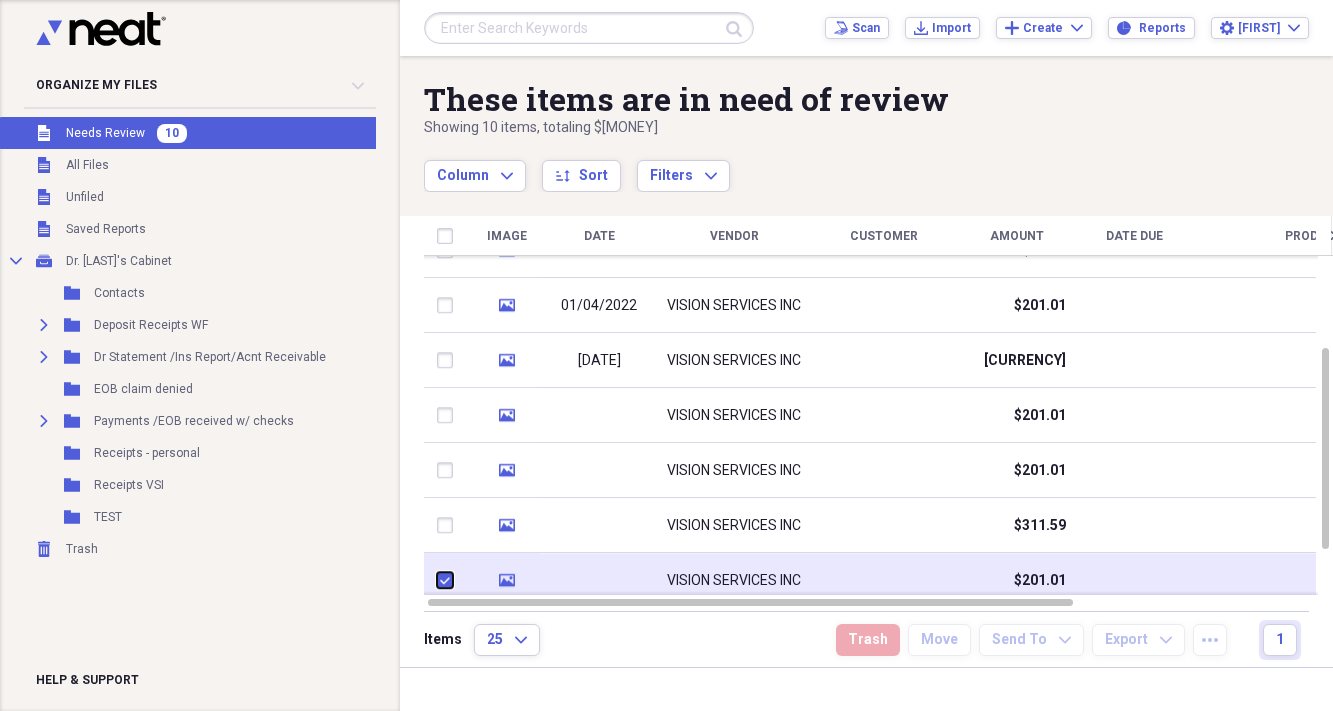 checkbox on "true" 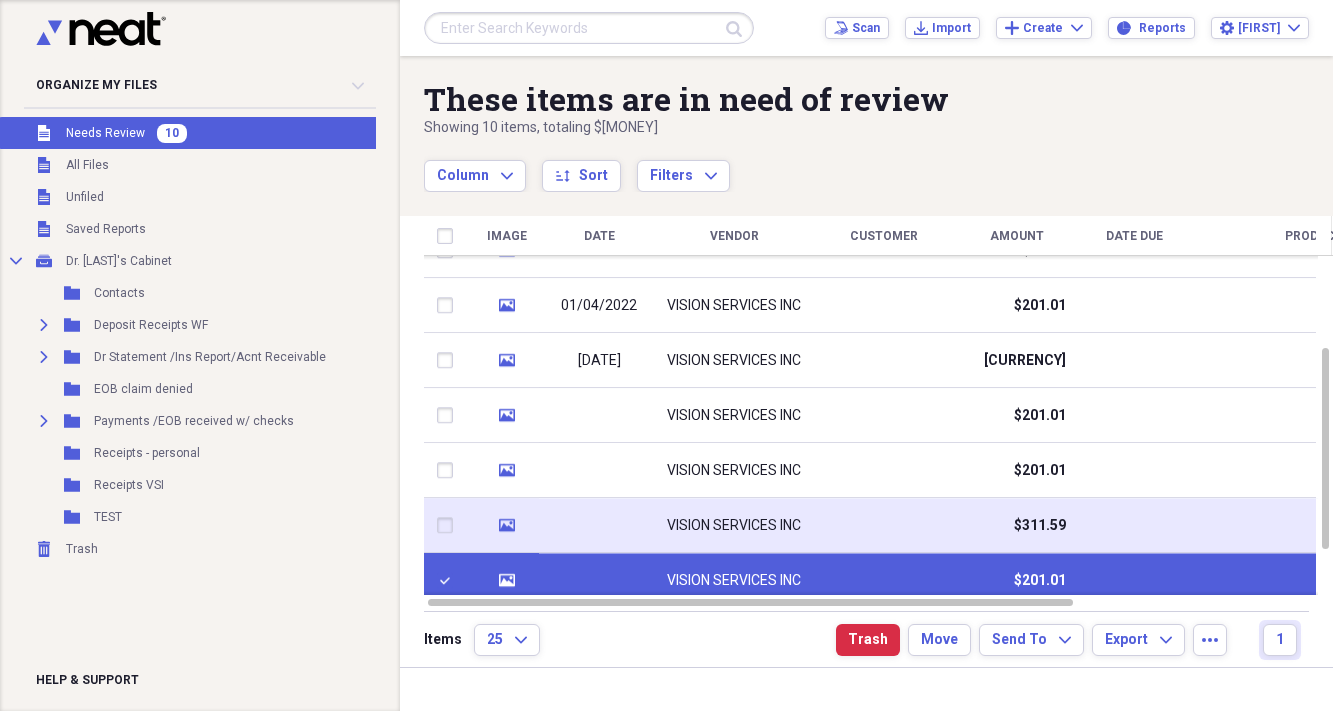 click at bounding box center [449, 526] 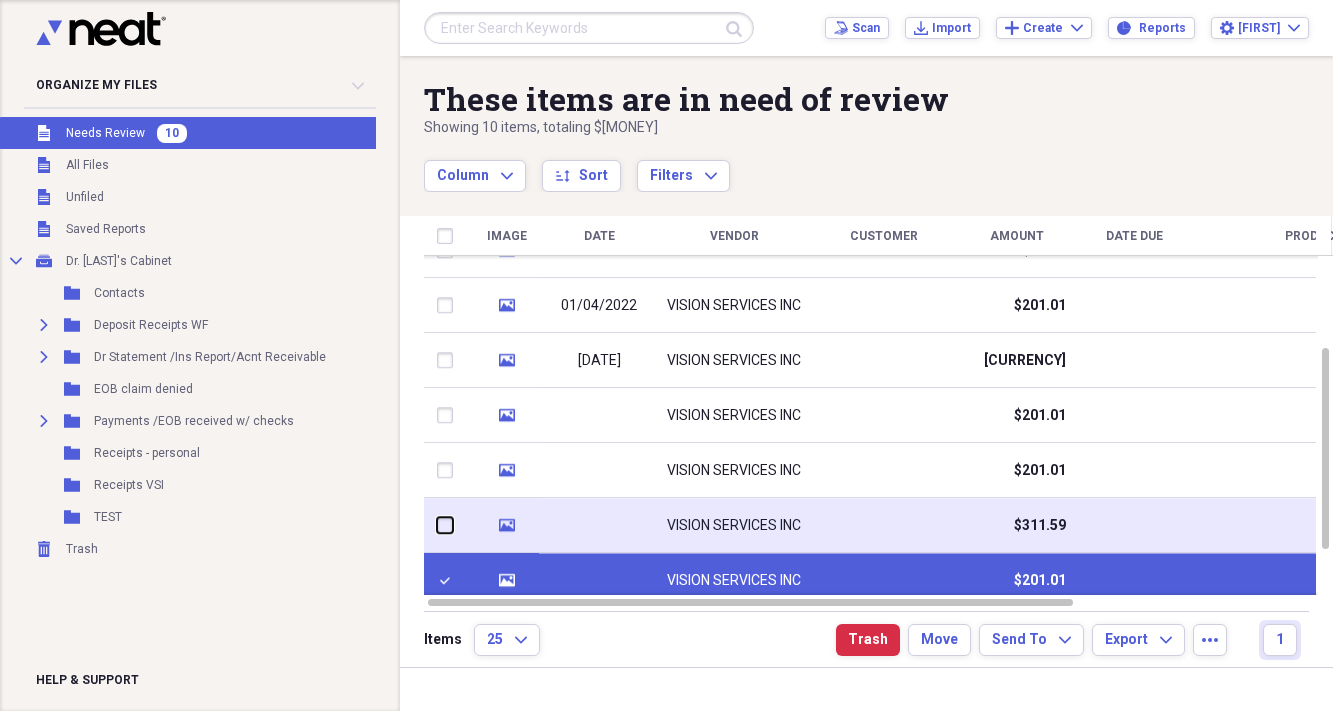 click at bounding box center [437, 525] 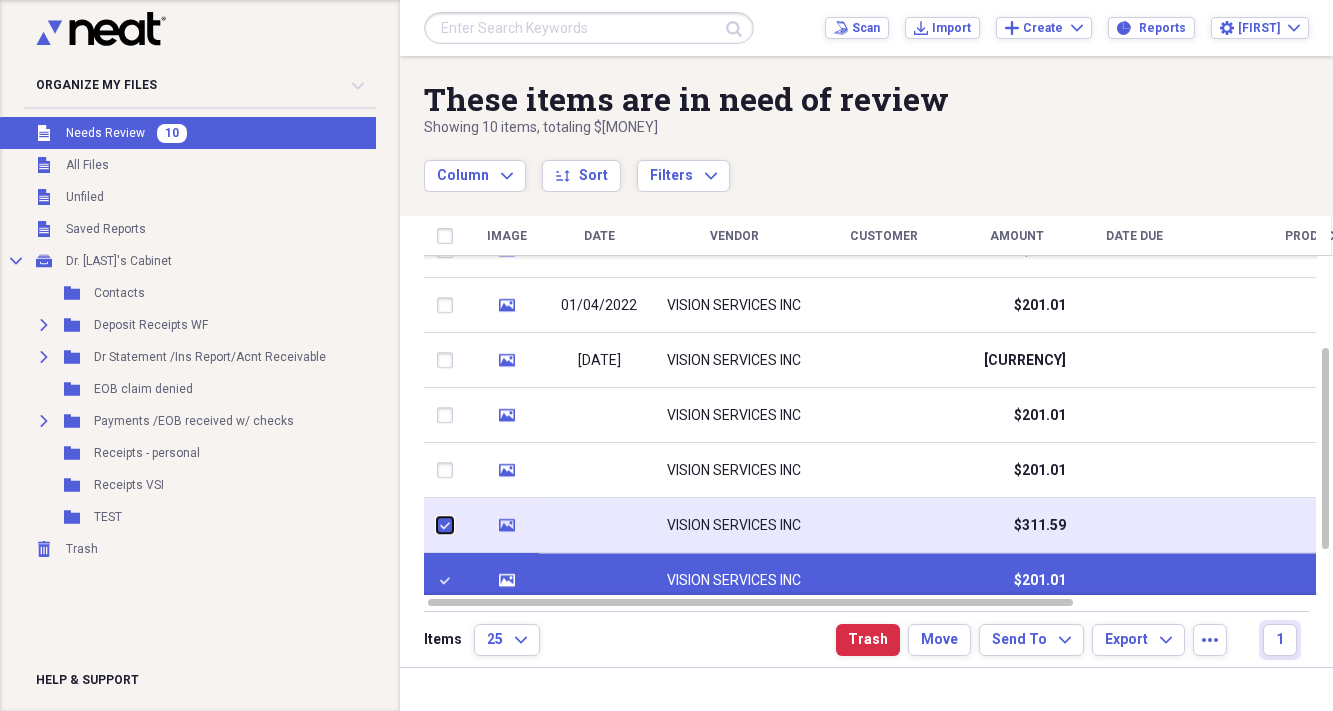 checkbox on "true" 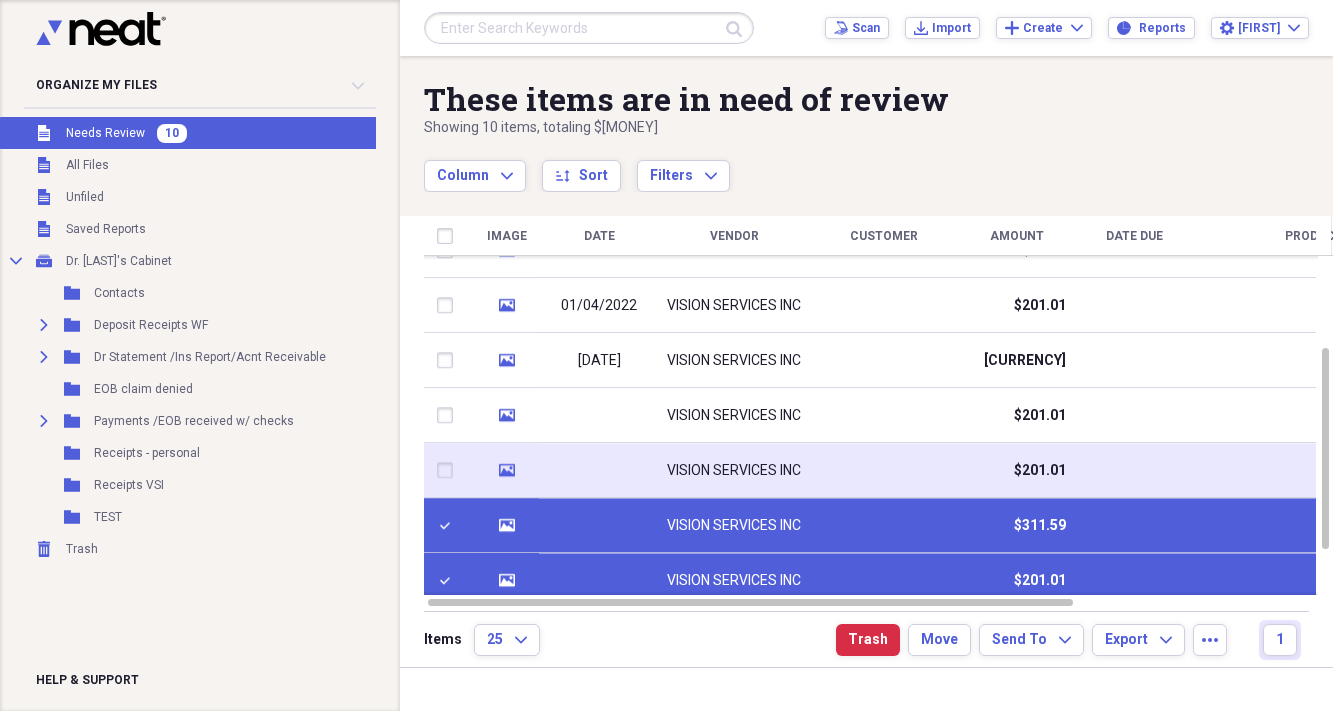 click at bounding box center (449, 471) 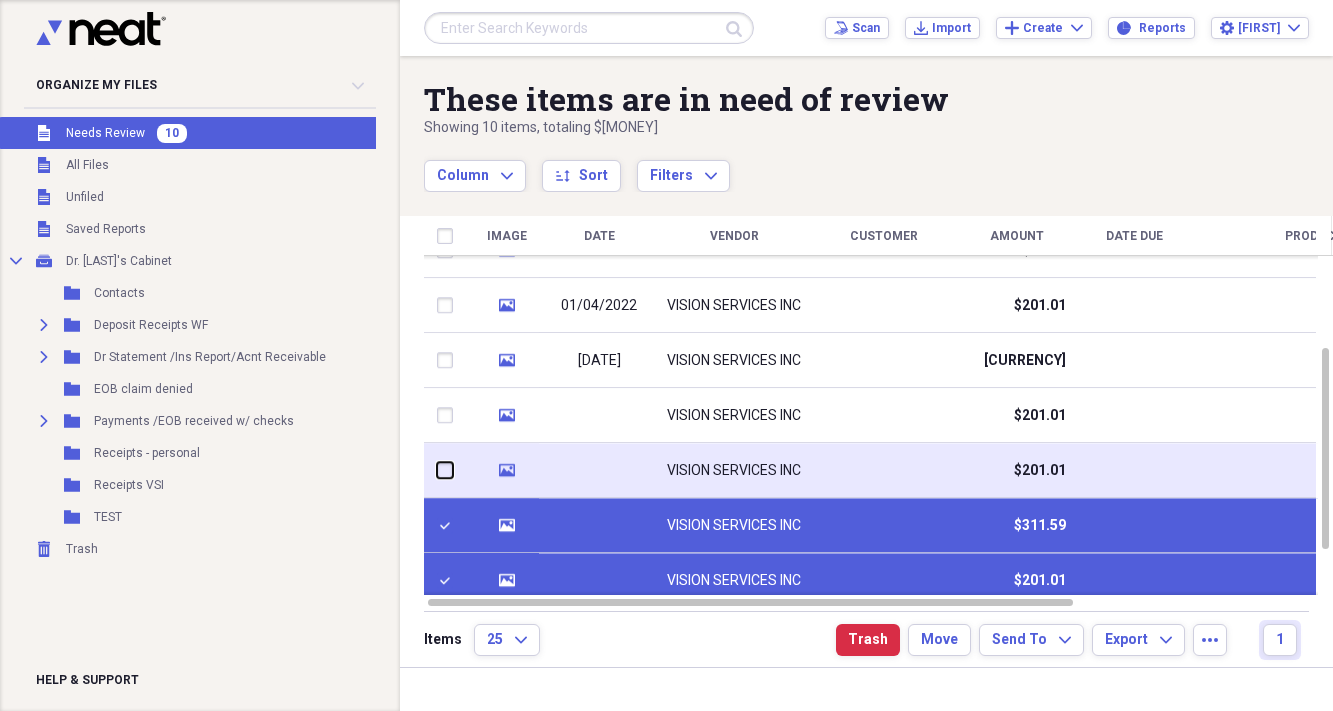 click at bounding box center (437, 470) 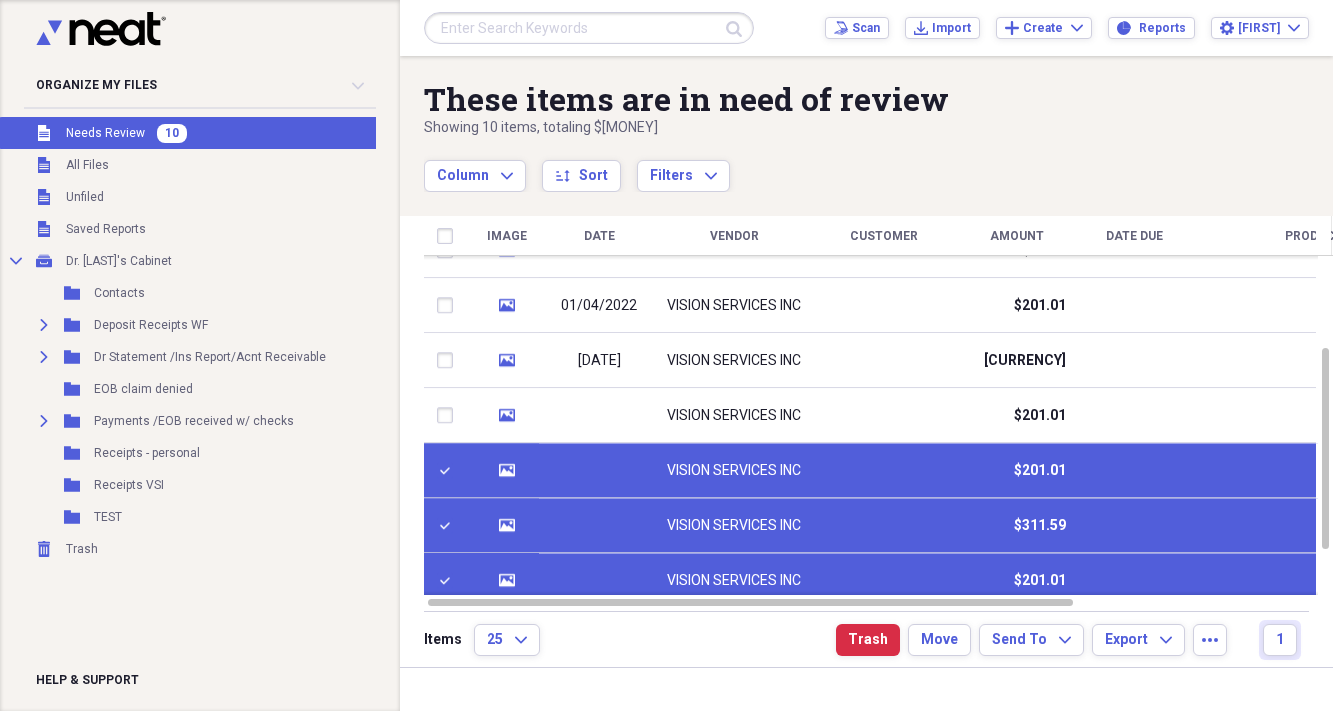 click at bounding box center [449, 471] 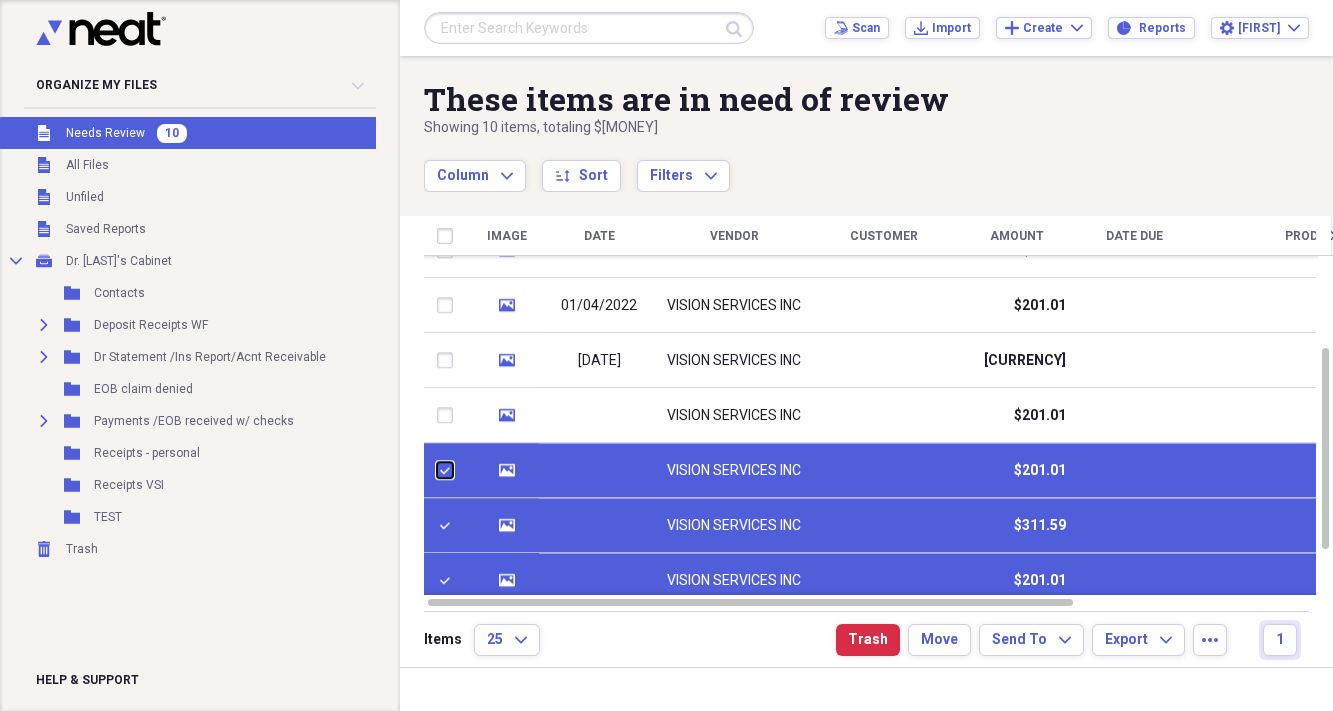 click at bounding box center [437, 470] 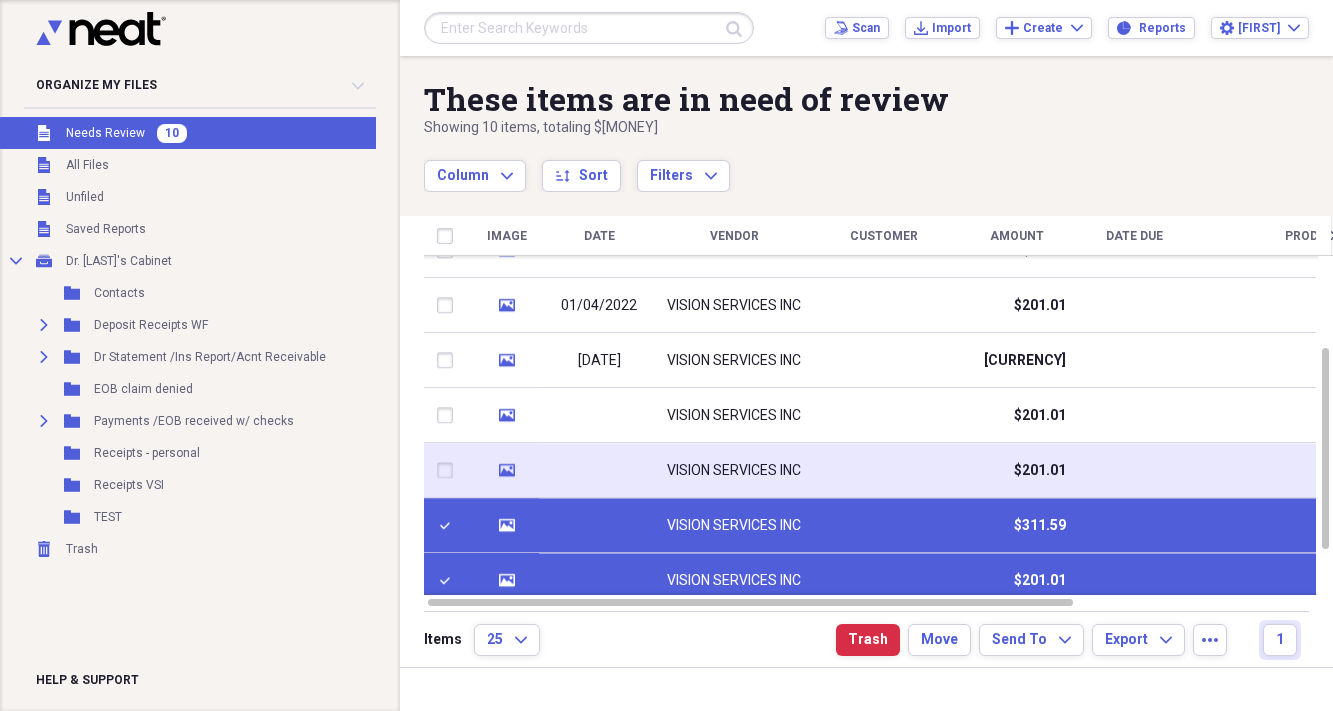 click at bounding box center (449, 471) 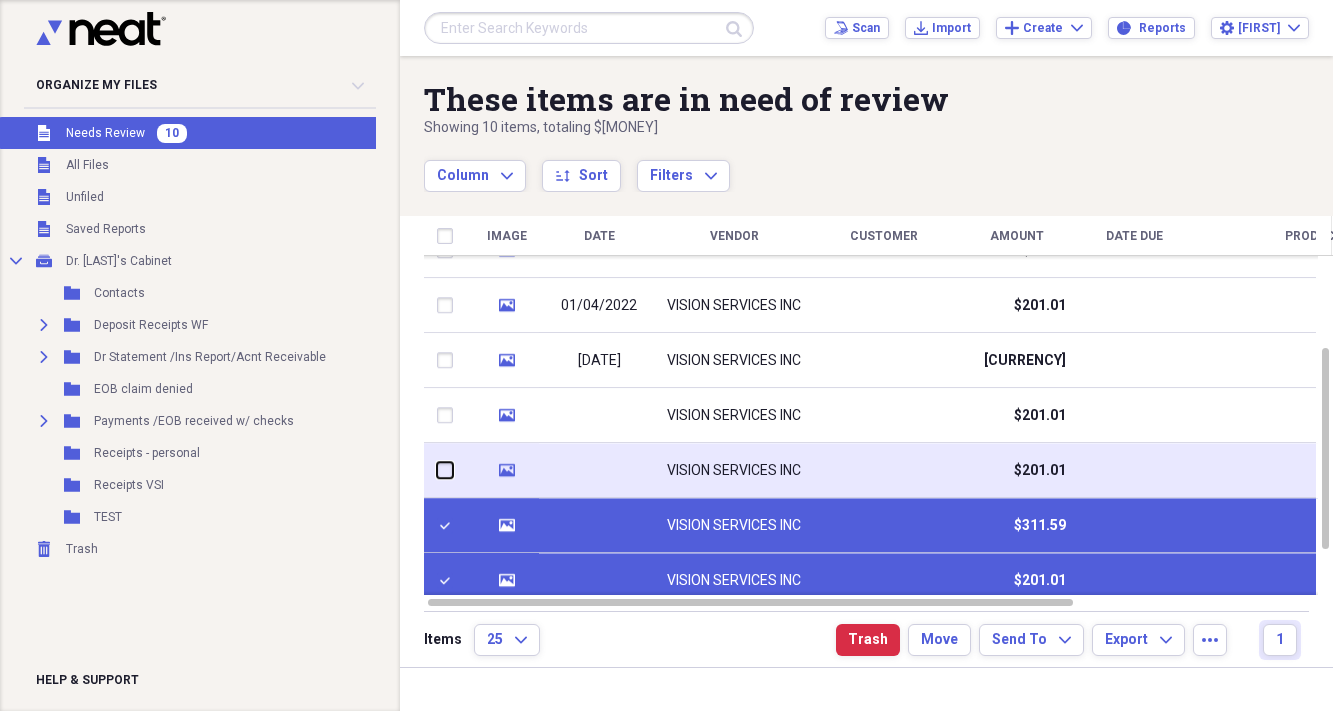 click at bounding box center [437, 470] 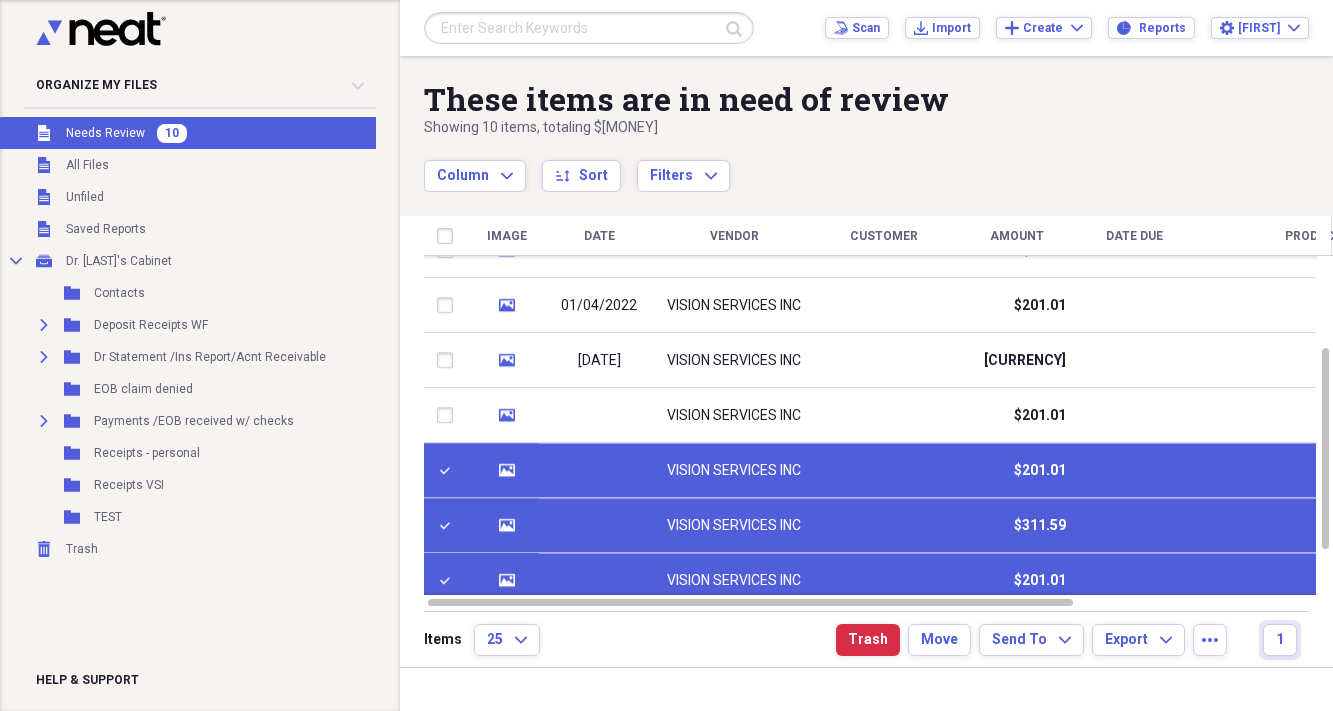 click at bounding box center [449, 471] 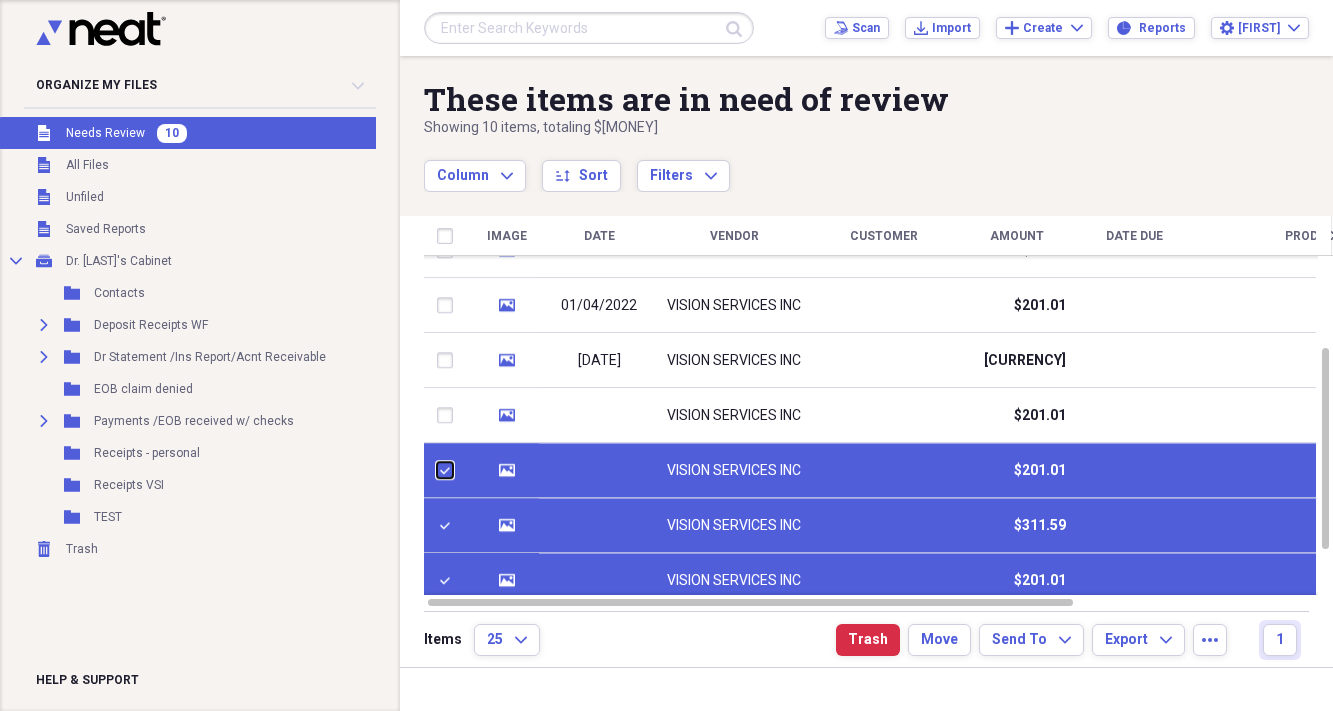 click at bounding box center [437, 470] 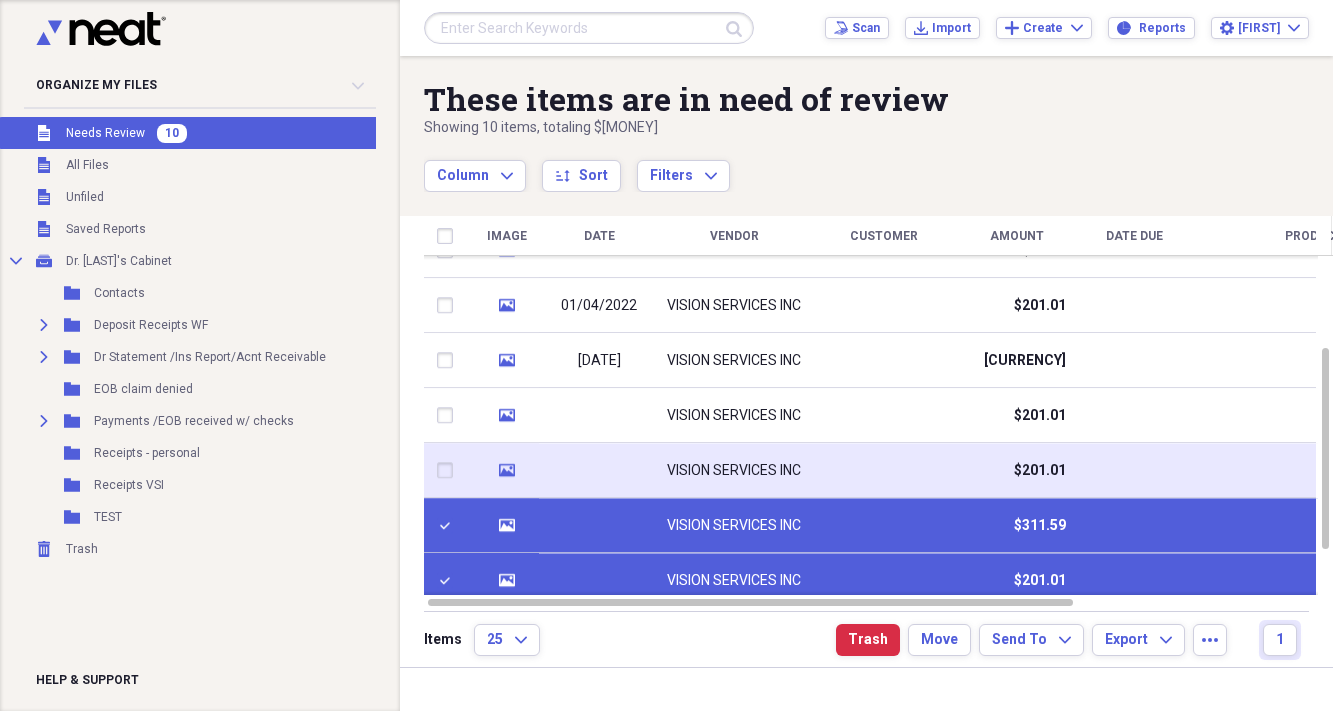 click at bounding box center (449, 471) 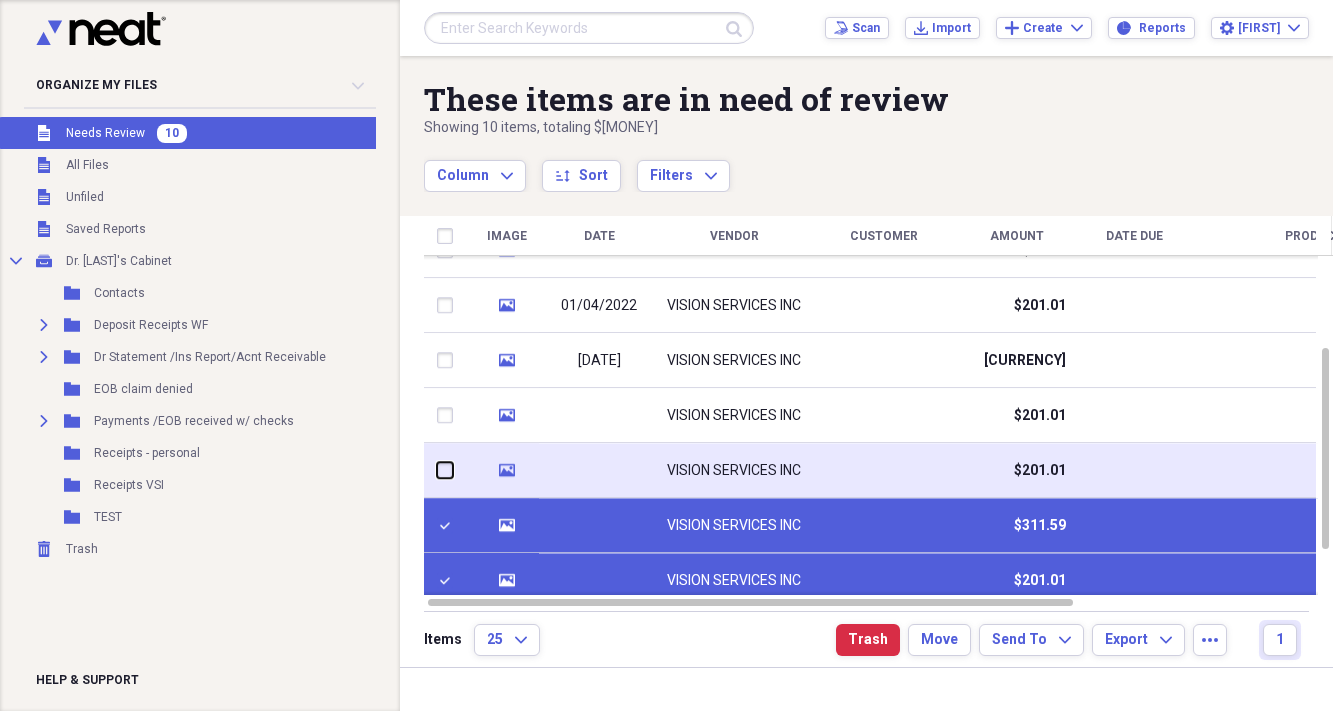 click at bounding box center (437, 470) 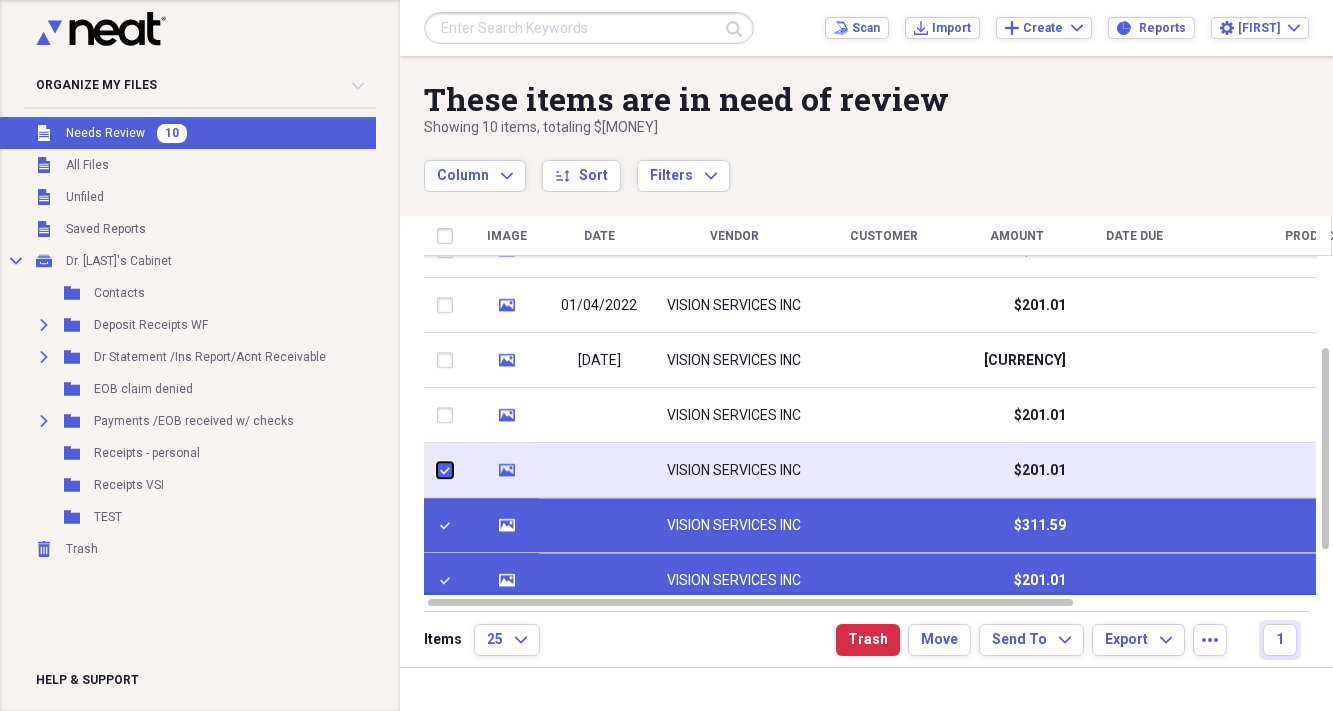 checkbox on "true" 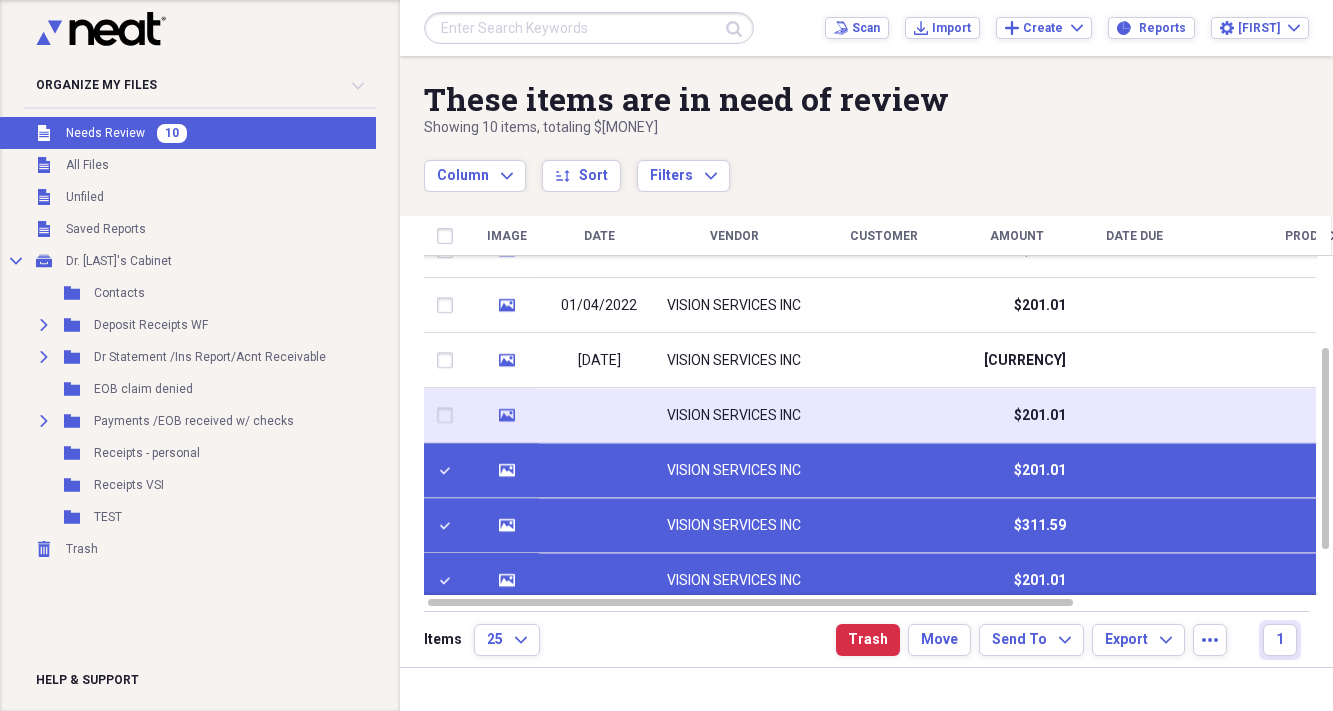 click at bounding box center (449, 416) 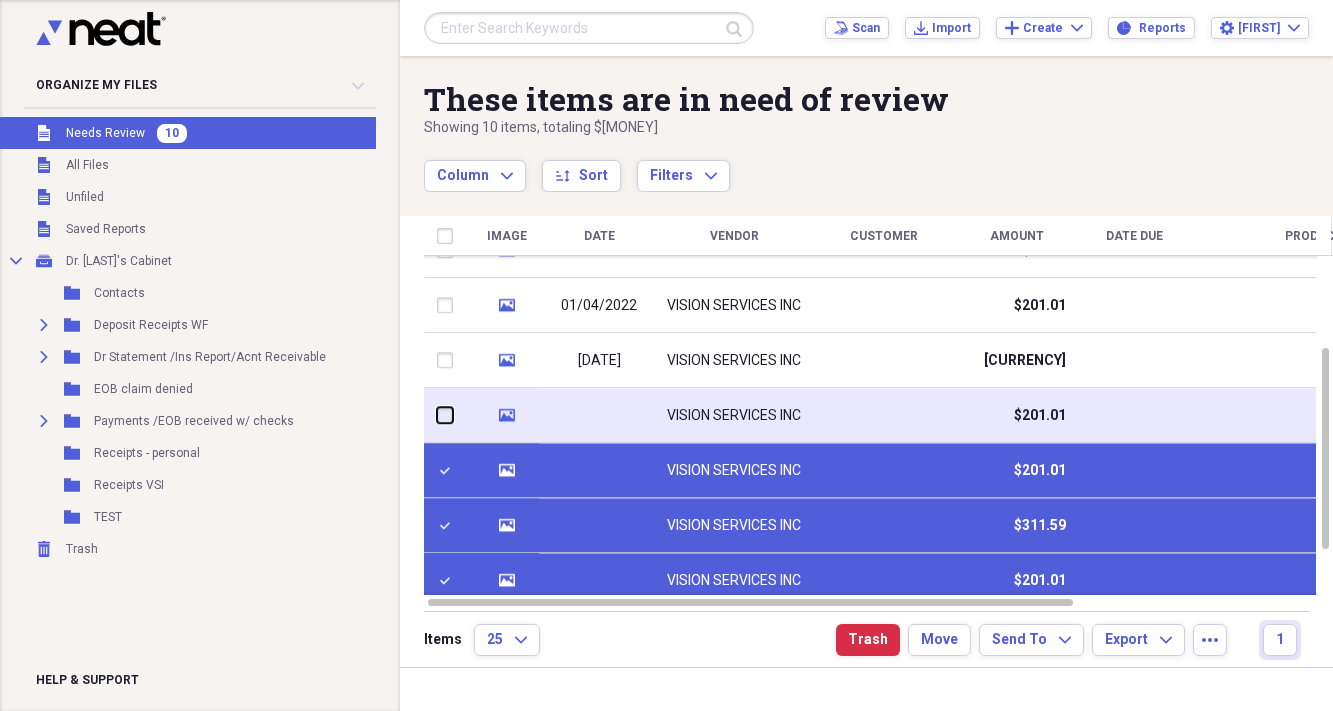 click at bounding box center (437, 415) 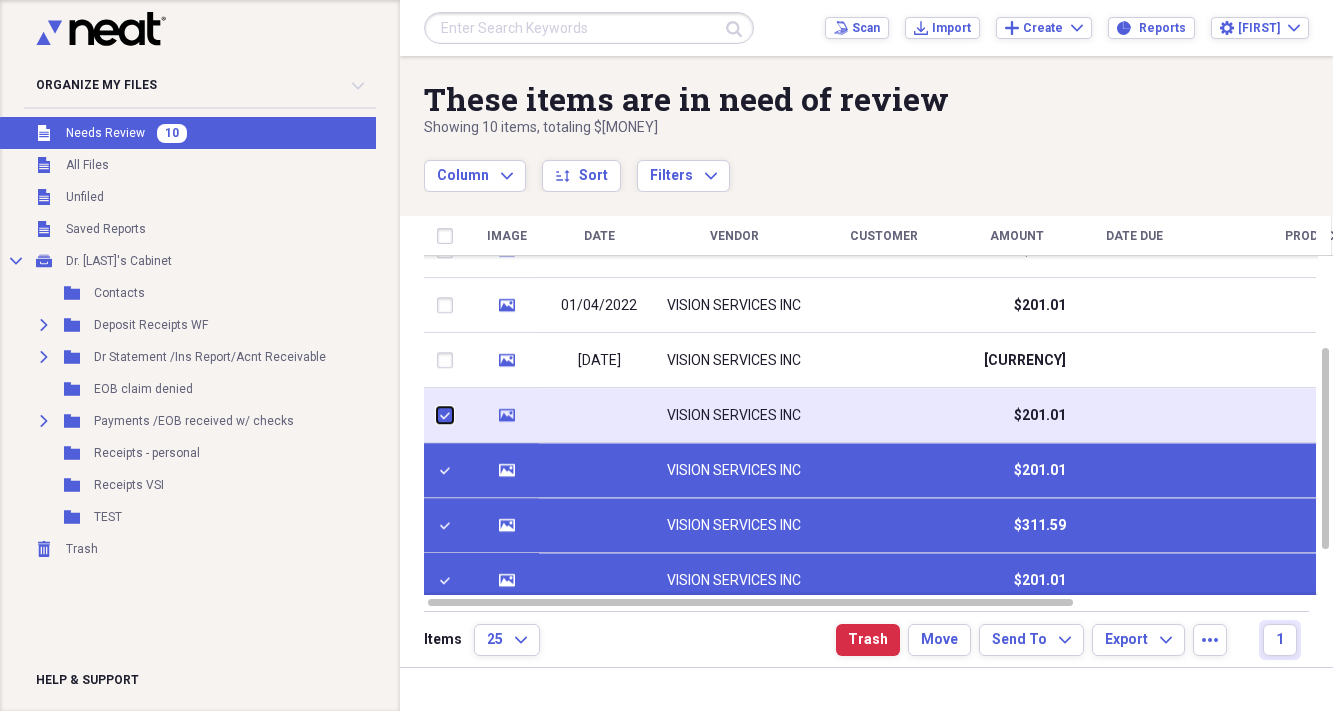 checkbox on "true" 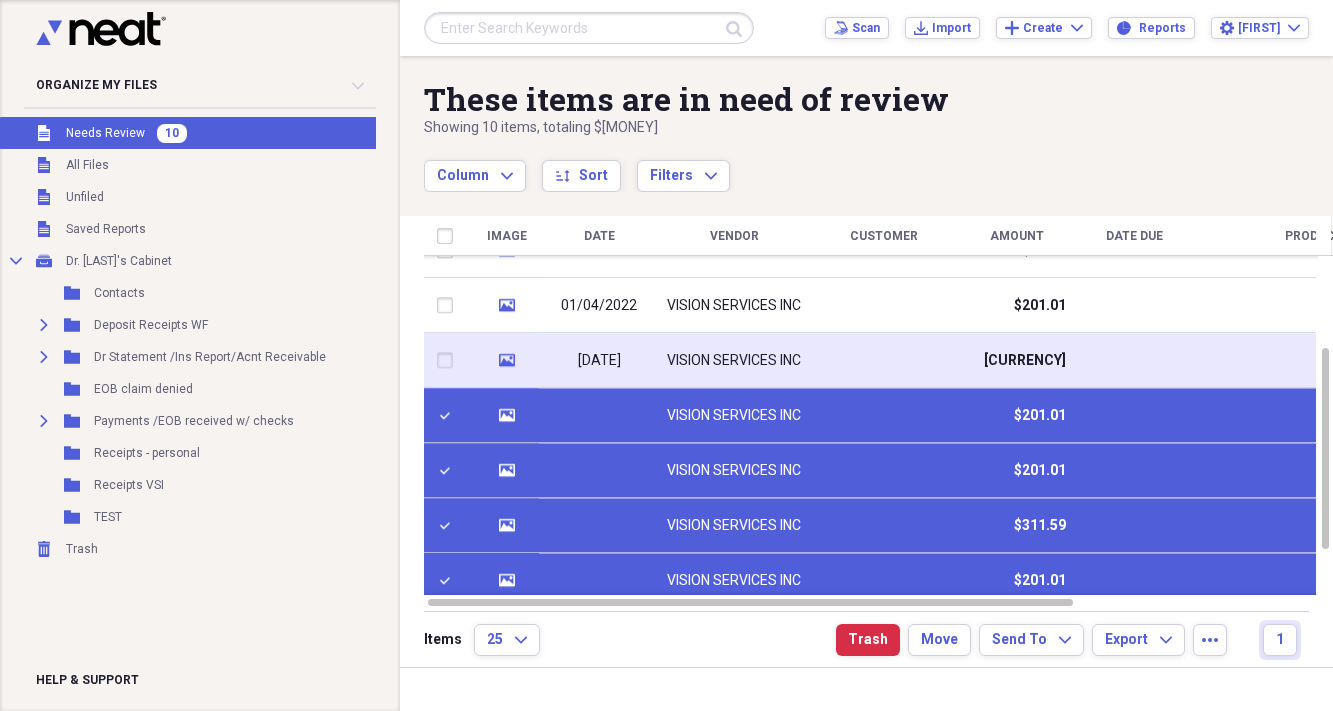 click at bounding box center [449, 361] 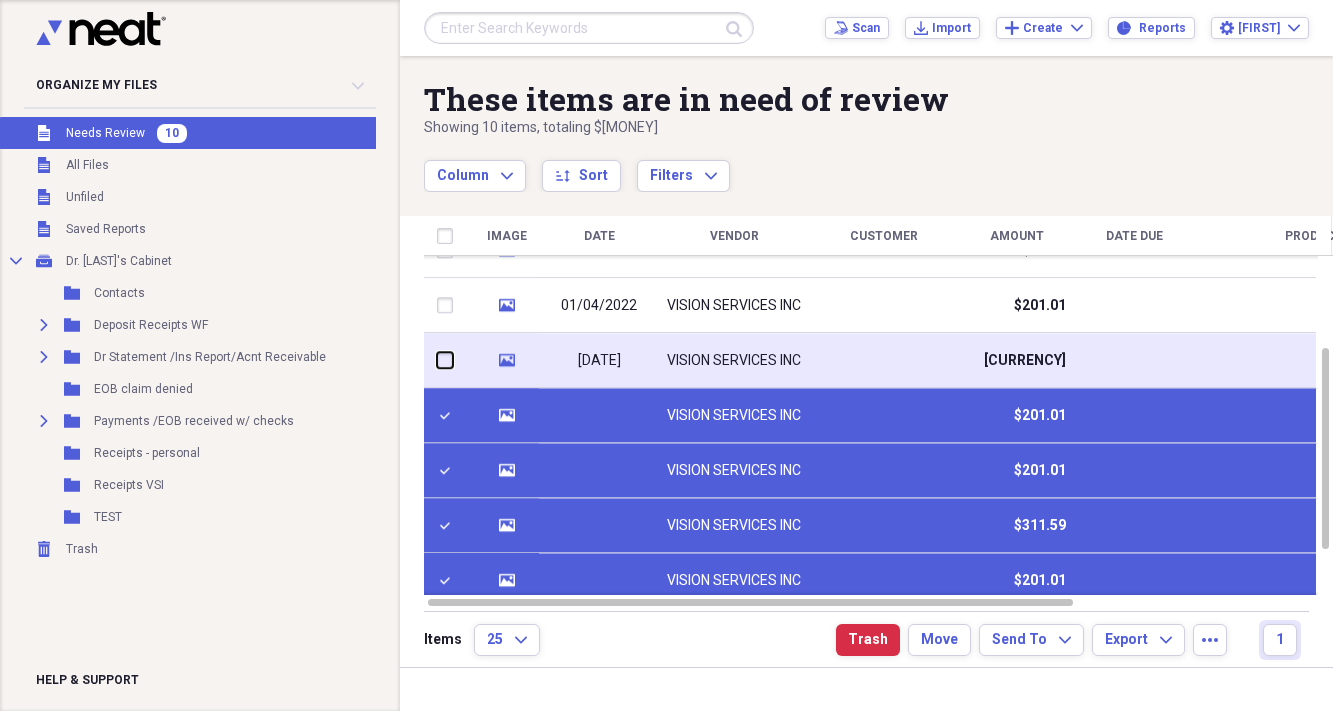 click at bounding box center [437, 360] 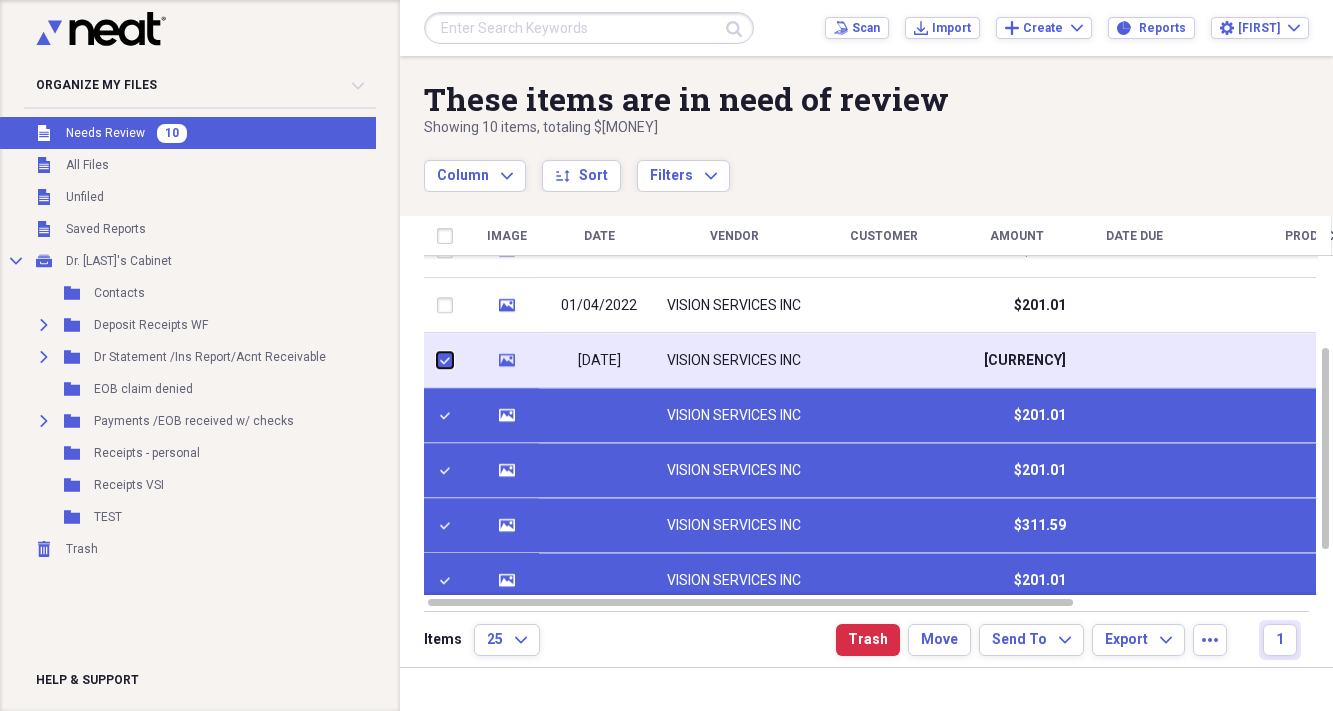 checkbox on "true" 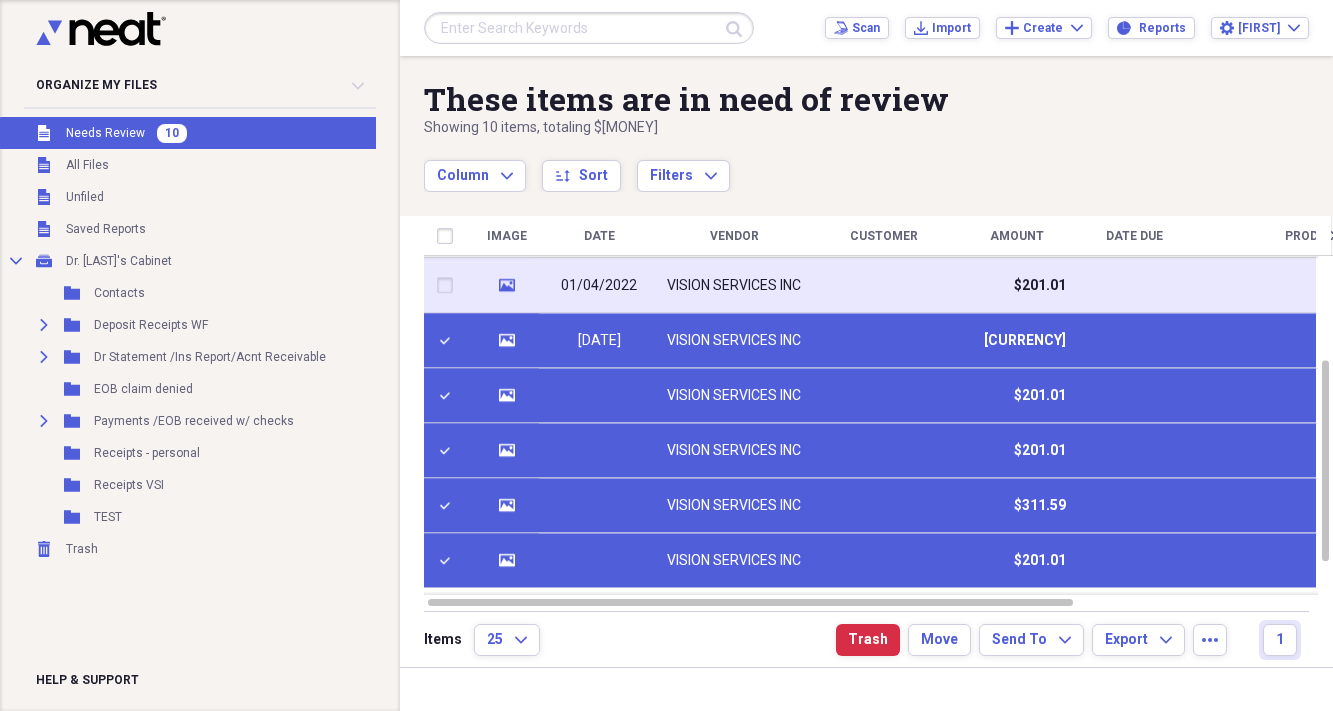 click at bounding box center (449, 286) 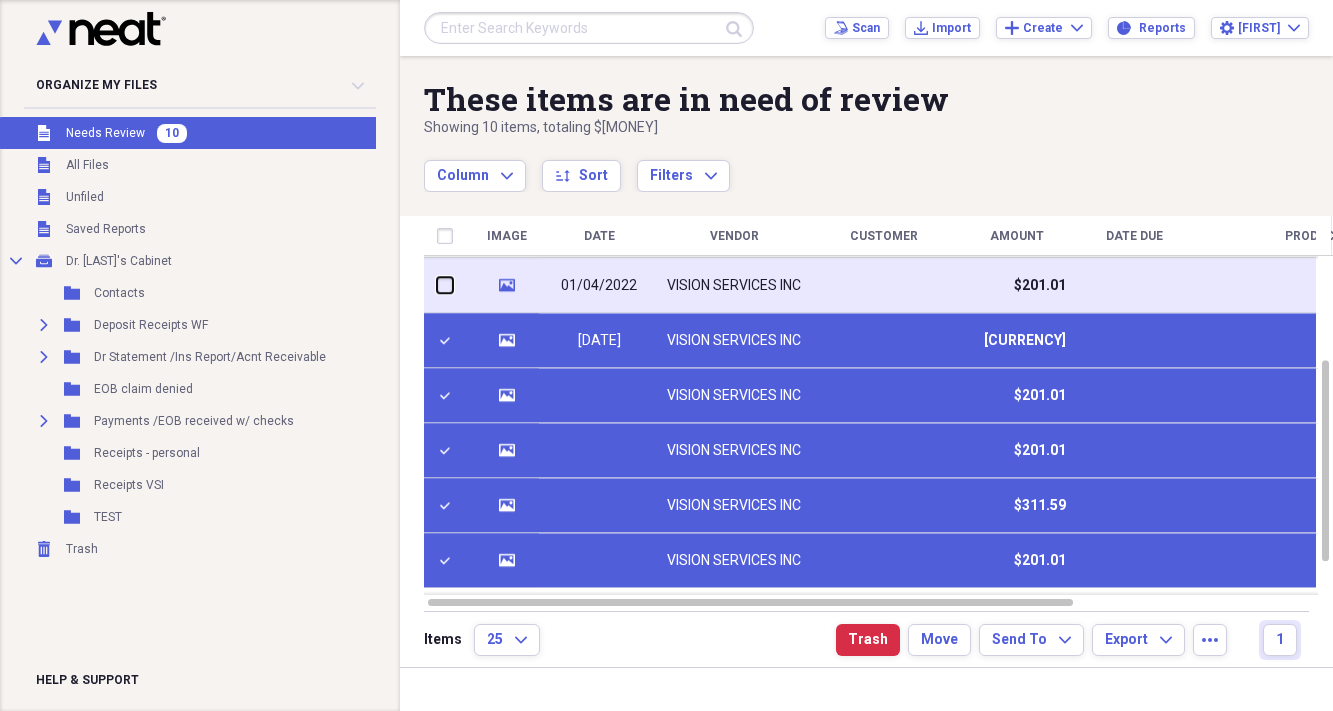 click at bounding box center [437, 285] 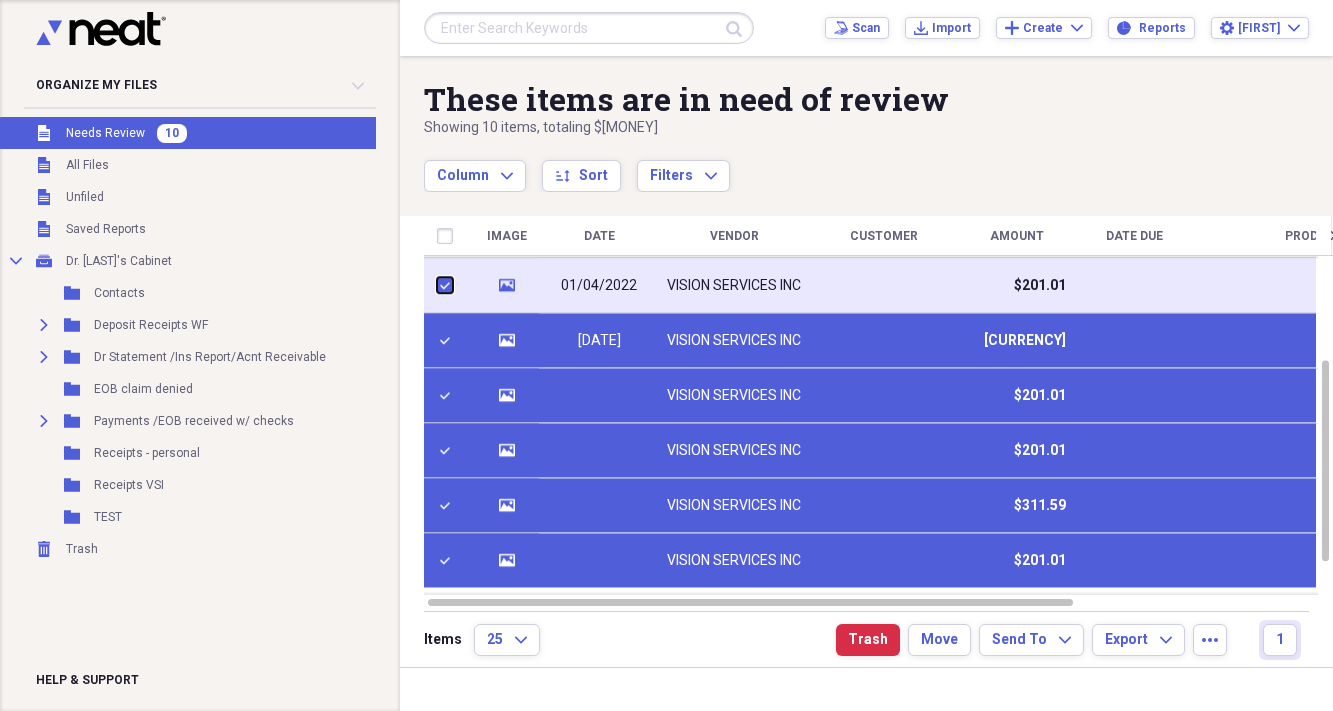 checkbox on "true" 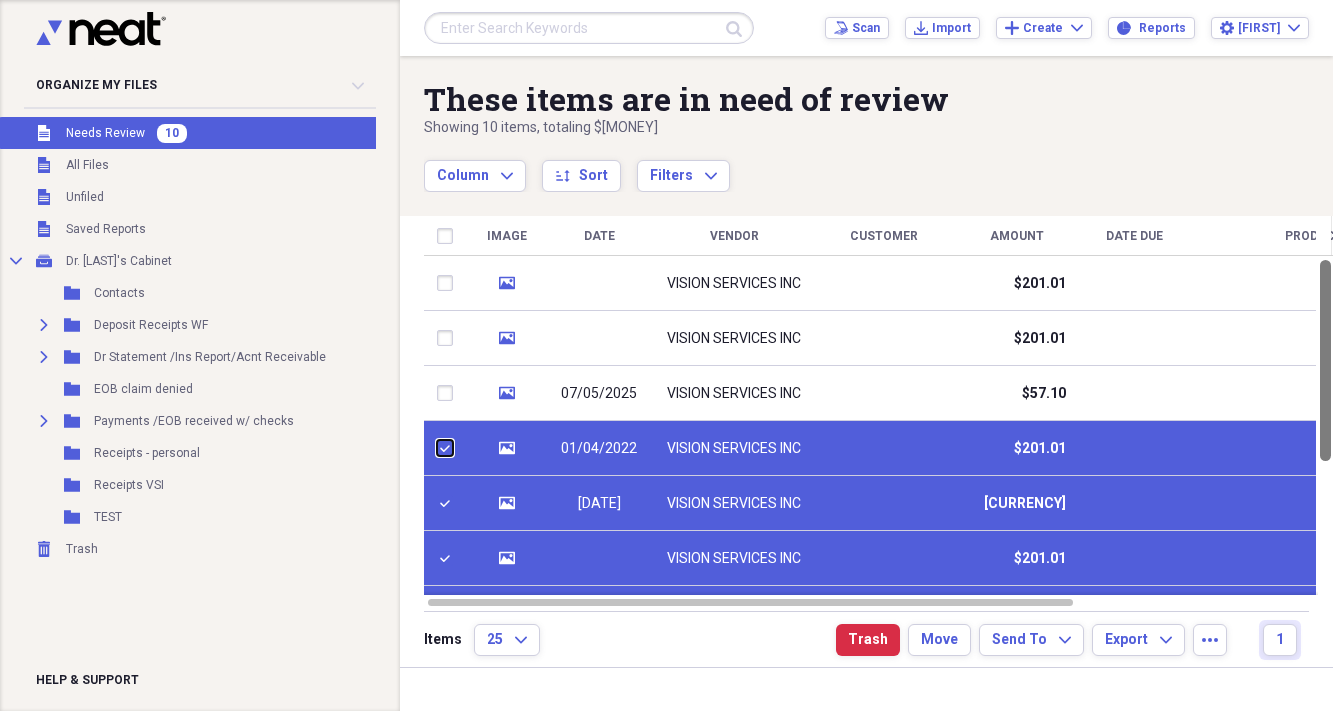 drag, startPoint x: 1322, startPoint y: 418, endPoint x: 1296, endPoint y: 206, distance: 213.5884 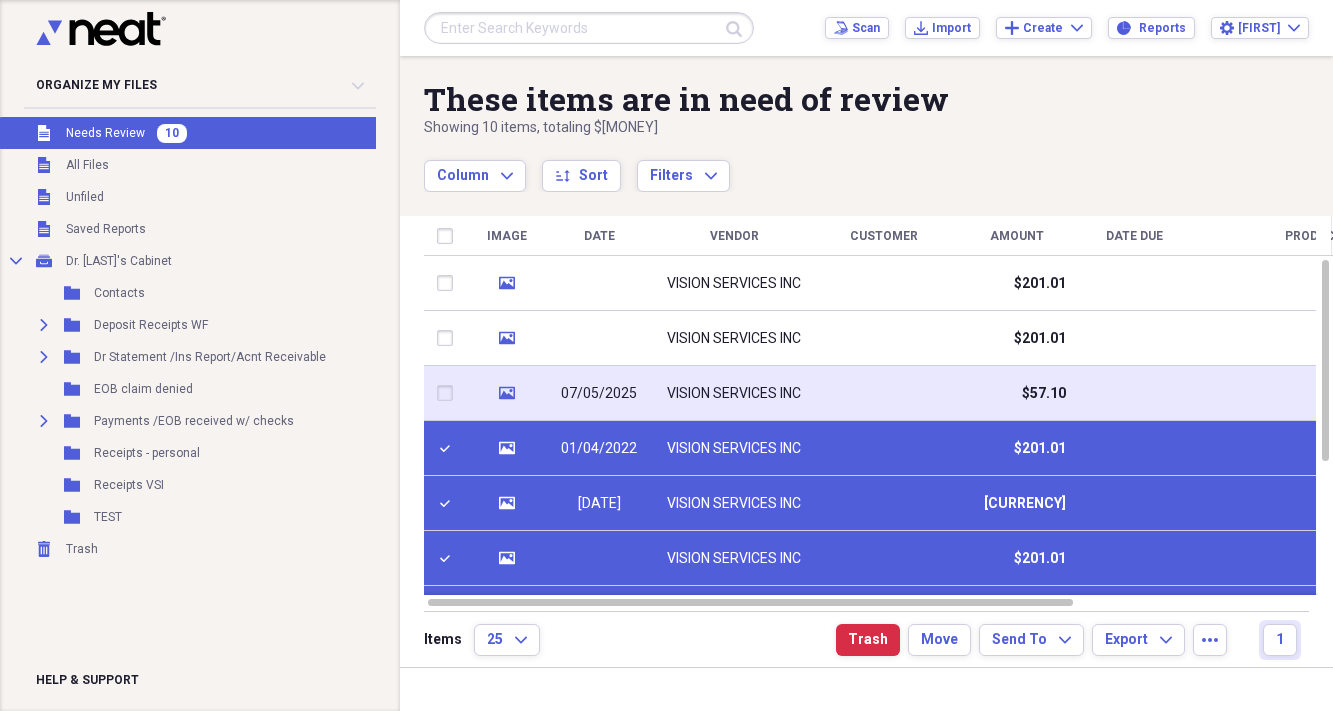 click at bounding box center [449, 393] 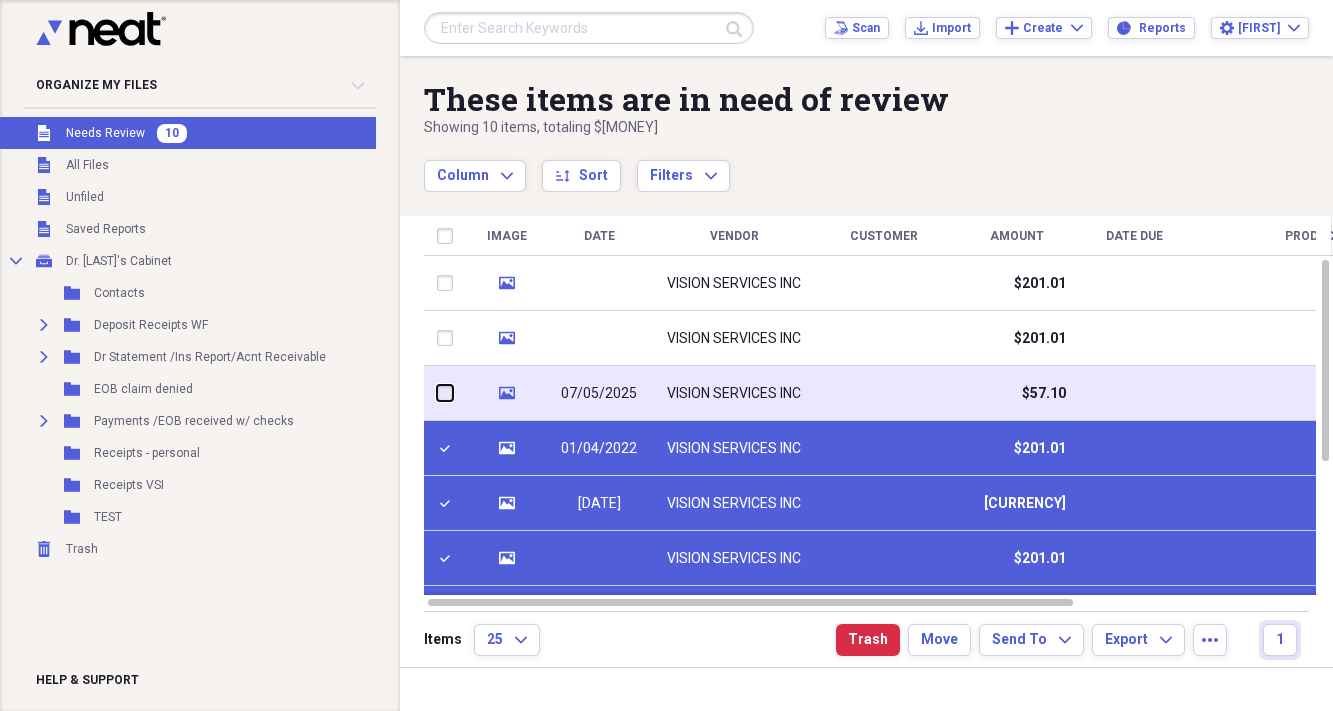 click at bounding box center [437, 393] 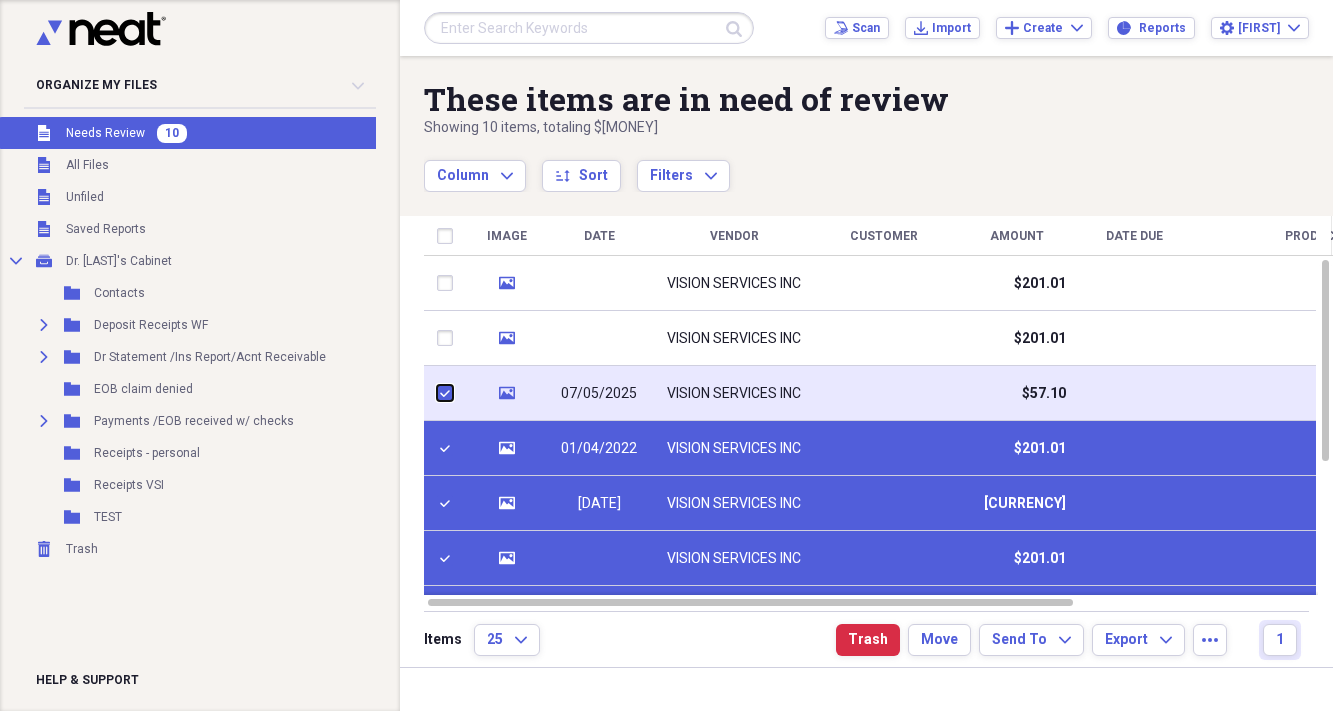 checkbox on "true" 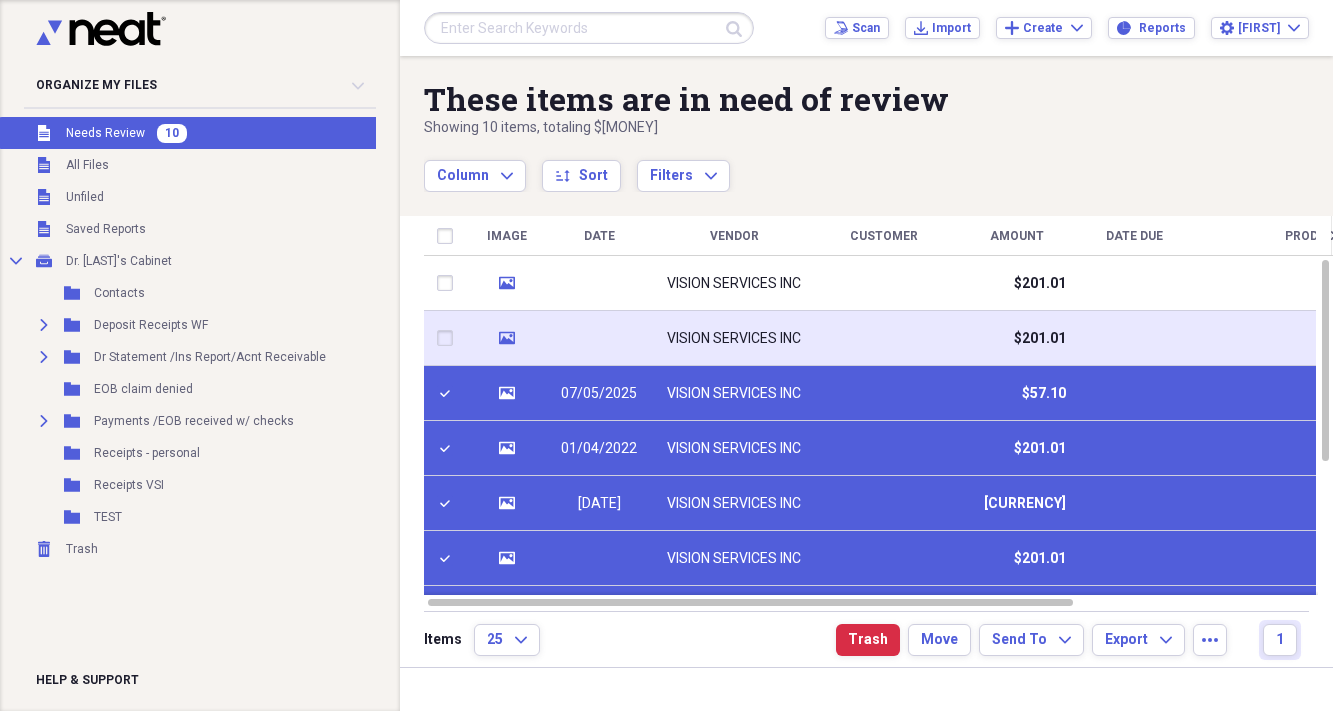 click at bounding box center [449, 338] 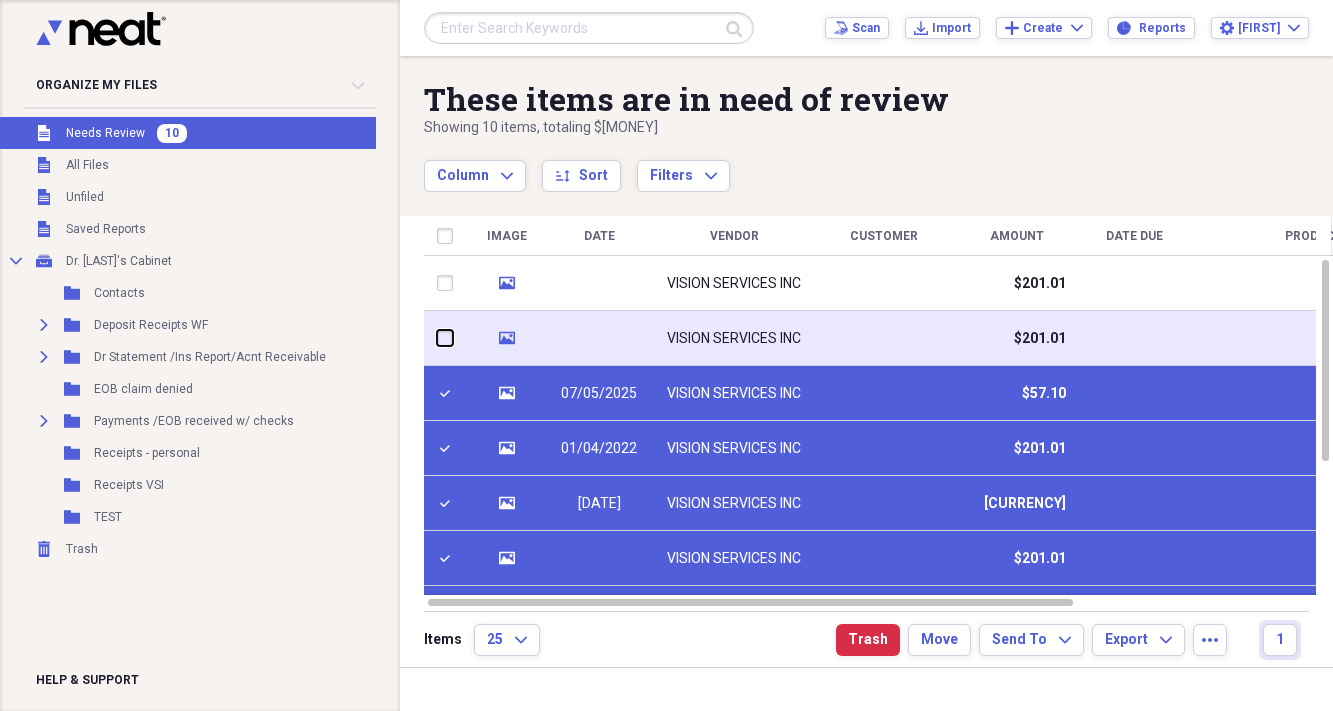 click at bounding box center (437, 338) 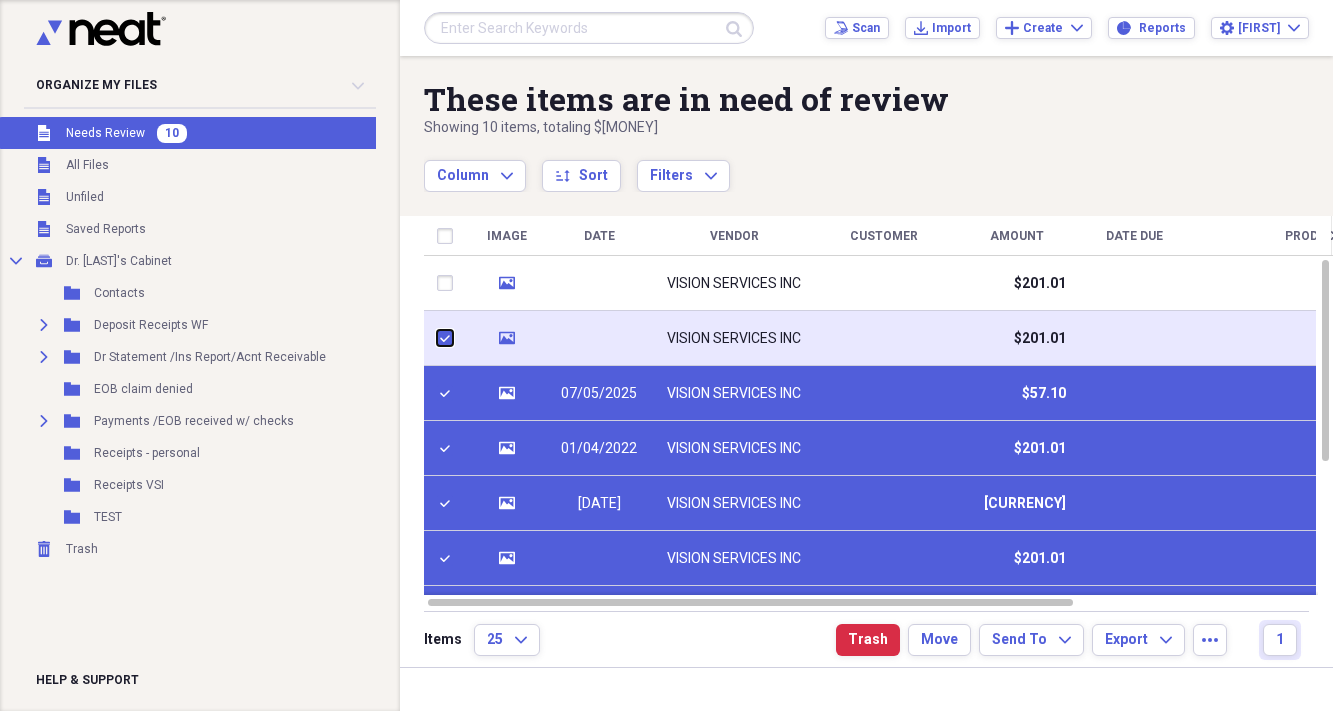 checkbox on "true" 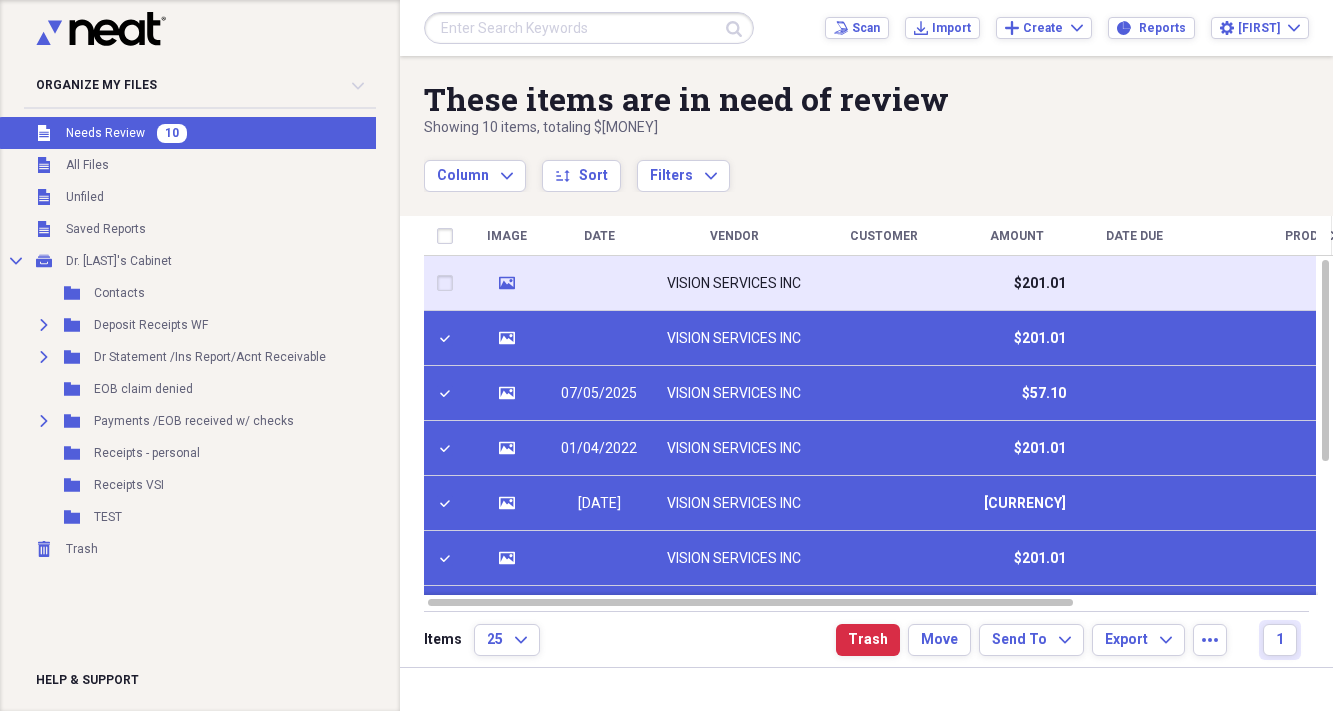 click at bounding box center [449, 283] 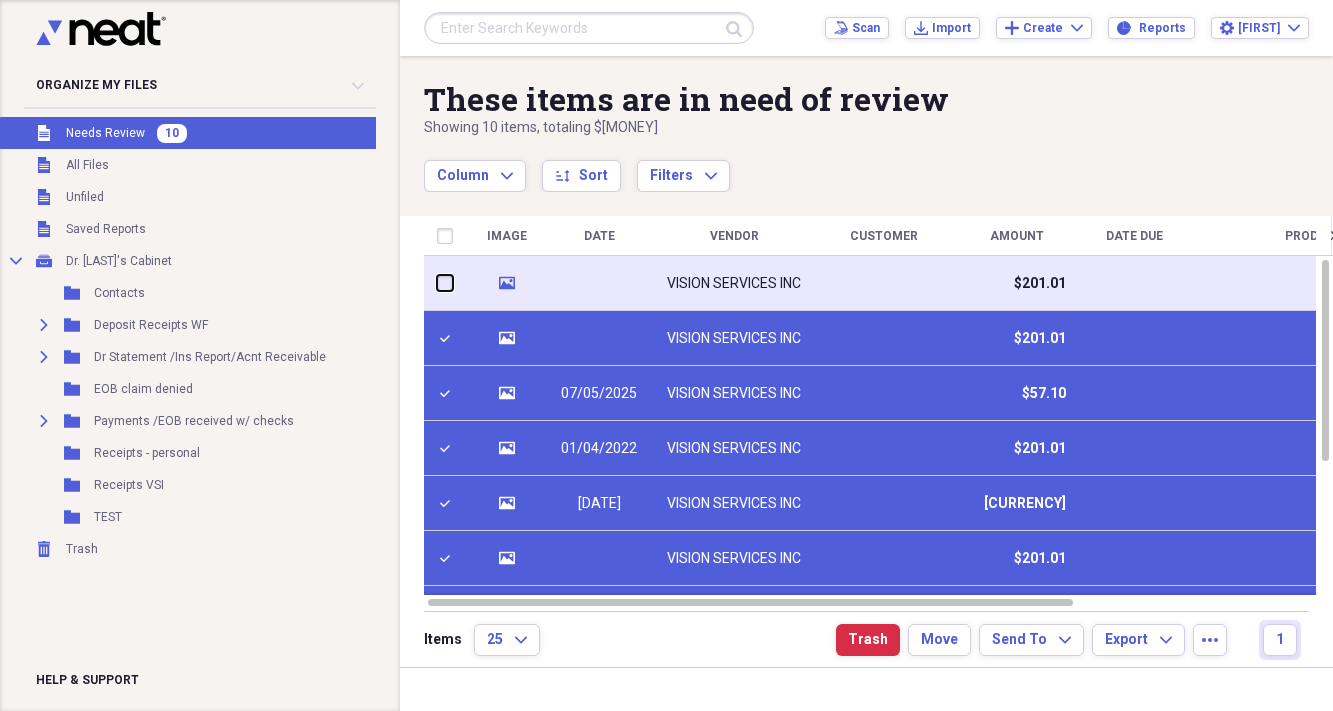 click at bounding box center (437, 283) 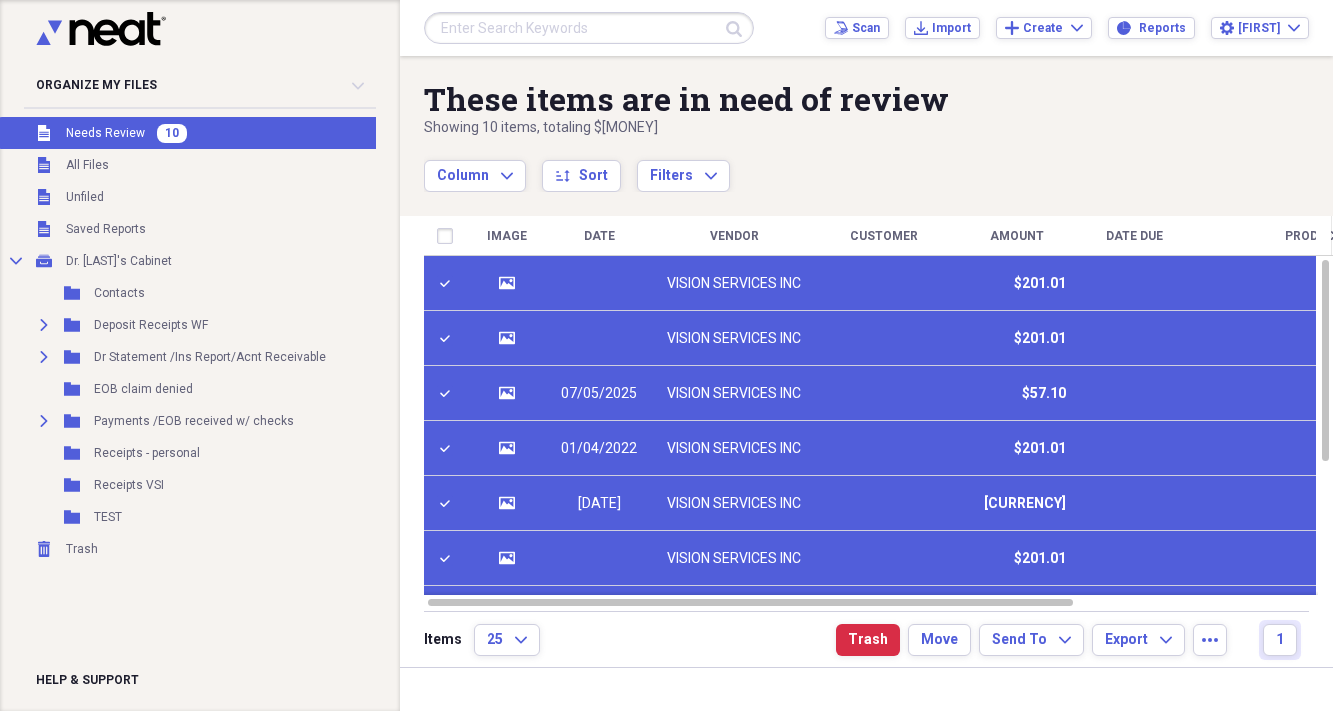 click at bounding box center [449, 283] 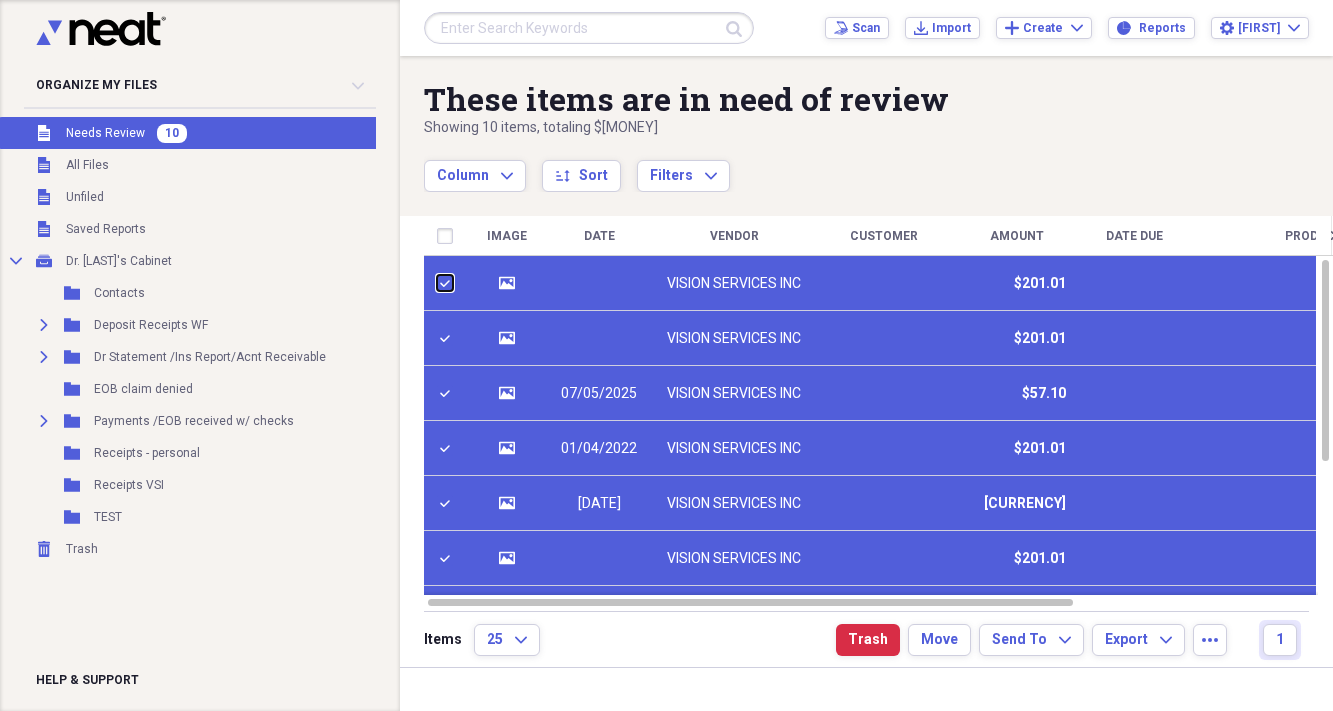 click at bounding box center (437, 283) 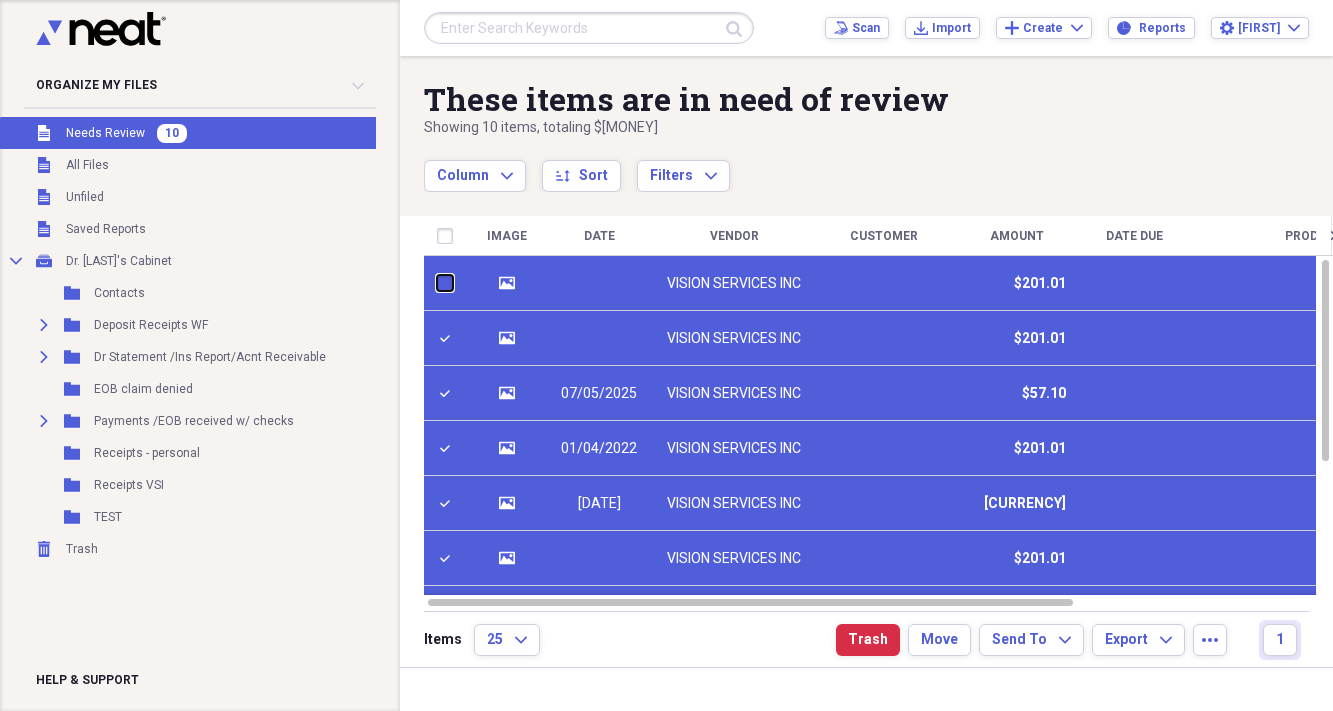 checkbox on "false" 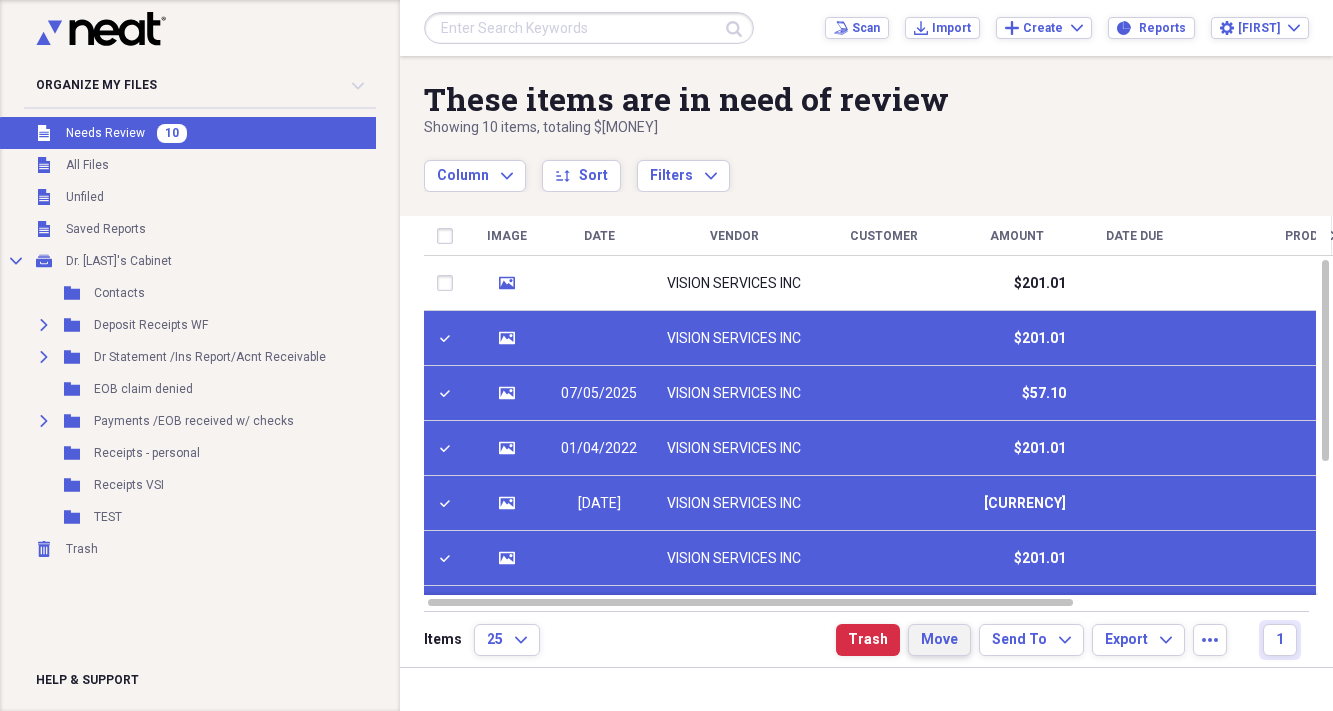 click on "Move" at bounding box center [939, 640] 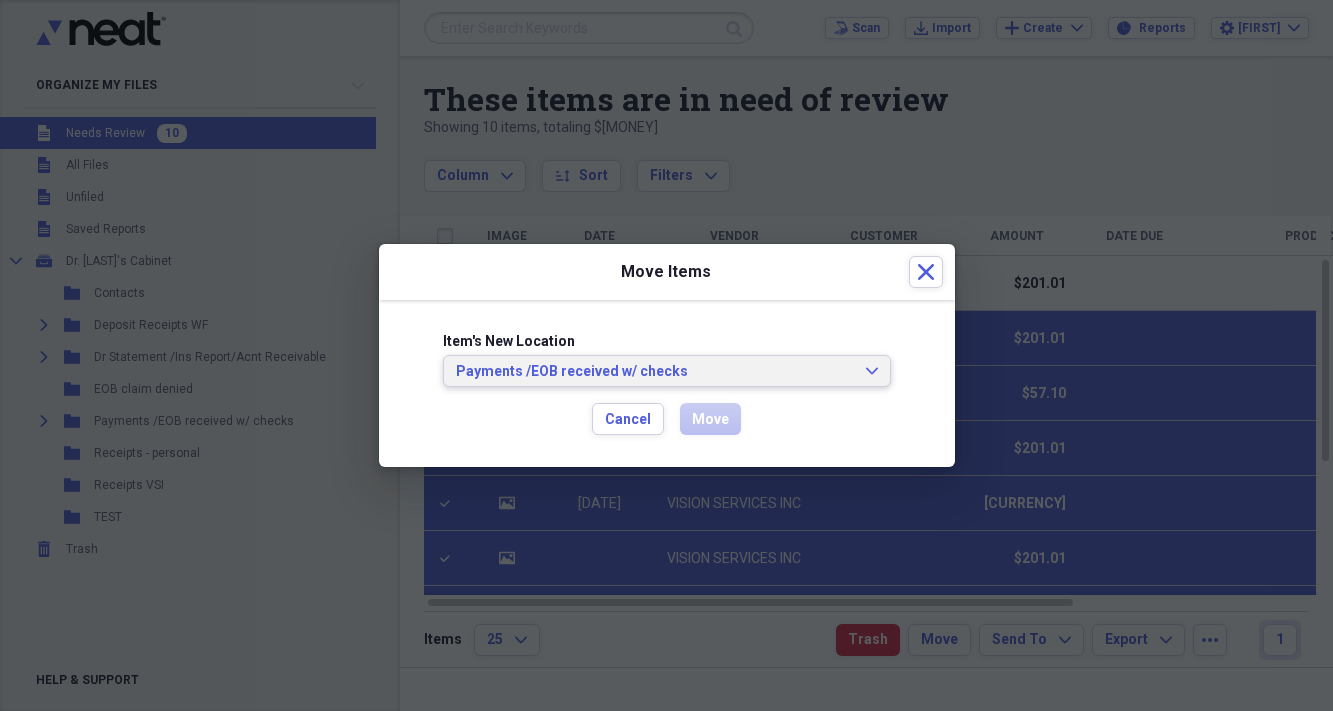 click on "Expand" 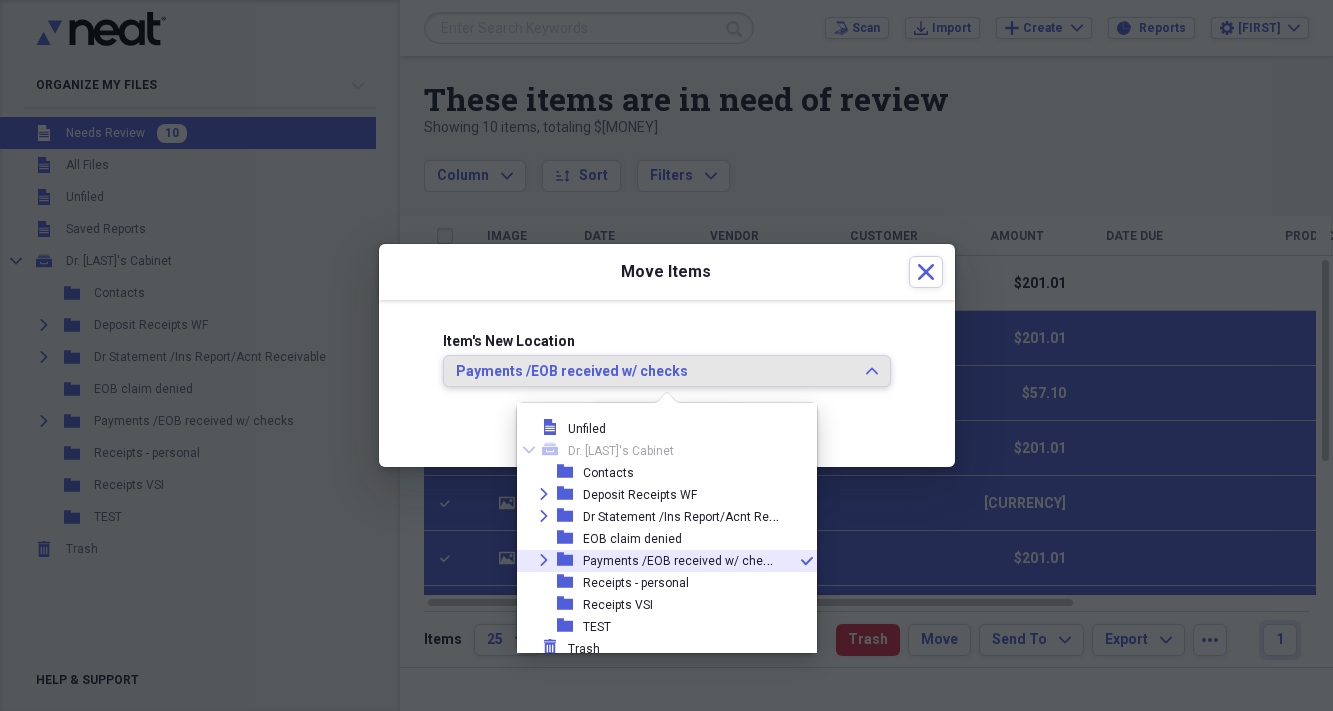 scroll, scrollTop: 7, scrollLeft: 0, axis: vertical 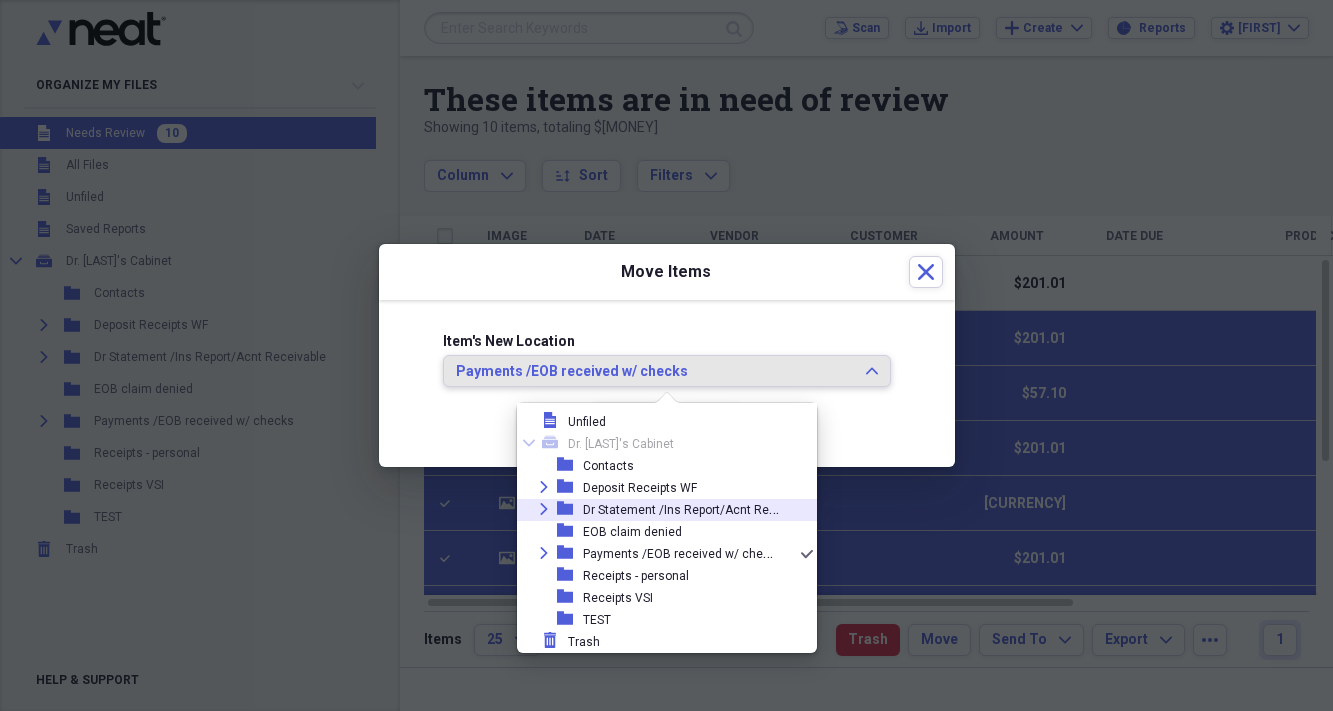 click on "Dr Statement /Ins Report/Acnt Receivable" at bounding box center (699, 508) 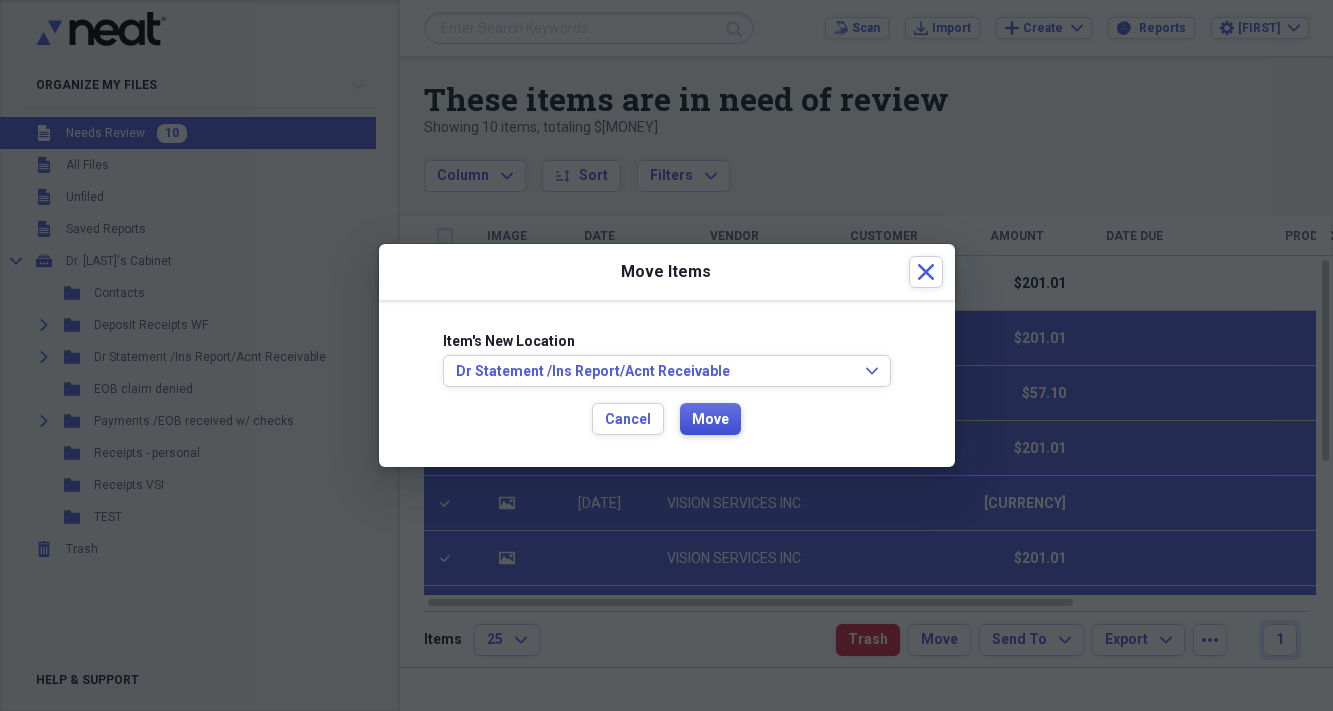 click on "Move" at bounding box center [710, 420] 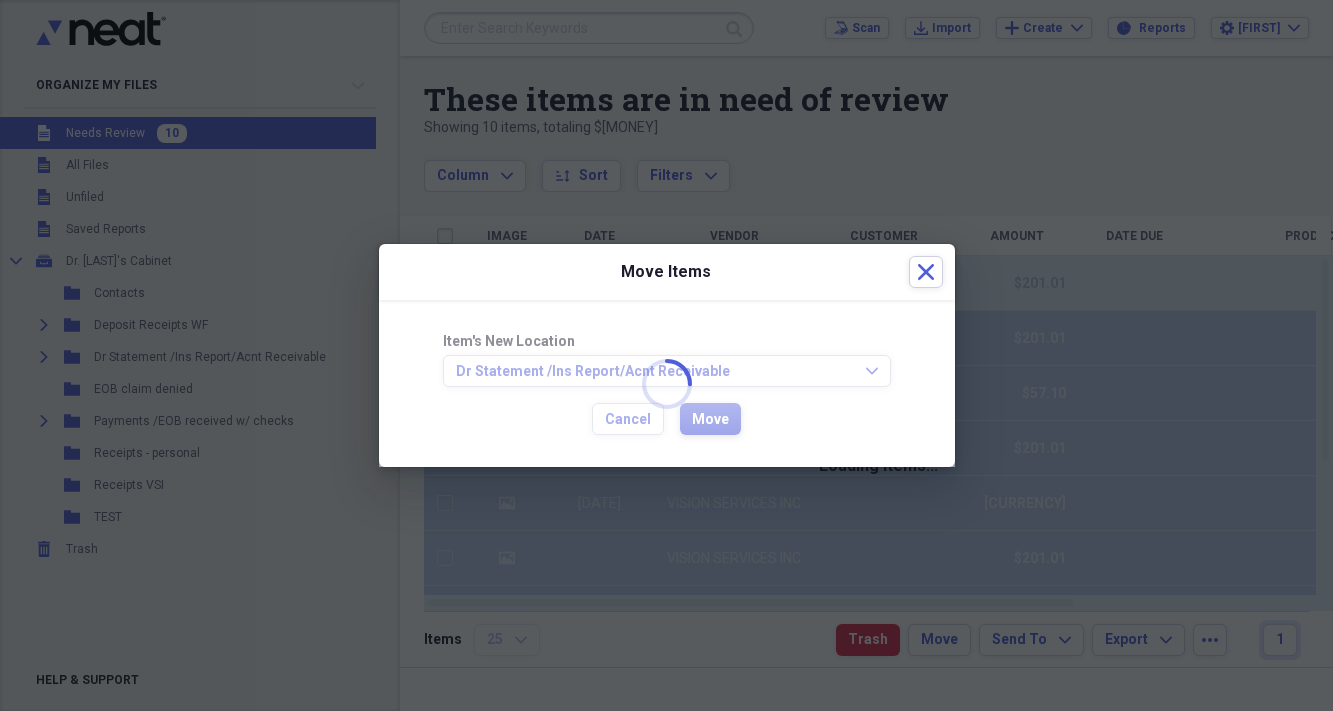 checkbox on "false" 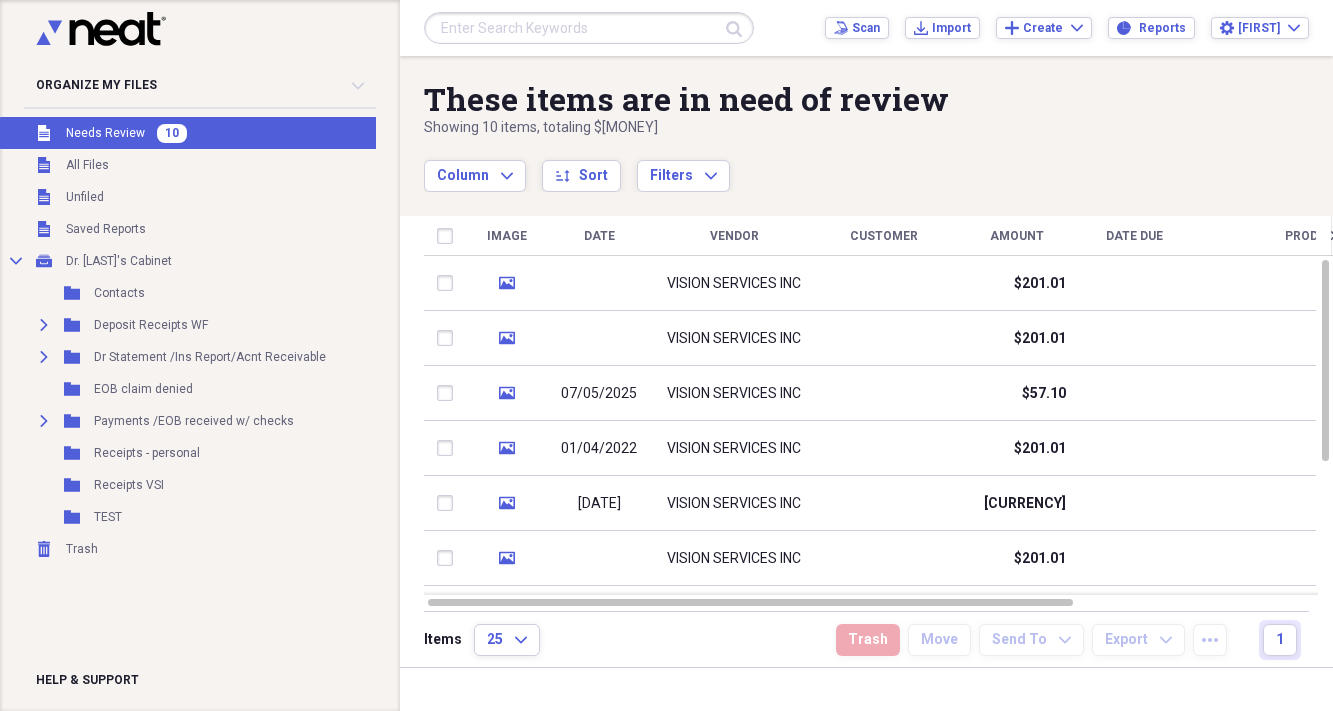 click on "VISION SERVICES INC" at bounding box center (734, 393) 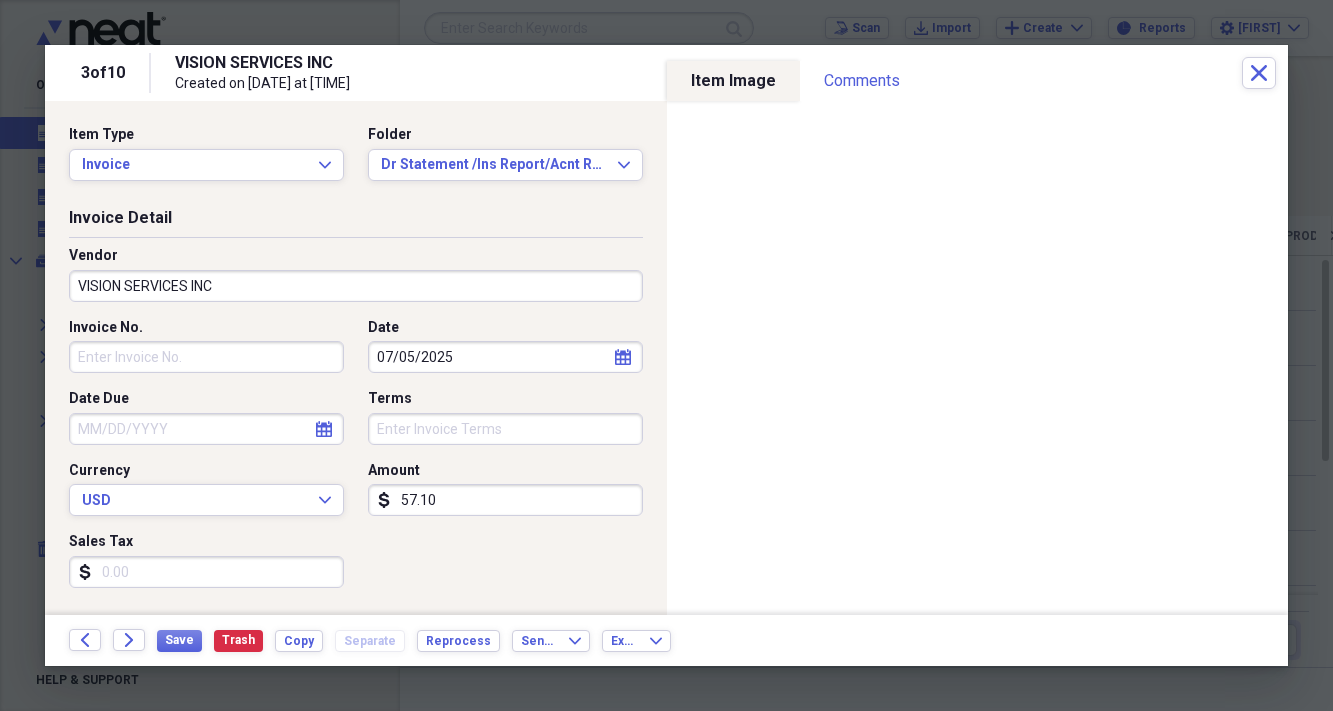 click on "Sales Tax" at bounding box center [206, 542] 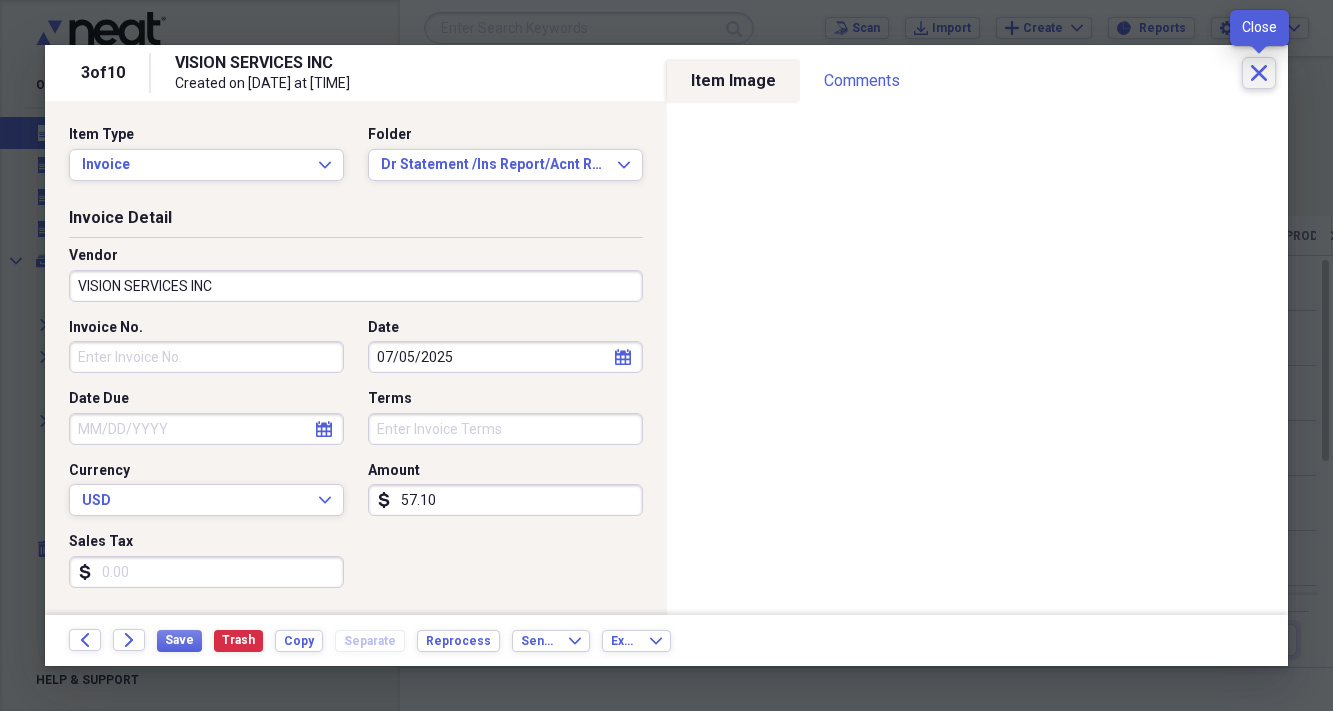 click on "Close" 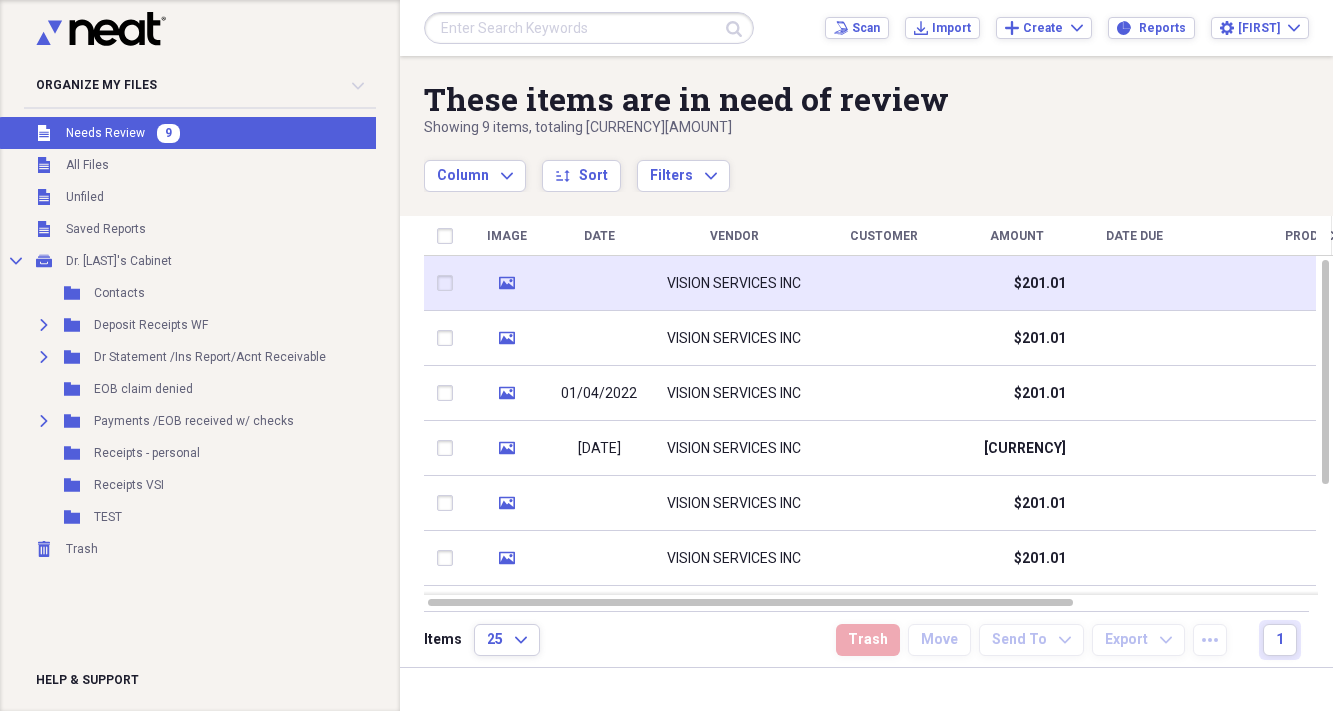 click at bounding box center [599, 283] 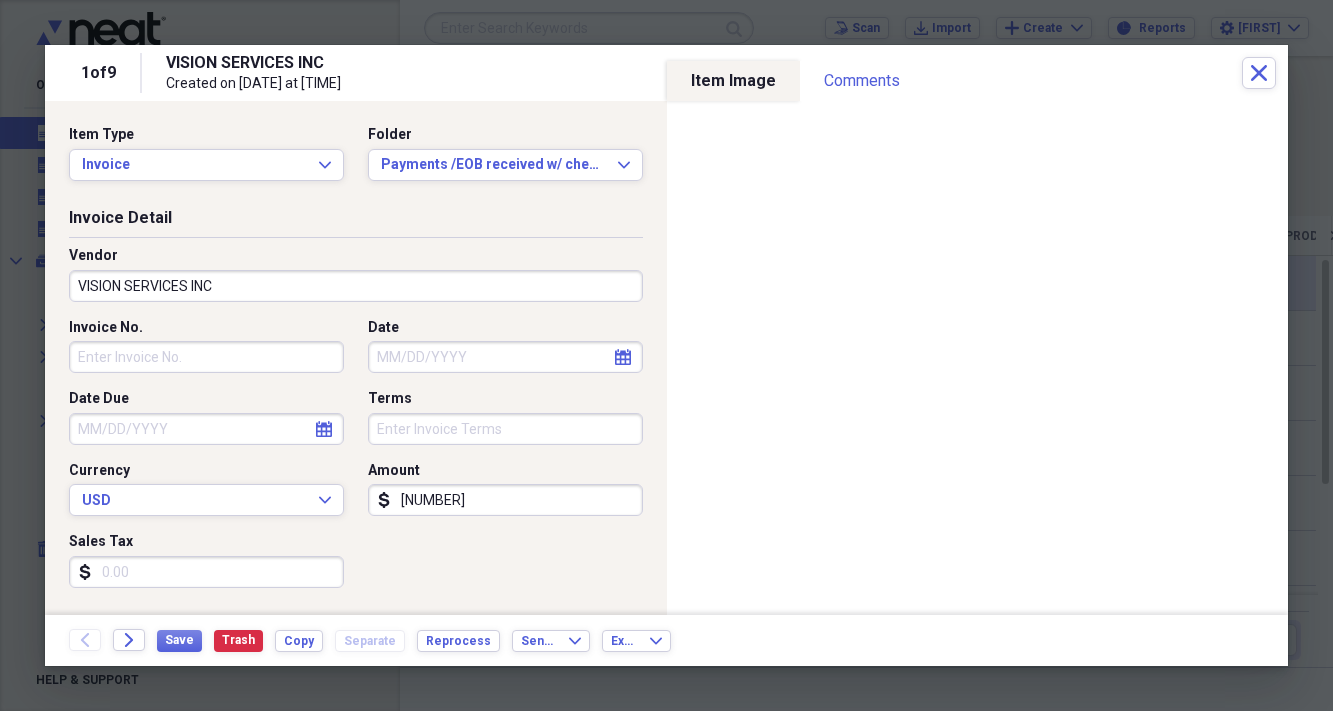 click on "VISION SERVICES INC" at bounding box center [356, 286] 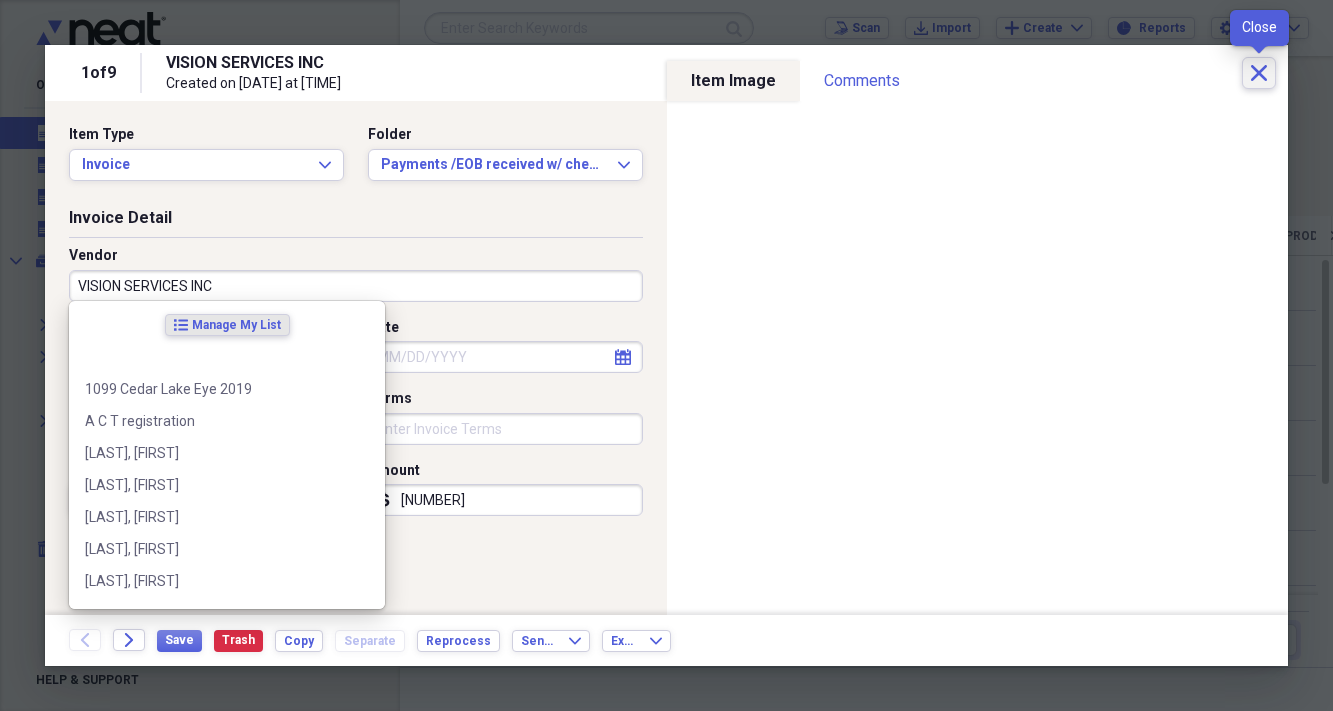 click 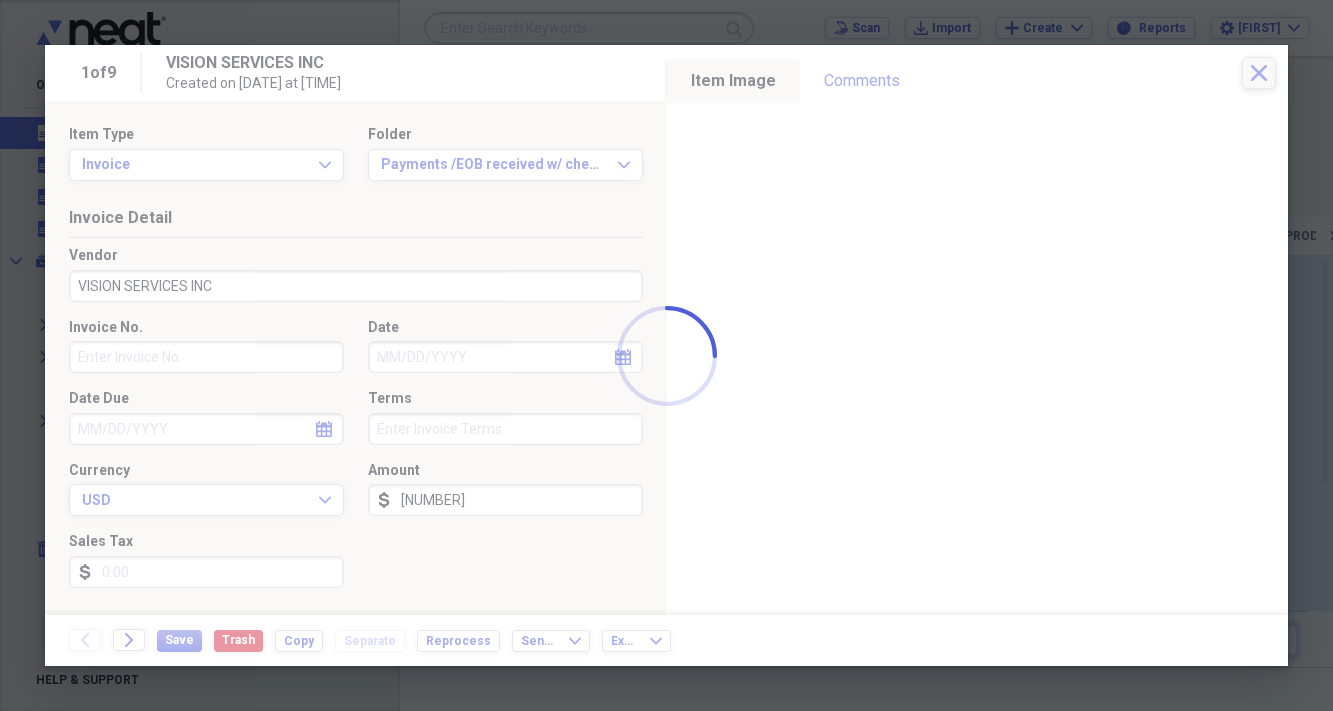 click at bounding box center [666, 355] 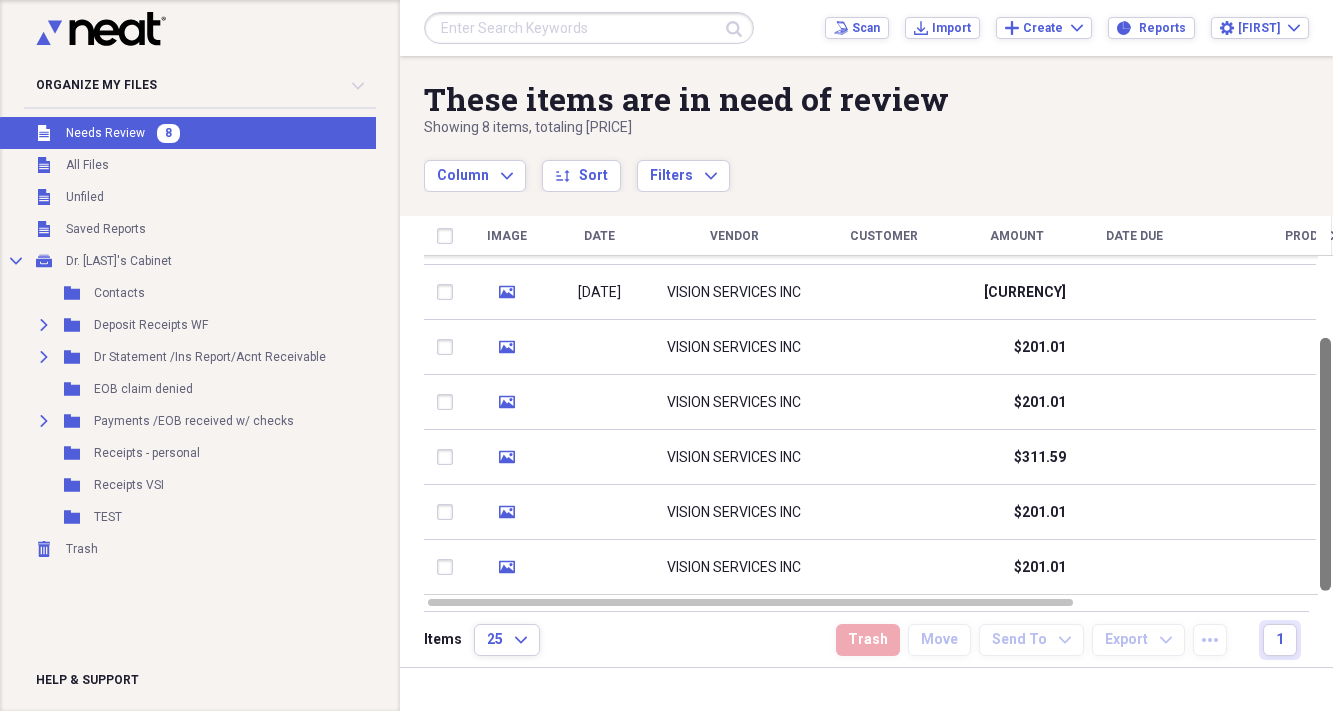 drag, startPoint x: 1321, startPoint y: 315, endPoint x: 1320, endPoint y: 564, distance: 249.00201 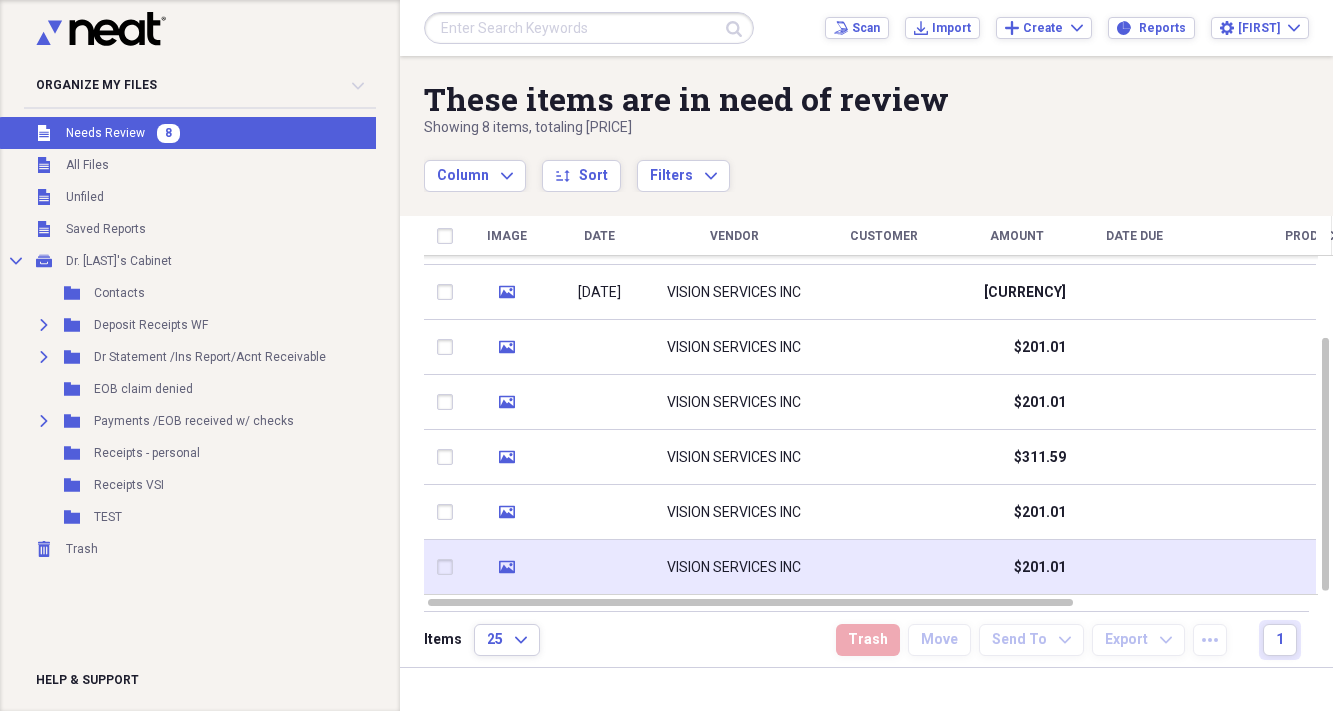click on "VISION SERVICES INC" at bounding box center [734, 568] 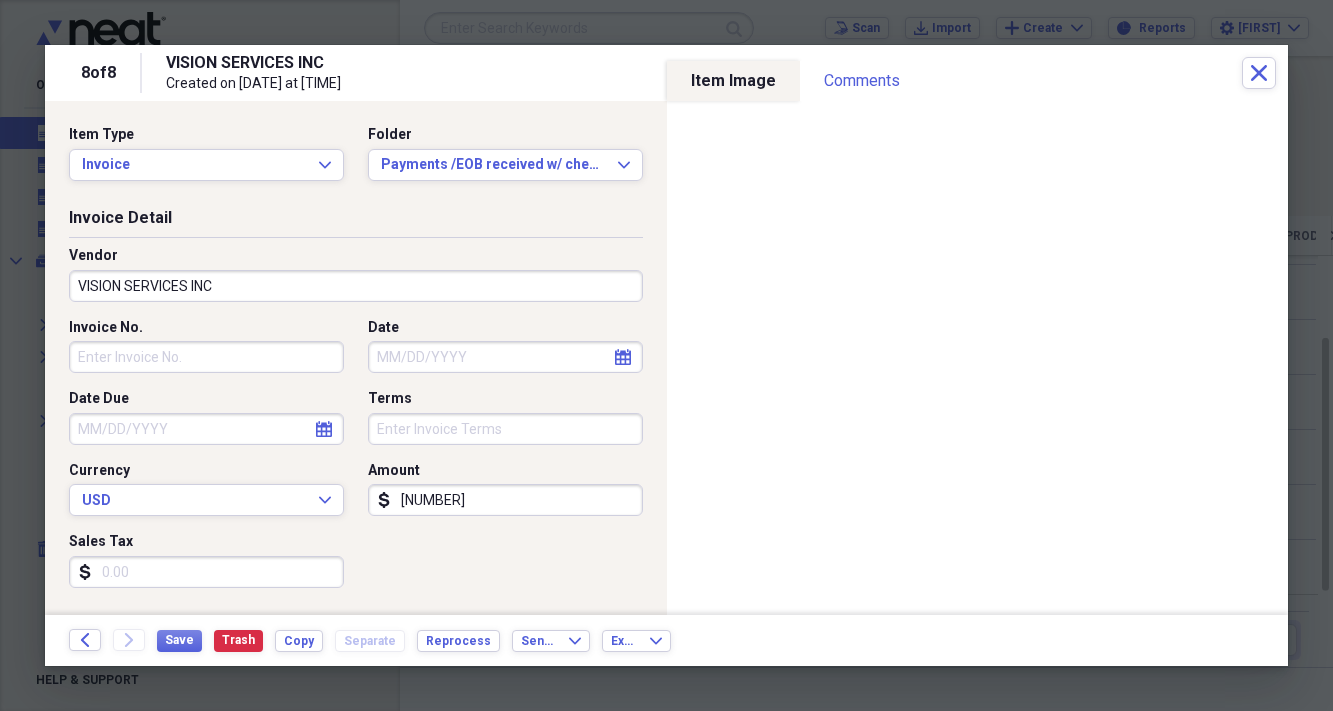 click on "calendar" 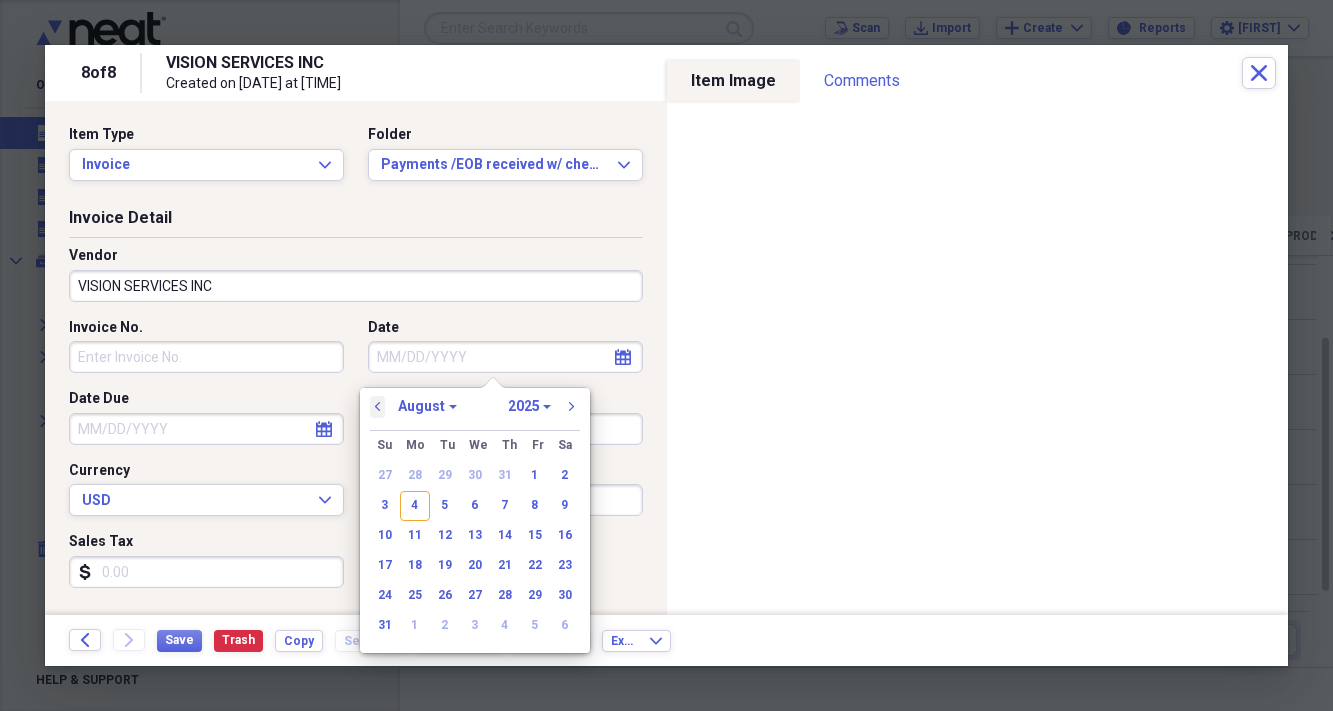 click on "previous" at bounding box center (378, 407) 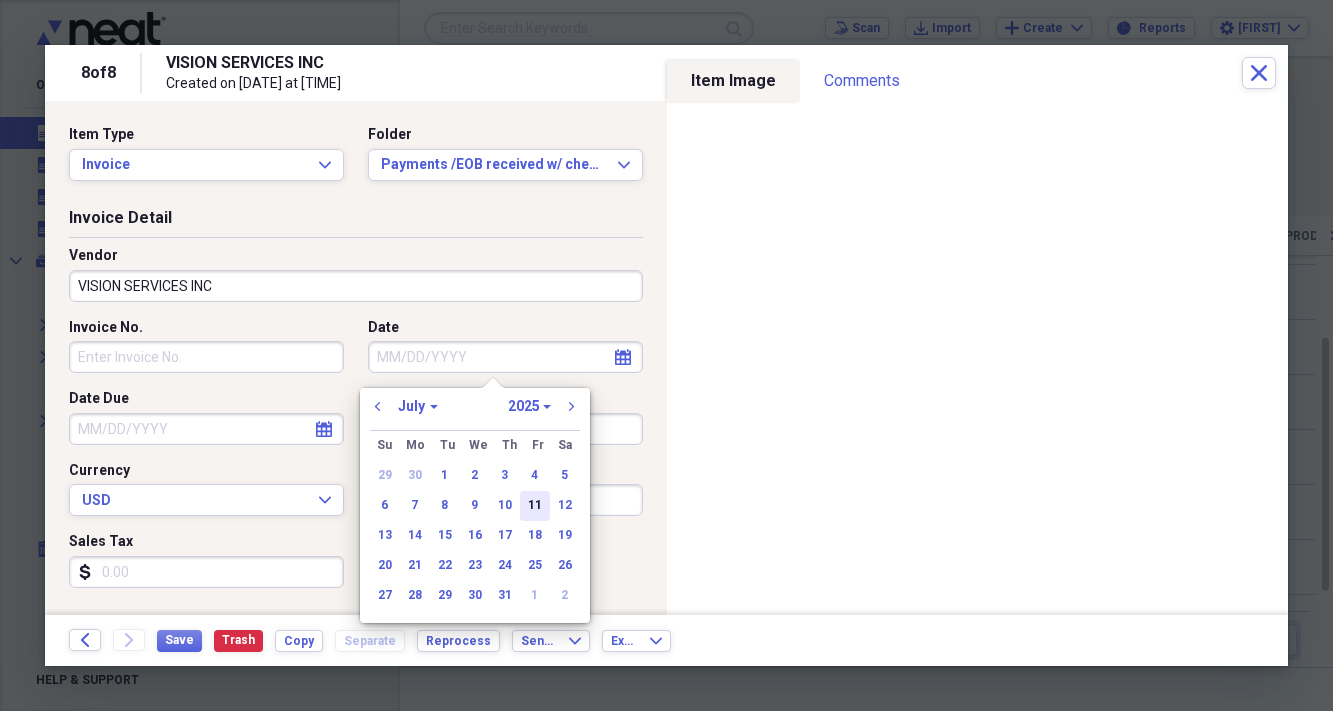 click on "11" at bounding box center [535, 506] 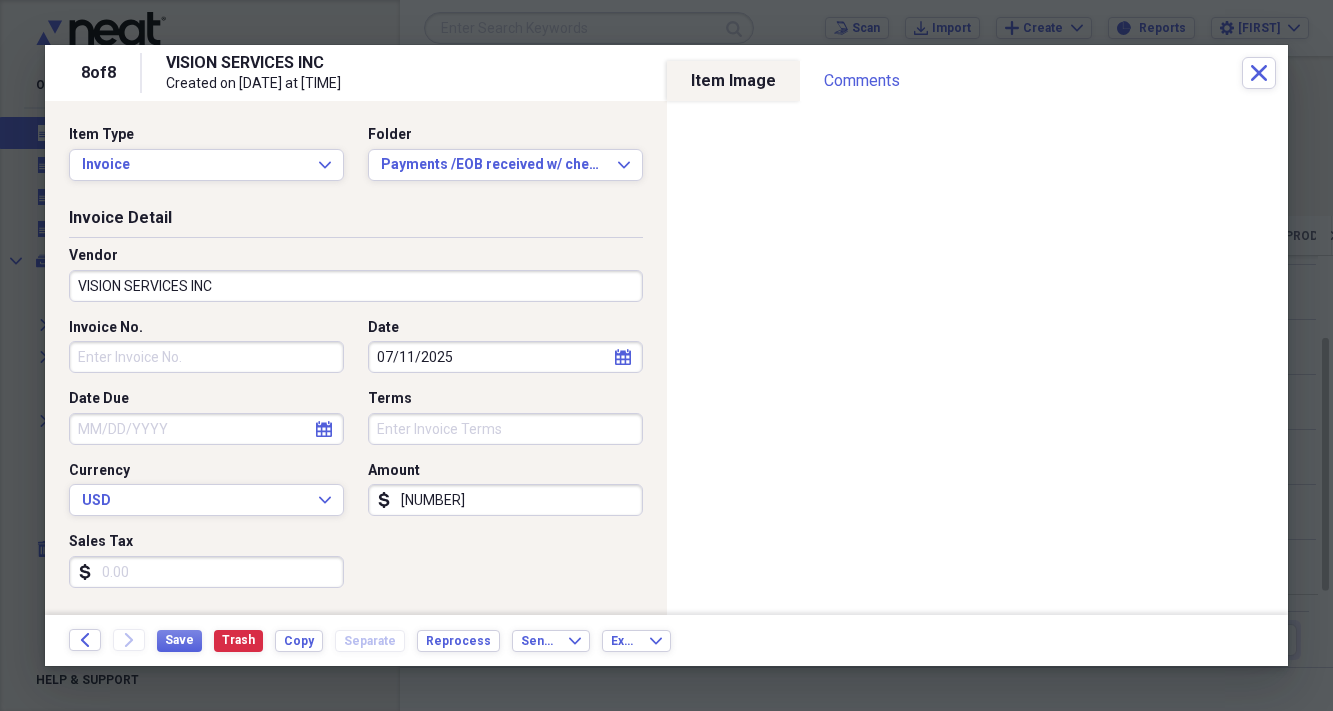 click on "[NUMBER]" at bounding box center (505, 500) 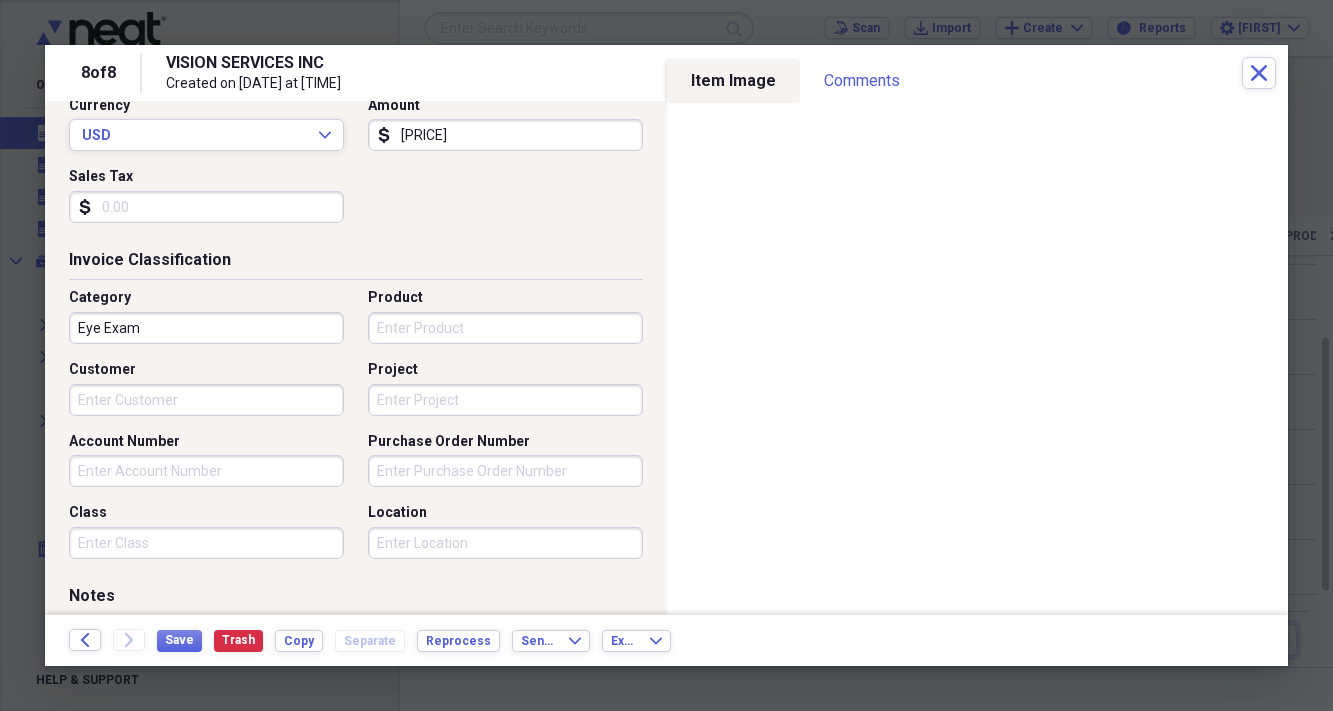 scroll, scrollTop: 372, scrollLeft: 0, axis: vertical 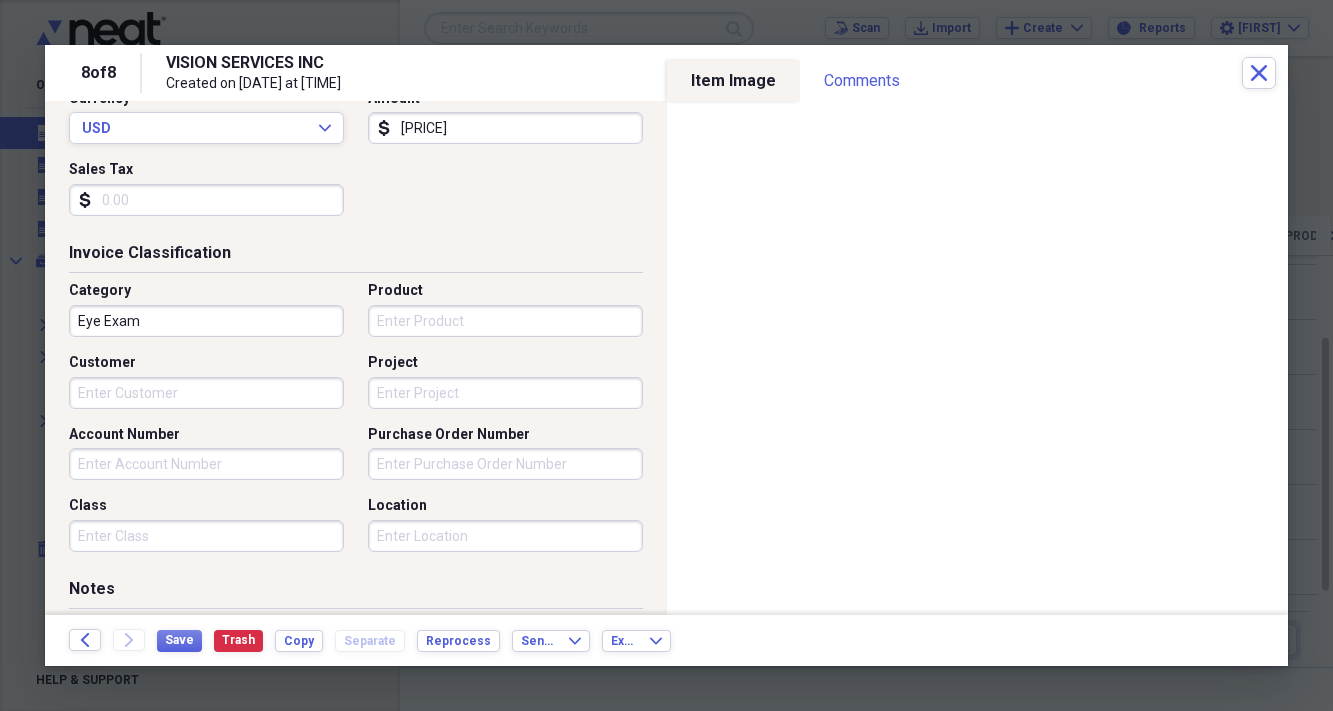 type on "[PRICE]" 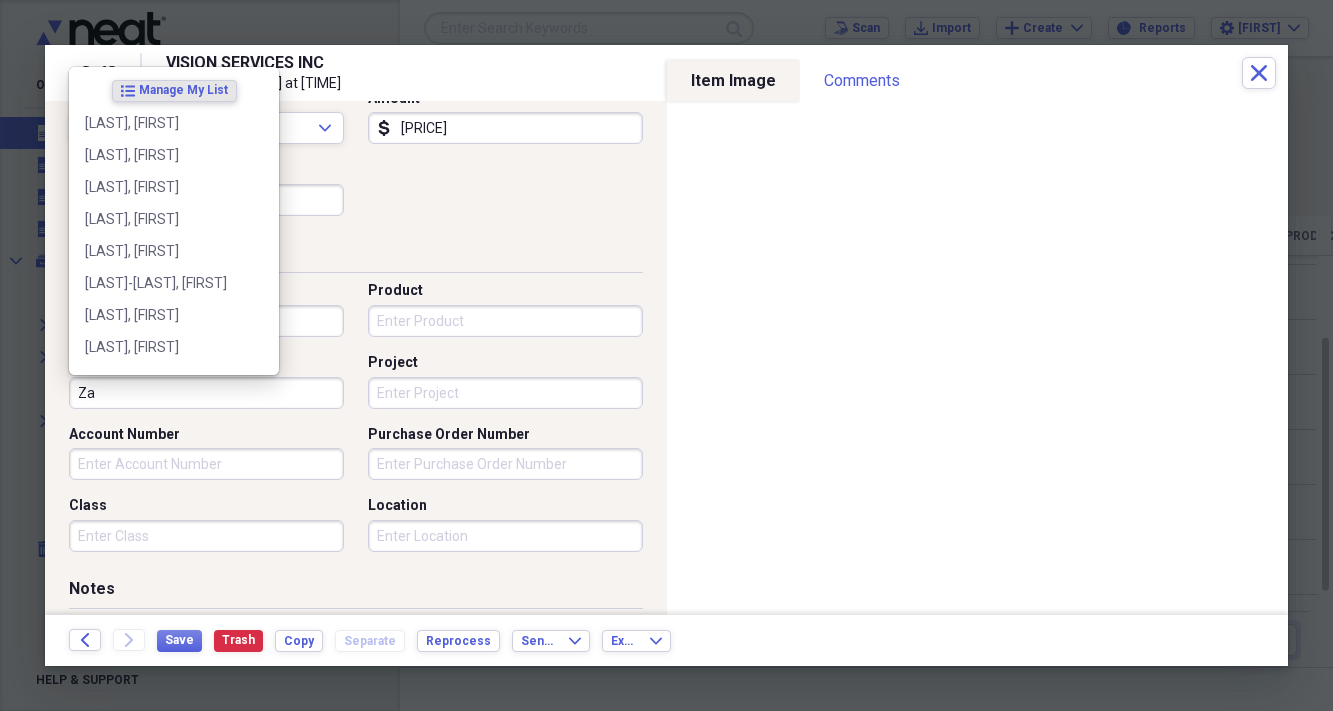 click on "Za" at bounding box center (206, 393) 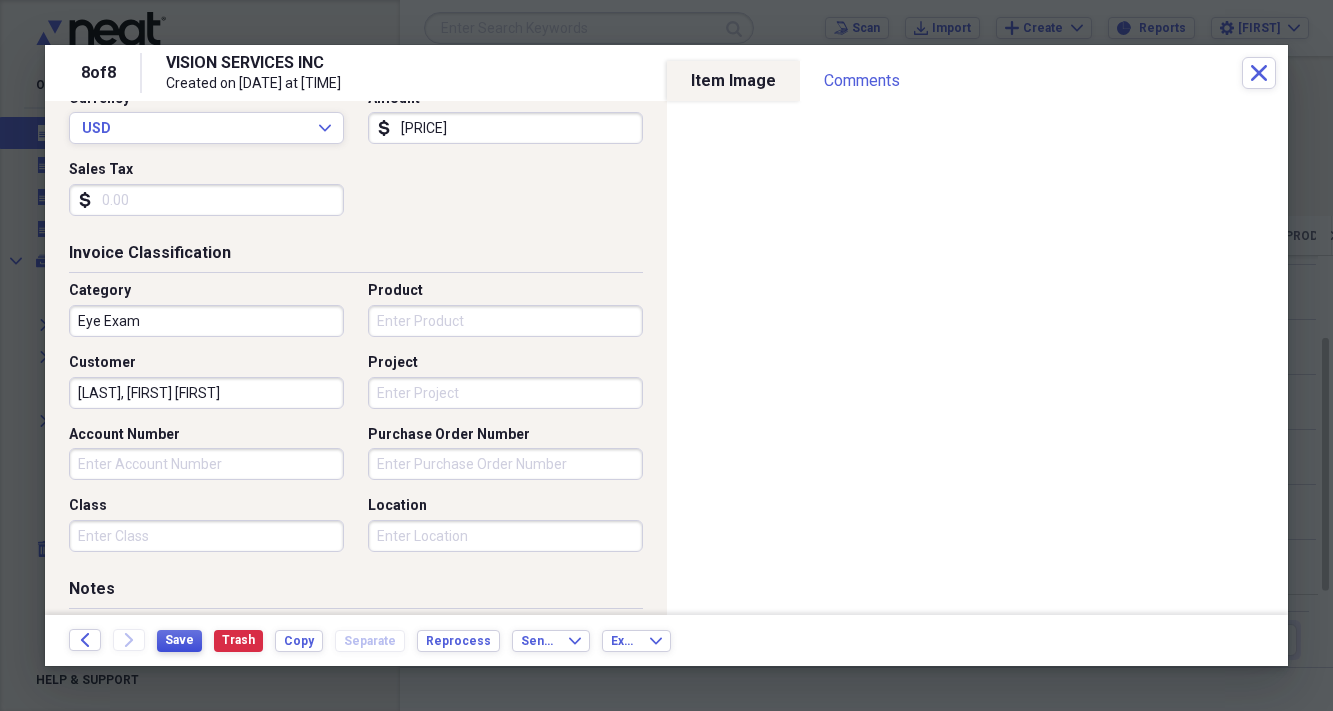 type on "[LAST], [FIRST] [FIRST]" 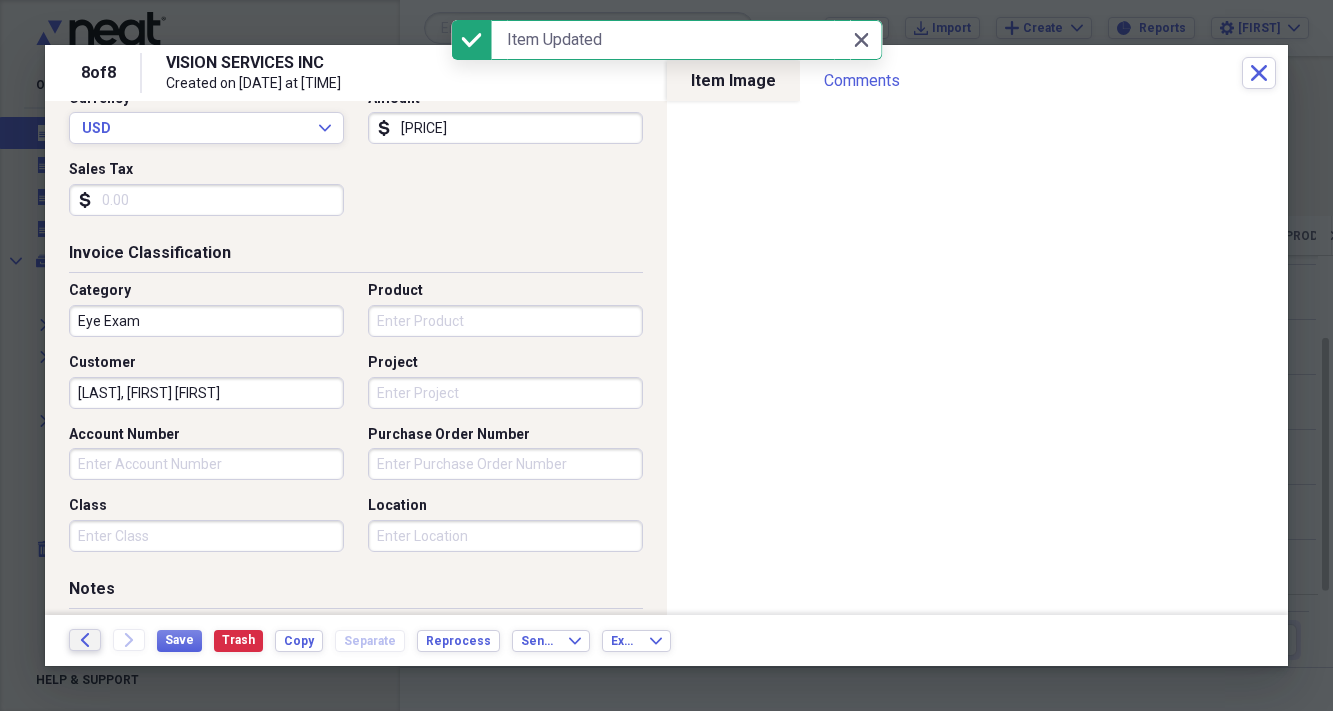 click 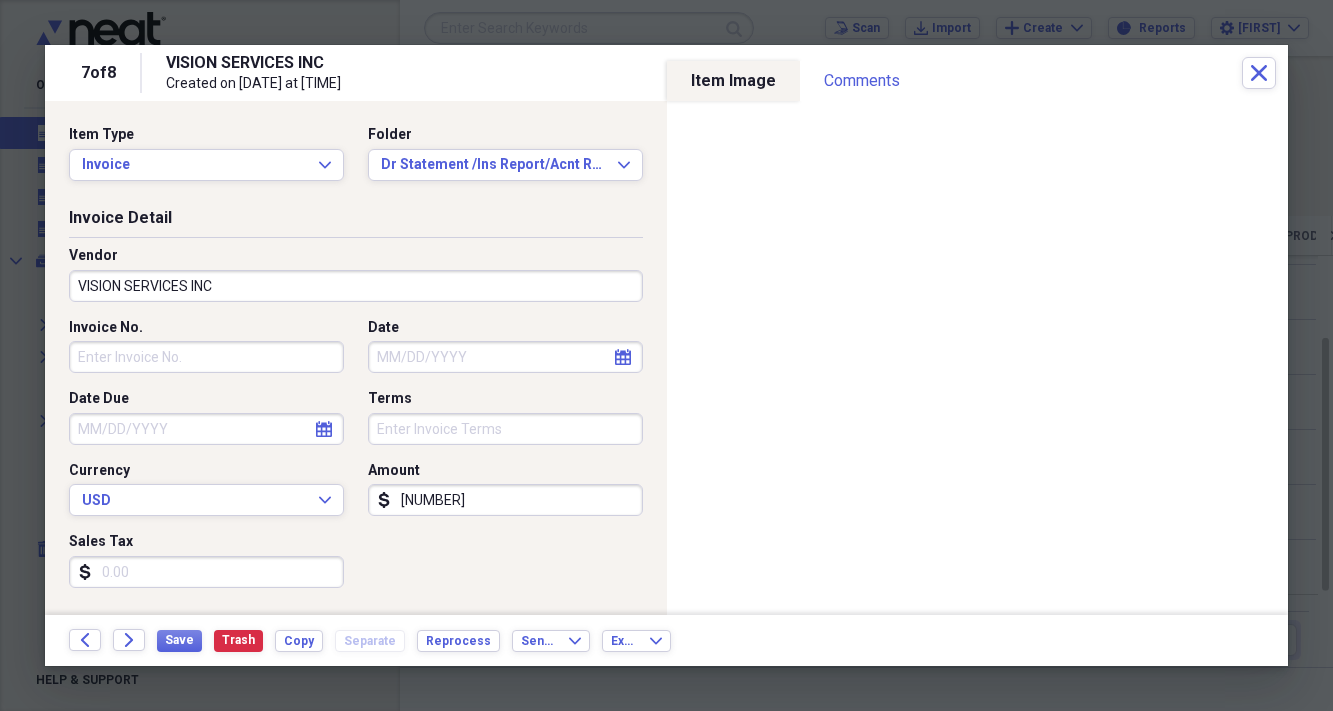 click on "calendar" 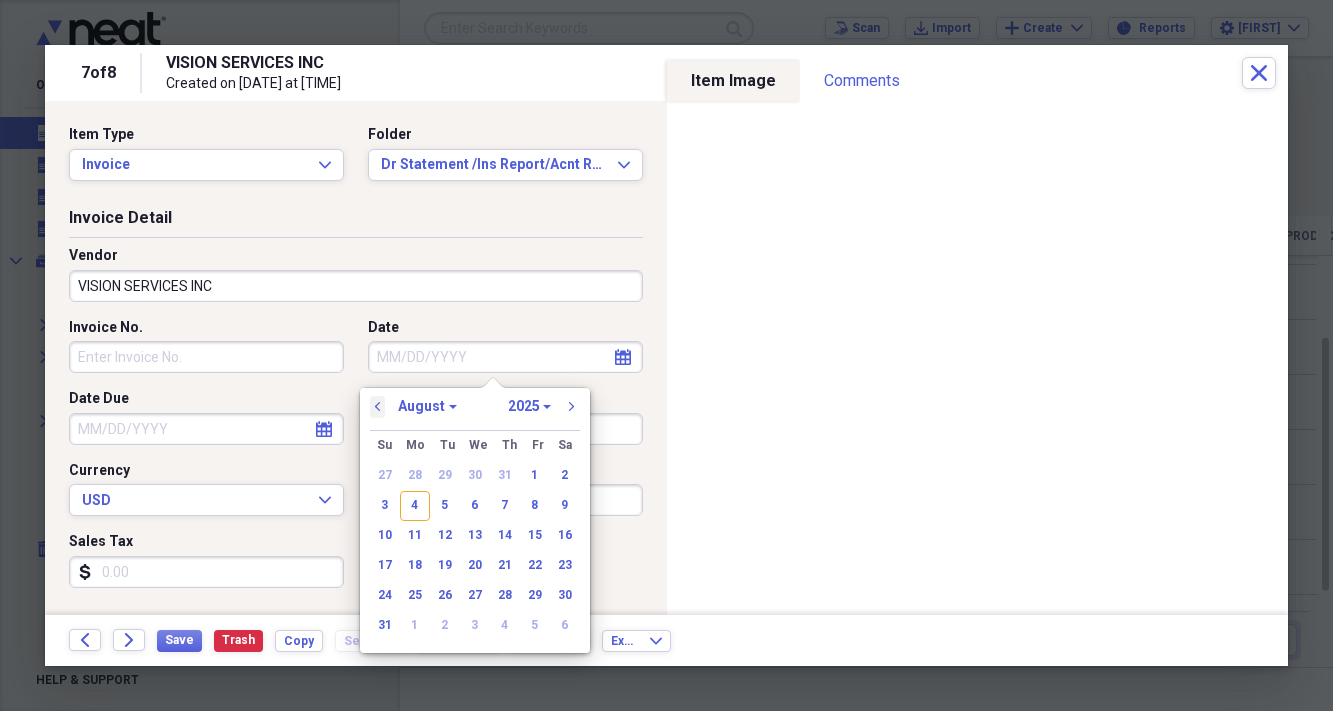 click on "previous" at bounding box center [378, 407] 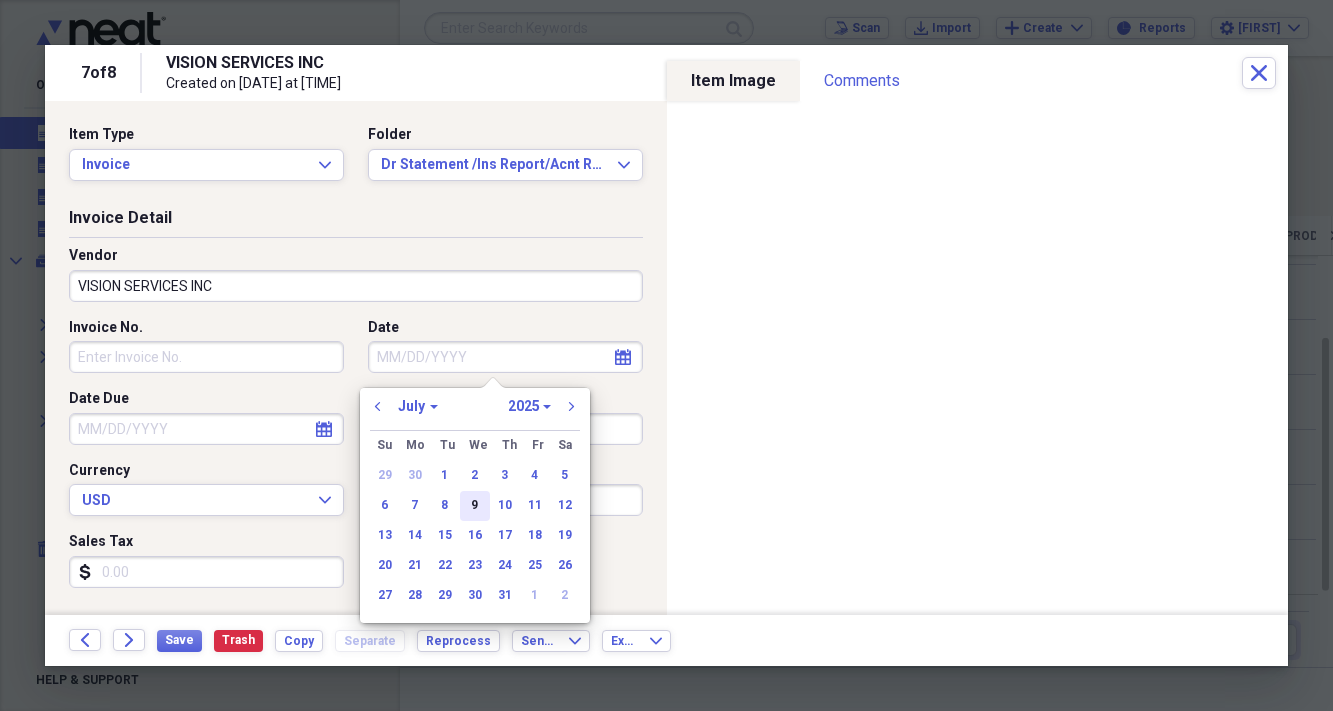click on "9" at bounding box center (475, 506) 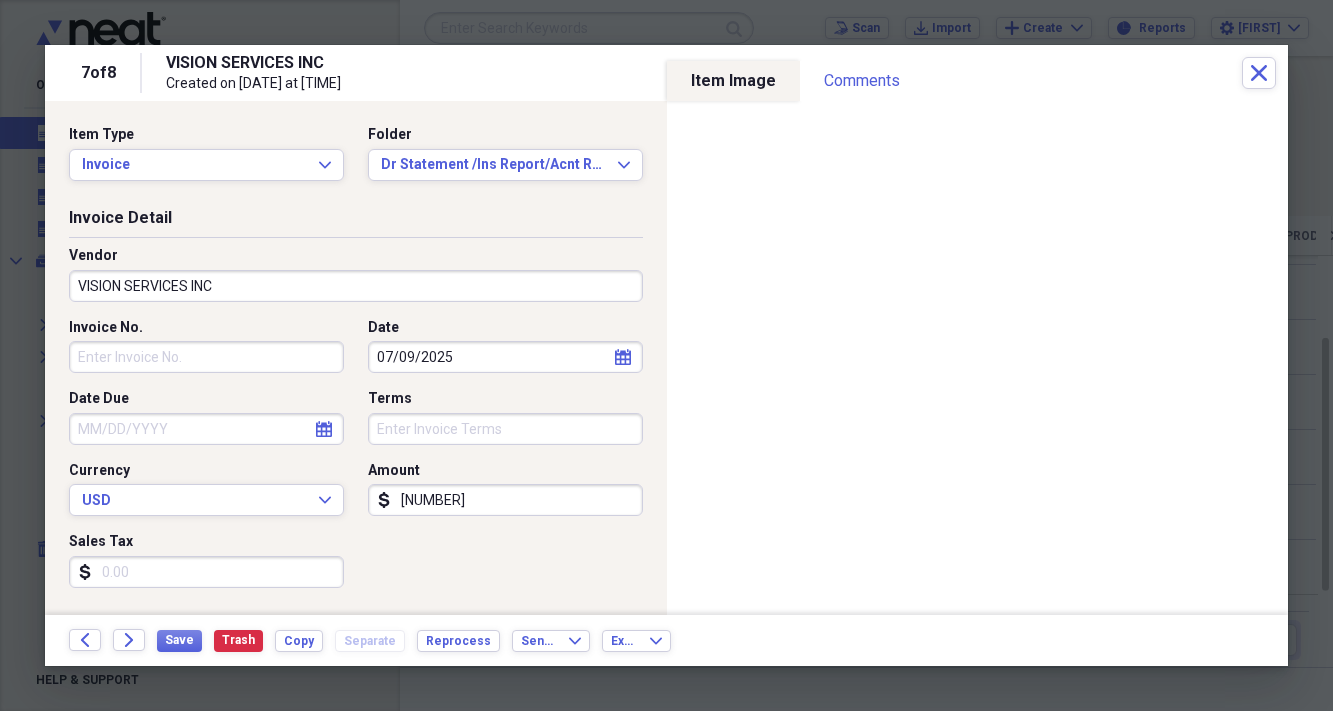 click on "[NUMBER]" at bounding box center [505, 500] 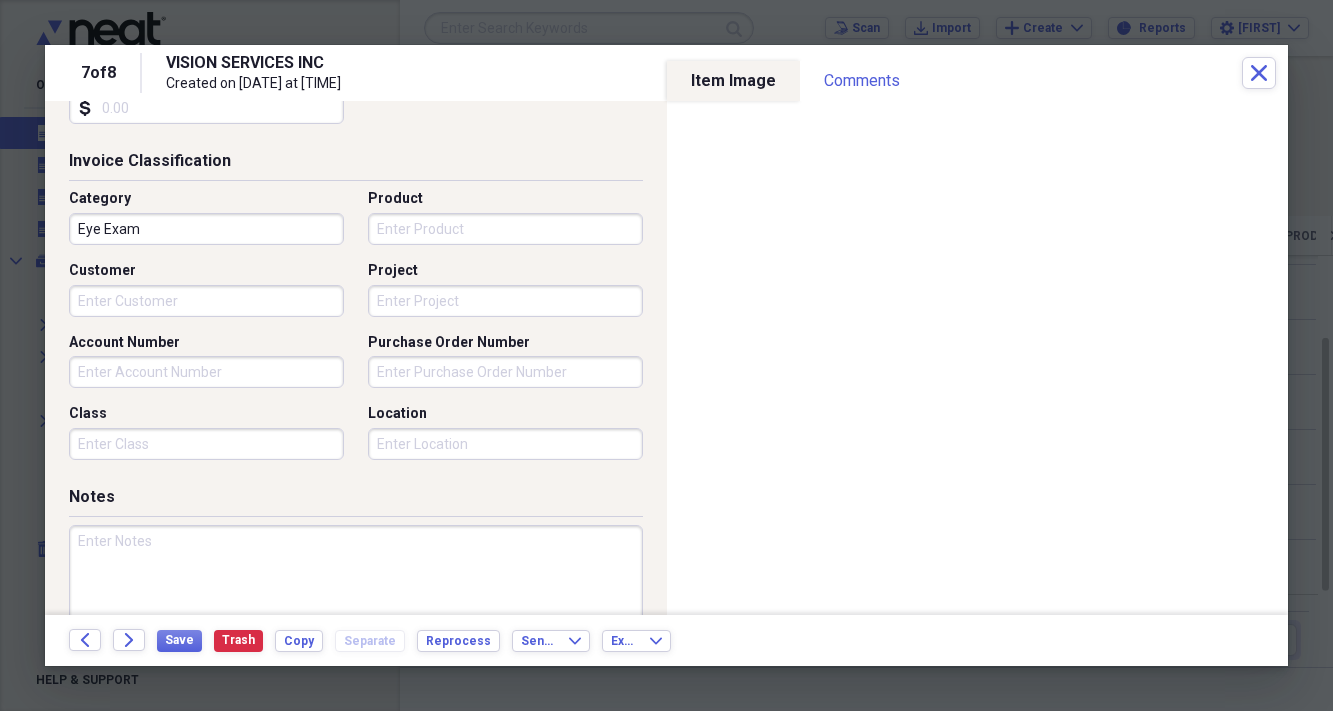 scroll, scrollTop: 485, scrollLeft: 0, axis: vertical 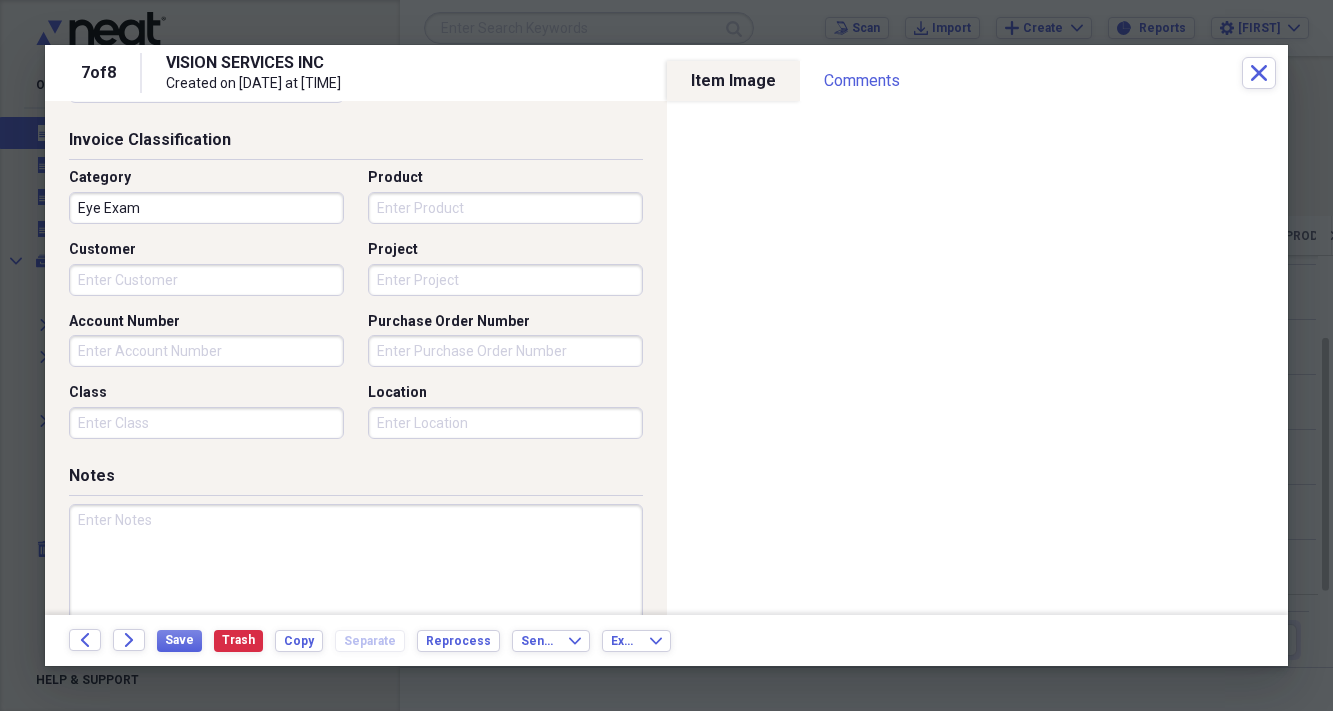 type on "[NUMBER]" 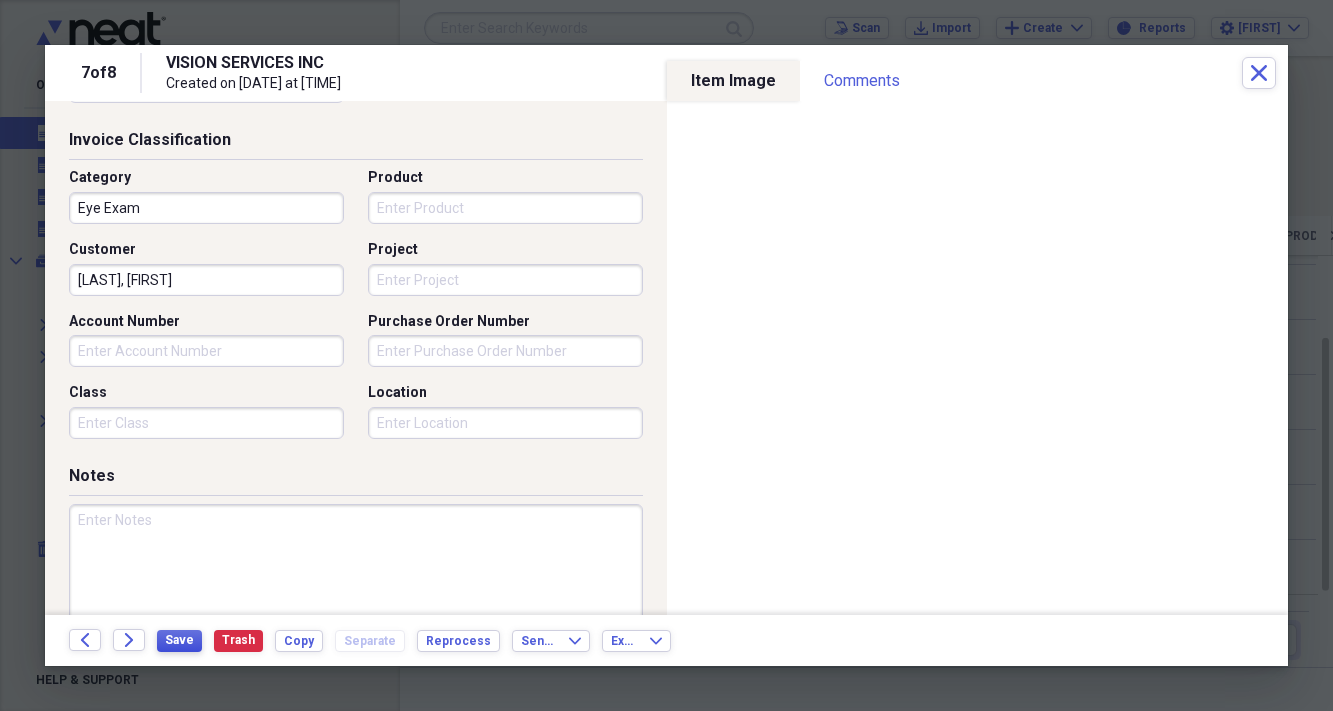 type on "[LAST], [FIRST]" 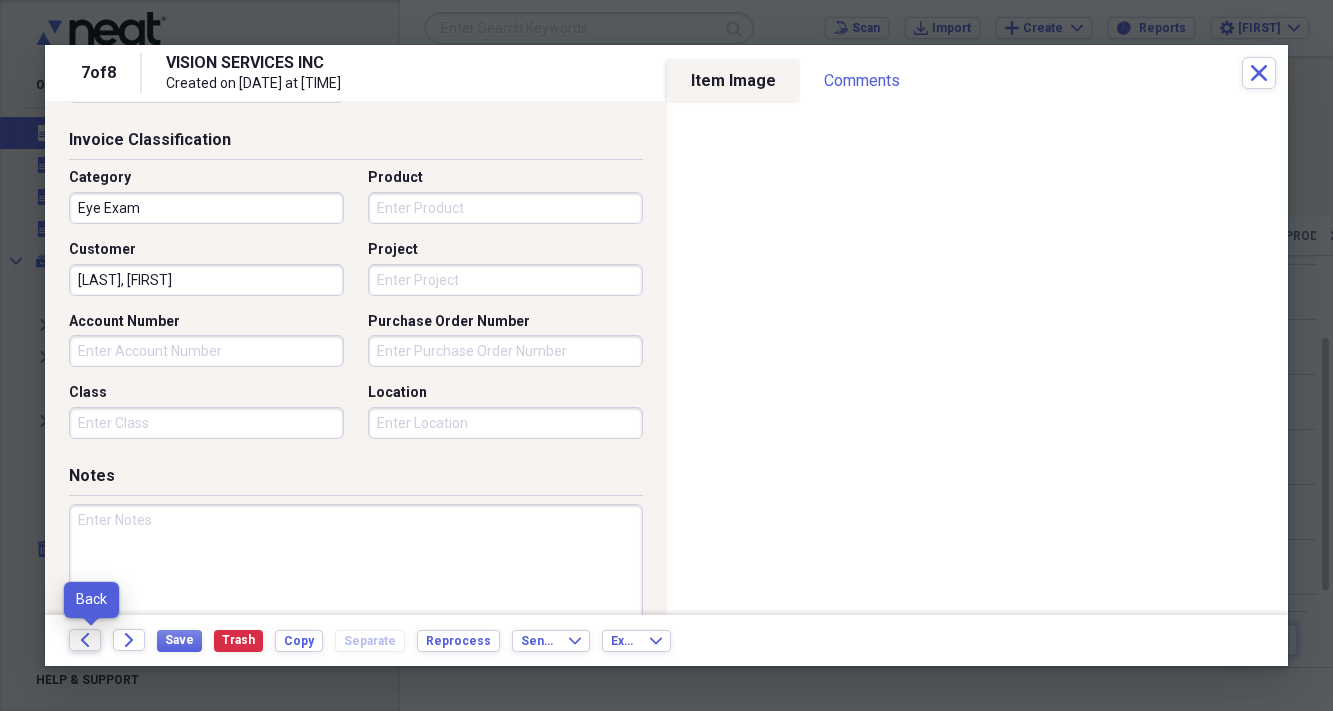 click on "Back" 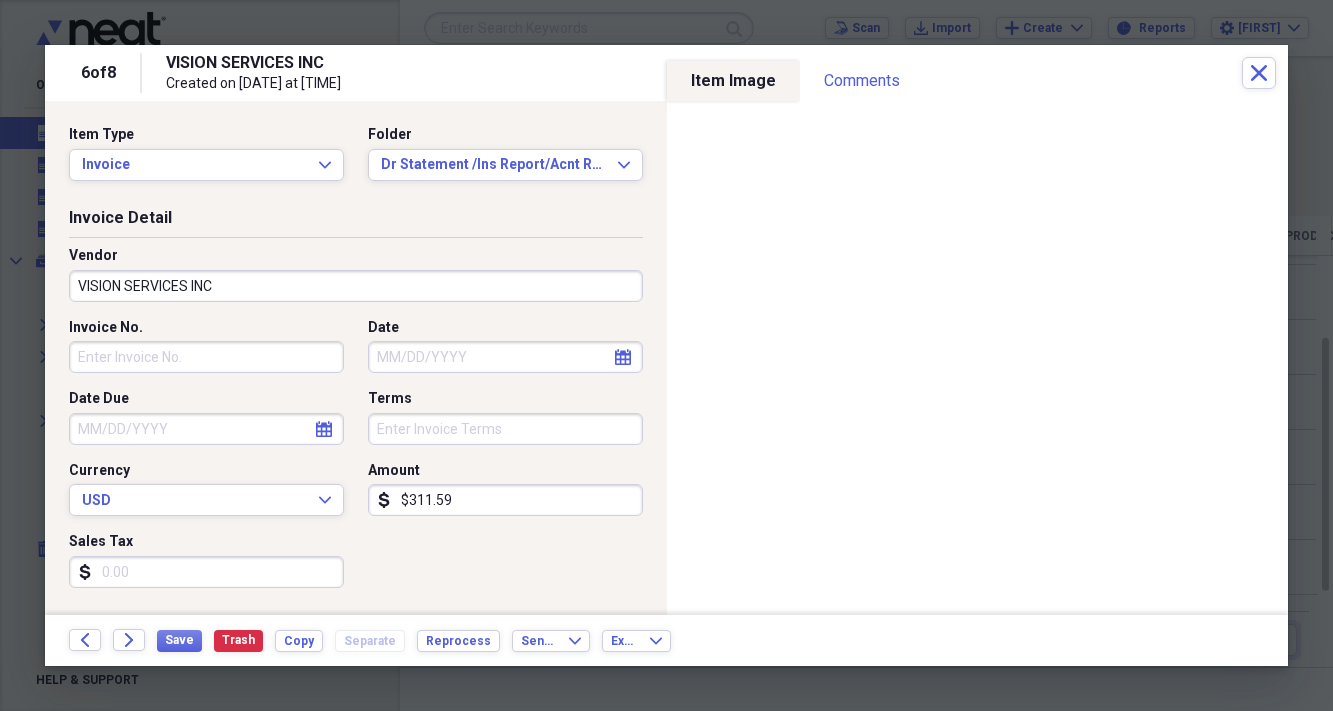 click on "VISION SERVICES INC" at bounding box center [356, 286] 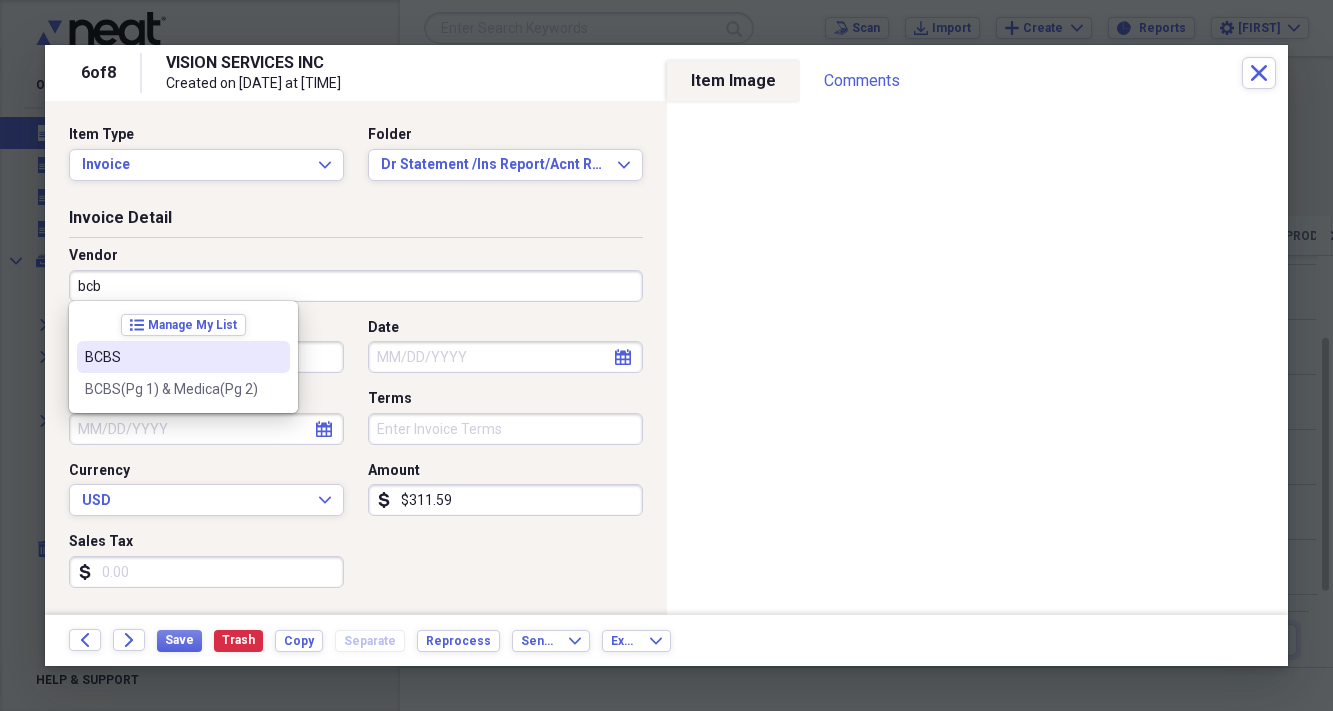 click on "BCBS" at bounding box center (171, 357) 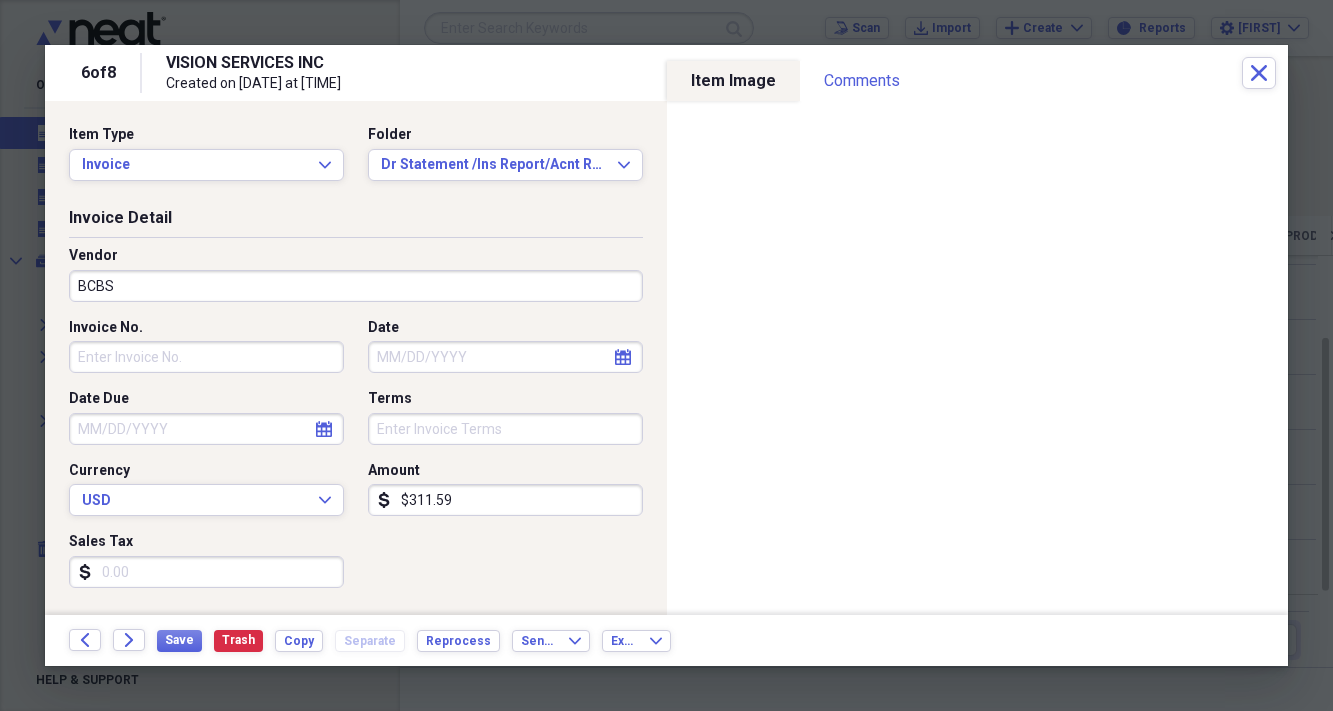 click on "calendar" 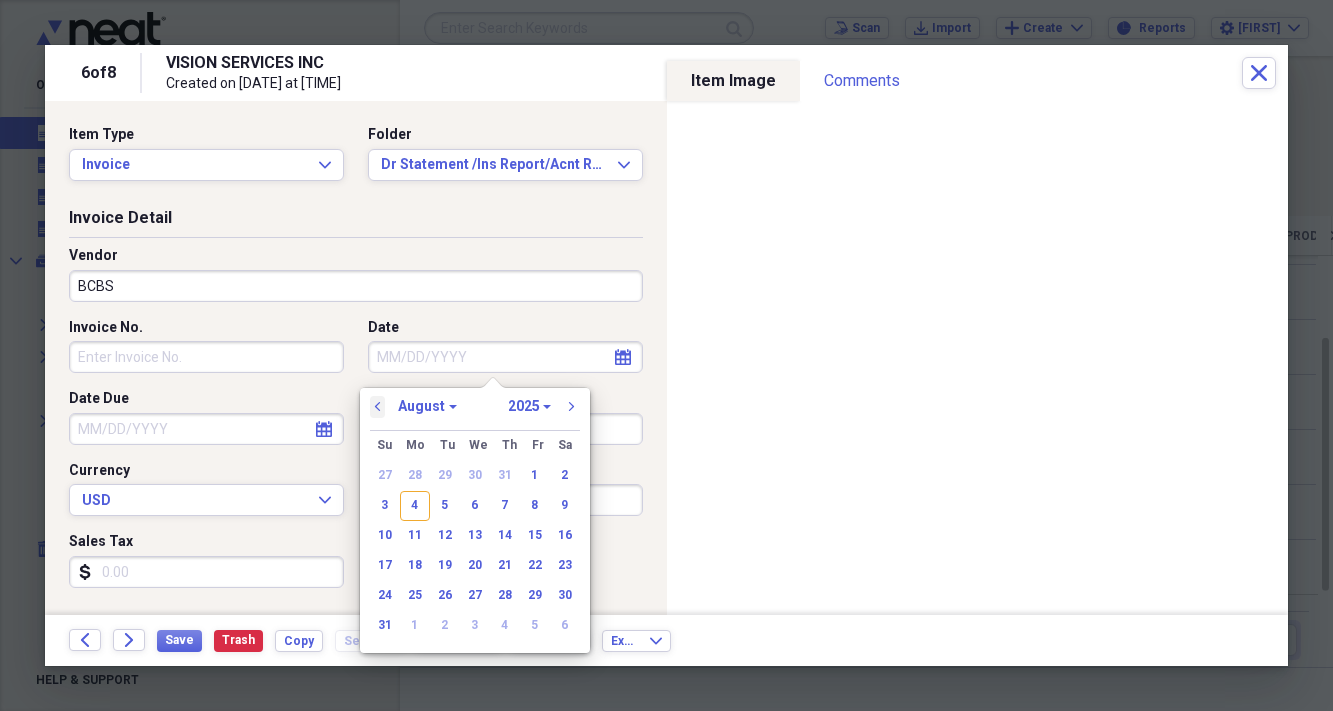 click on "previous" at bounding box center [378, 407] 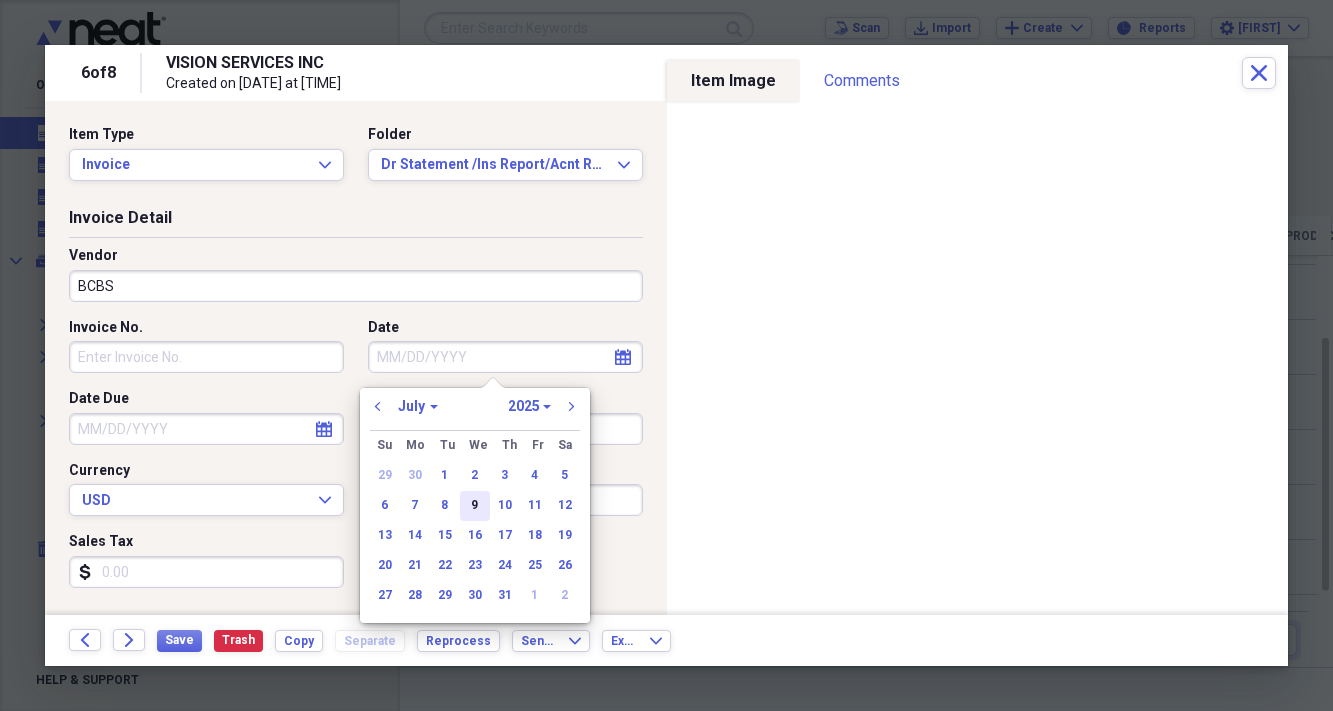 click on "9" at bounding box center [475, 506] 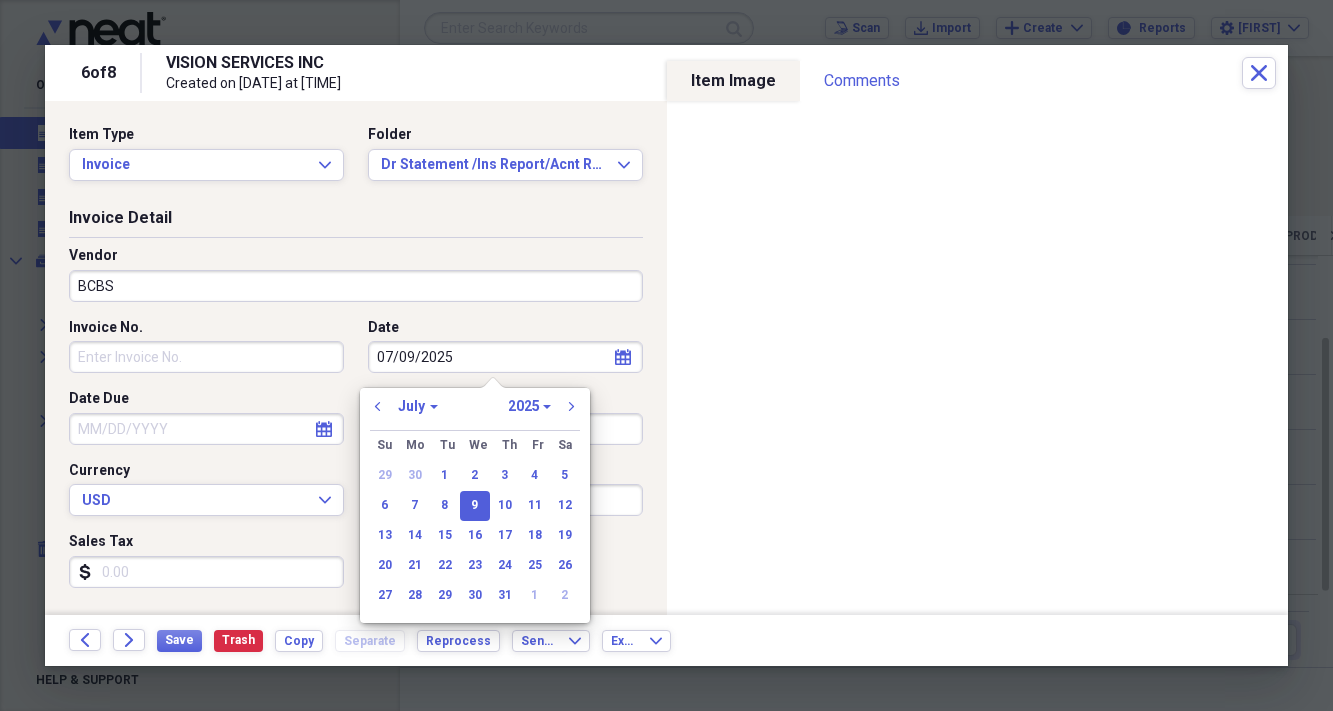 type on "07/09/2025" 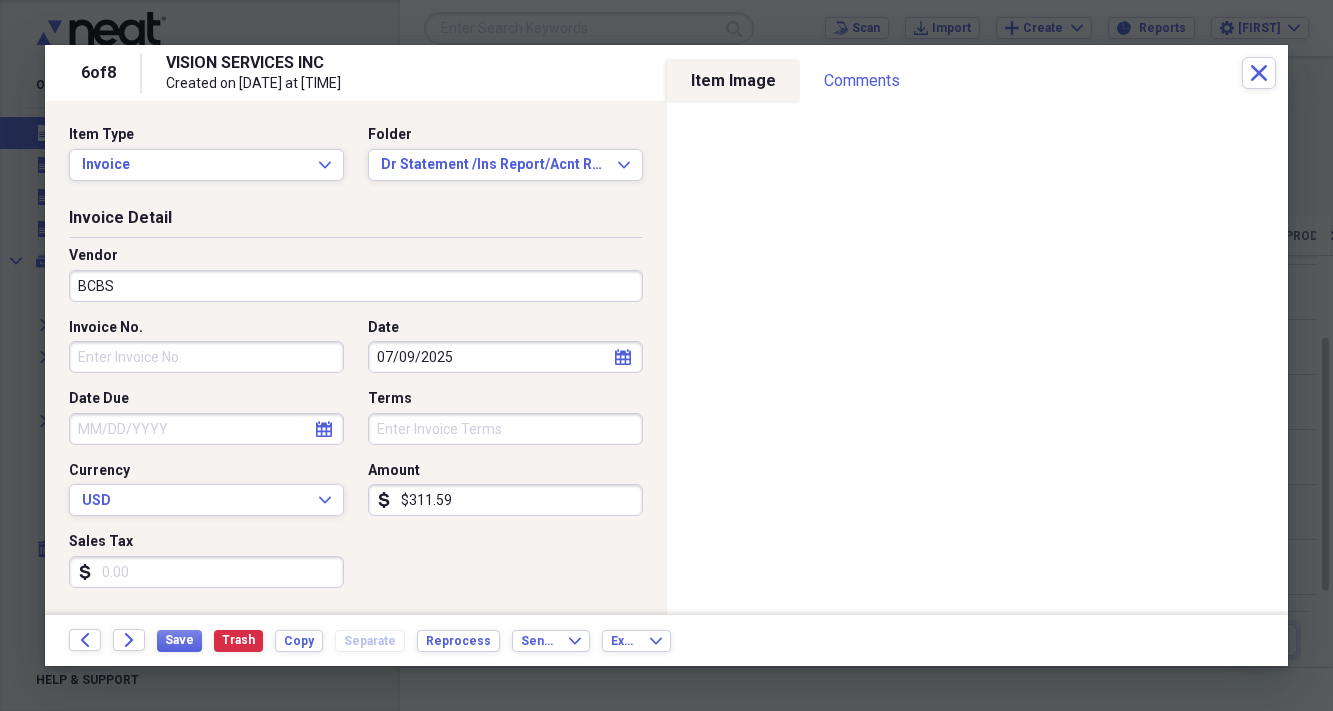 click on "$311.59" at bounding box center [505, 500] 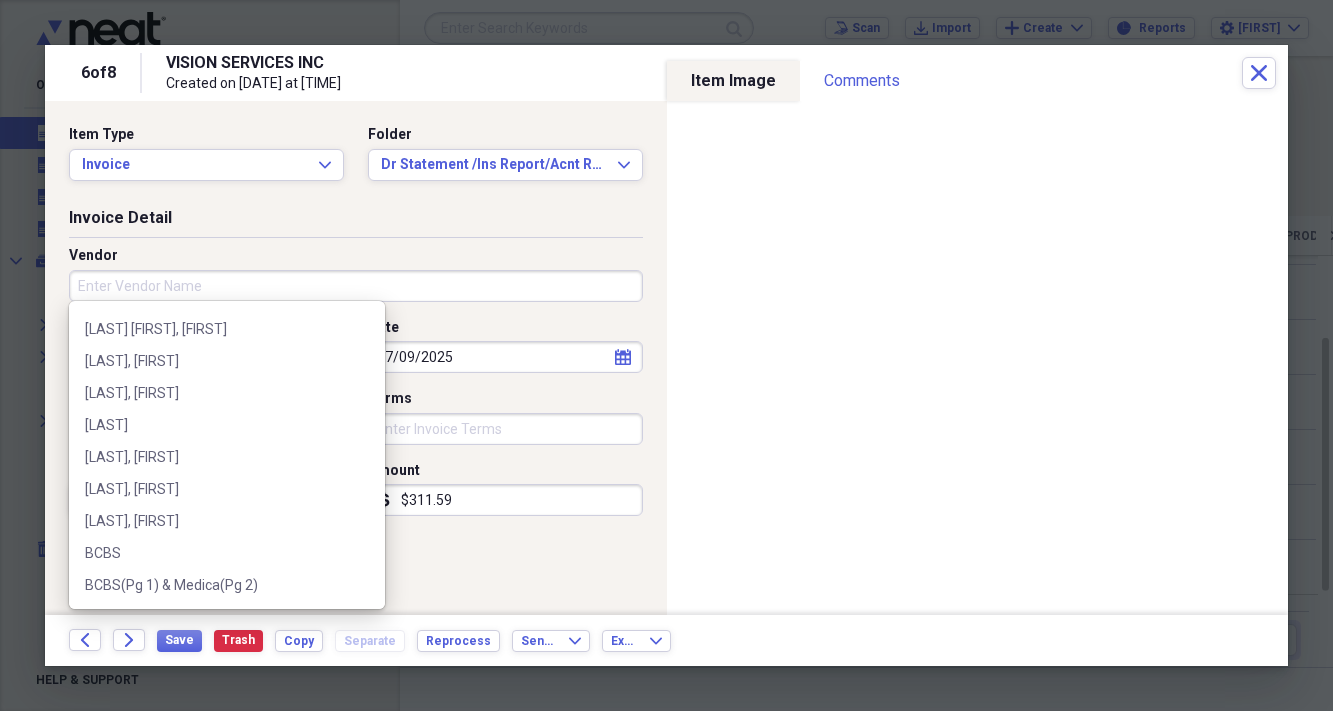 scroll, scrollTop: 0, scrollLeft: 0, axis: both 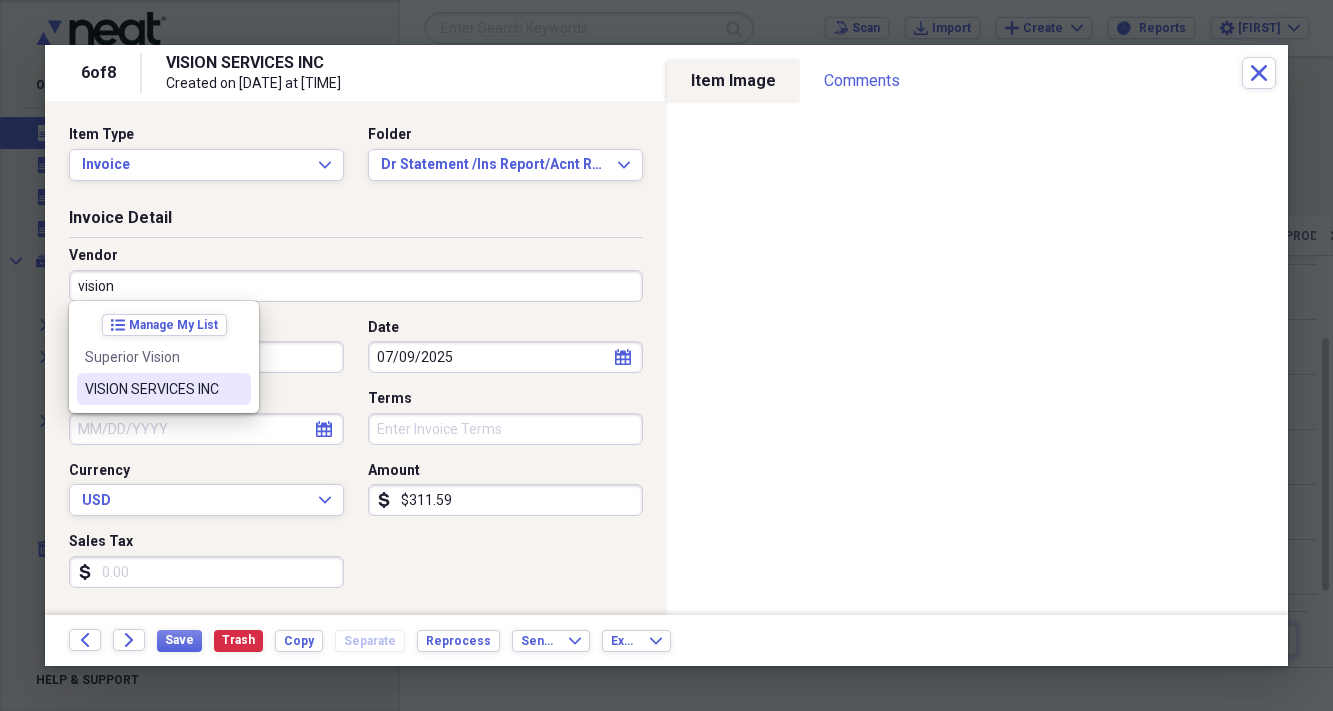 click on "VISION SERVICES INC" at bounding box center (152, 389) 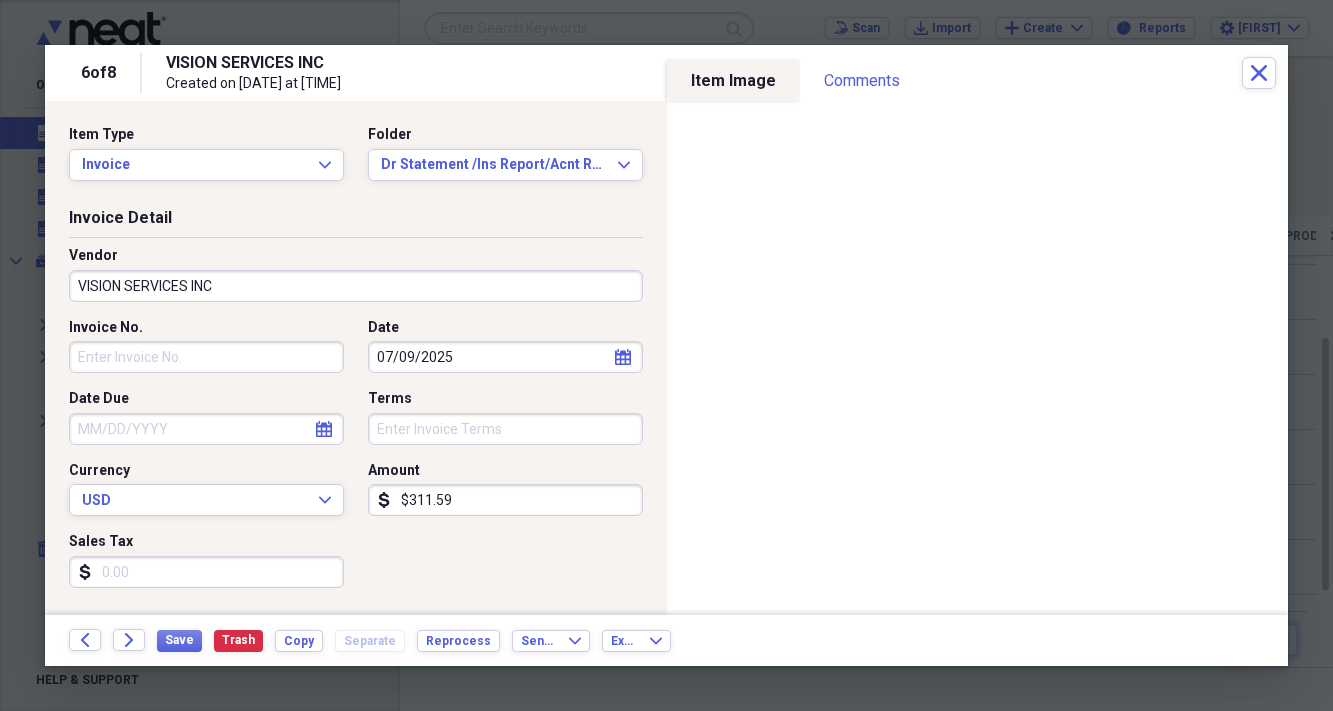 click on "$311.59" at bounding box center (505, 500) 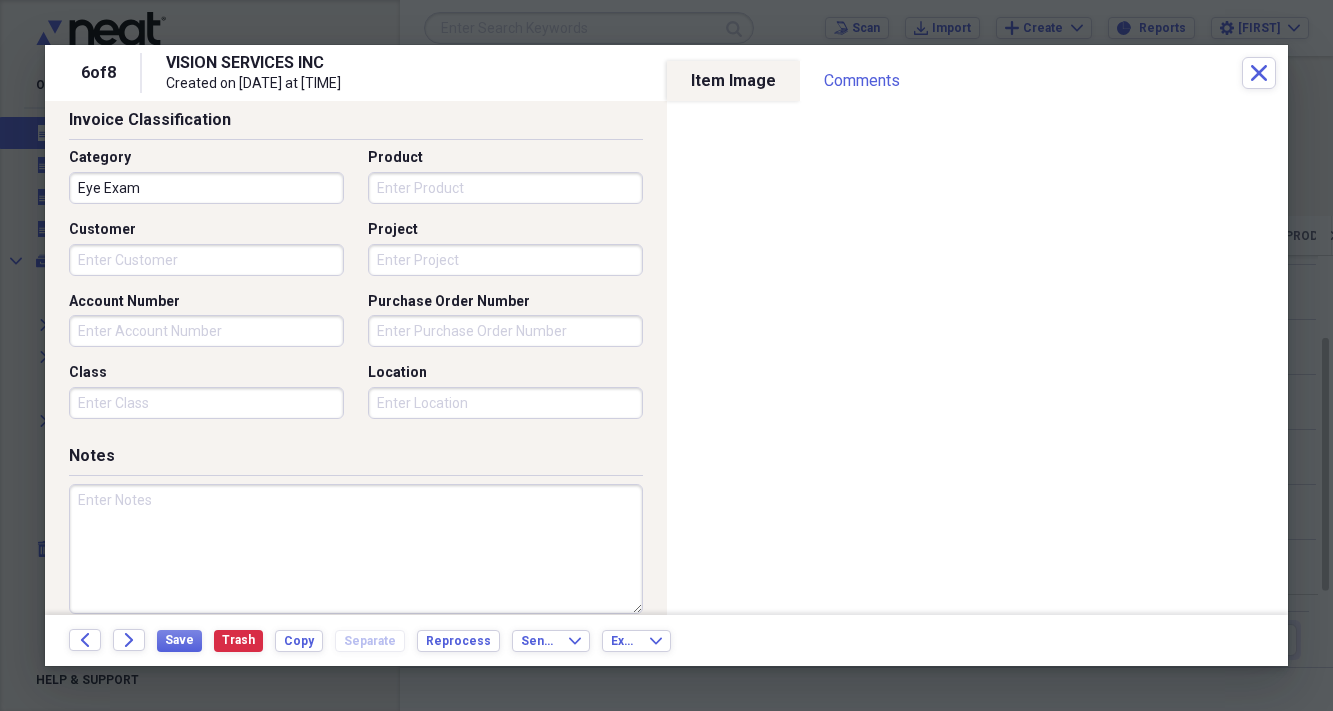 scroll, scrollTop: 515, scrollLeft: 0, axis: vertical 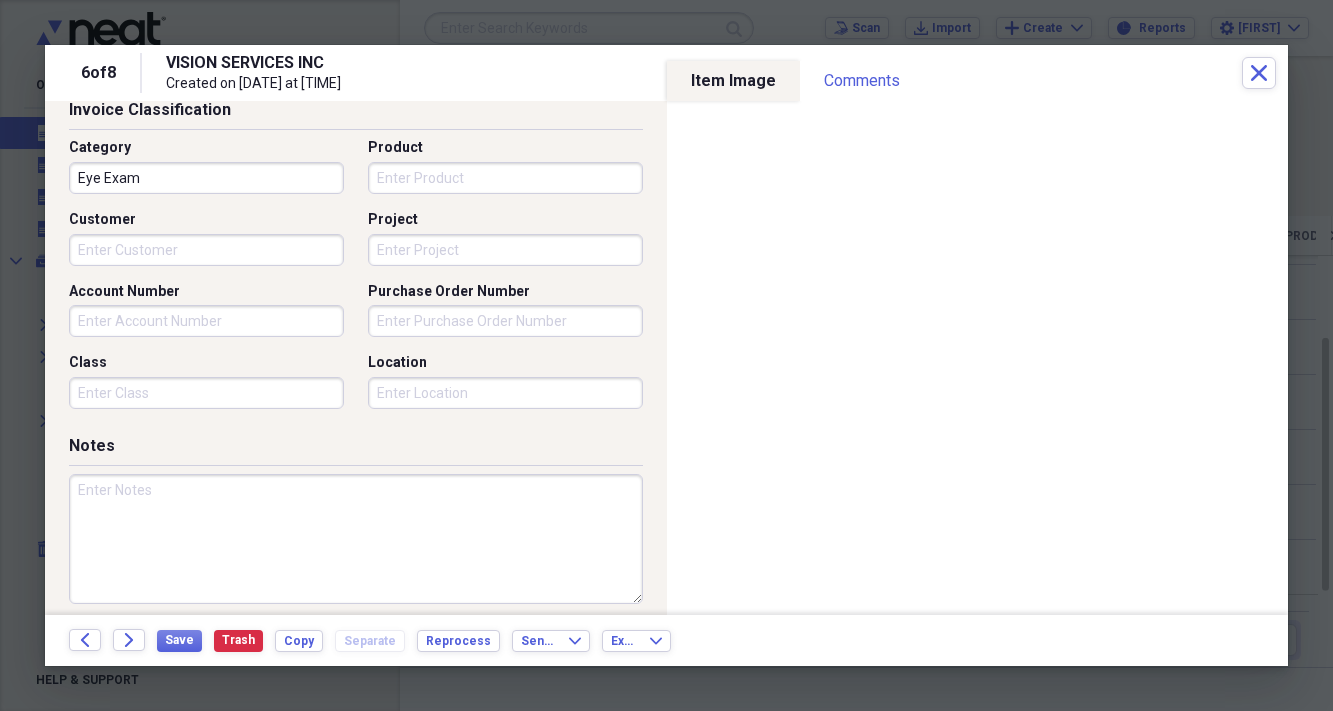 type on "[PRICE]" 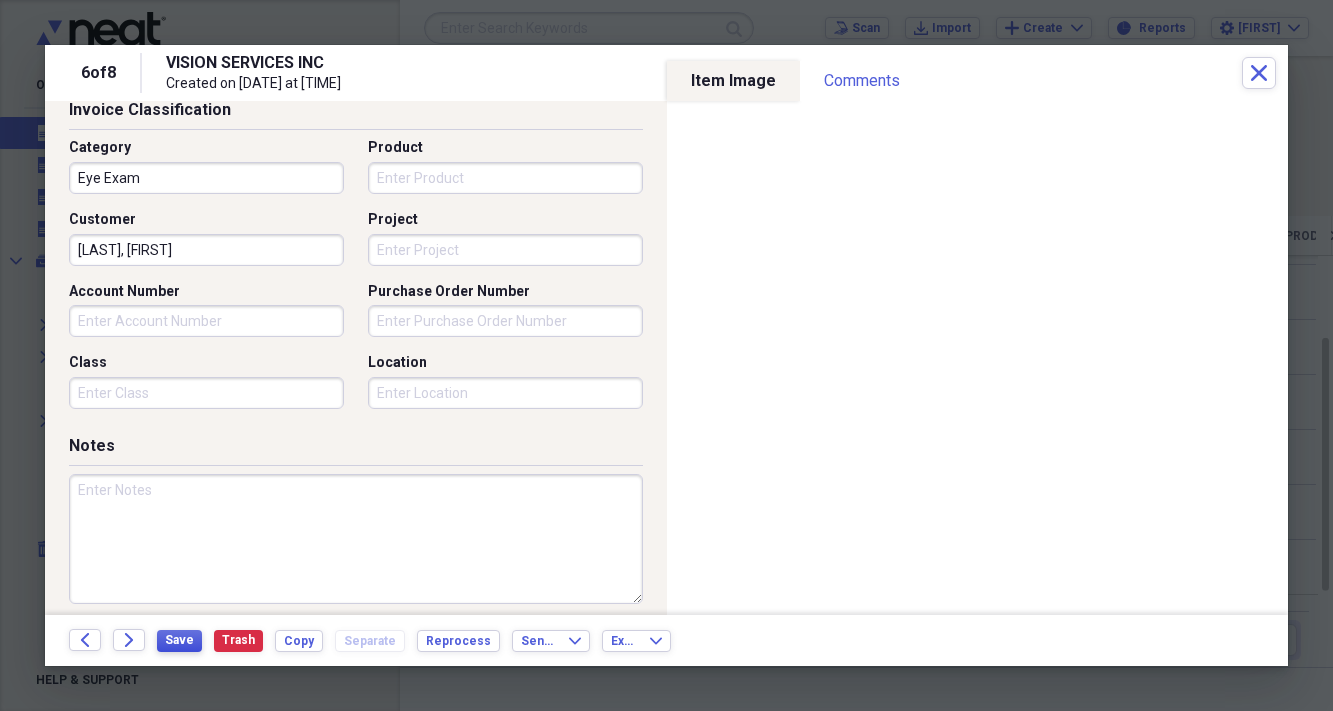 type on "[LAST], [FIRST]" 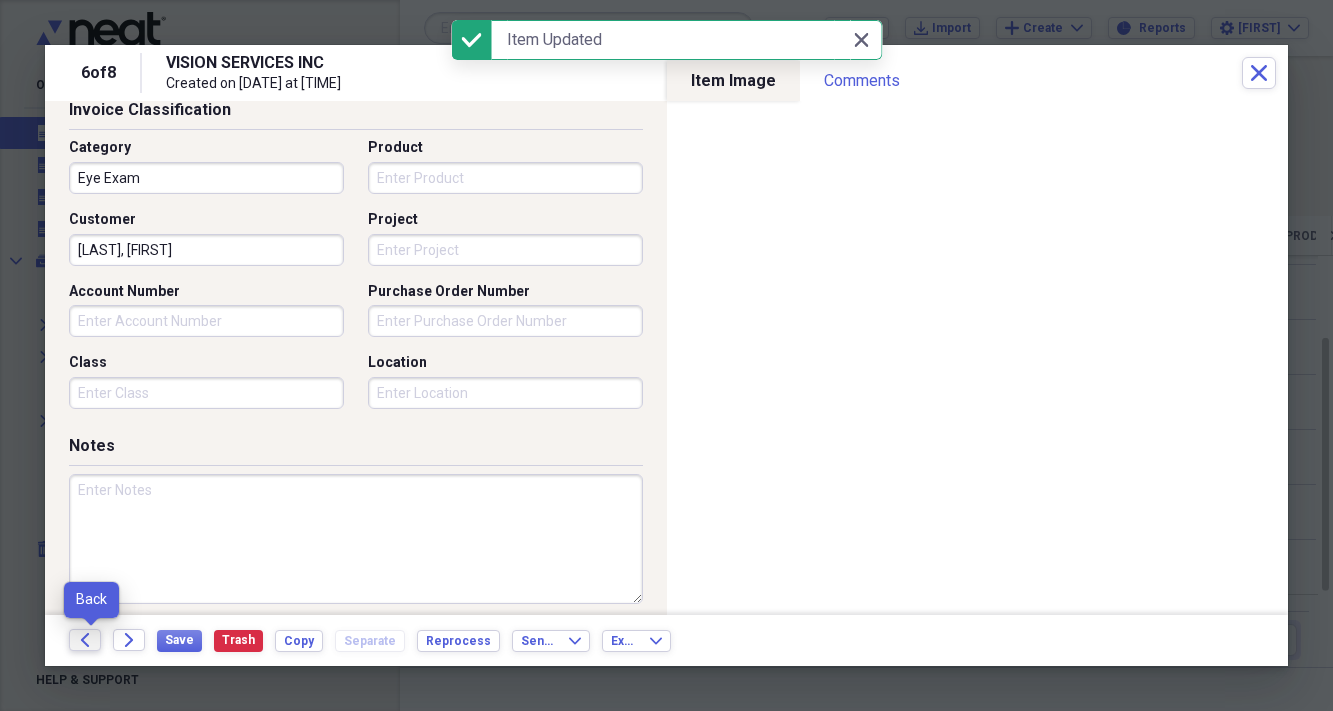click on "Back" 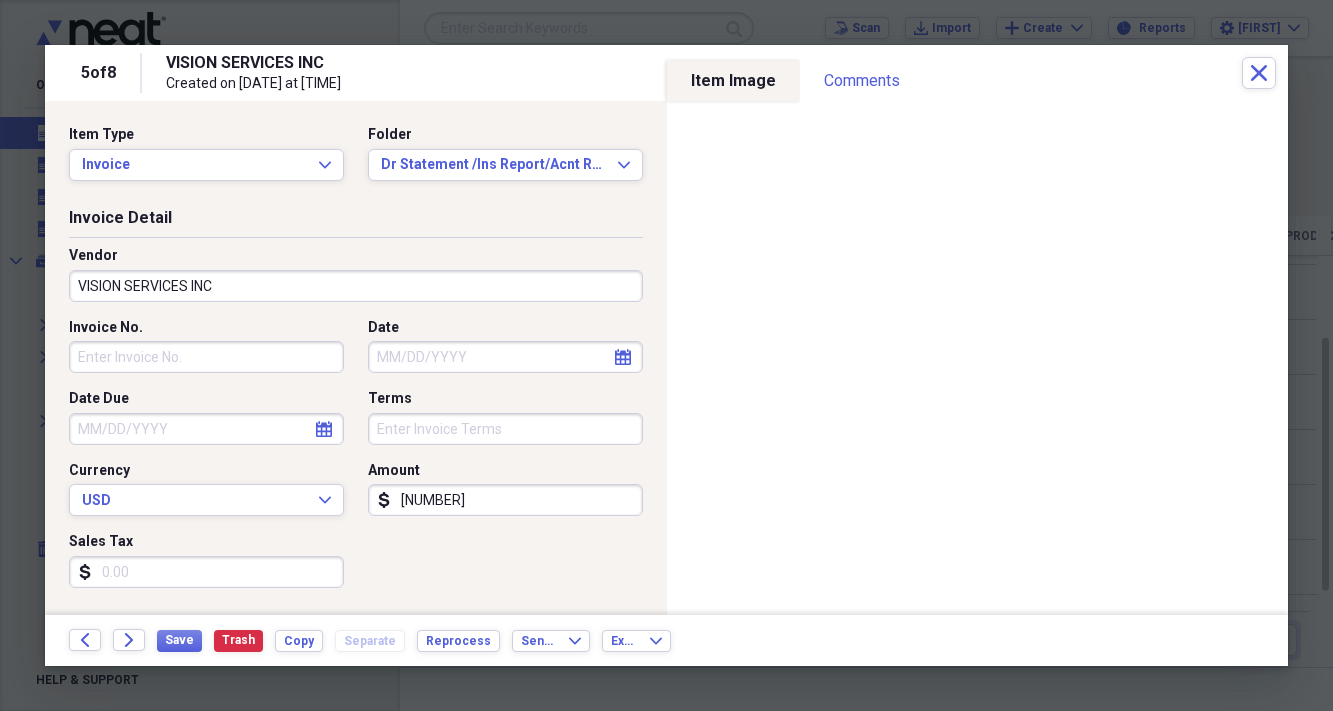 click on "calendar" 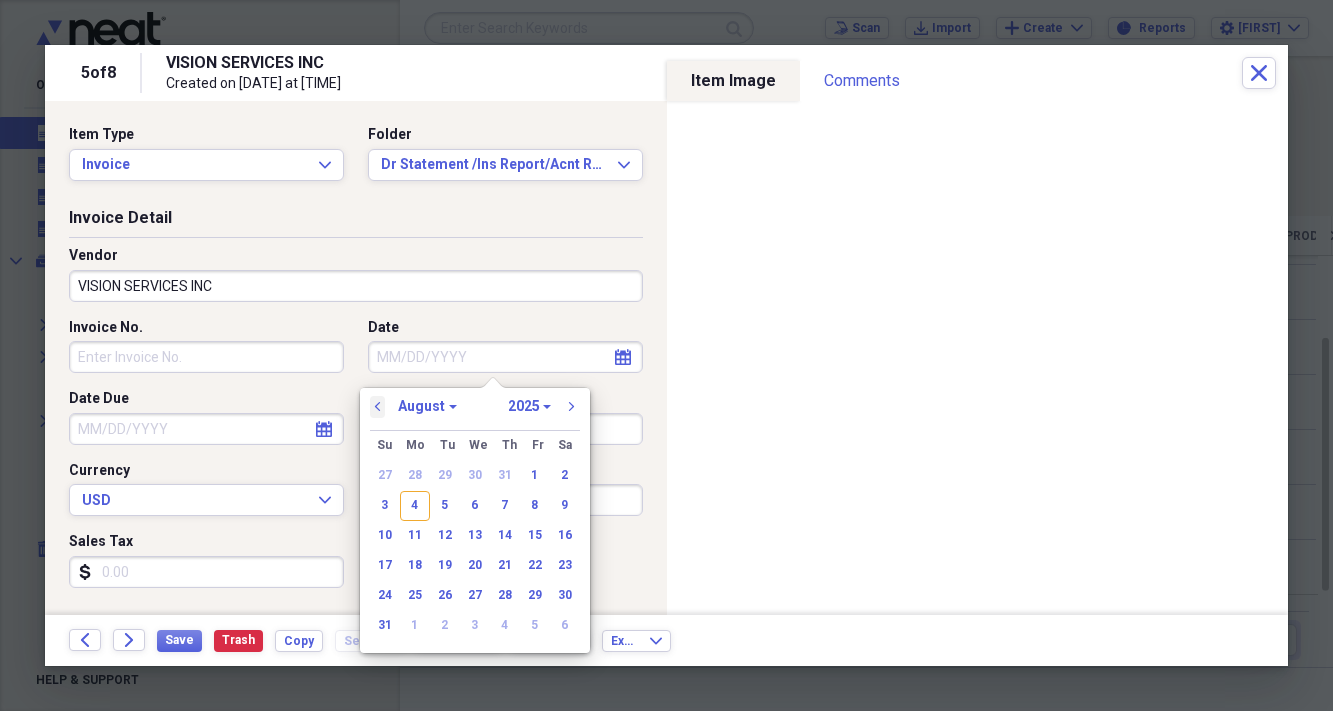 click on "previous" at bounding box center [378, 407] 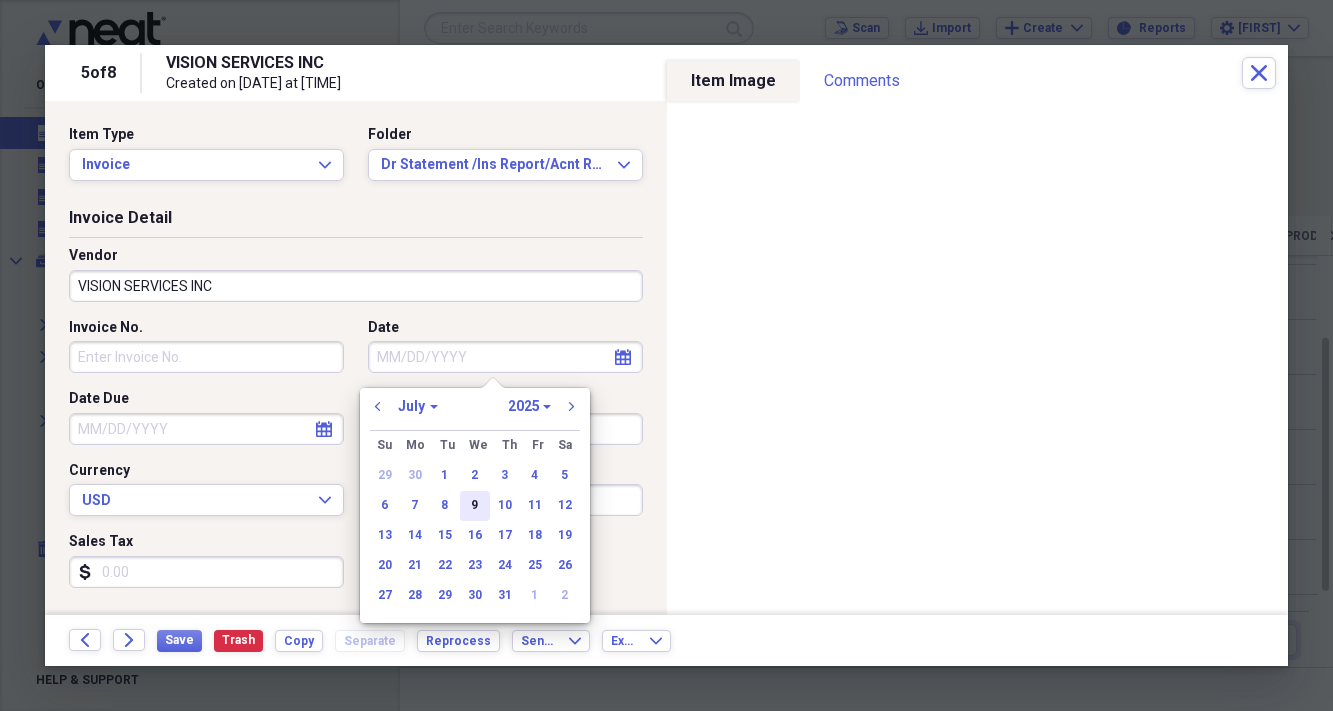 click on "9" at bounding box center [475, 506] 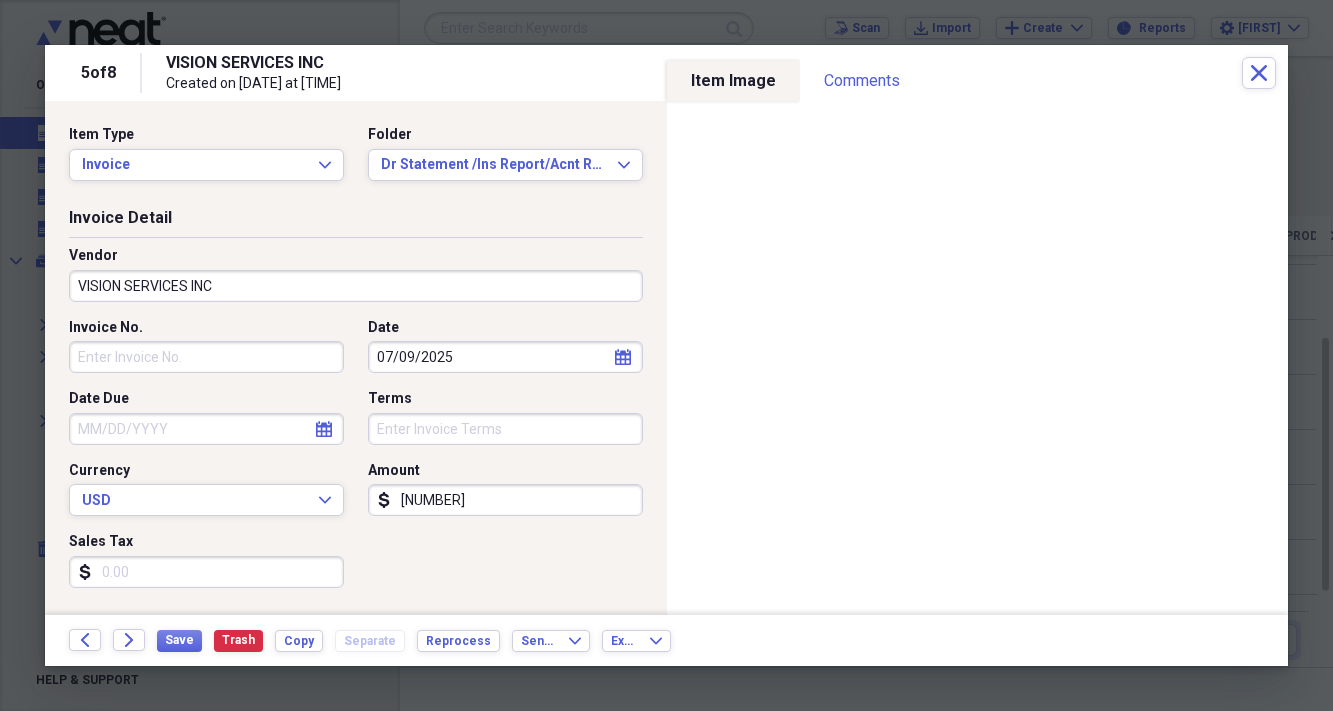 click on "[NUMBER]" at bounding box center [505, 500] 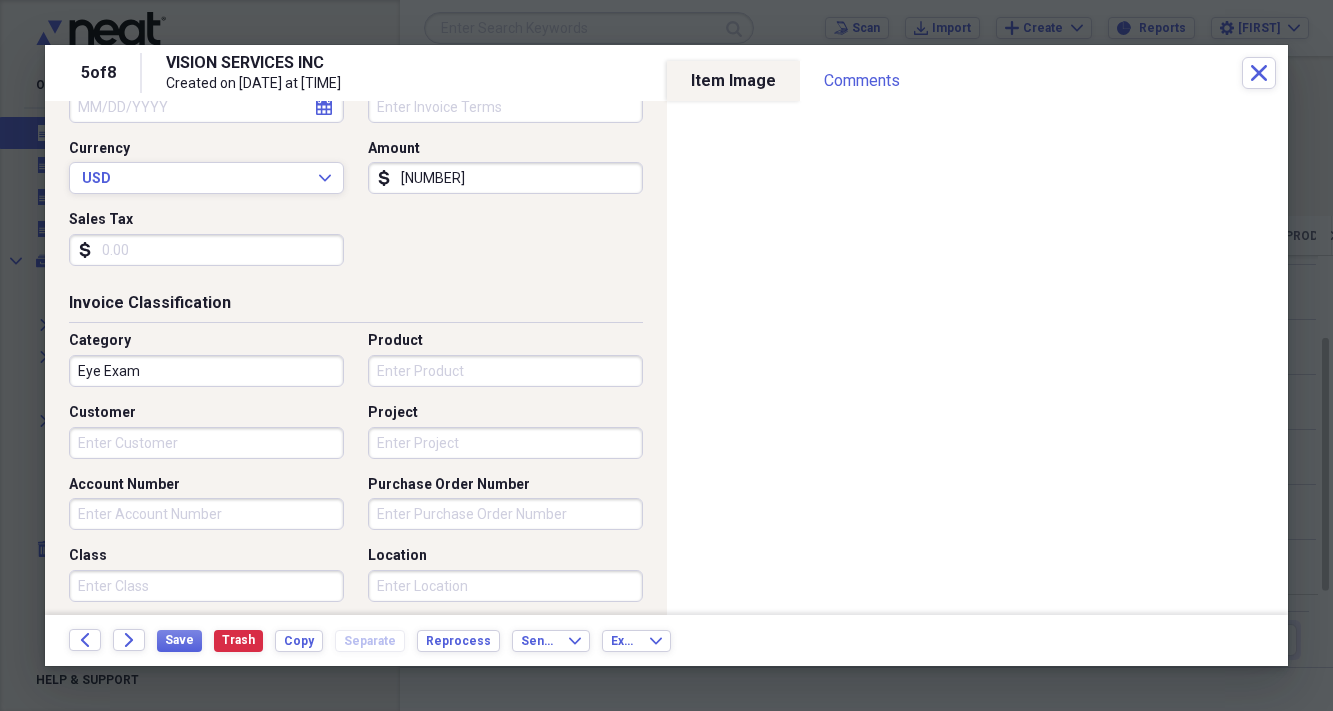 scroll, scrollTop: 385, scrollLeft: 0, axis: vertical 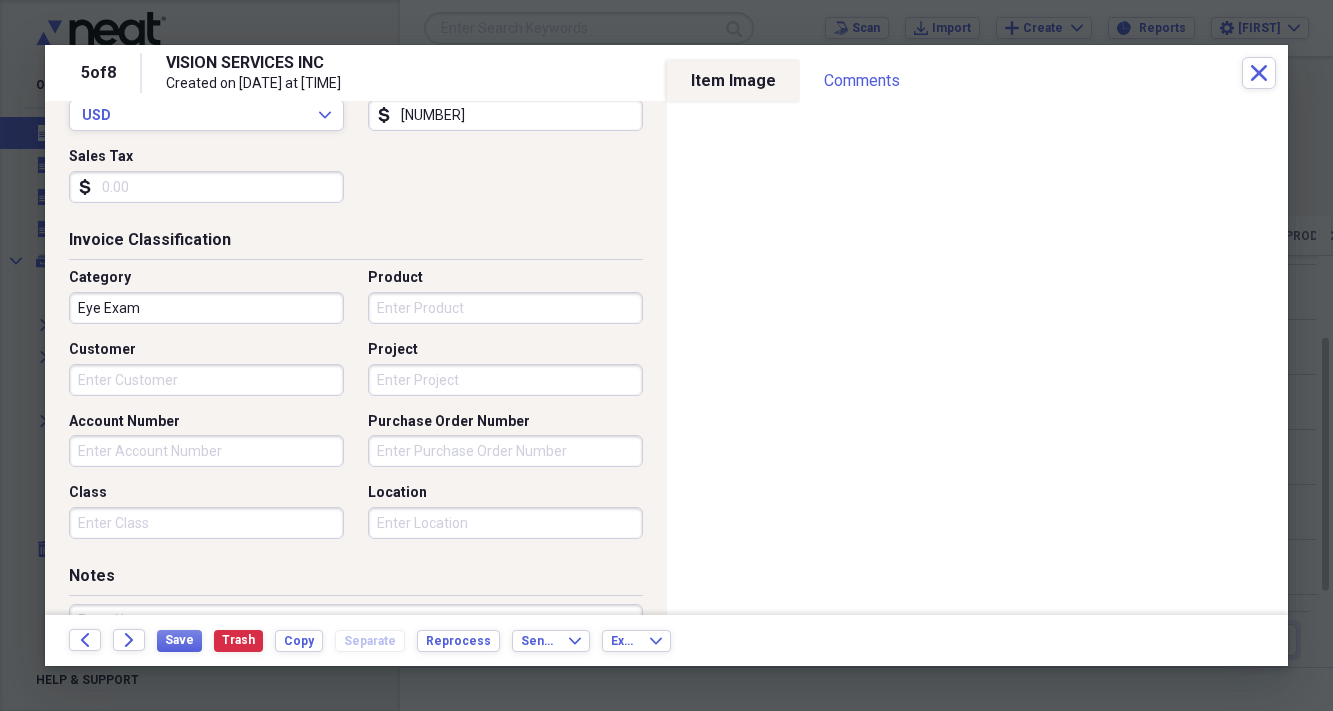 type on "[NUMBER]" 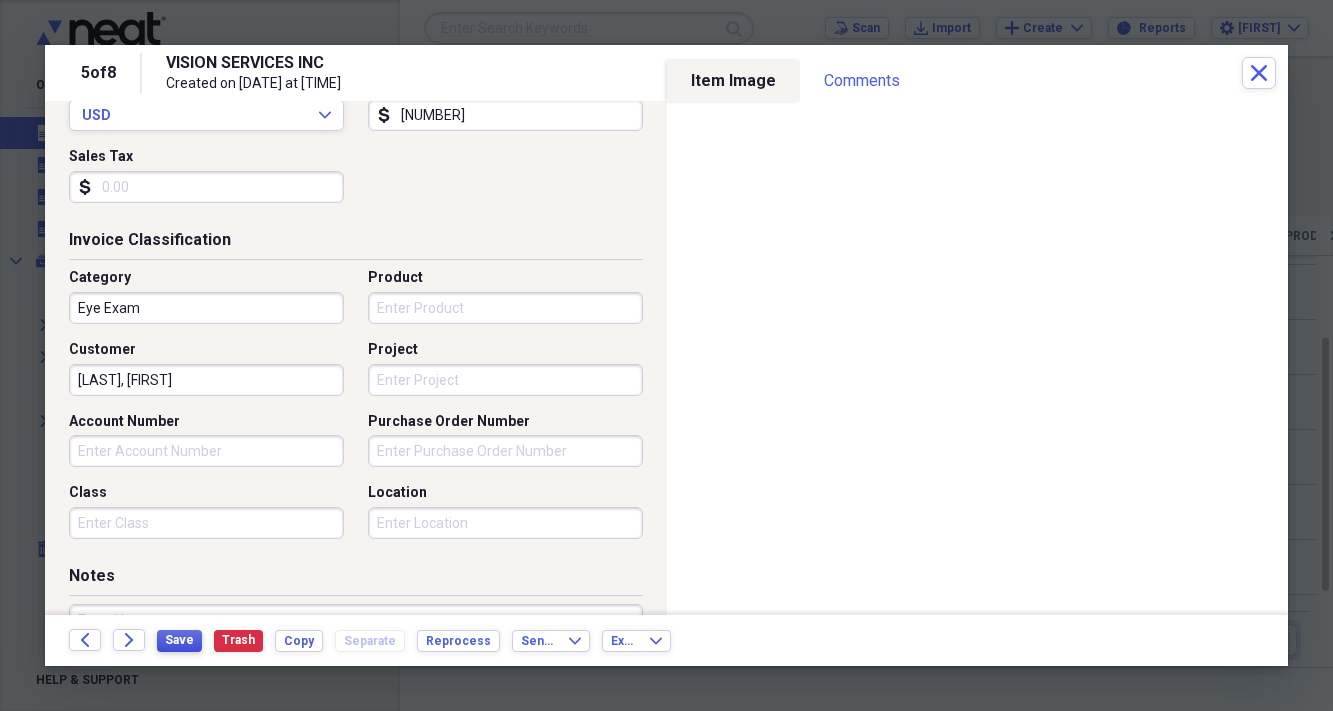 type on "[LAST], [FIRST]" 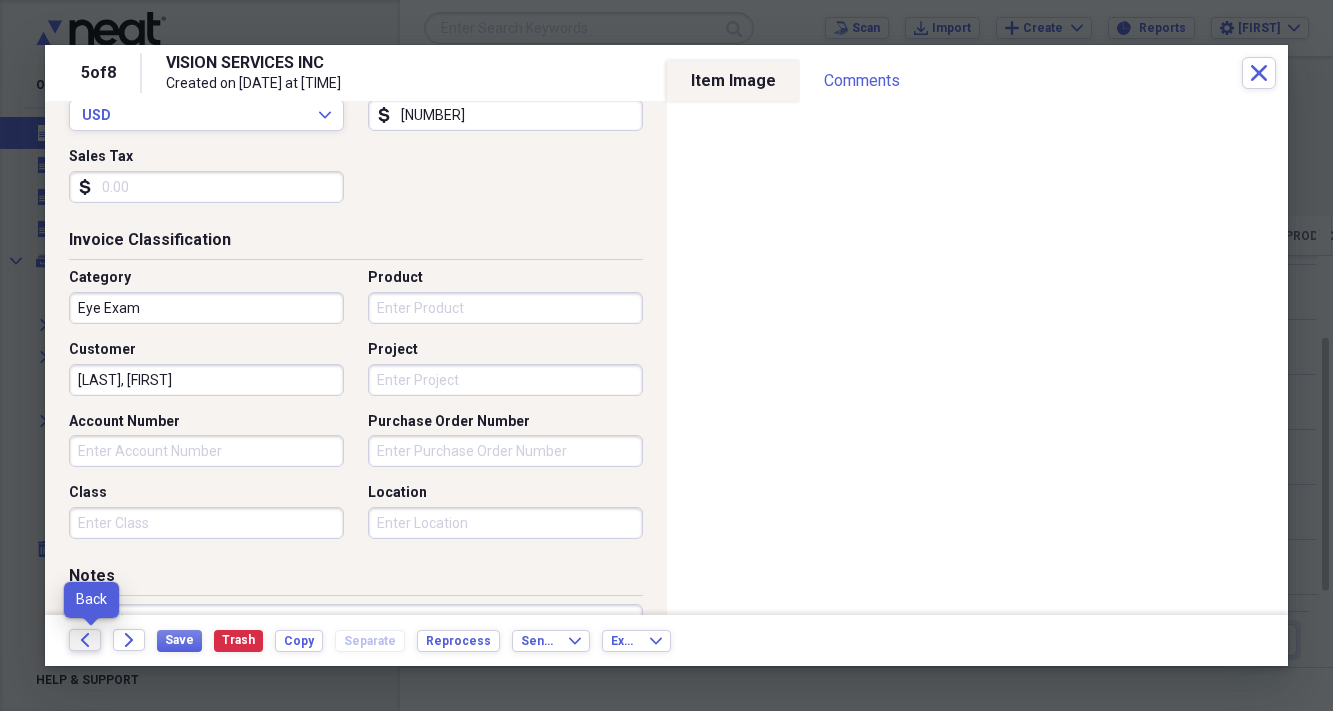click 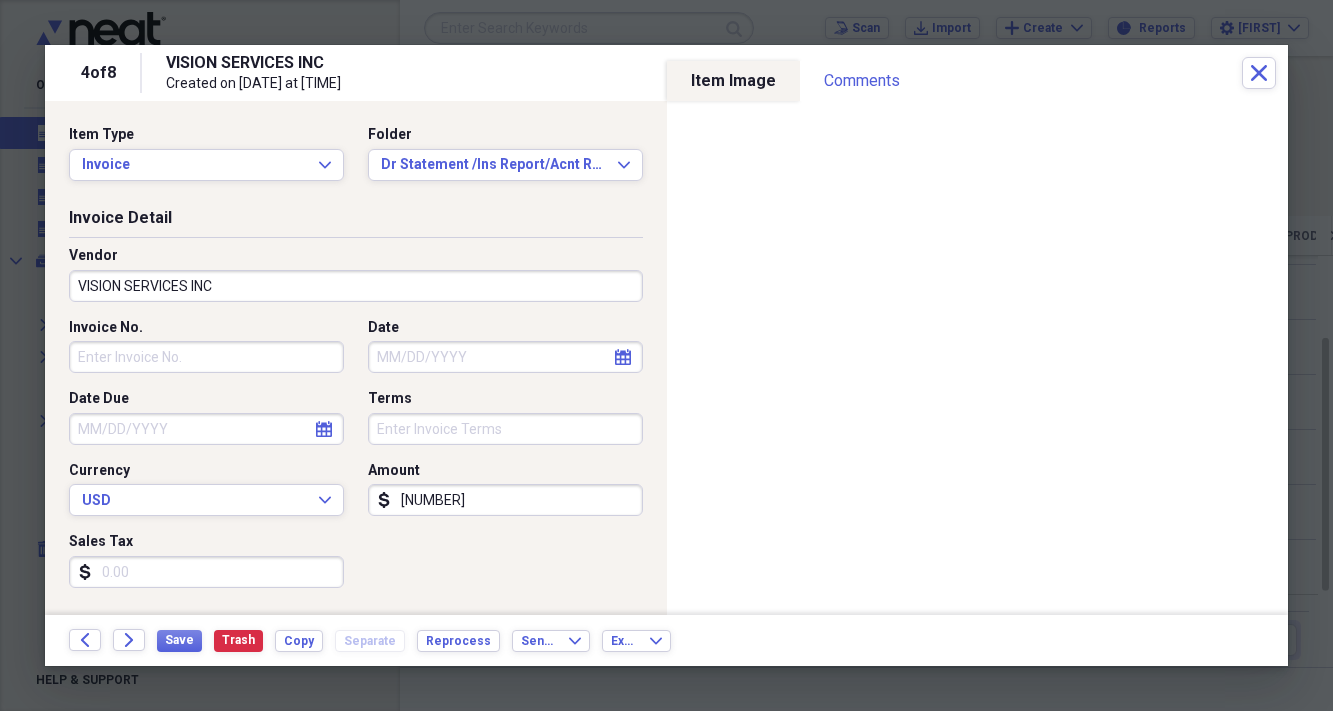 click on "calendar" 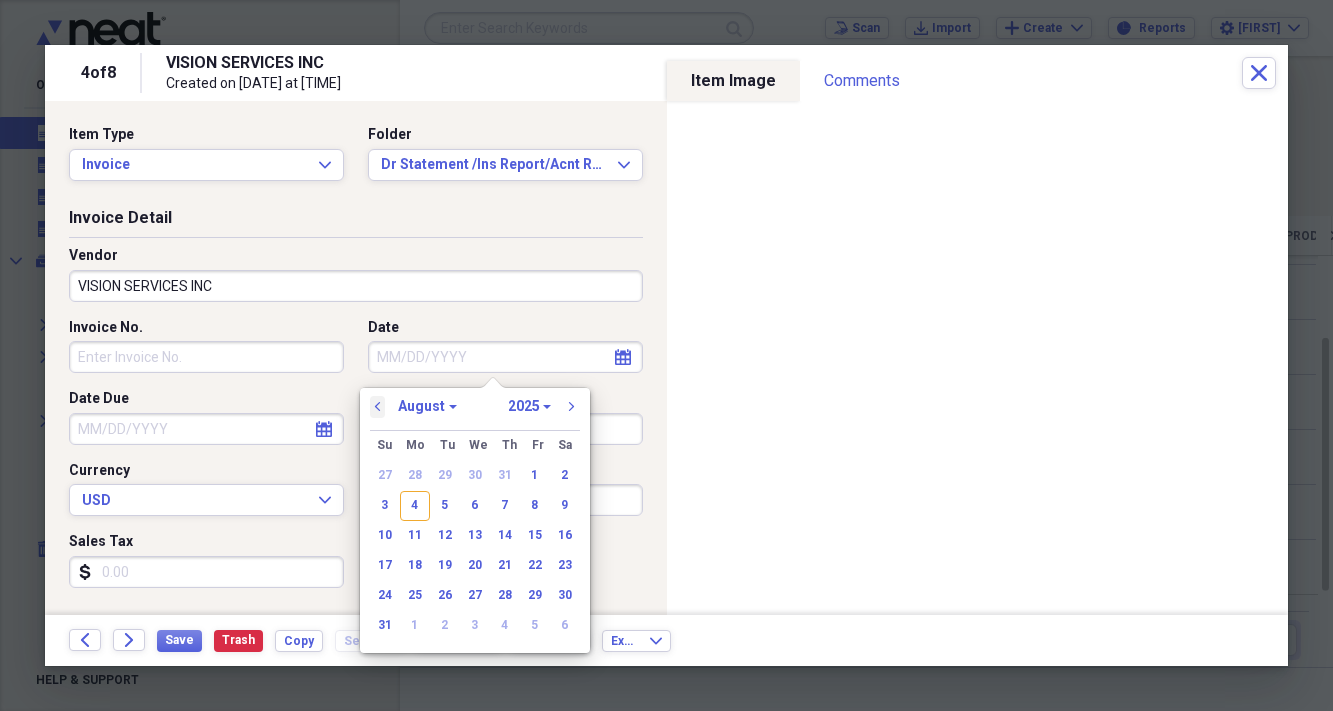 click on "previous" at bounding box center (378, 407) 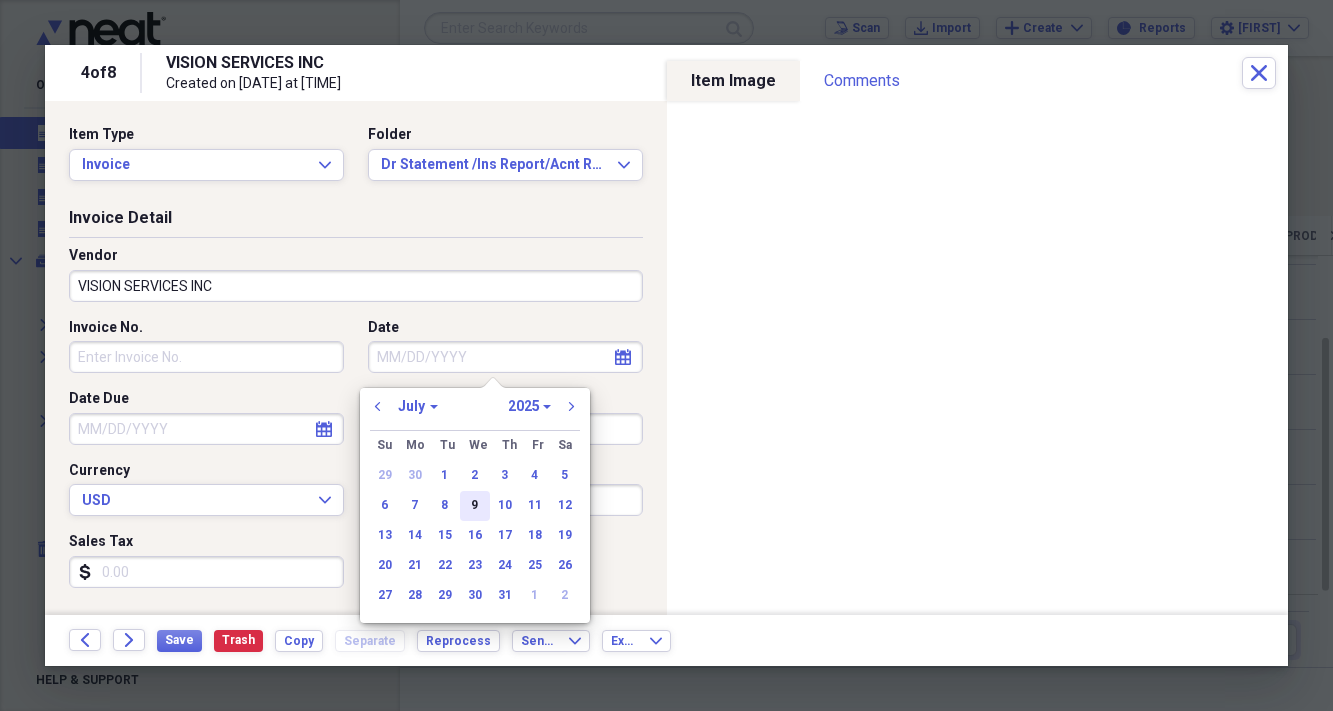 click on "9" at bounding box center [475, 506] 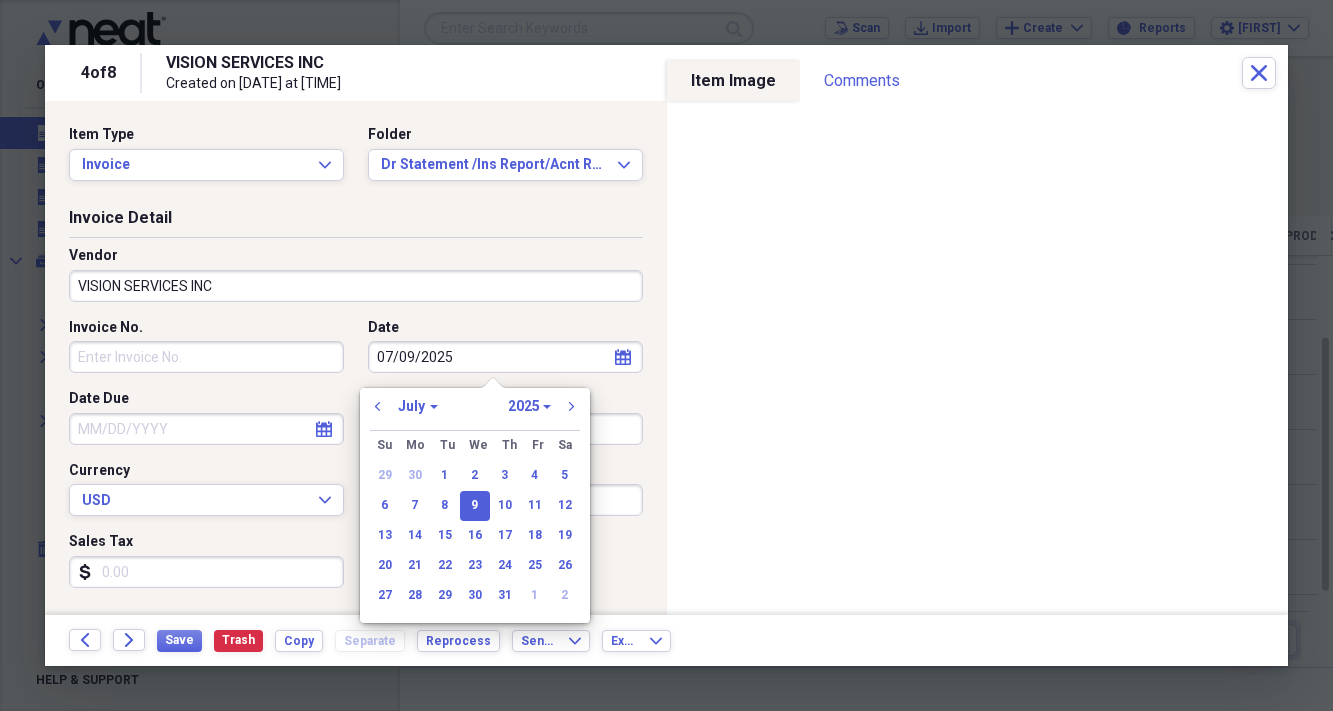 type on "07/09/2025" 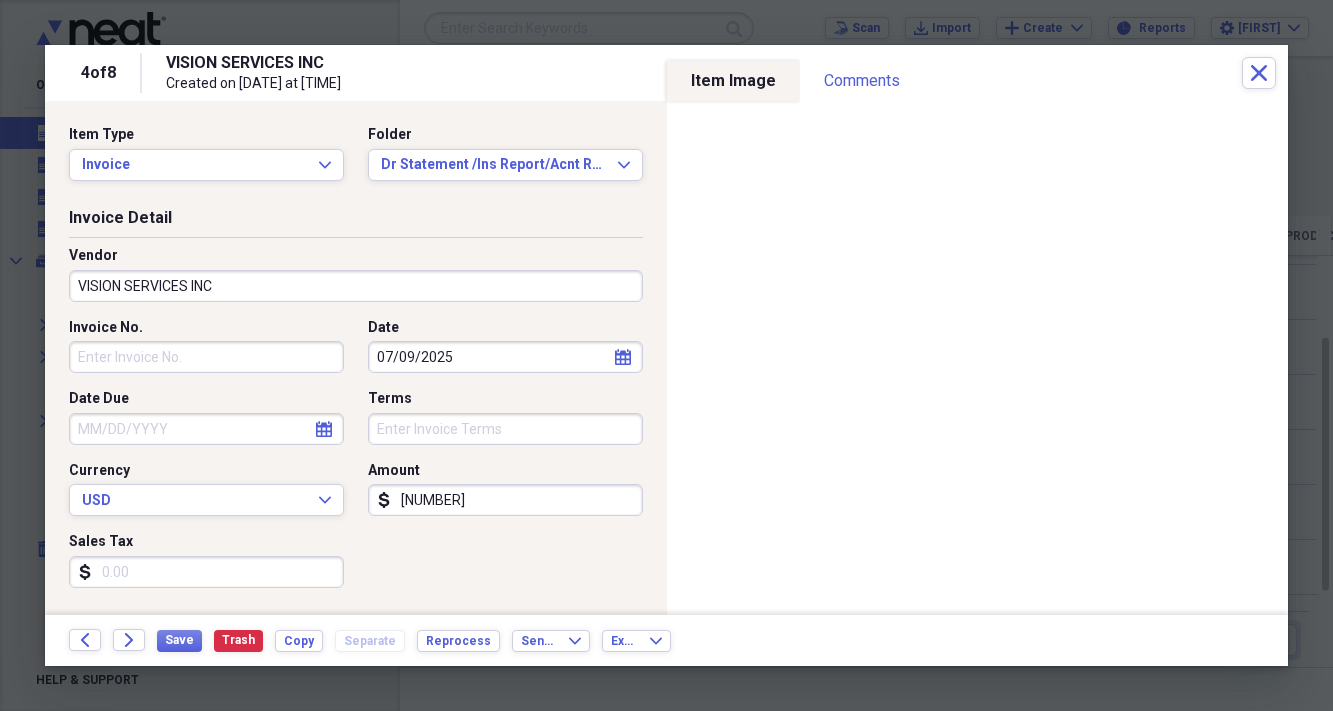click on "[NUMBER]" at bounding box center [505, 500] 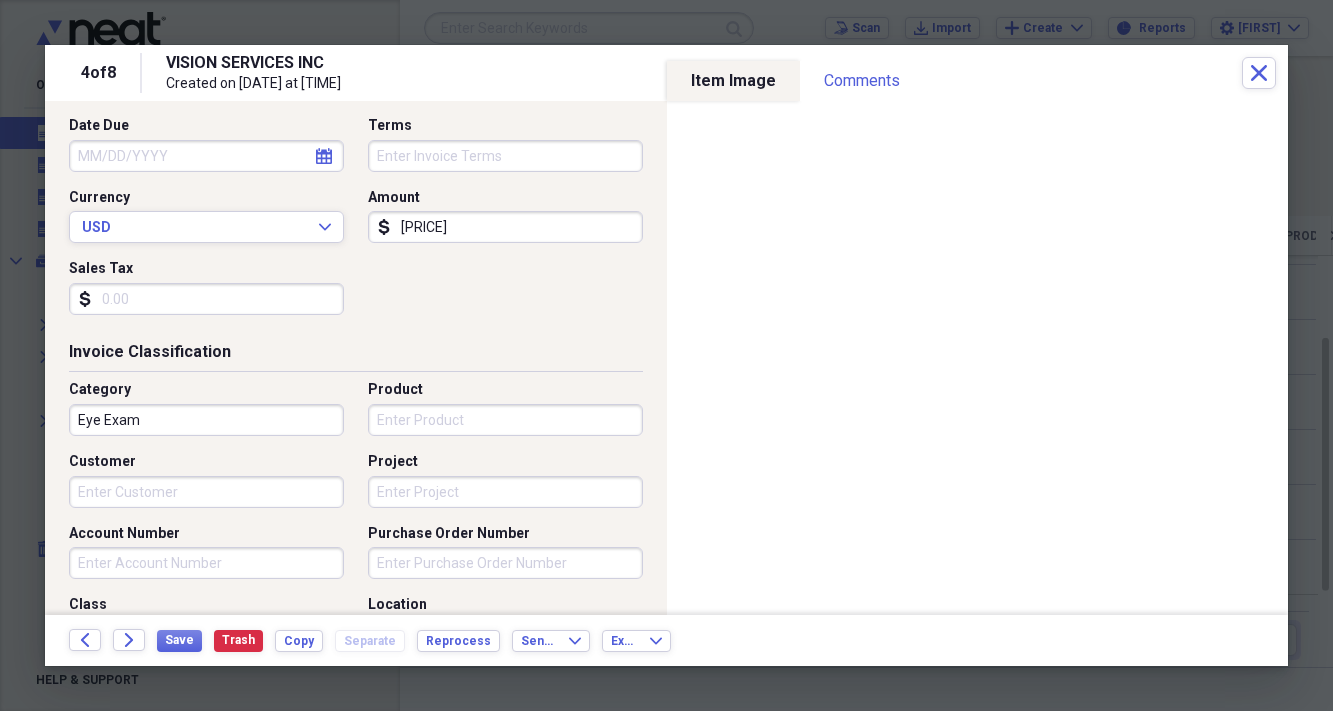 scroll, scrollTop: 313, scrollLeft: 0, axis: vertical 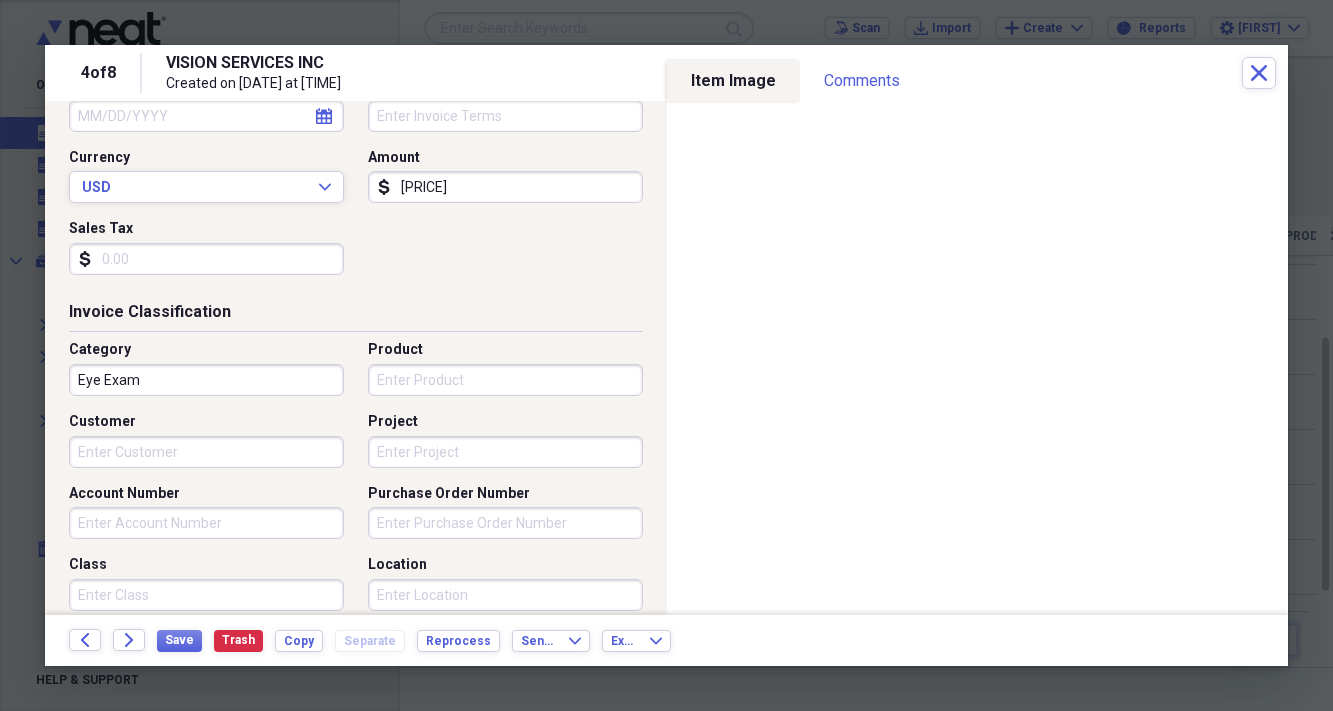 type on "[PRICE]" 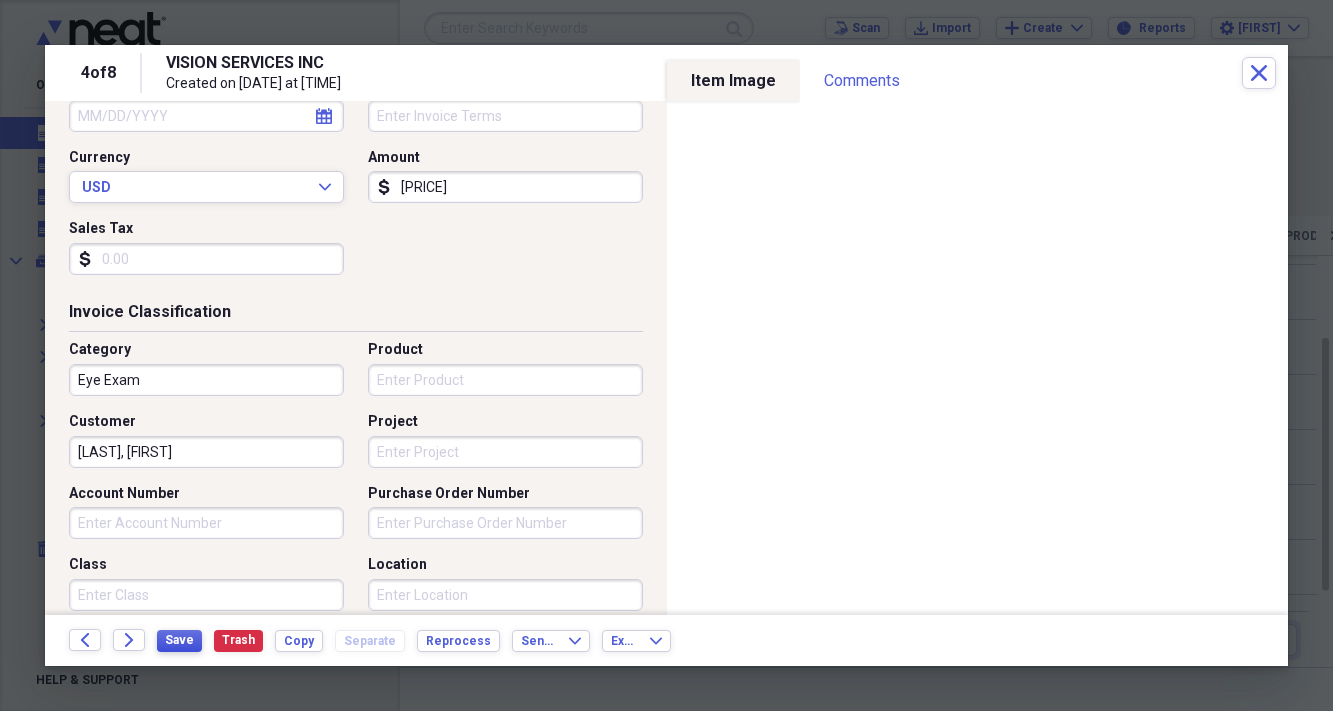 type on "[LAST], [FIRST]" 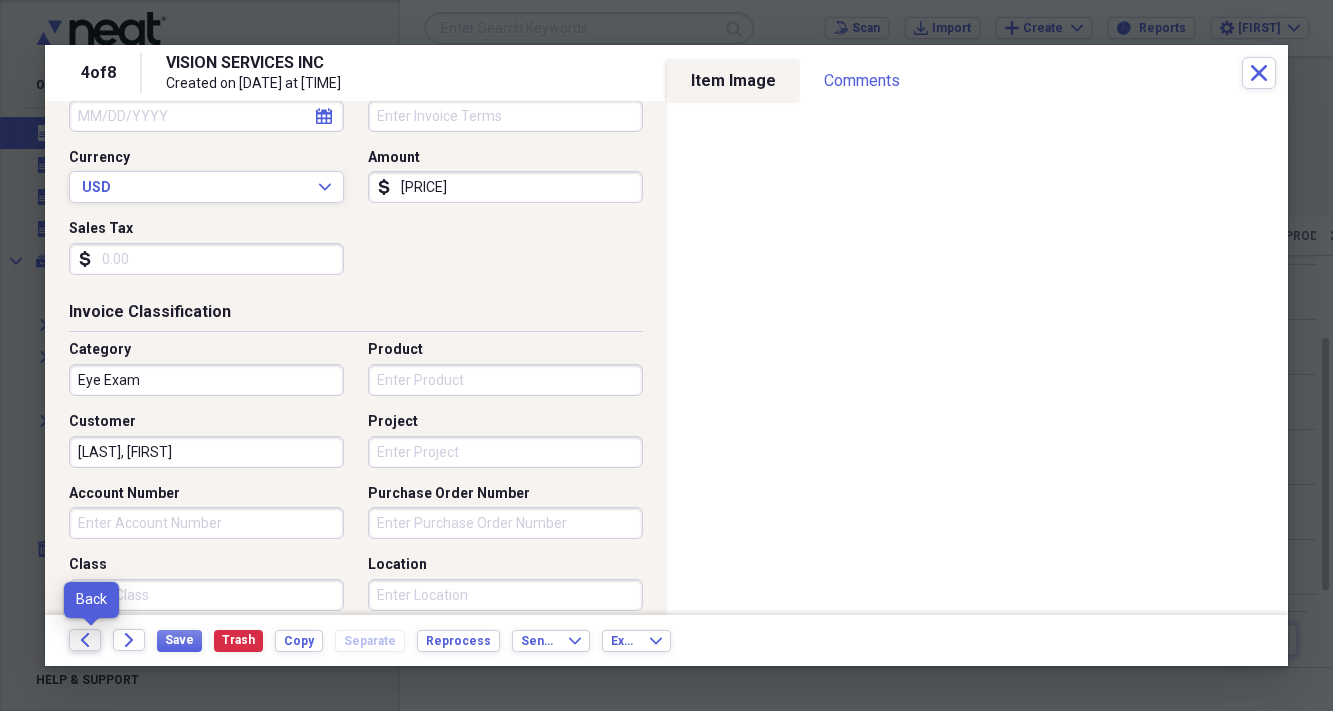 click on "Back" at bounding box center [85, 640] 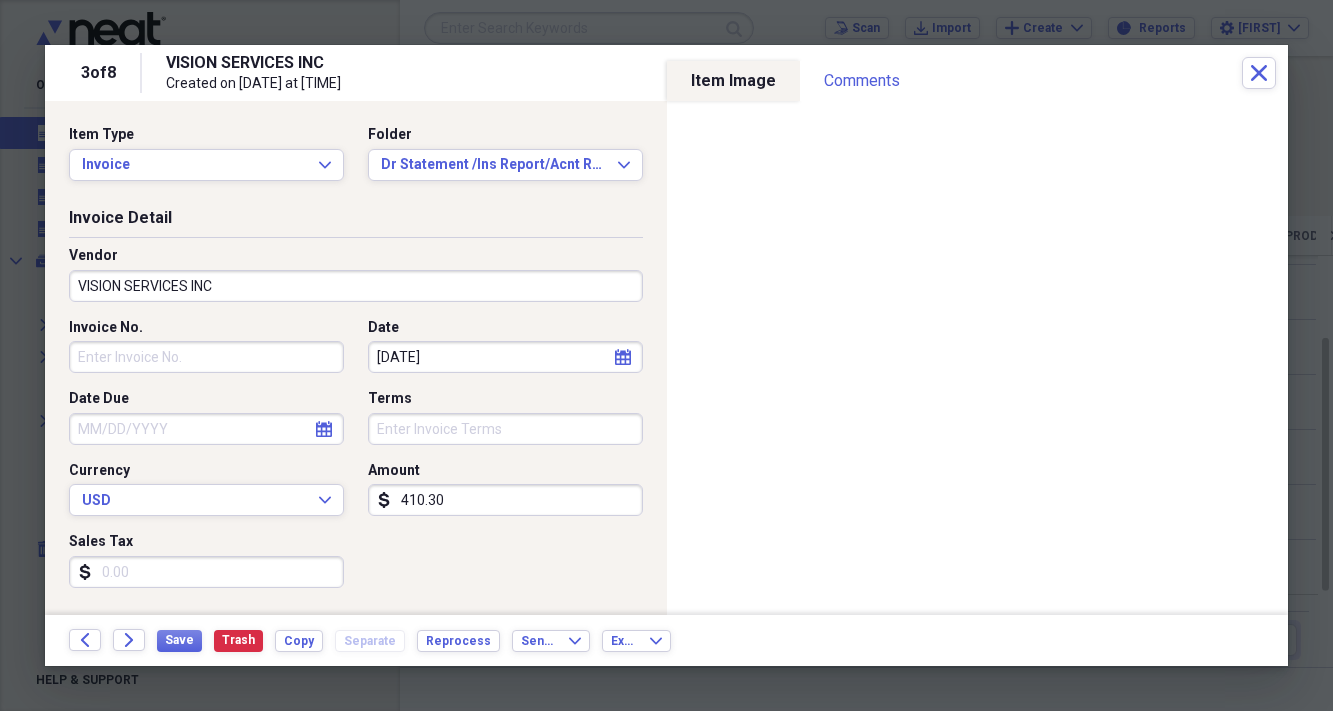 click on "VISION SERVICES INC" at bounding box center (356, 286) 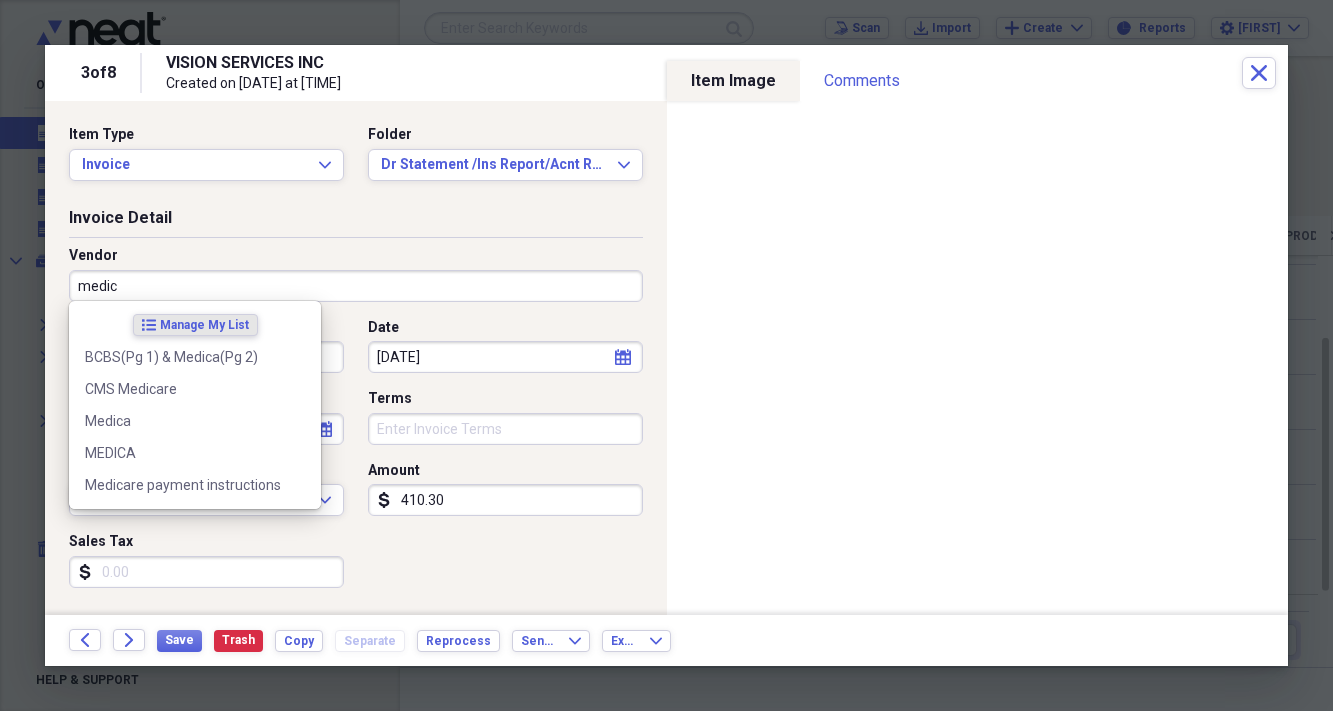 click on "medic" at bounding box center [356, 286] 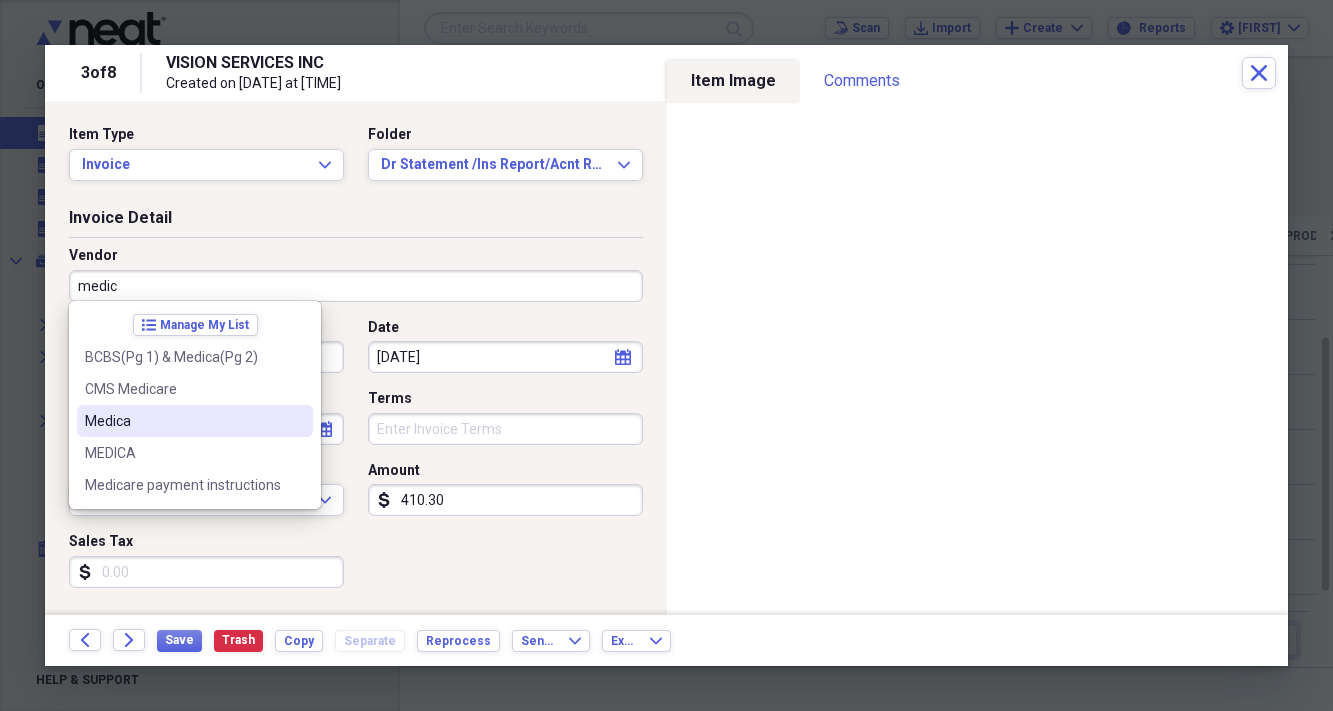 click on "Medica" at bounding box center [183, 421] 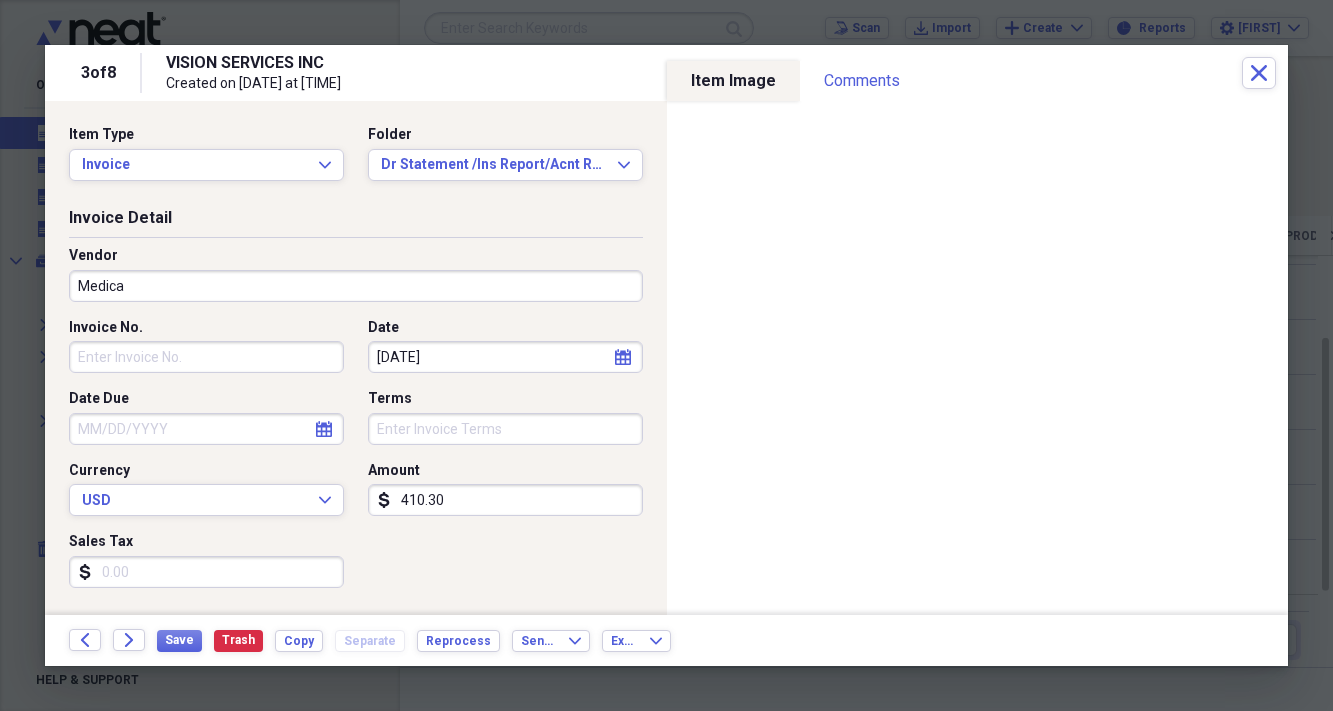 select on "2" 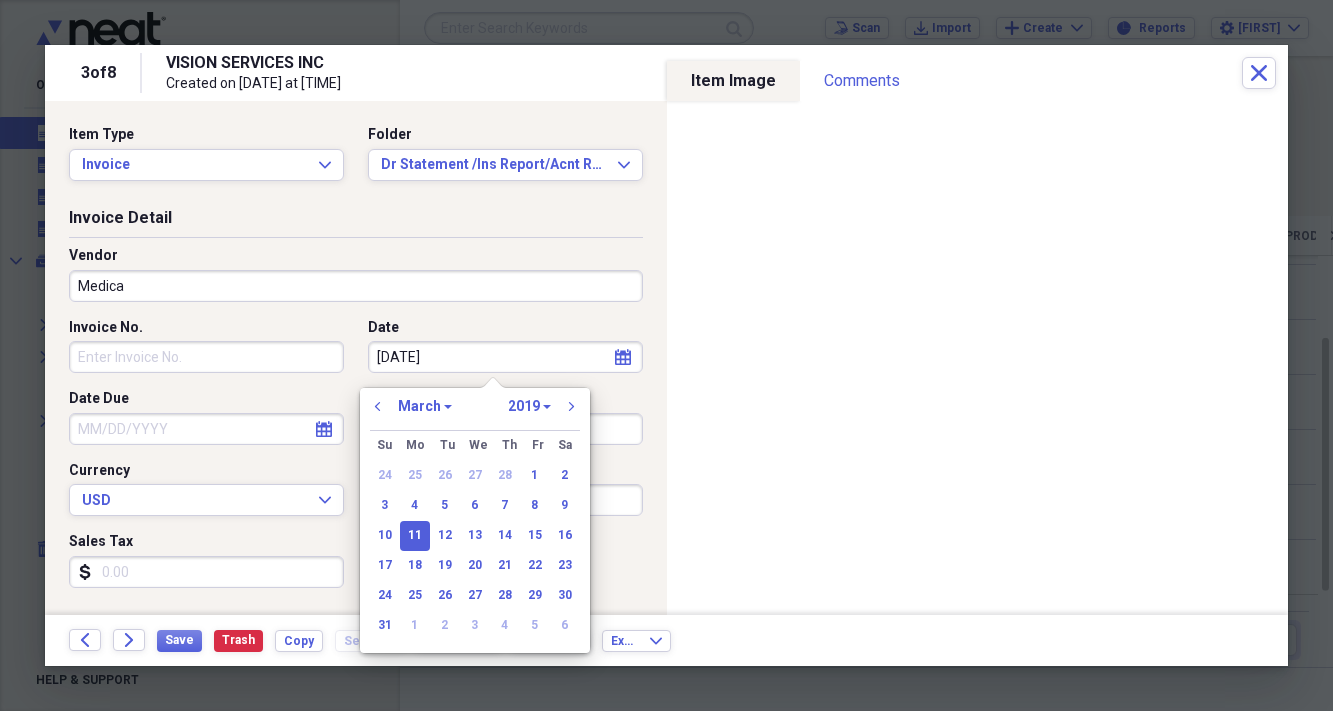 click on "[DATE]" at bounding box center (505, 357) 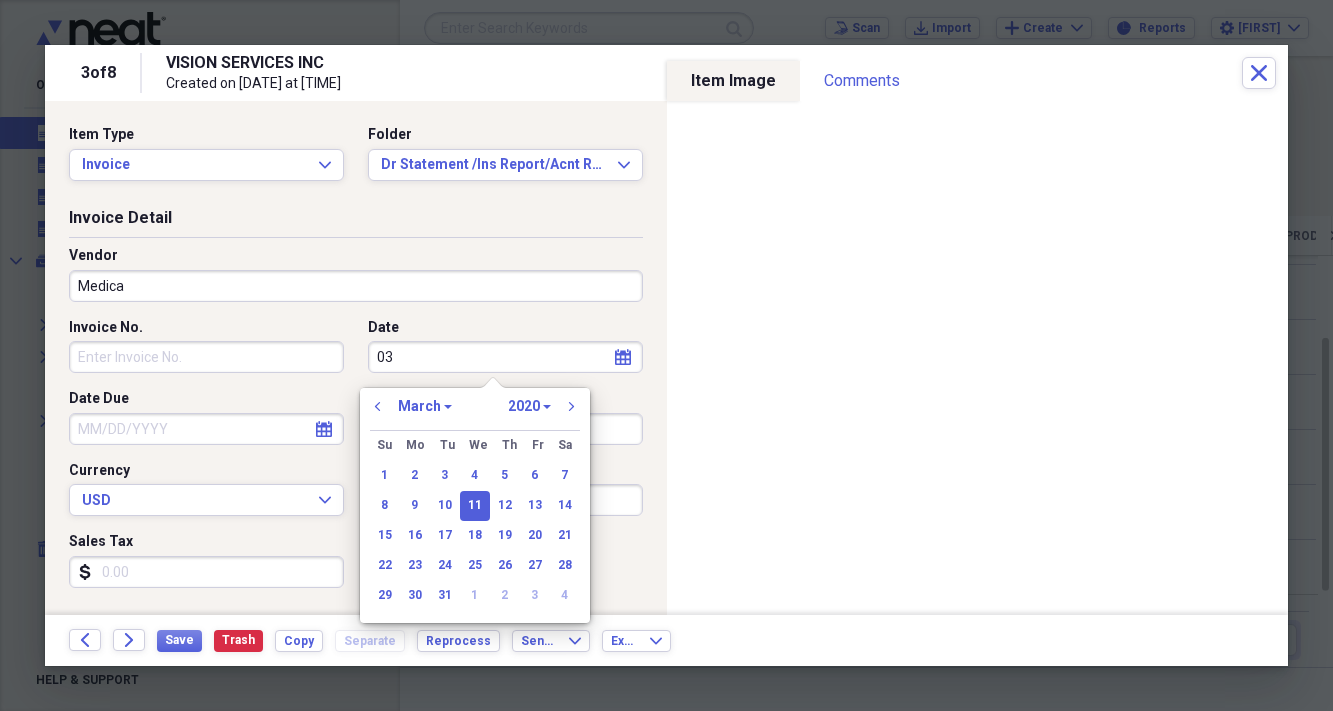 type on "0" 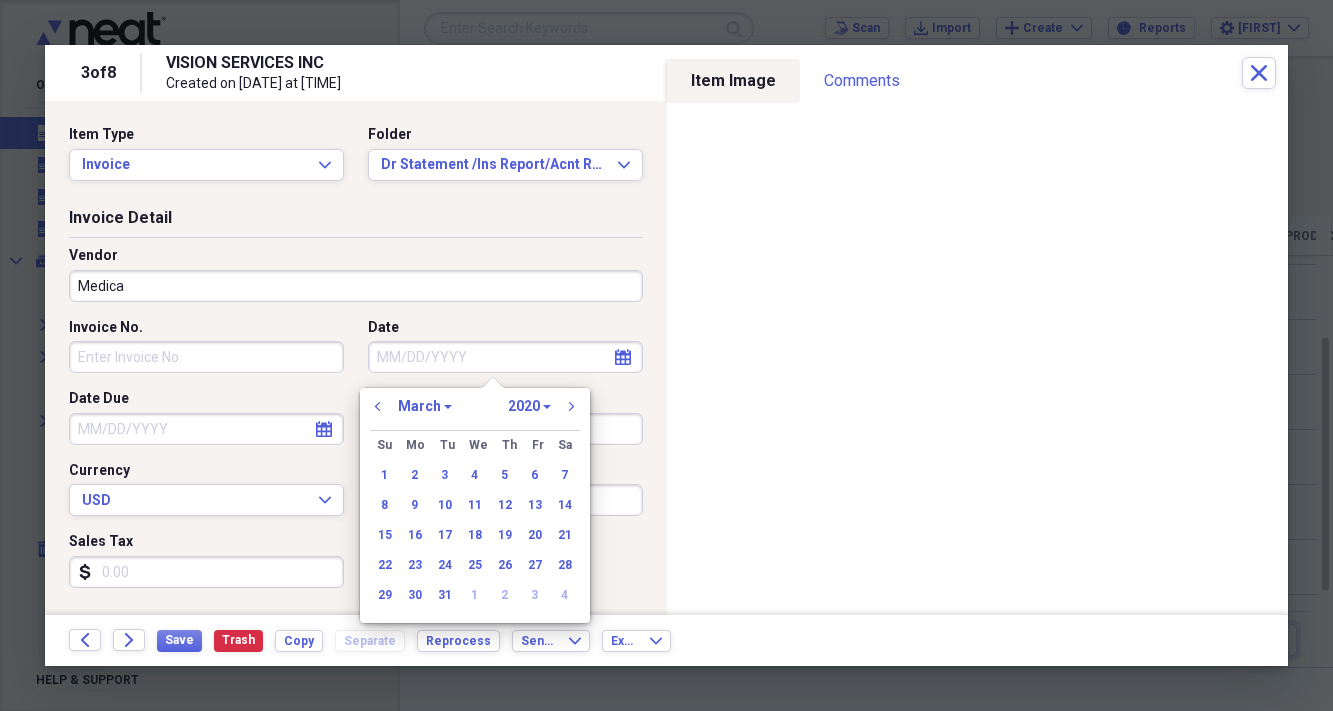 type 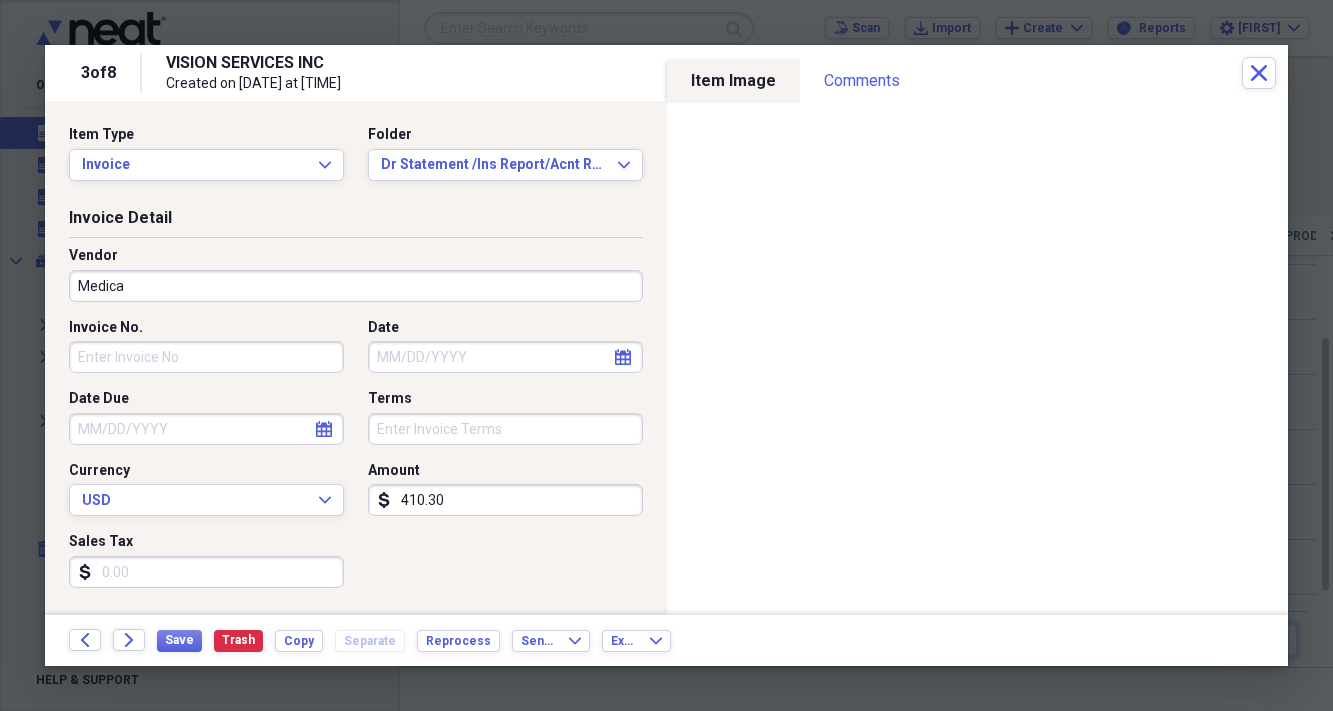 click on "calendar" 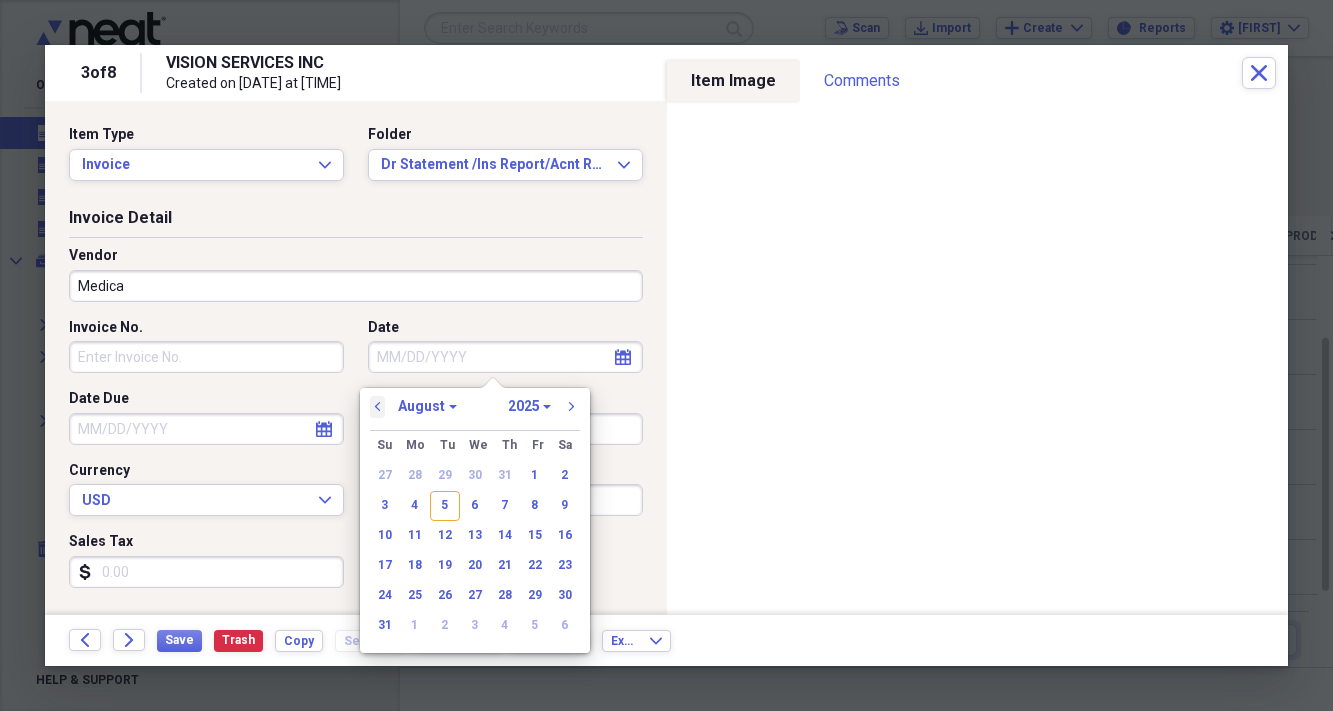 click on "previous" at bounding box center [378, 407] 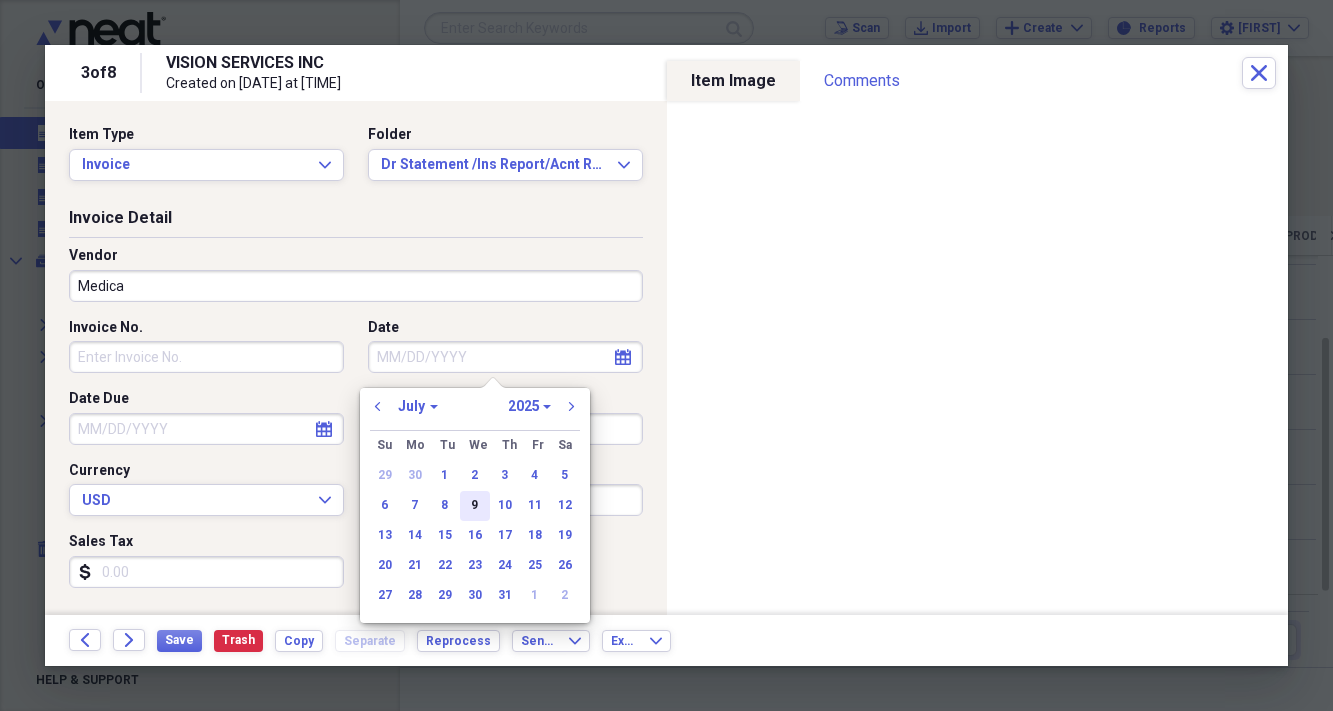 click on "9" at bounding box center [475, 506] 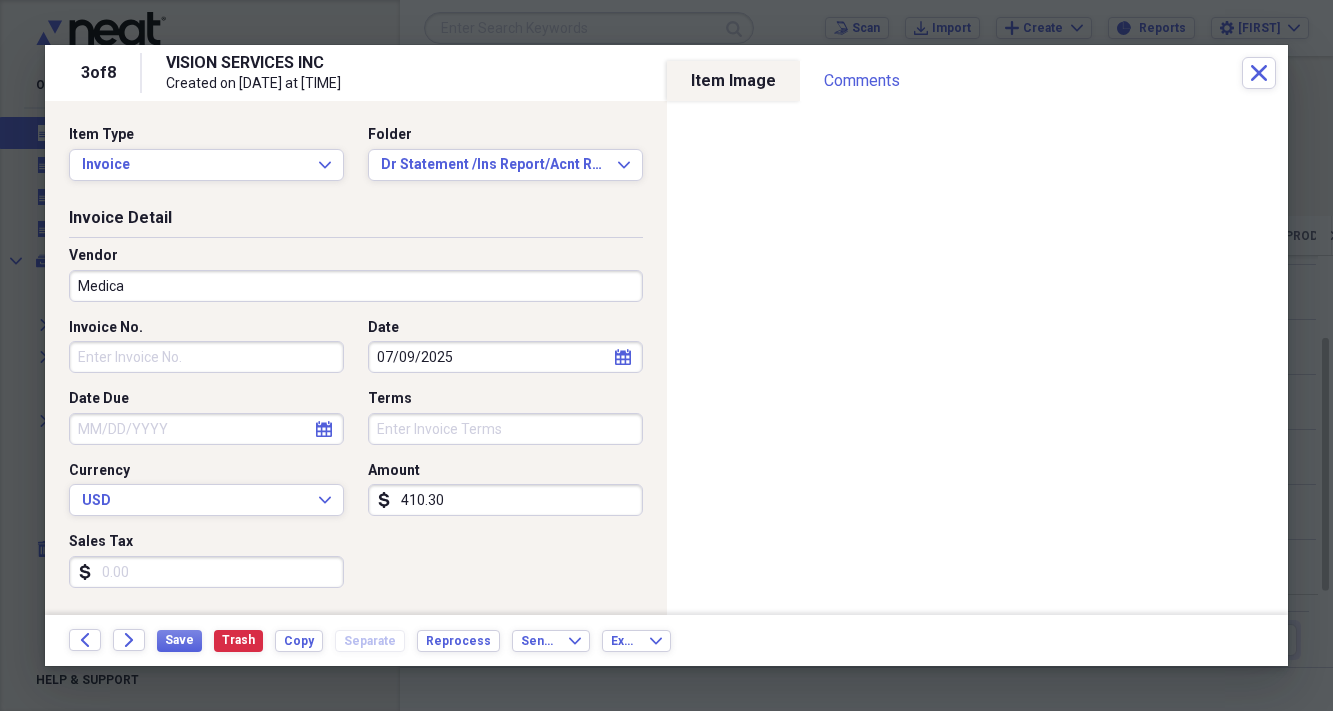 click on "410.30" at bounding box center [505, 500] 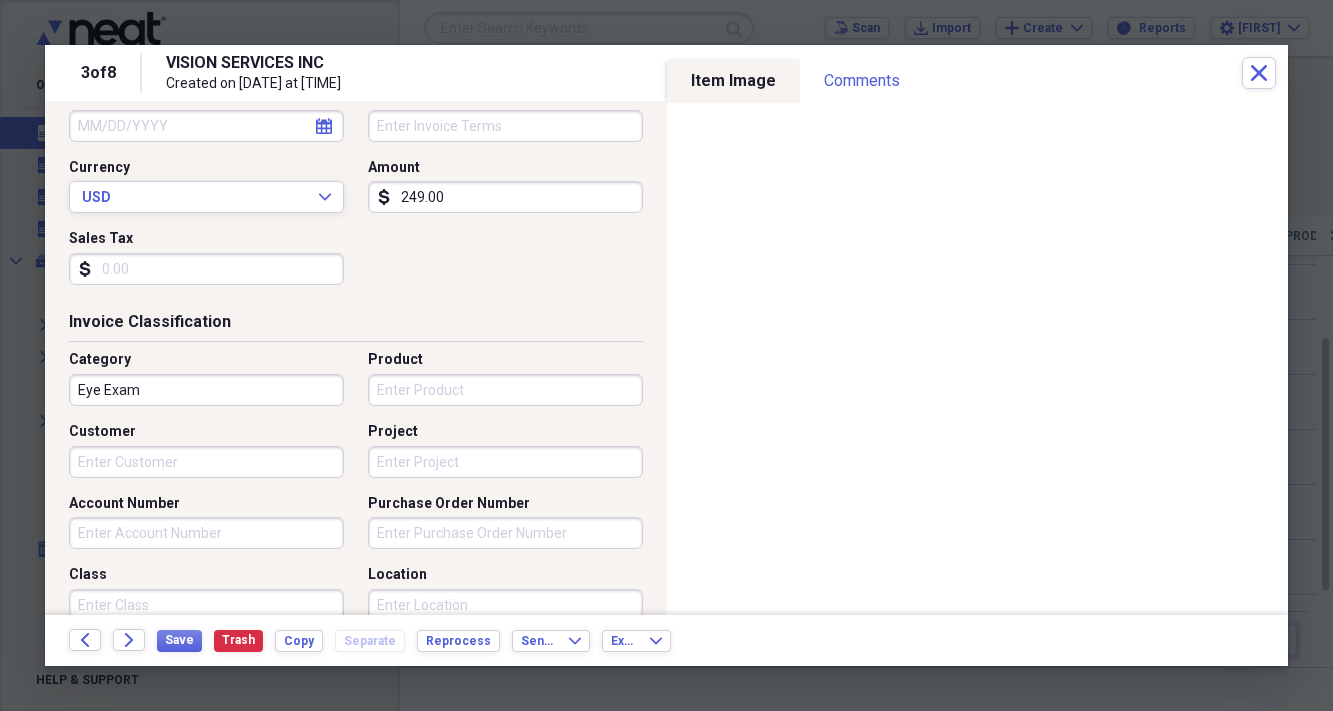 scroll, scrollTop: 328, scrollLeft: 0, axis: vertical 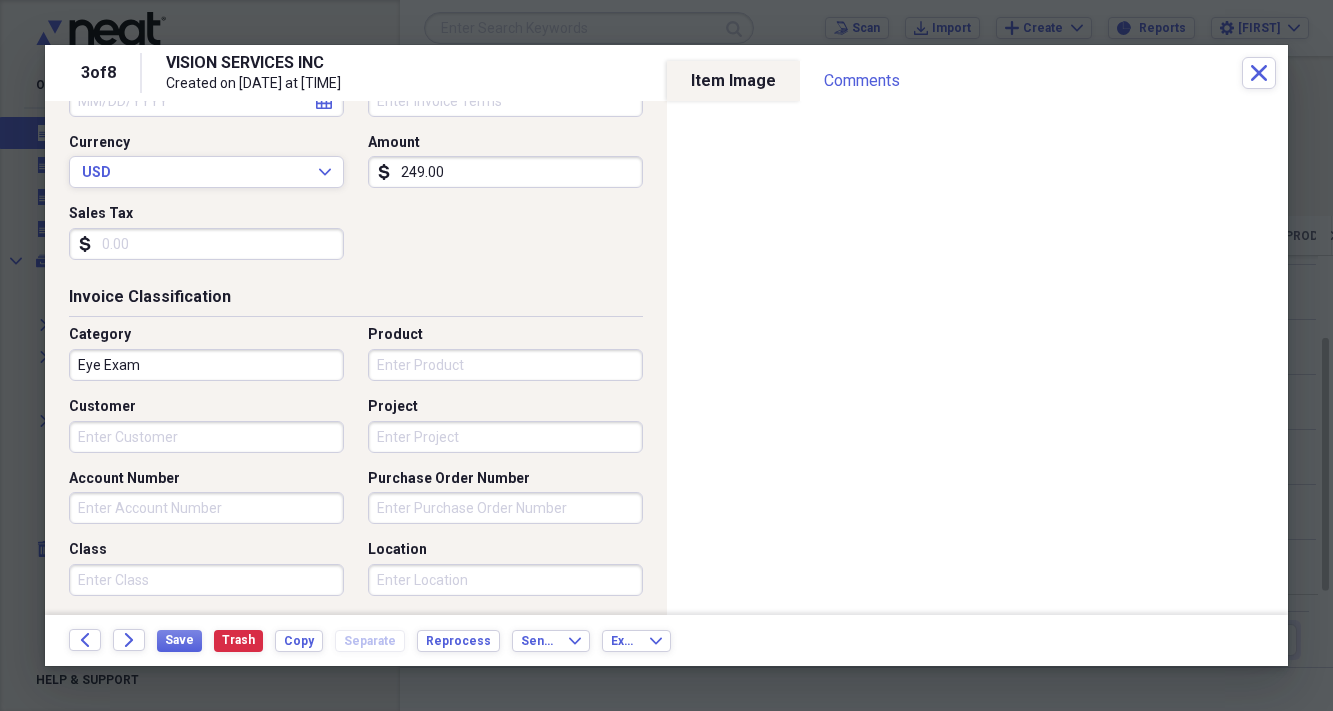 type on "249.00" 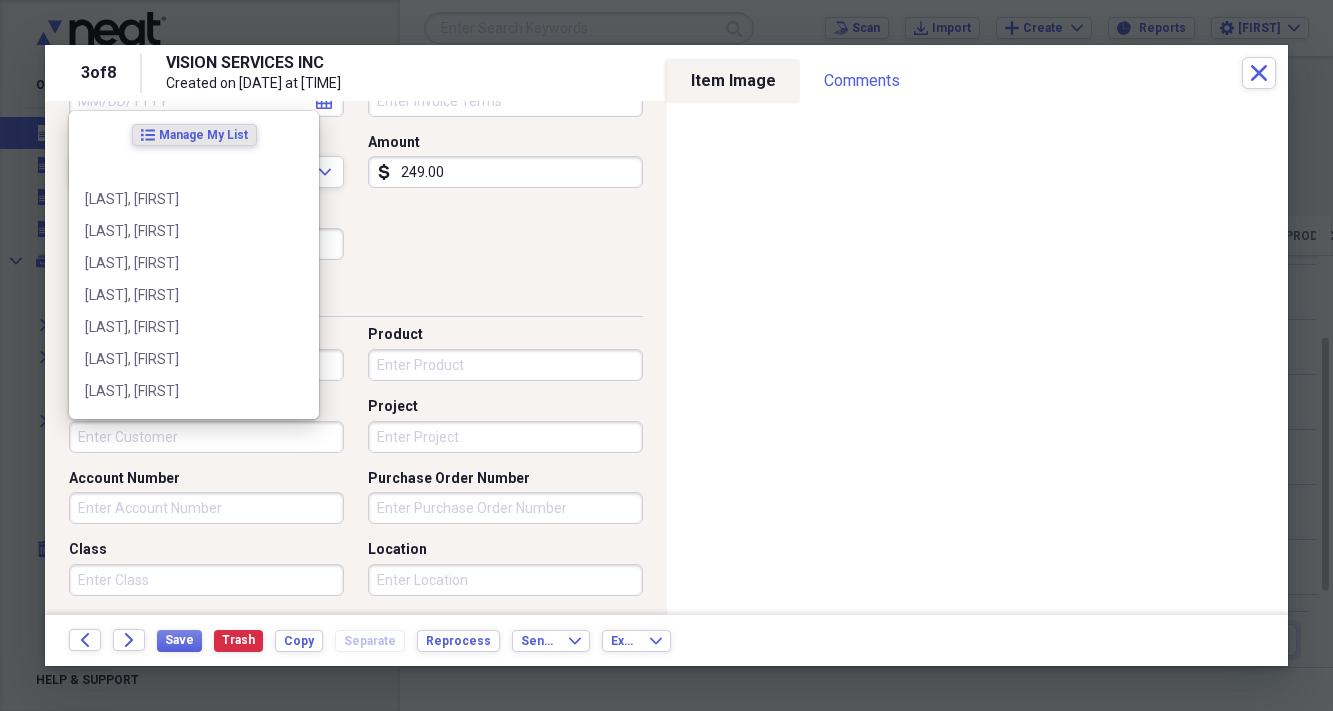 click on "Customer" at bounding box center [206, 437] 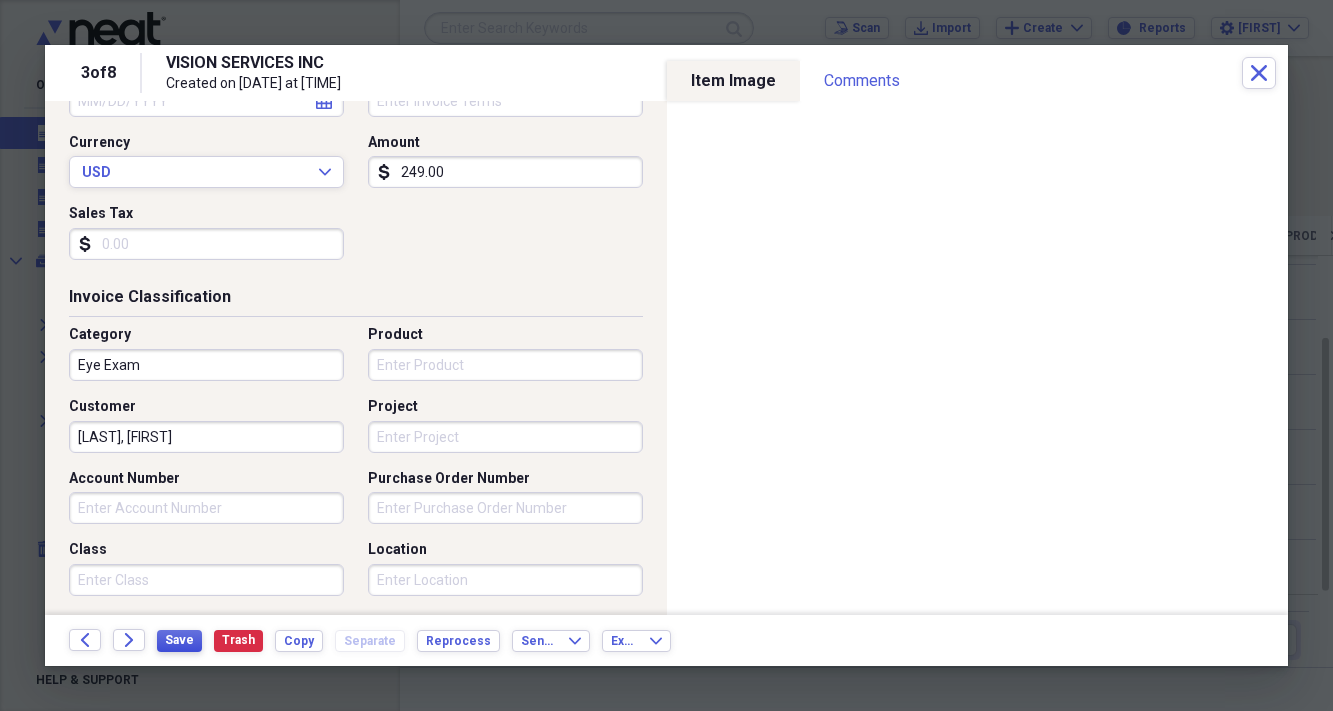 type on "[LAST], [FIRST]" 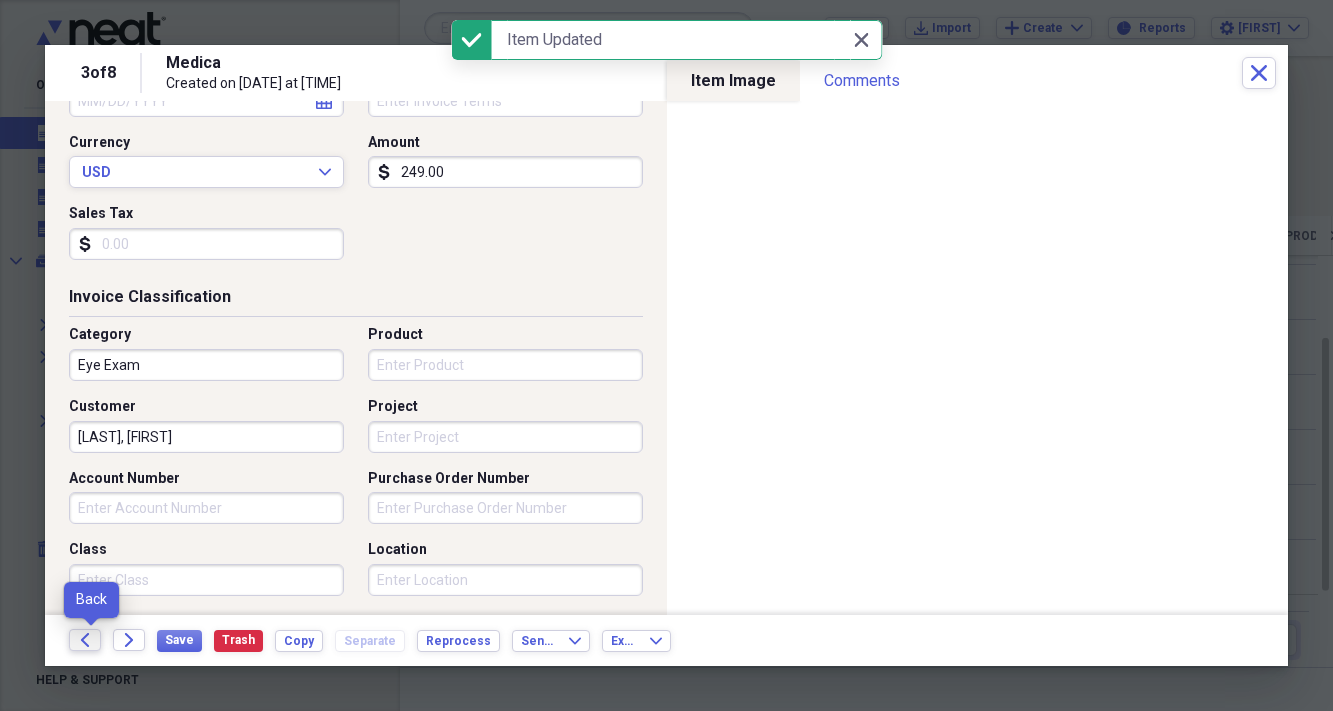 click 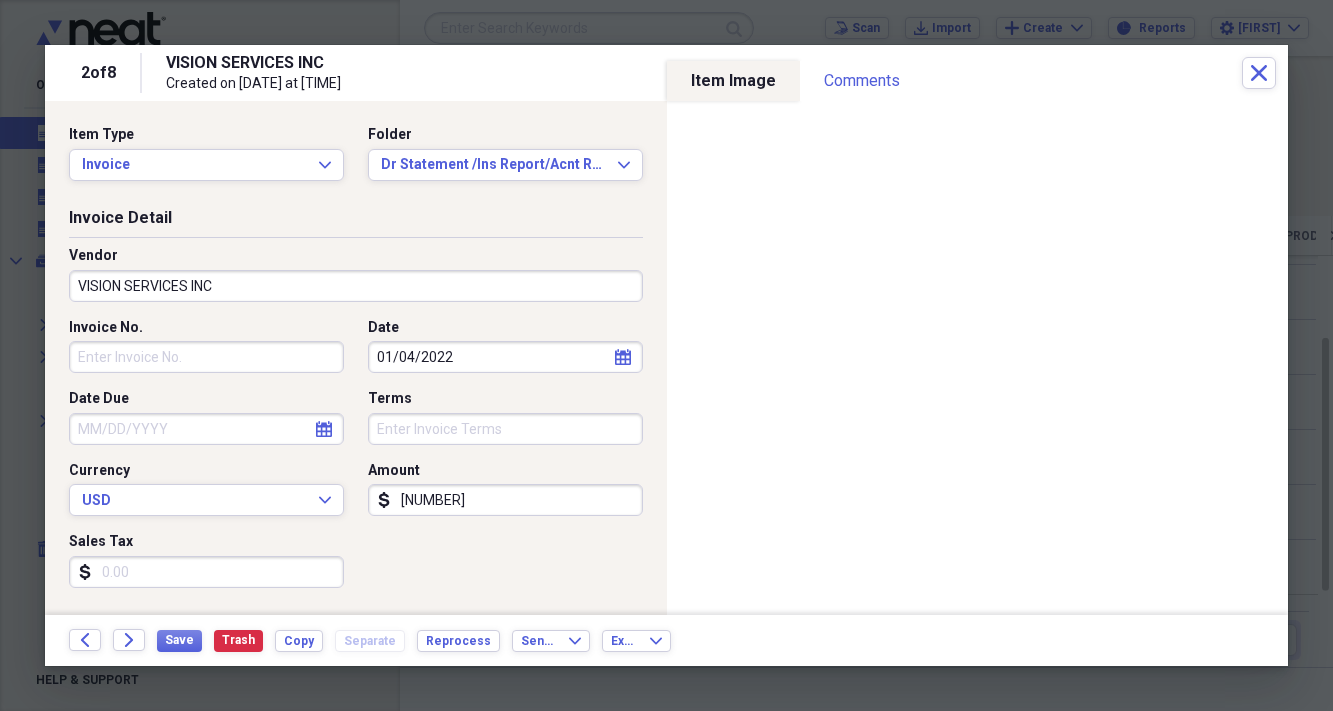 click on "VISION SERVICES INC" at bounding box center (356, 286) 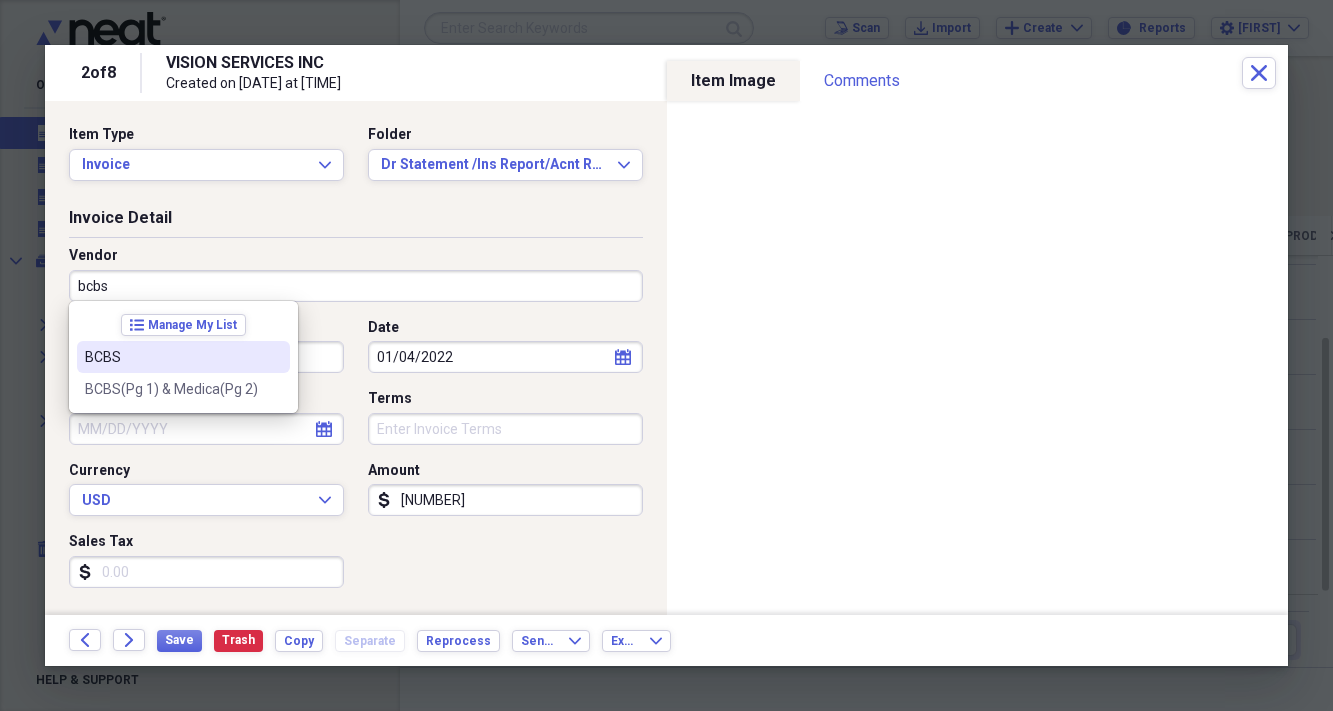 click on "BCBS" at bounding box center [171, 357] 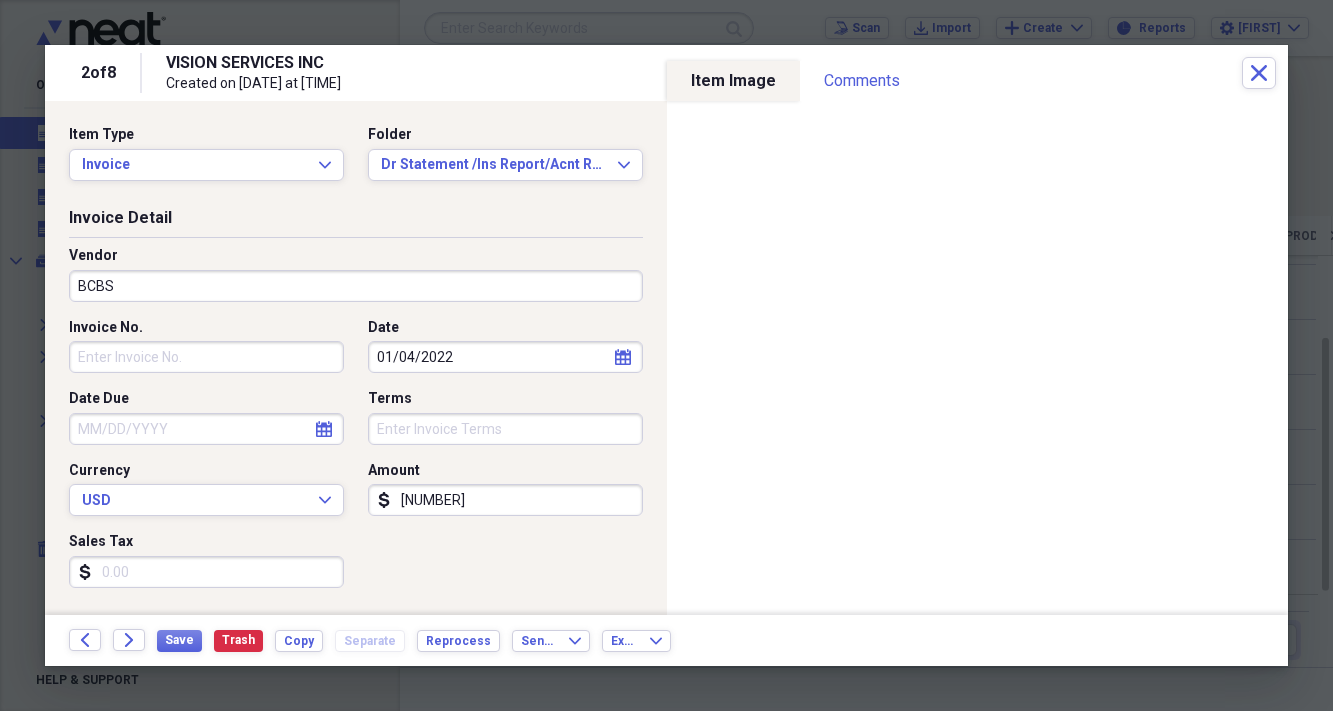 click on "01/04/2022" at bounding box center [505, 357] 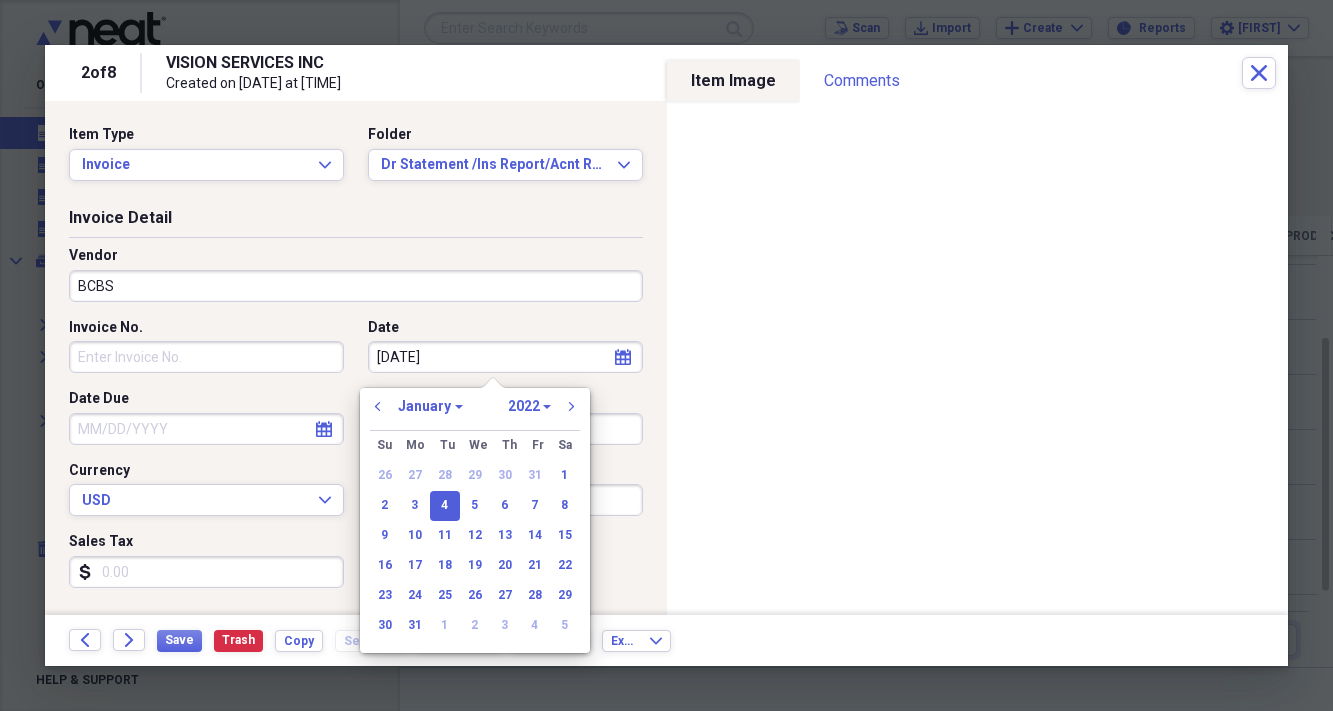 type on "[DATE]" 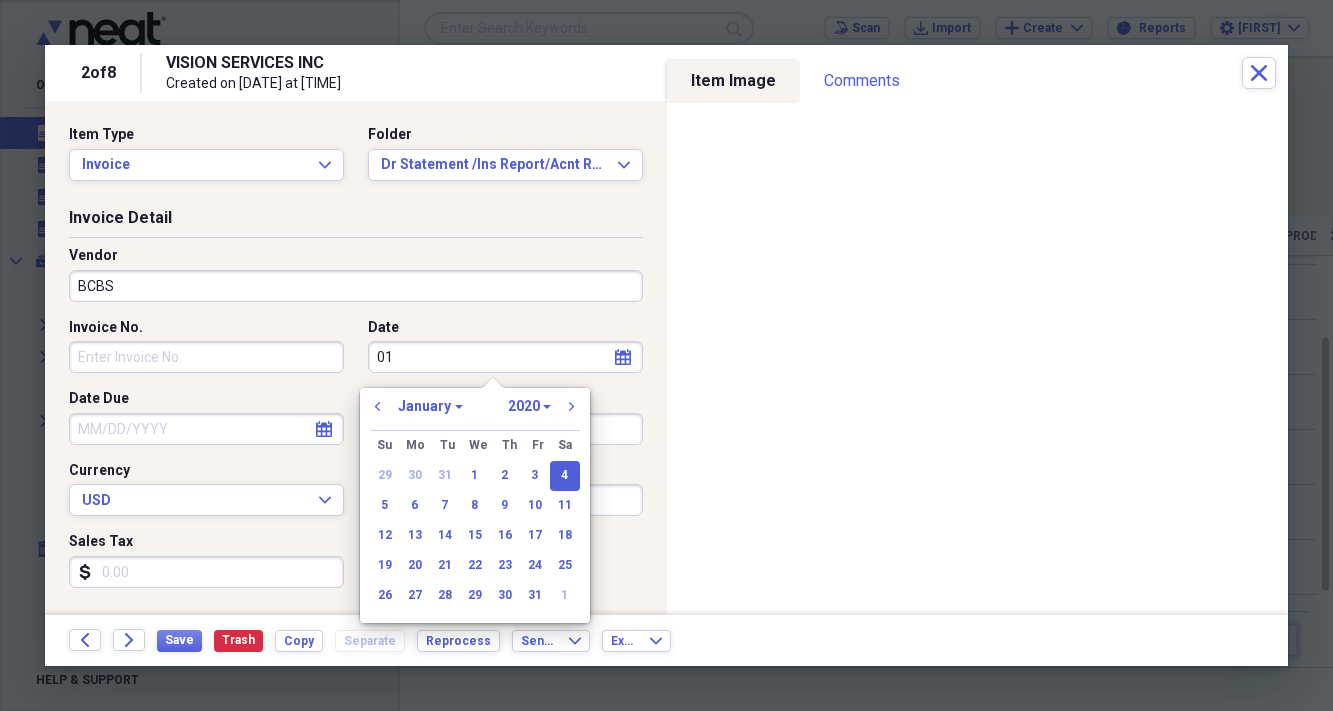 type on "0" 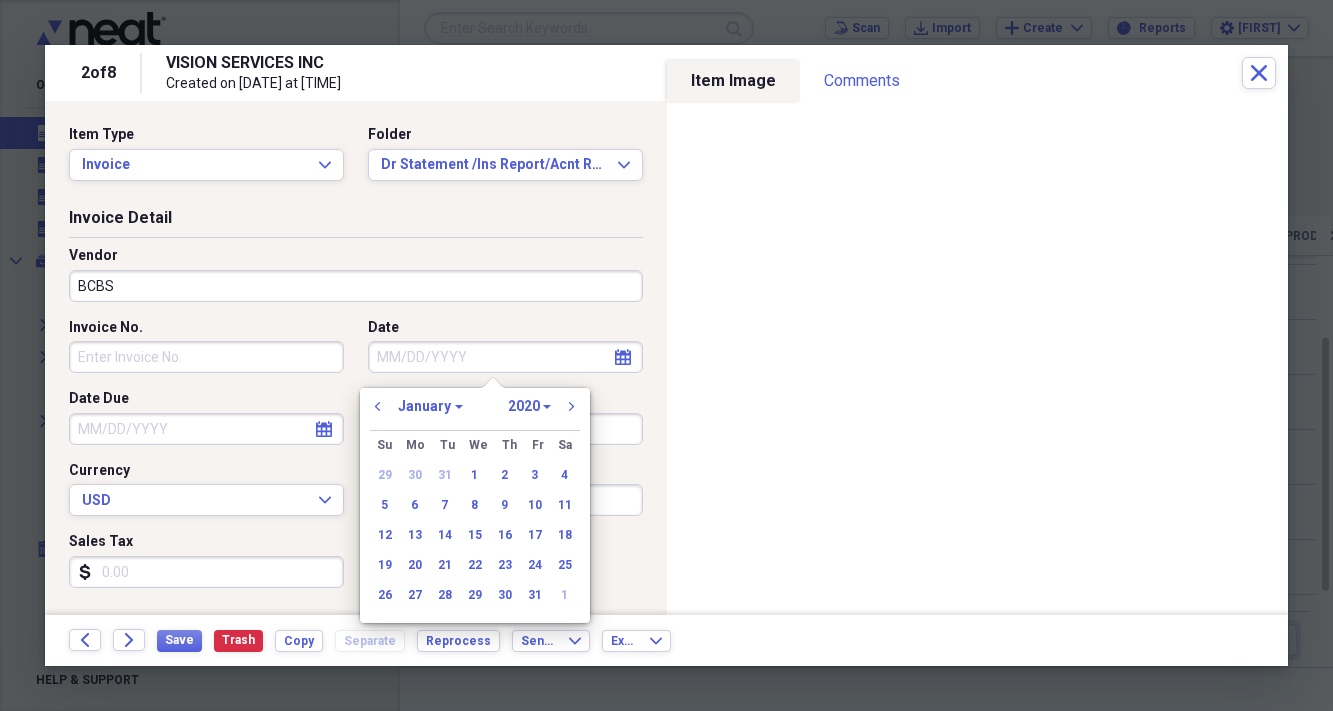 type 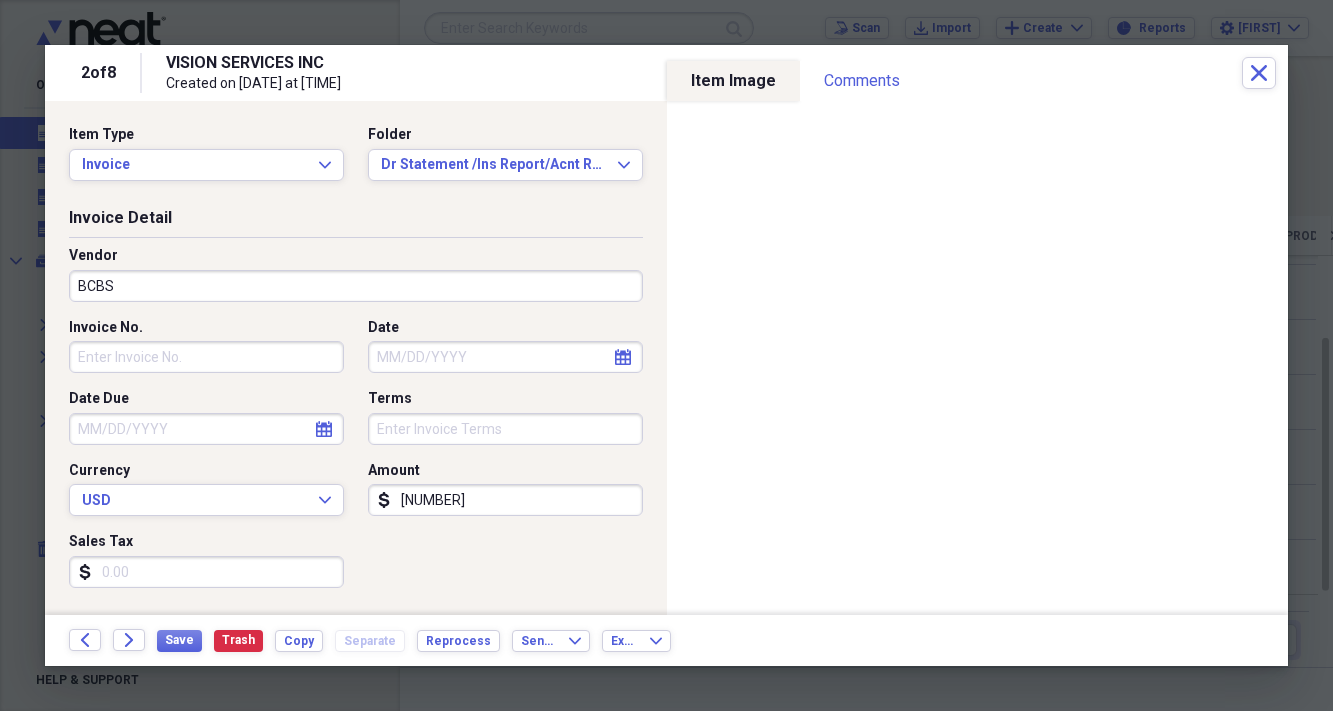 click on "calendar" 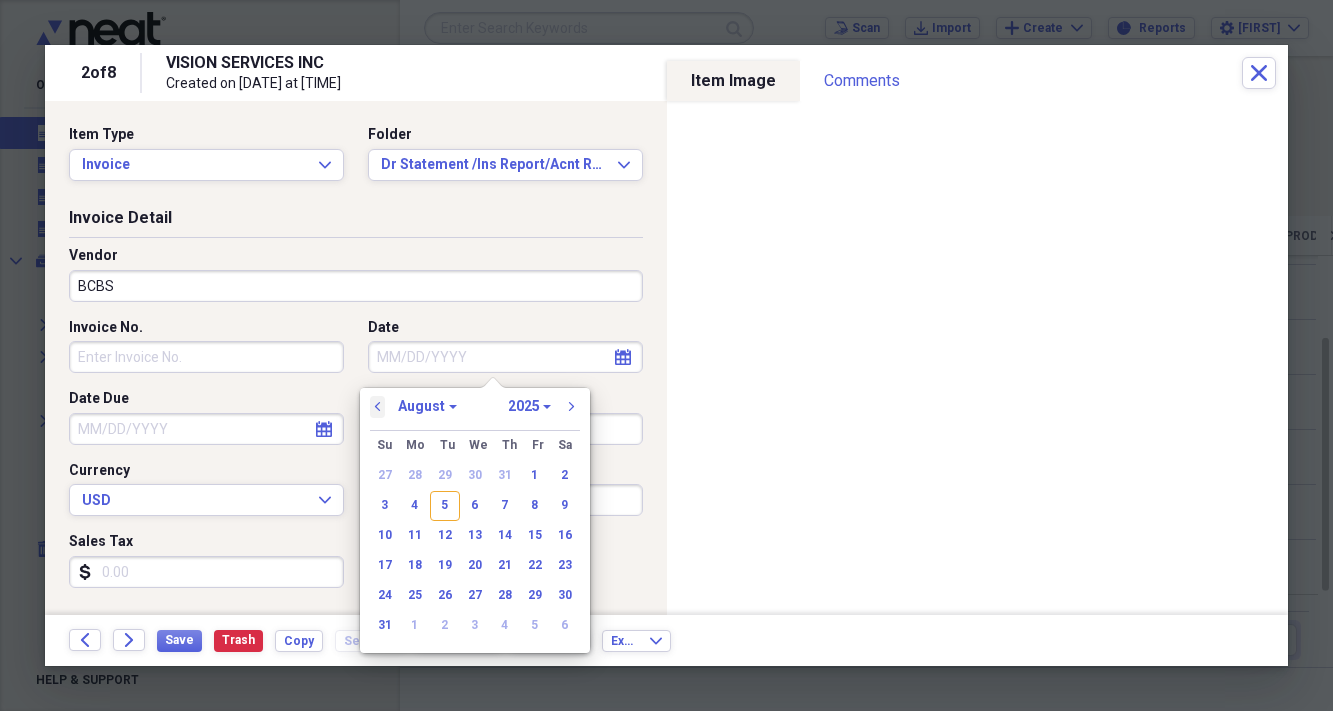 click on "previous" at bounding box center (378, 407) 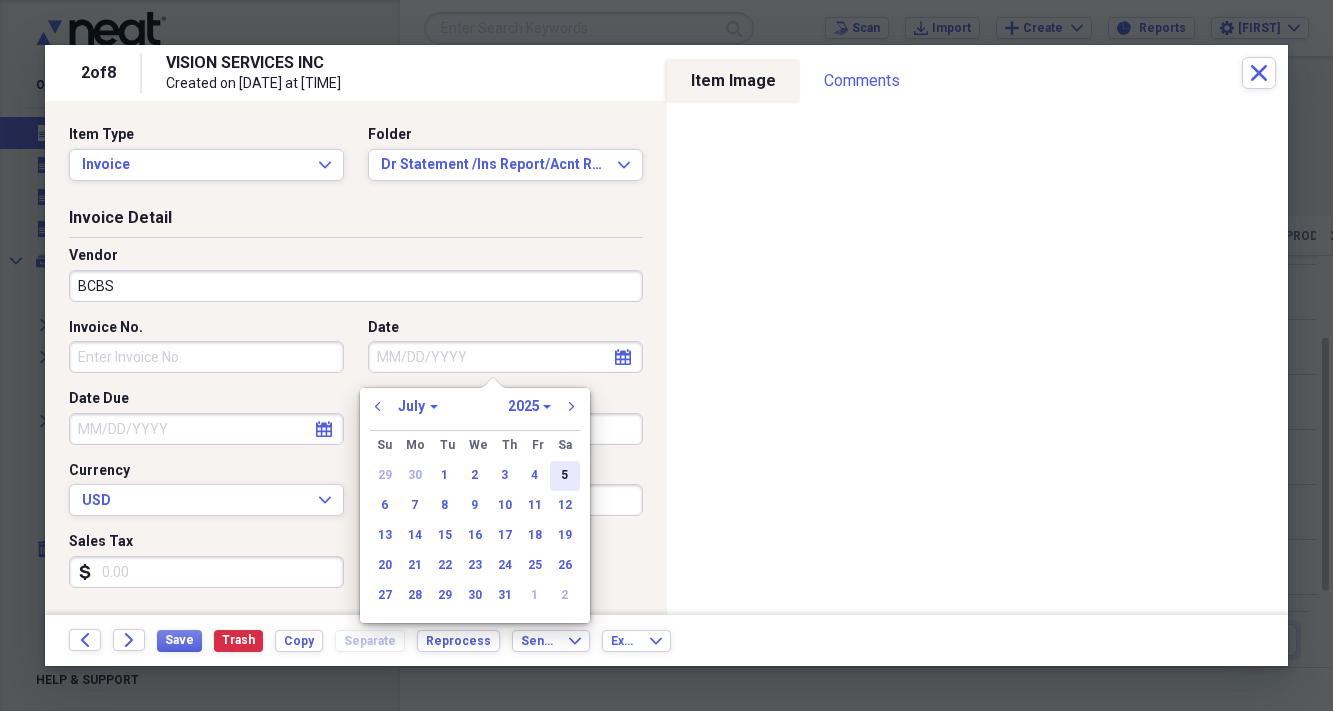 click on "5" at bounding box center [565, 476] 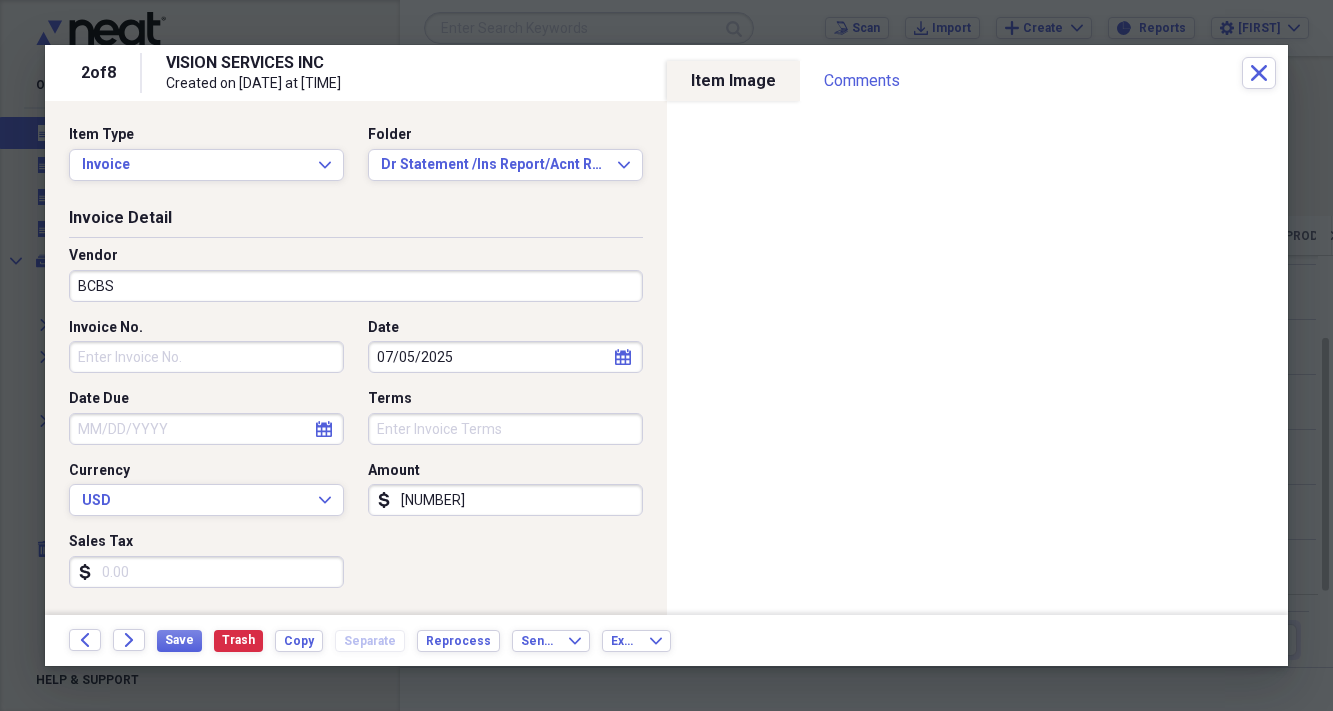 click on "[NUMBER]" at bounding box center (505, 500) 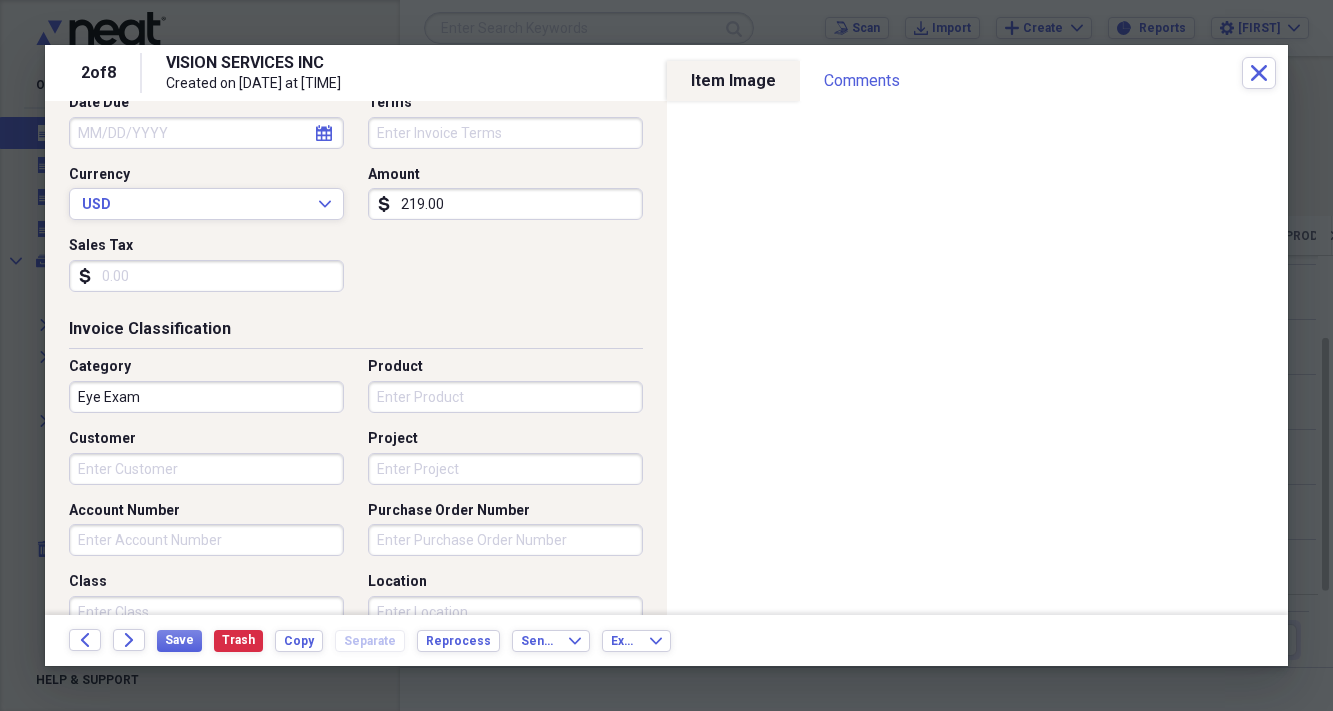 scroll, scrollTop: 343, scrollLeft: 0, axis: vertical 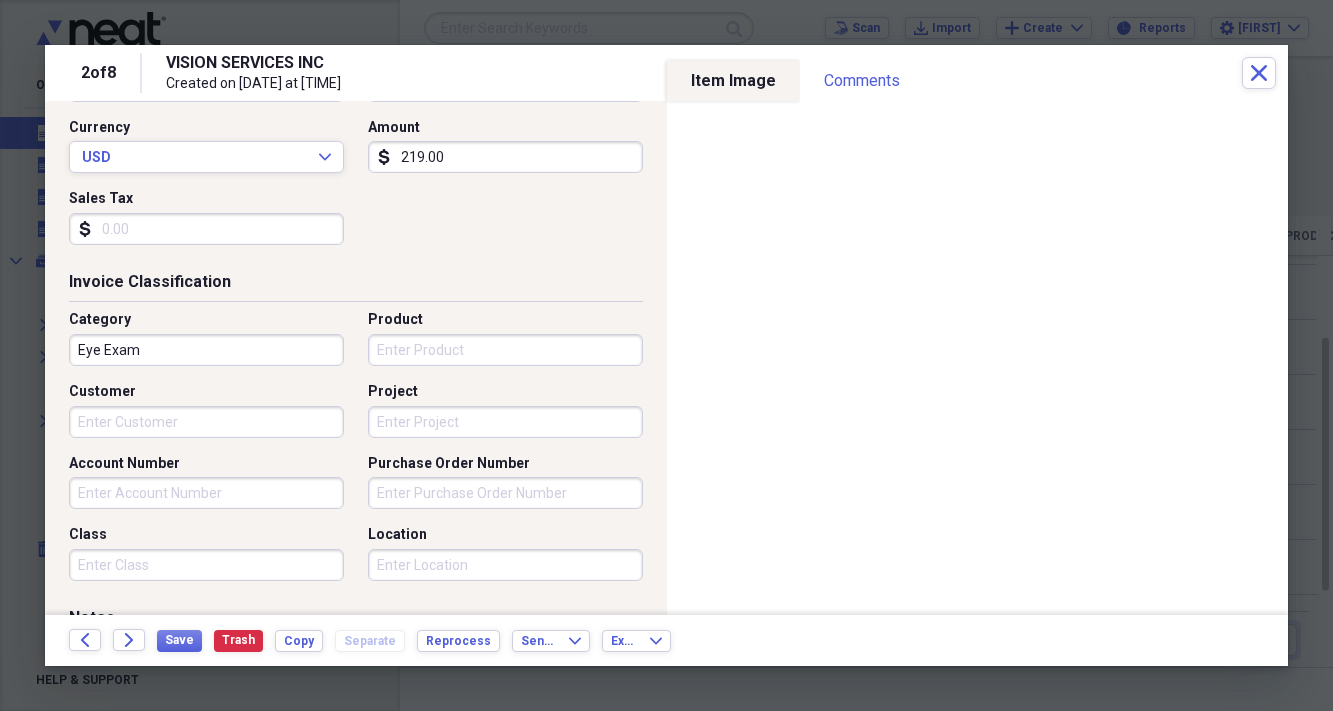 type on "219.00" 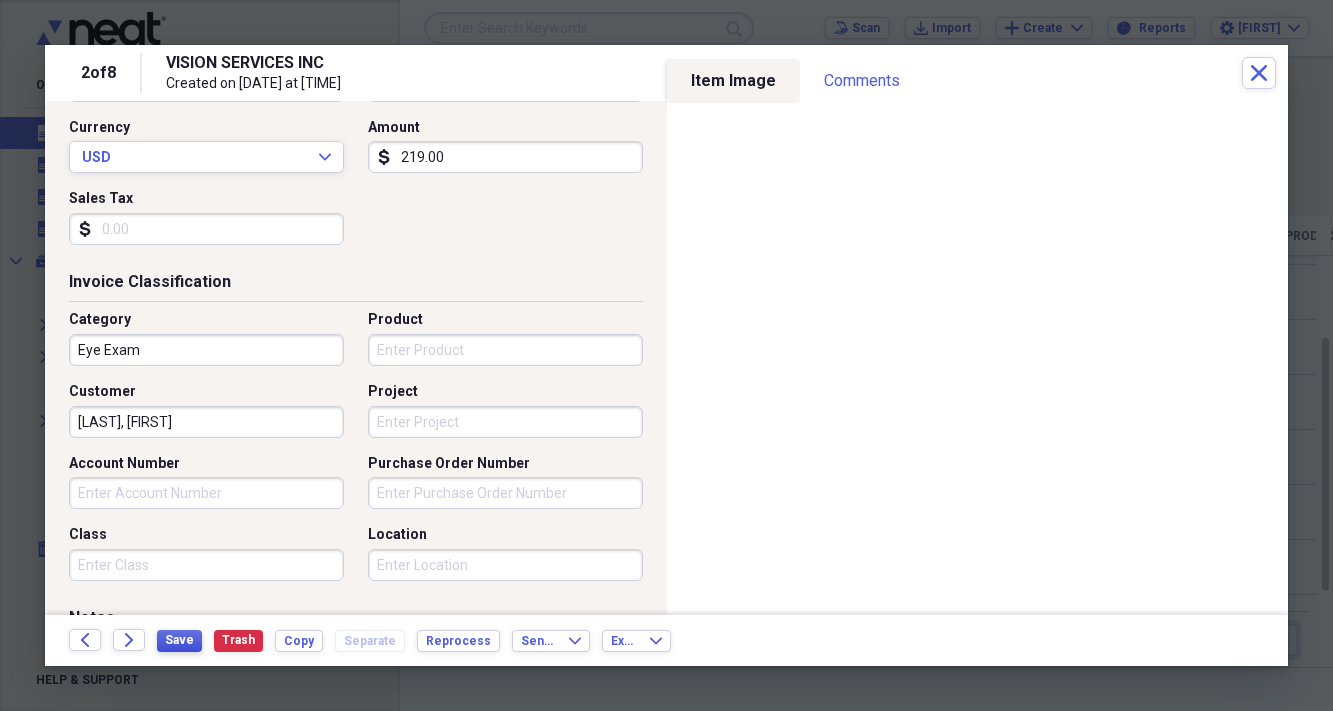 type on "[LAST], [FIRST]" 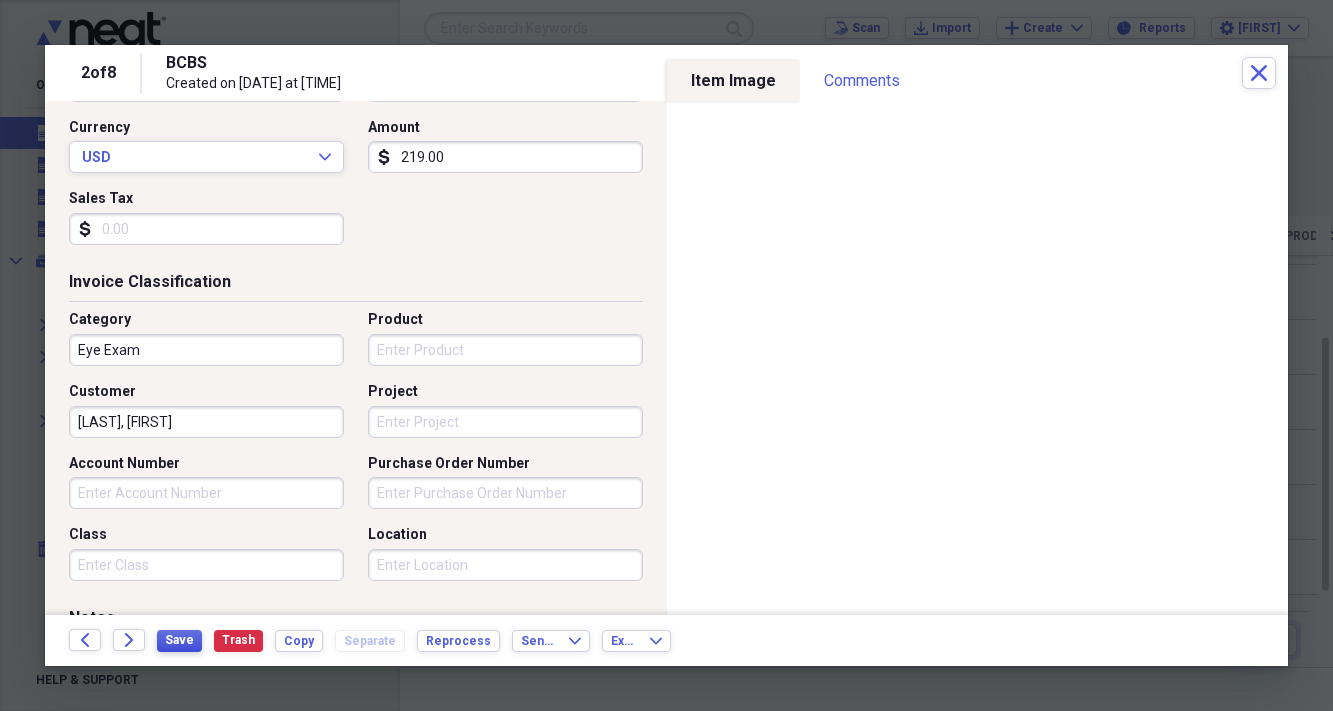 click on "Save" at bounding box center (179, 640) 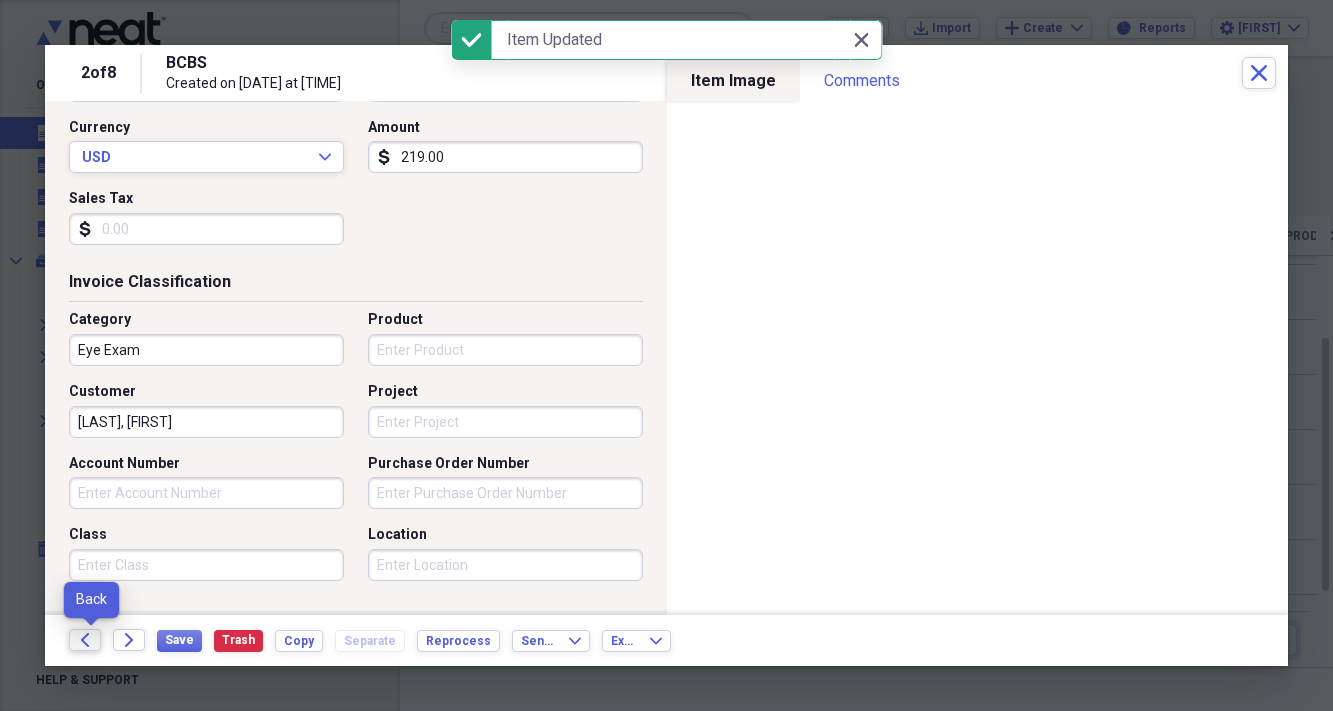 click on "Back" 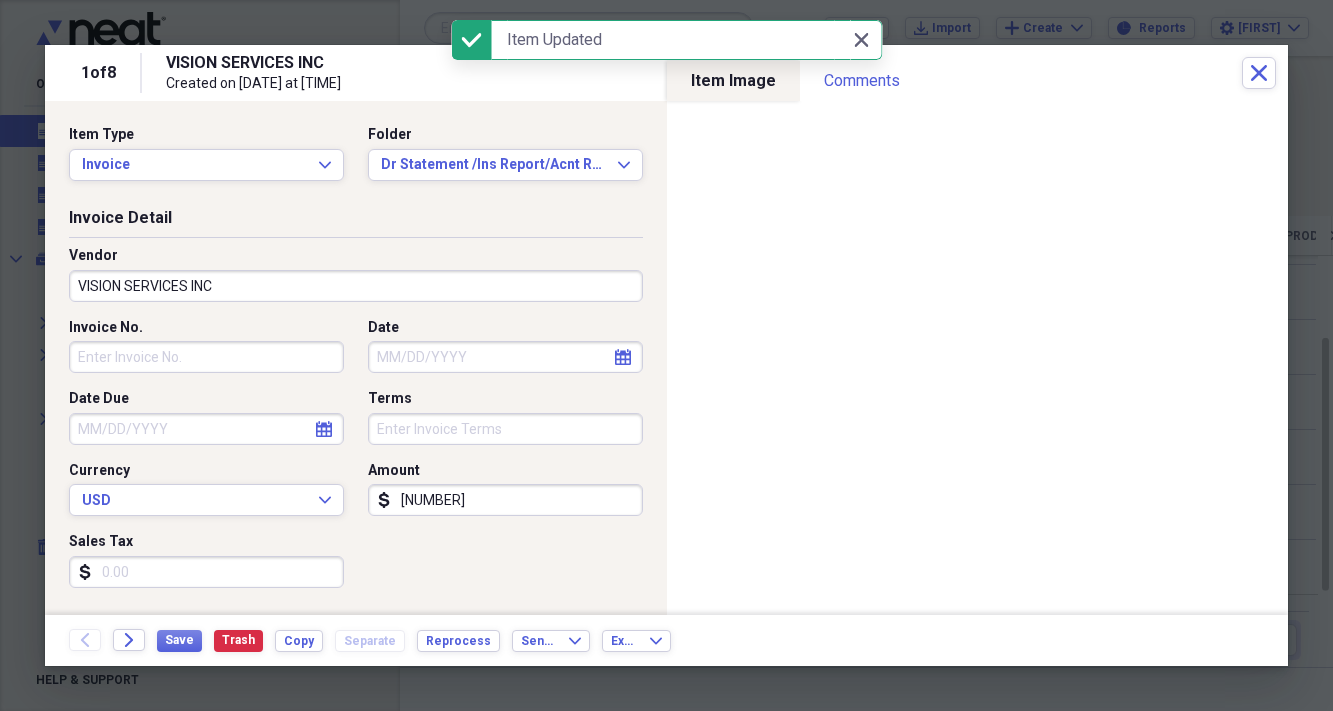 click on "Back" 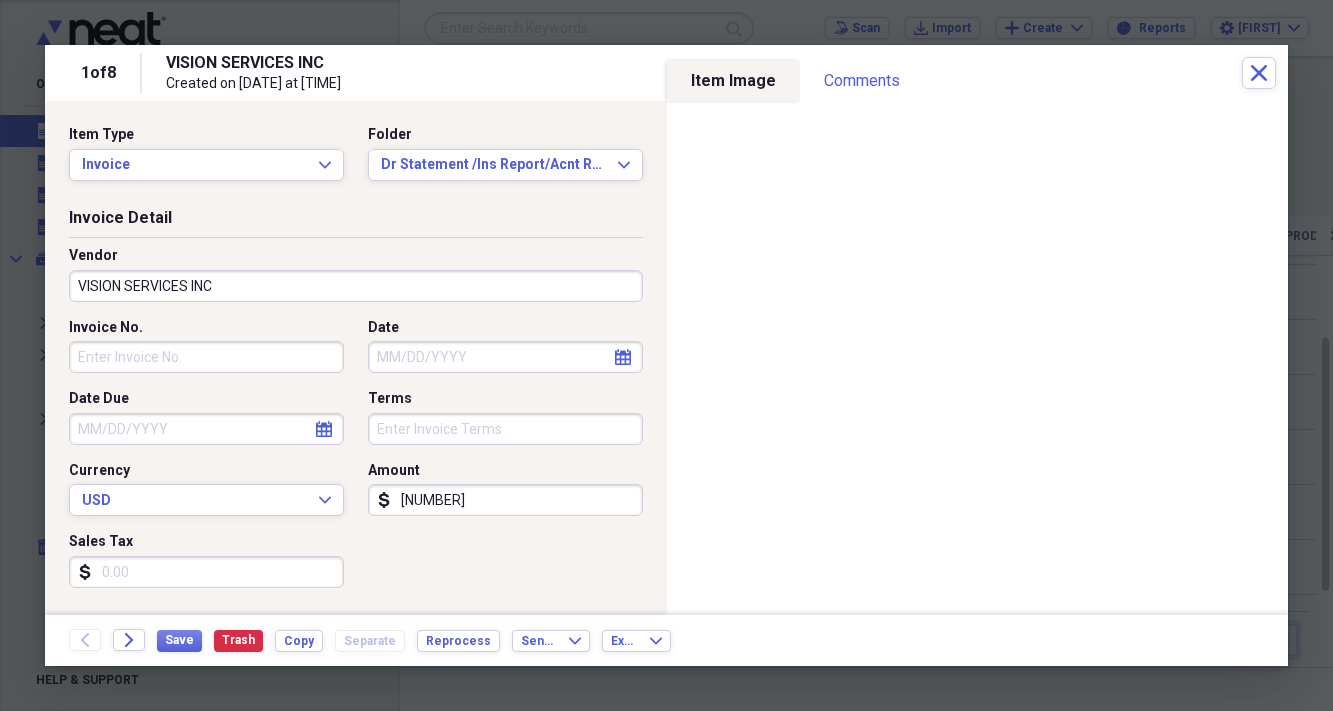 click on "VISION SERVICES INC" at bounding box center (356, 286) 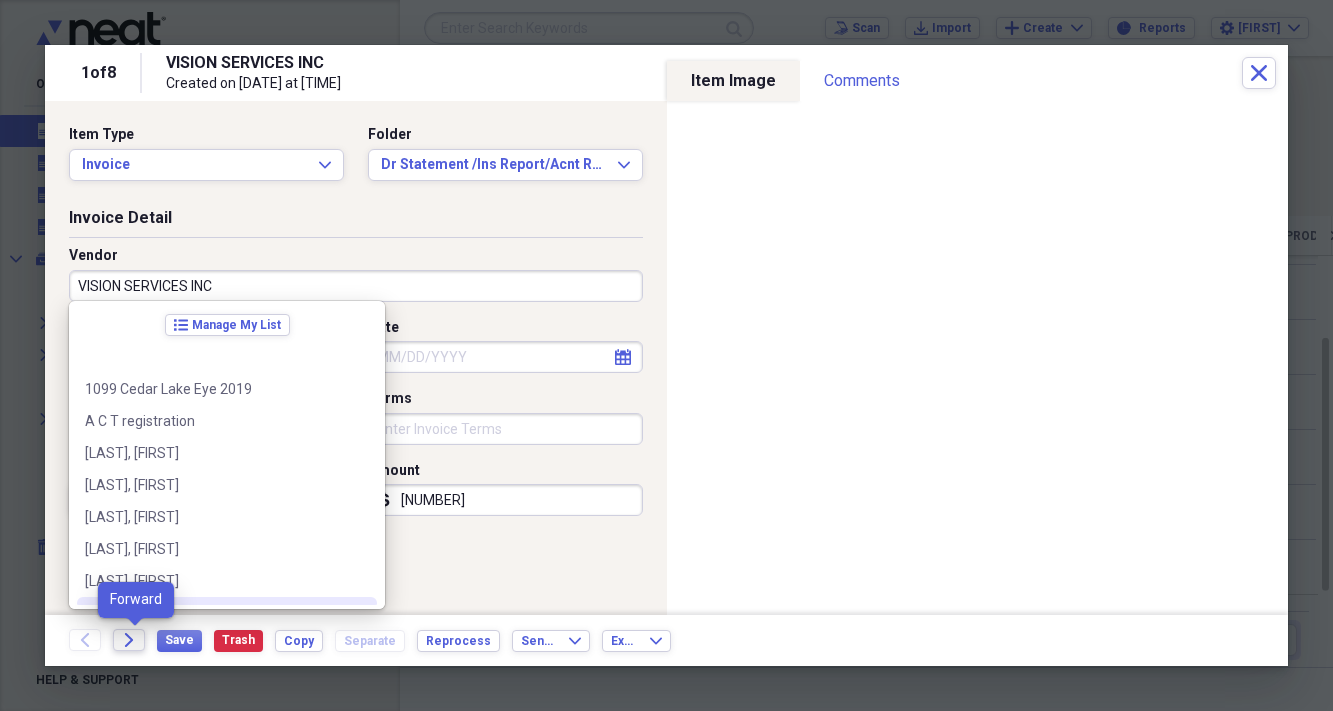click on "Forward" 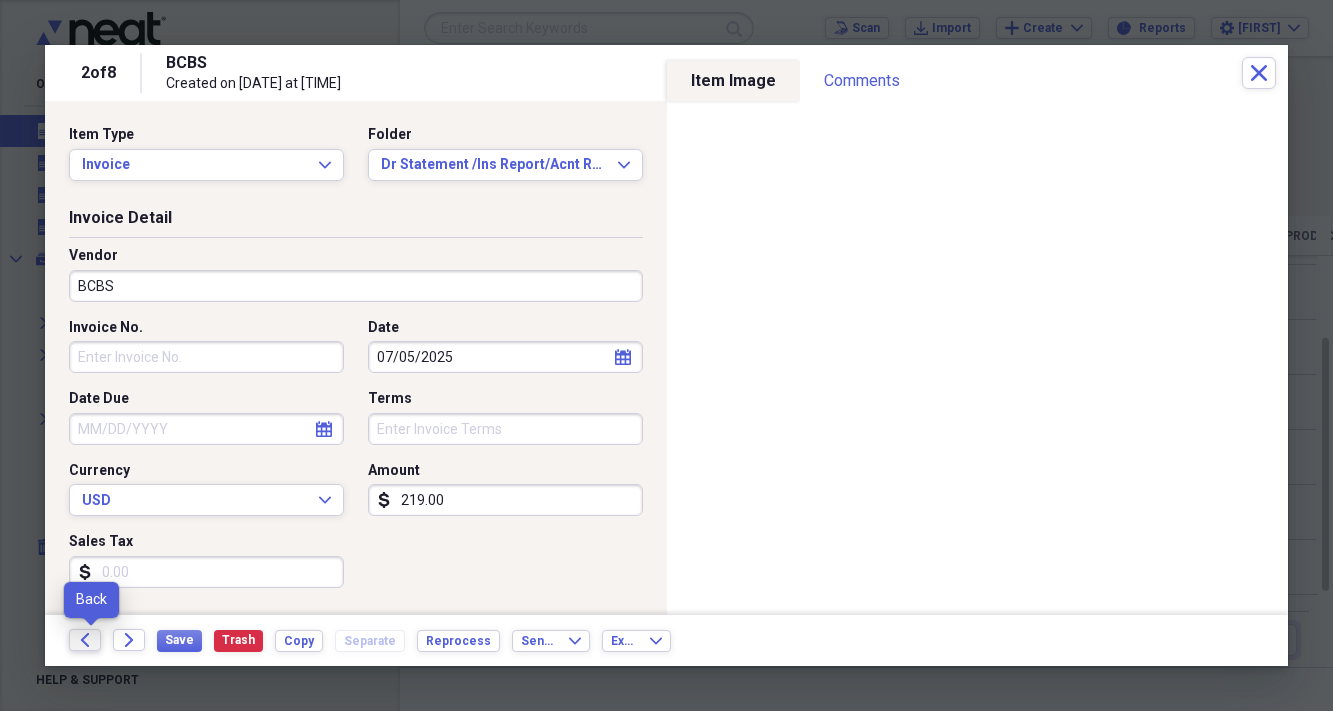 click on "Back" 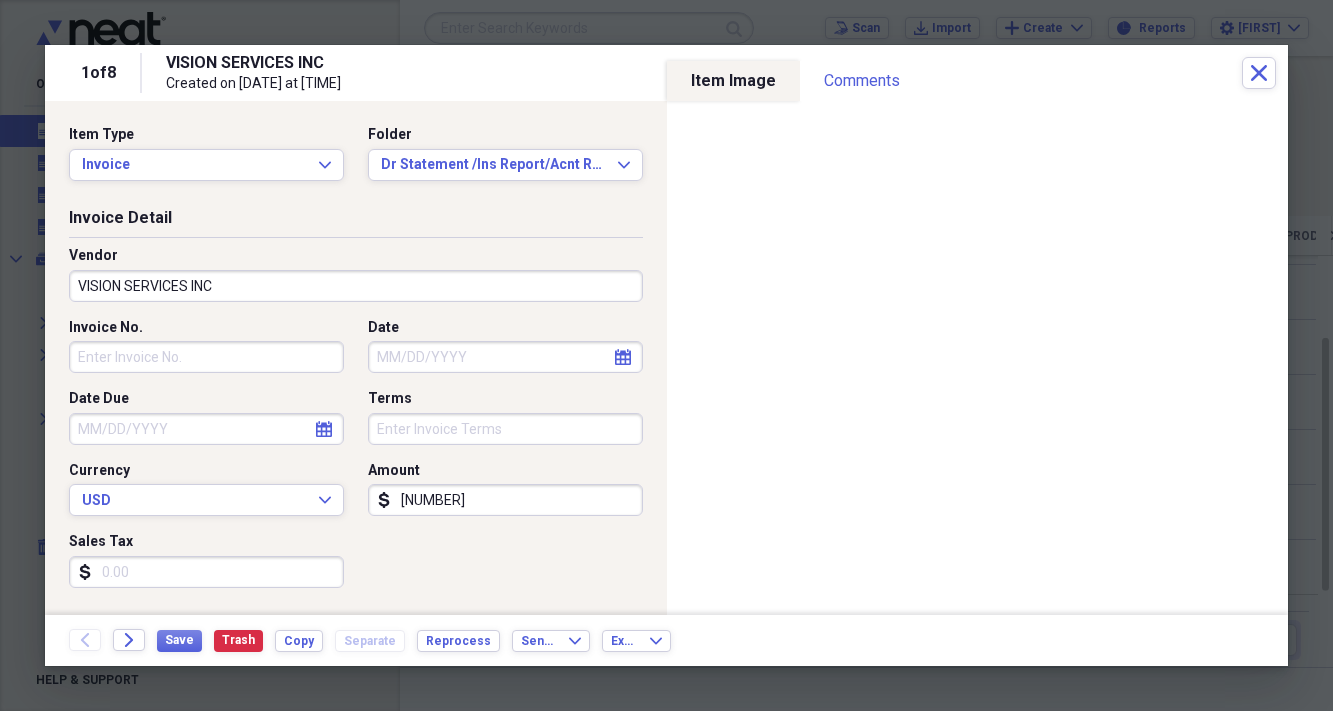 drag, startPoint x: 83, startPoint y: 635, endPoint x: 532, endPoint y: 466, distance: 479.752 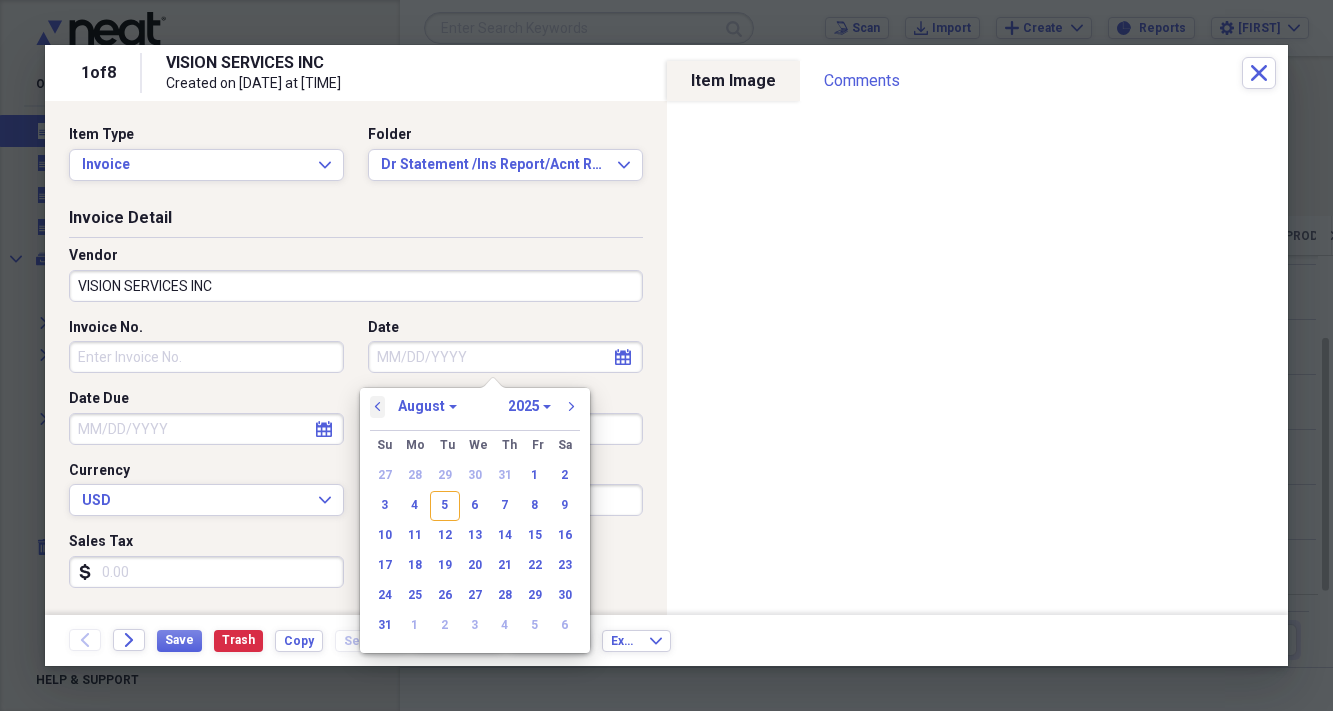click on "previous" at bounding box center (378, 407) 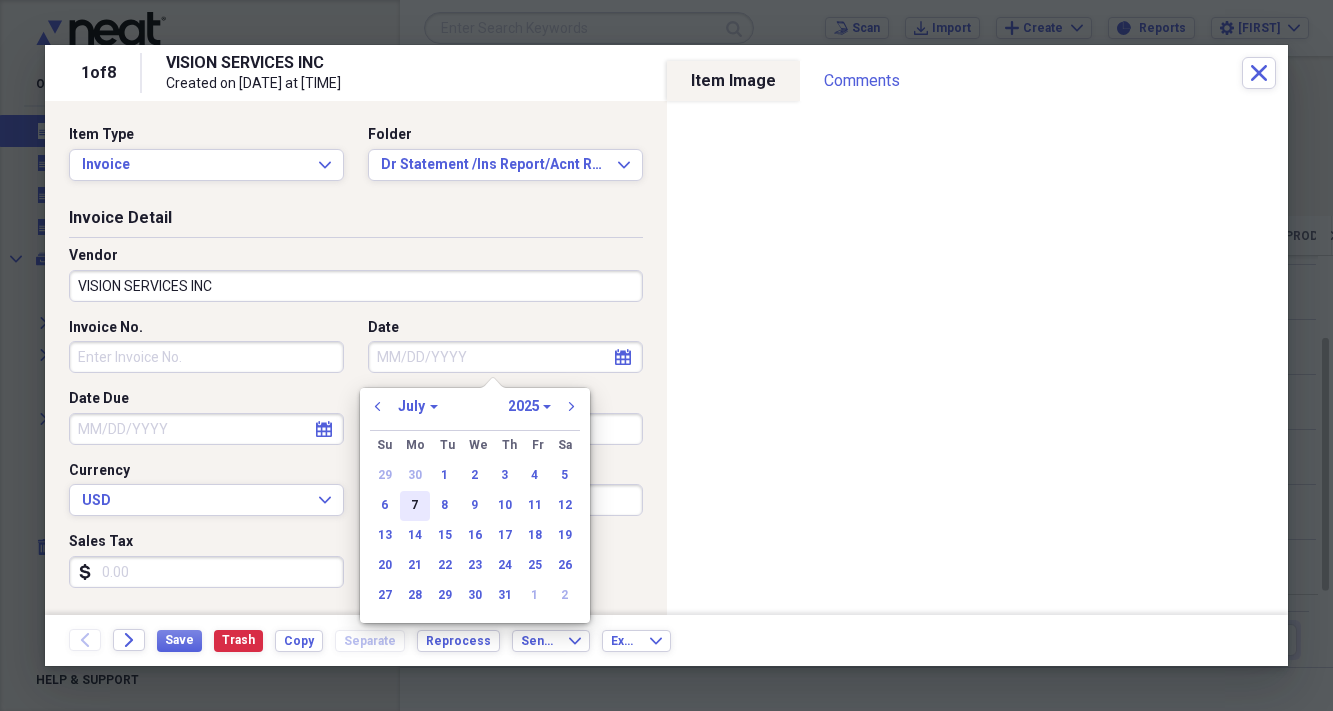 click on "7" at bounding box center (415, 506) 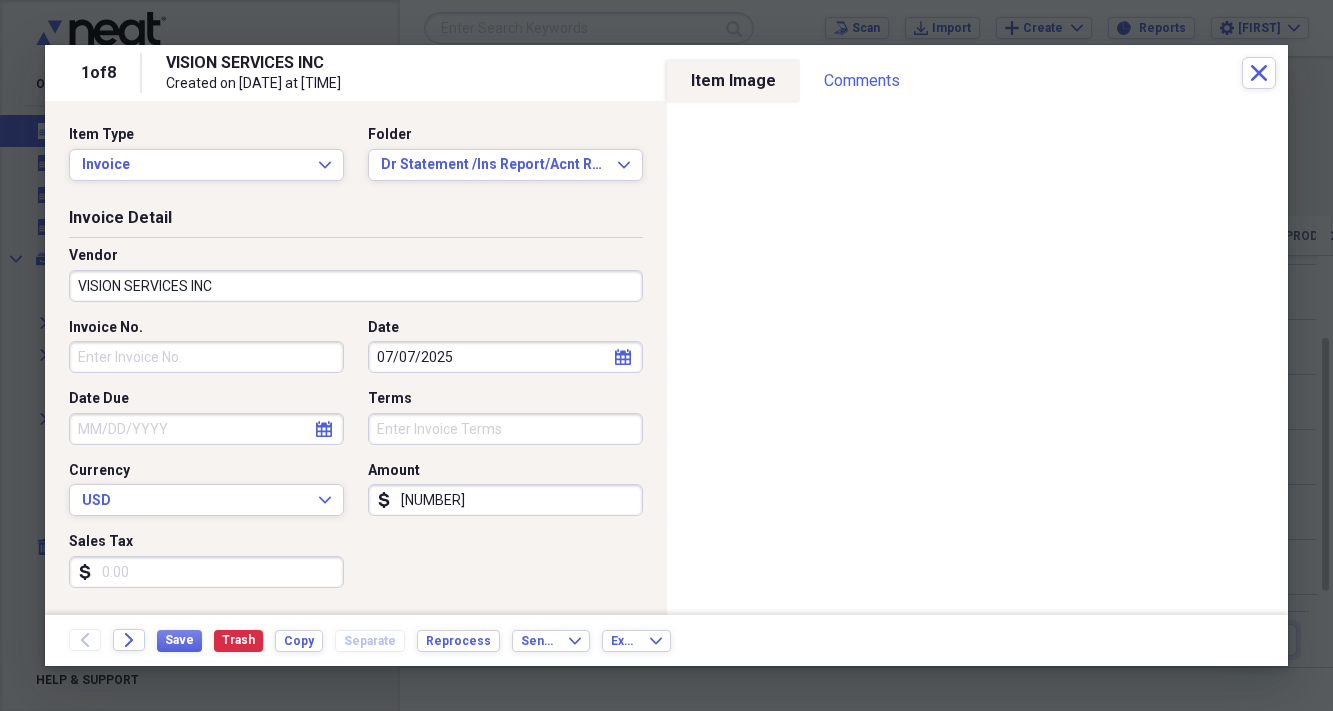 click on "[NUMBER]" at bounding box center (505, 500) 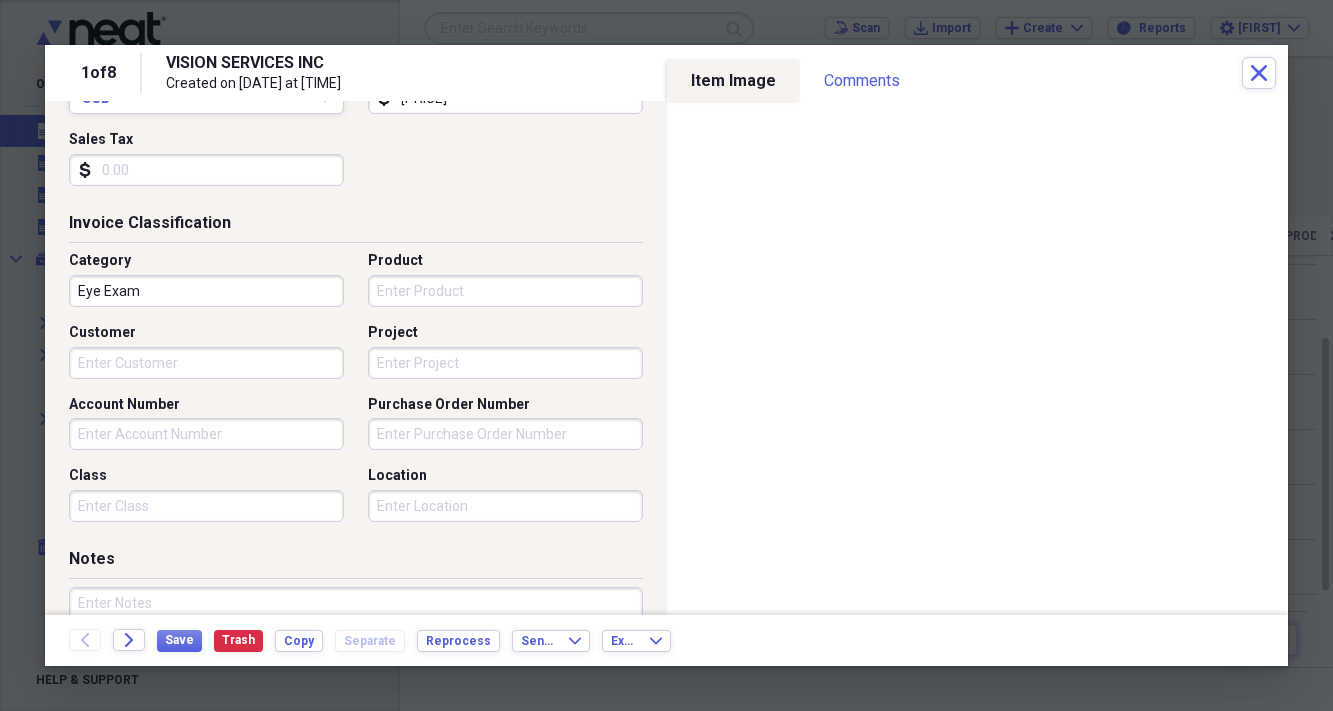 scroll, scrollTop: 406, scrollLeft: 0, axis: vertical 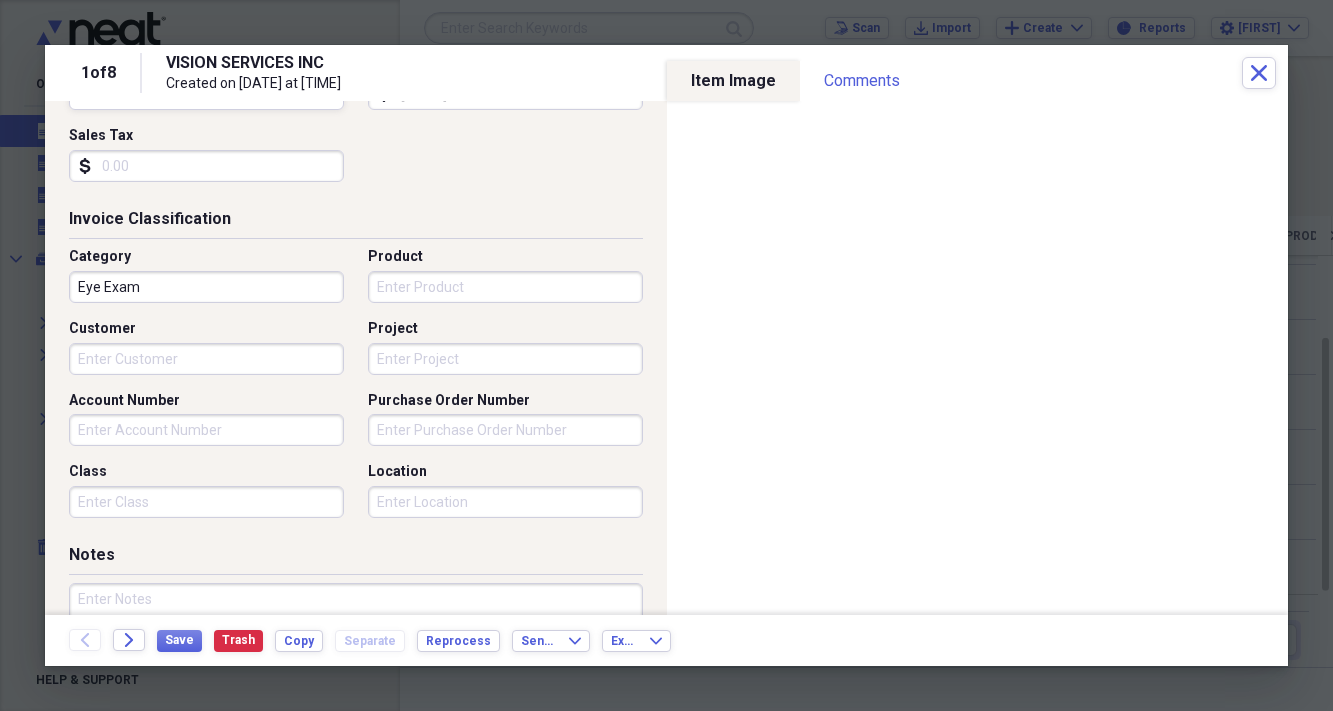 type on "[PRICE]" 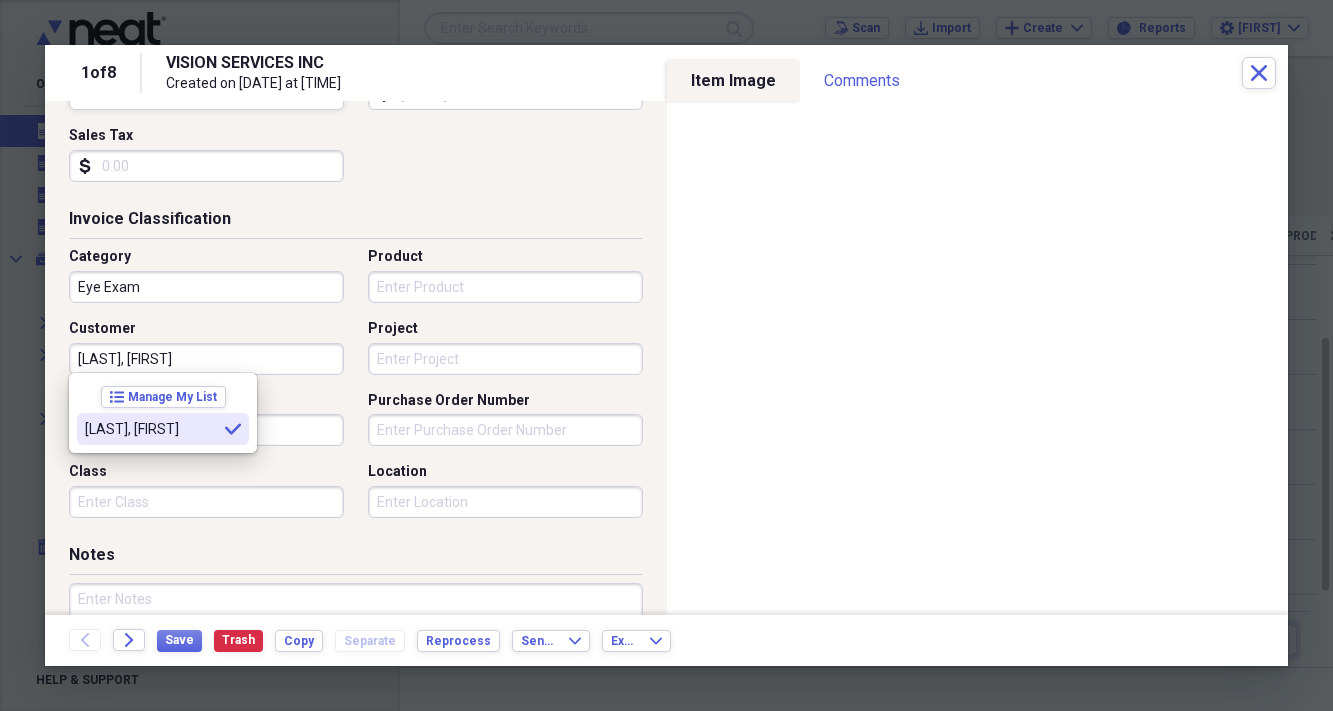 type on "[LAST], [FIRST]" 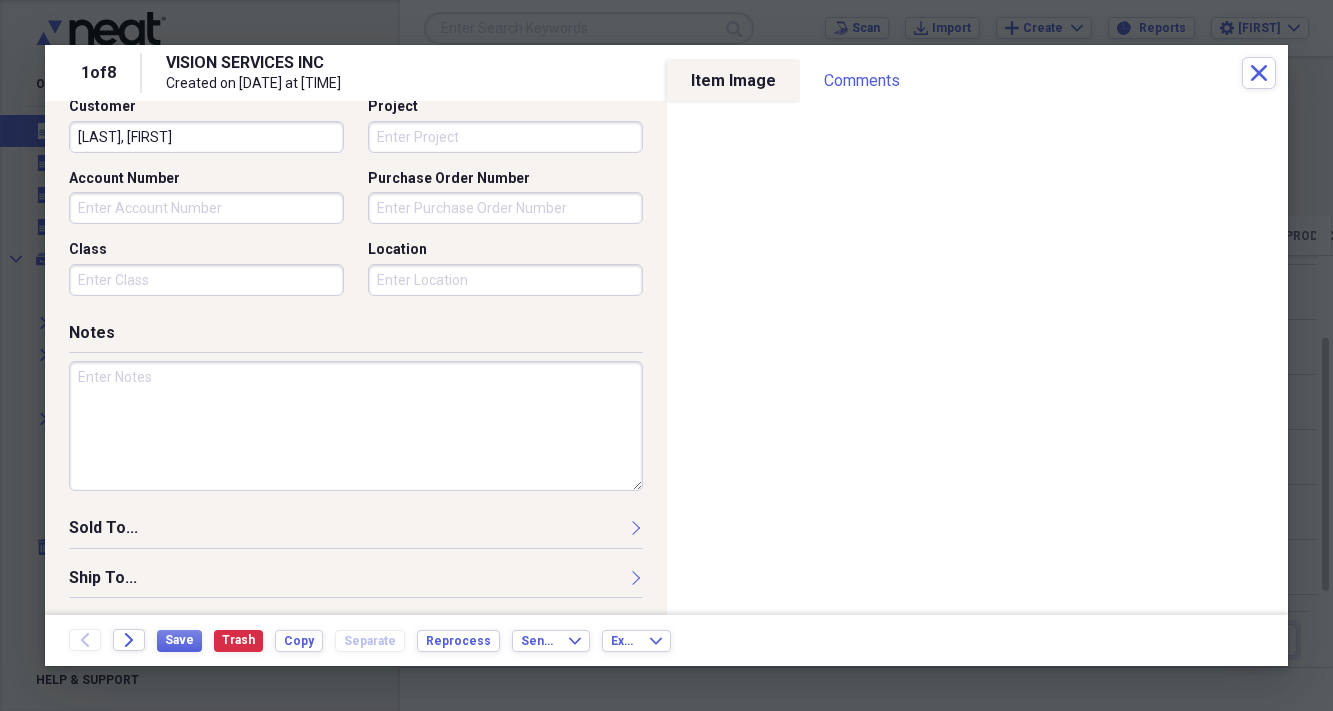 scroll, scrollTop: 667, scrollLeft: 0, axis: vertical 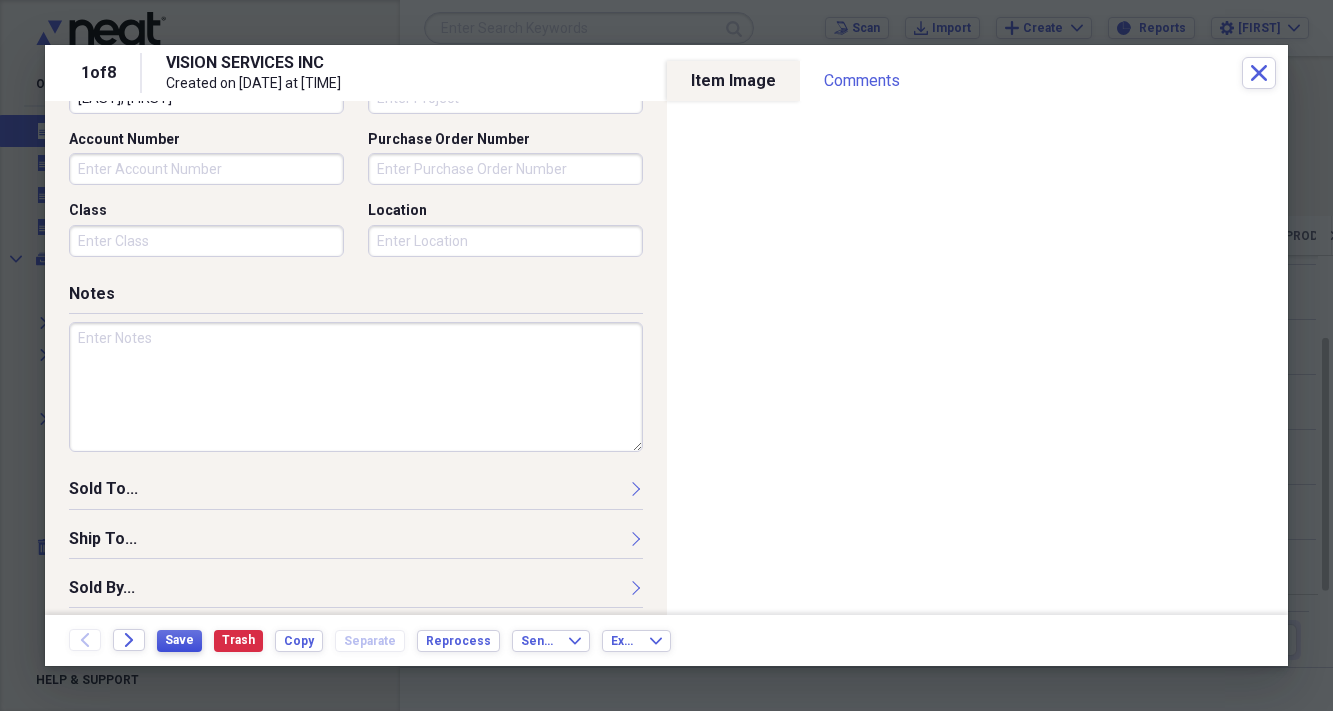 click on "Save" at bounding box center [179, 640] 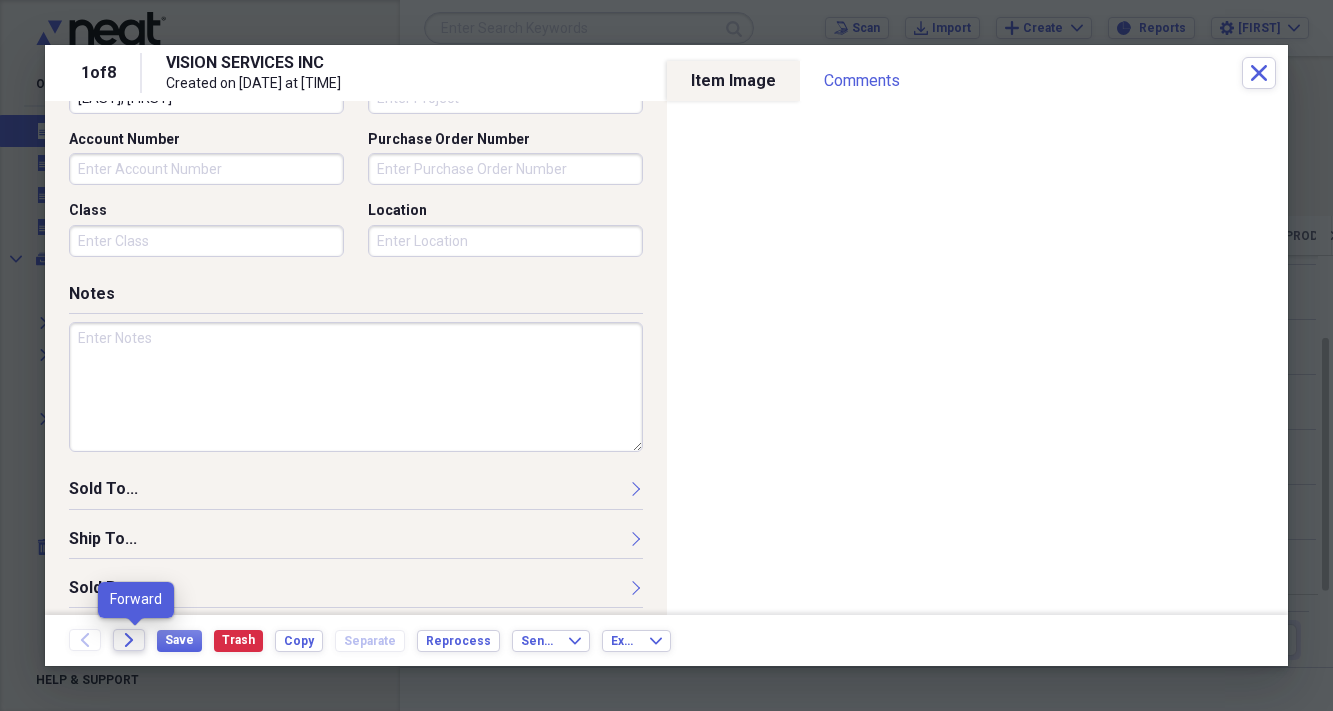 click 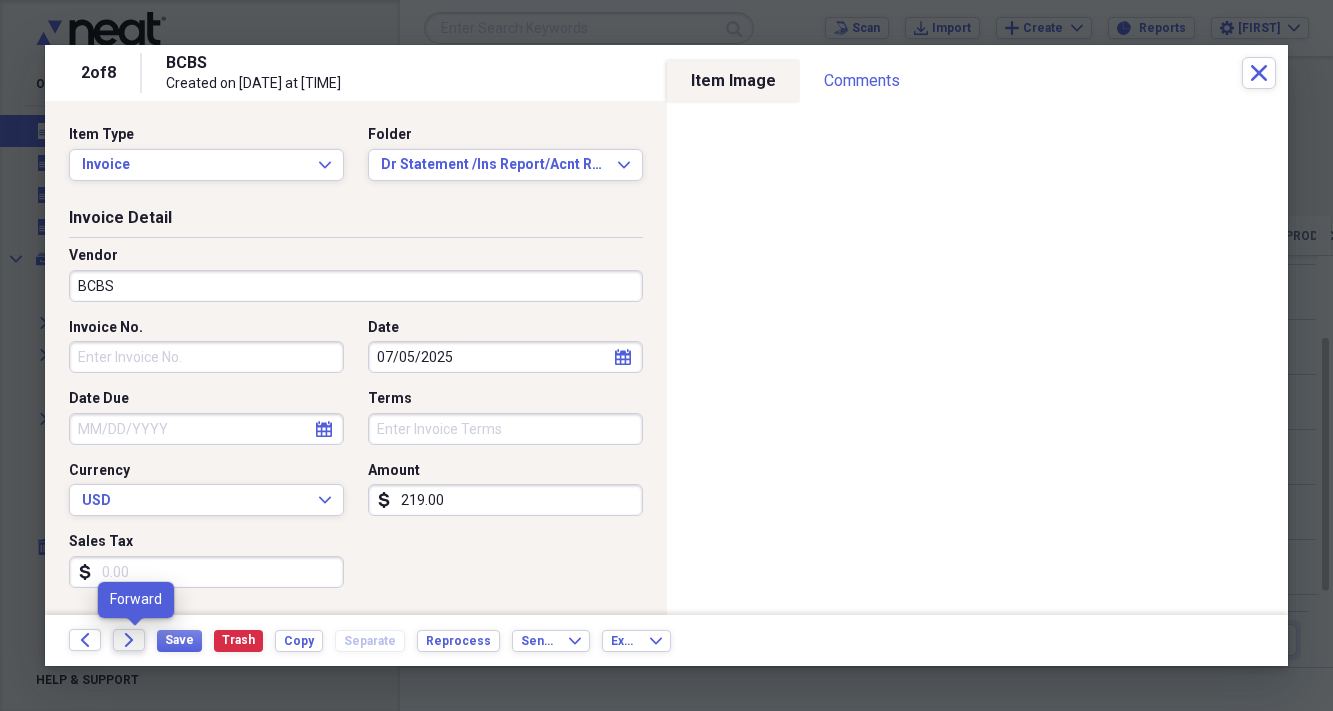 click 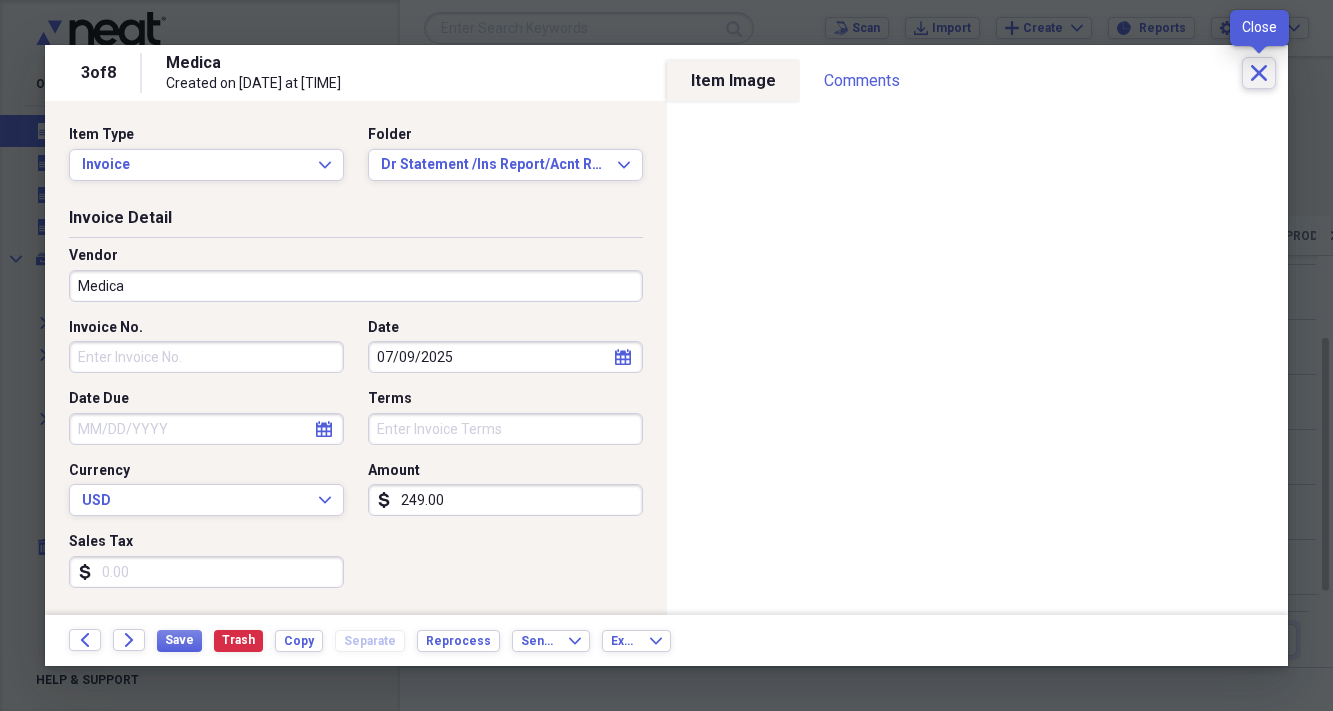 click 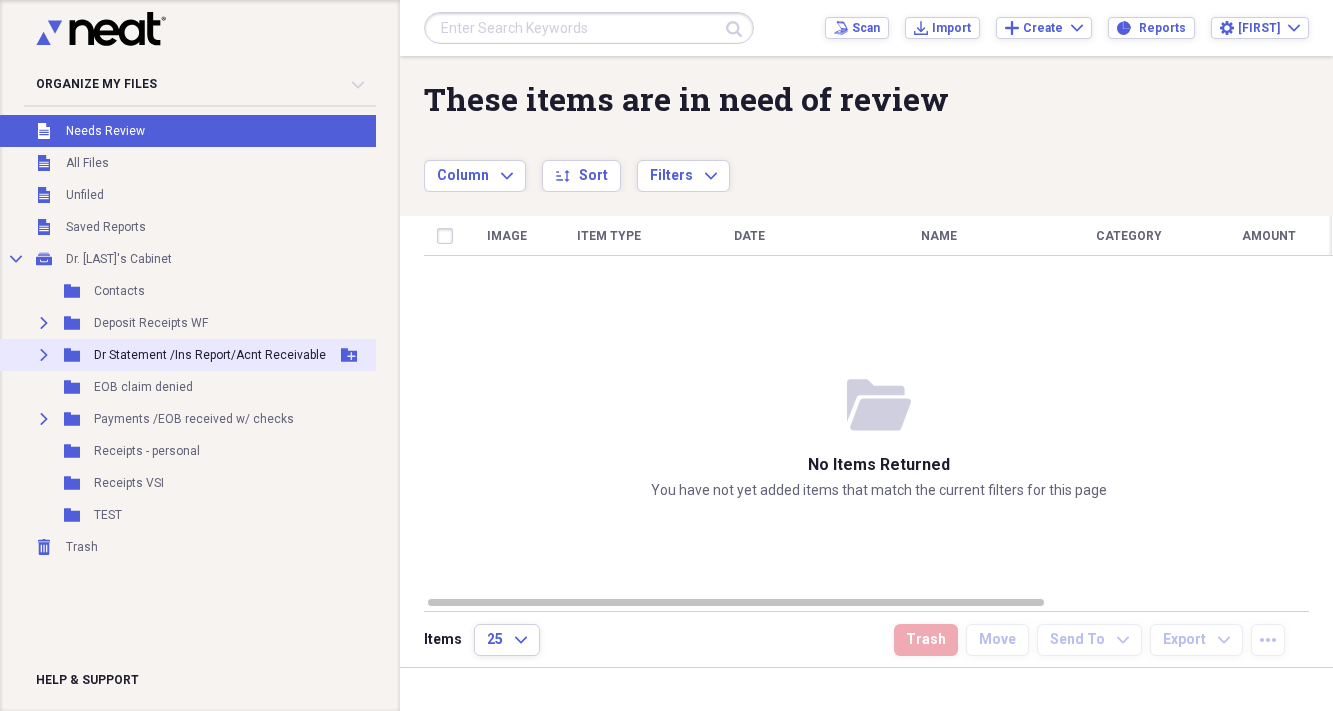 click on "Dr Statement /Ins Report/Acnt Receivable" at bounding box center [210, 355] 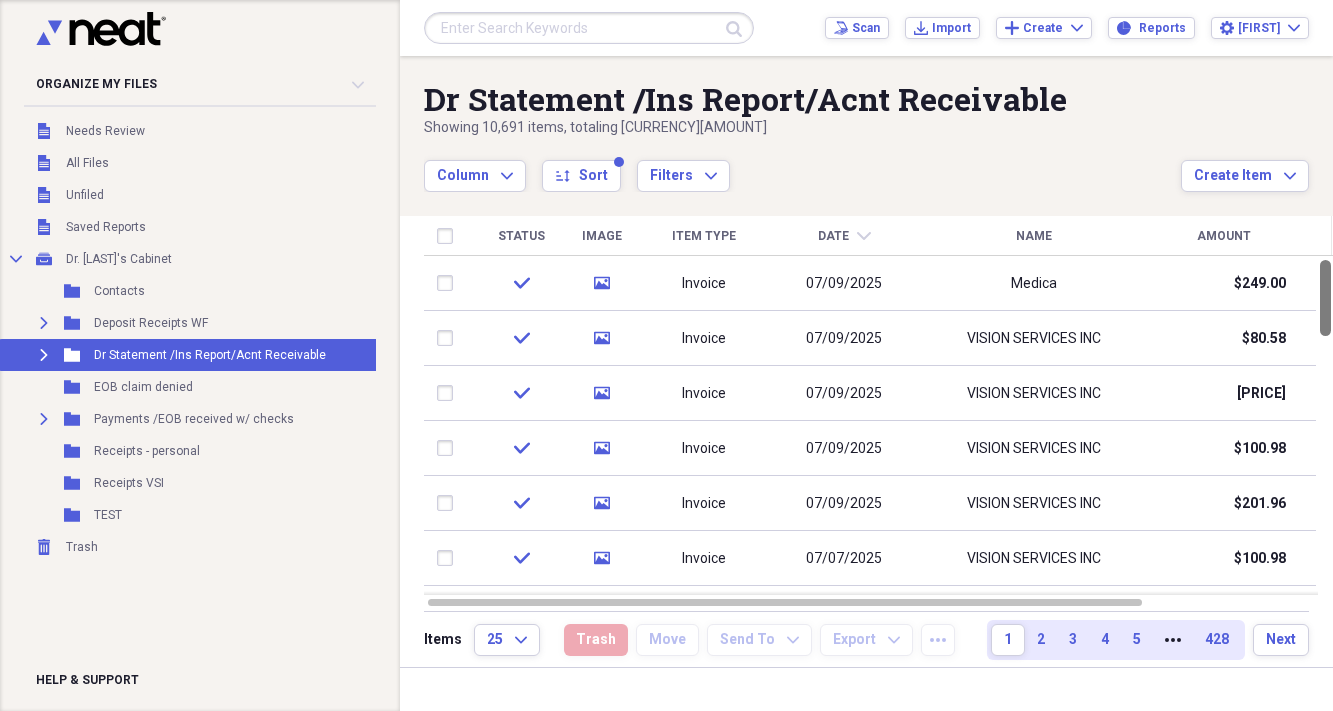 drag, startPoint x: 1323, startPoint y: 299, endPoint x: 1300, endPoint y: 247, distance: 56.859474 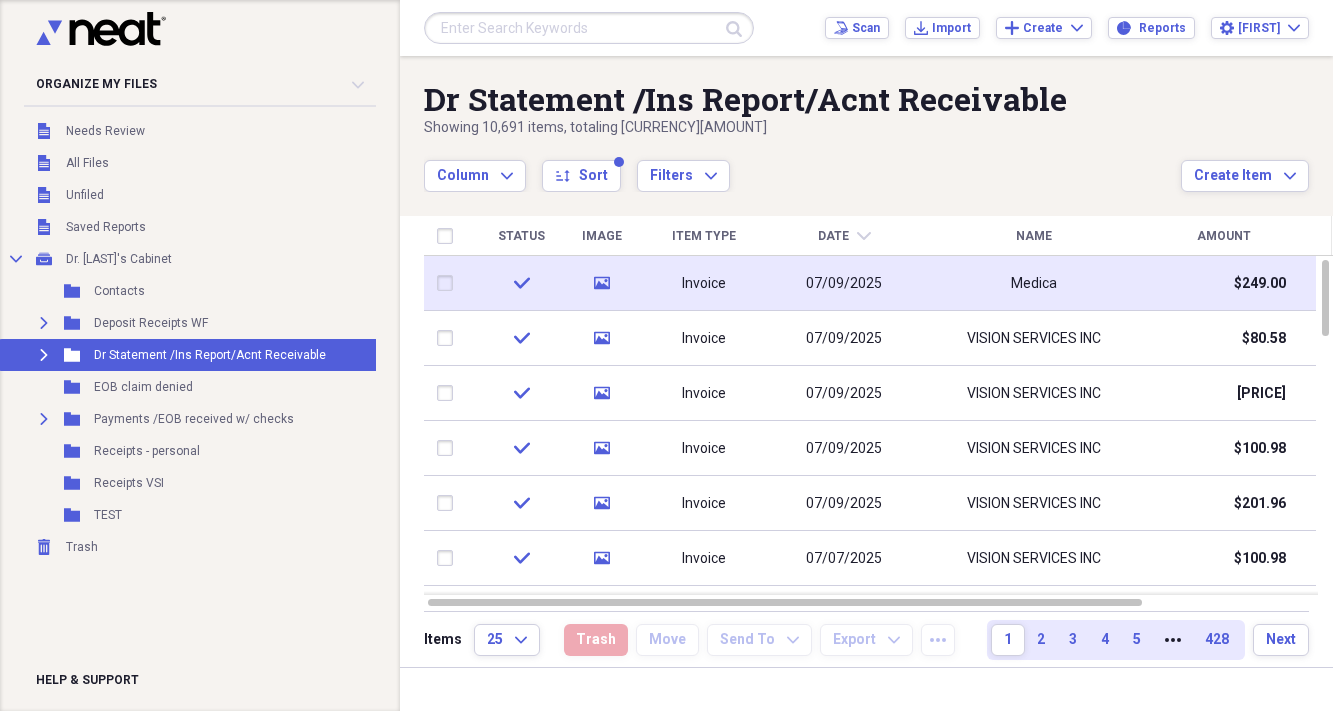 click on "Invoice" at bounding box center (704, 284) 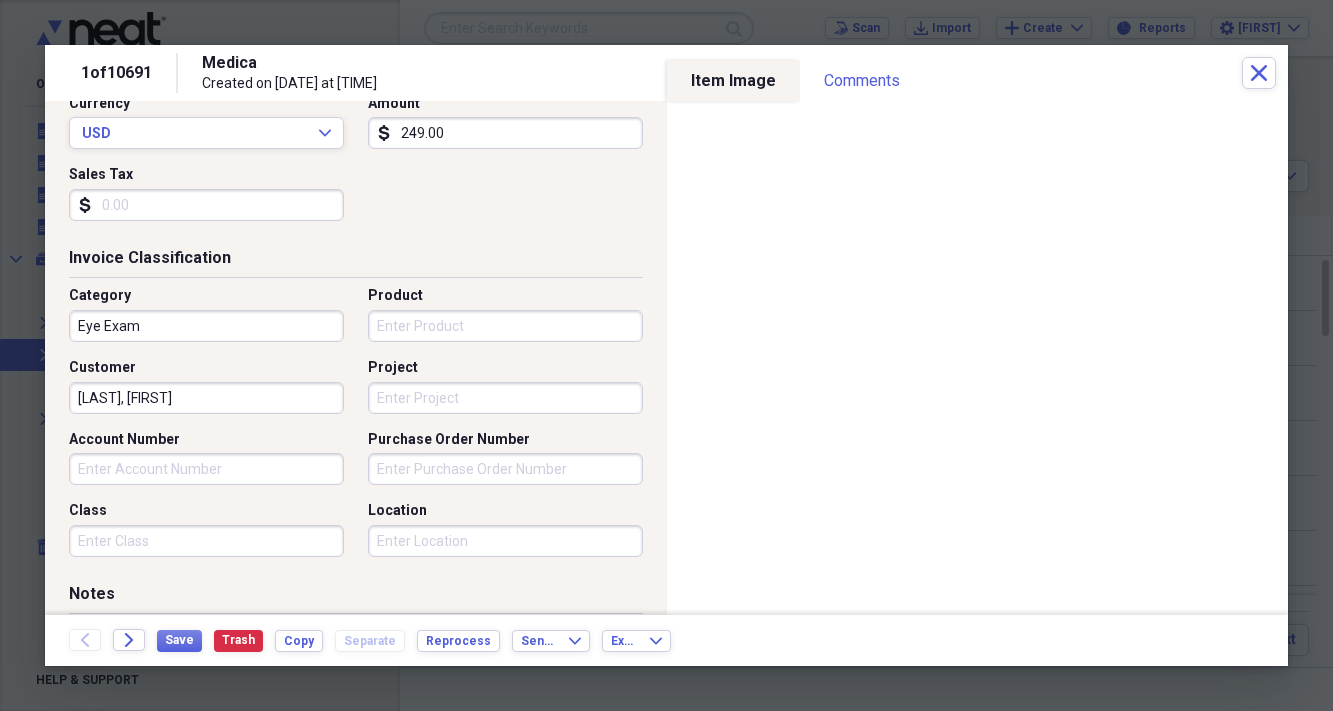 scroll, scrollTop: 390, scrollLeft: 0, axis: vertical 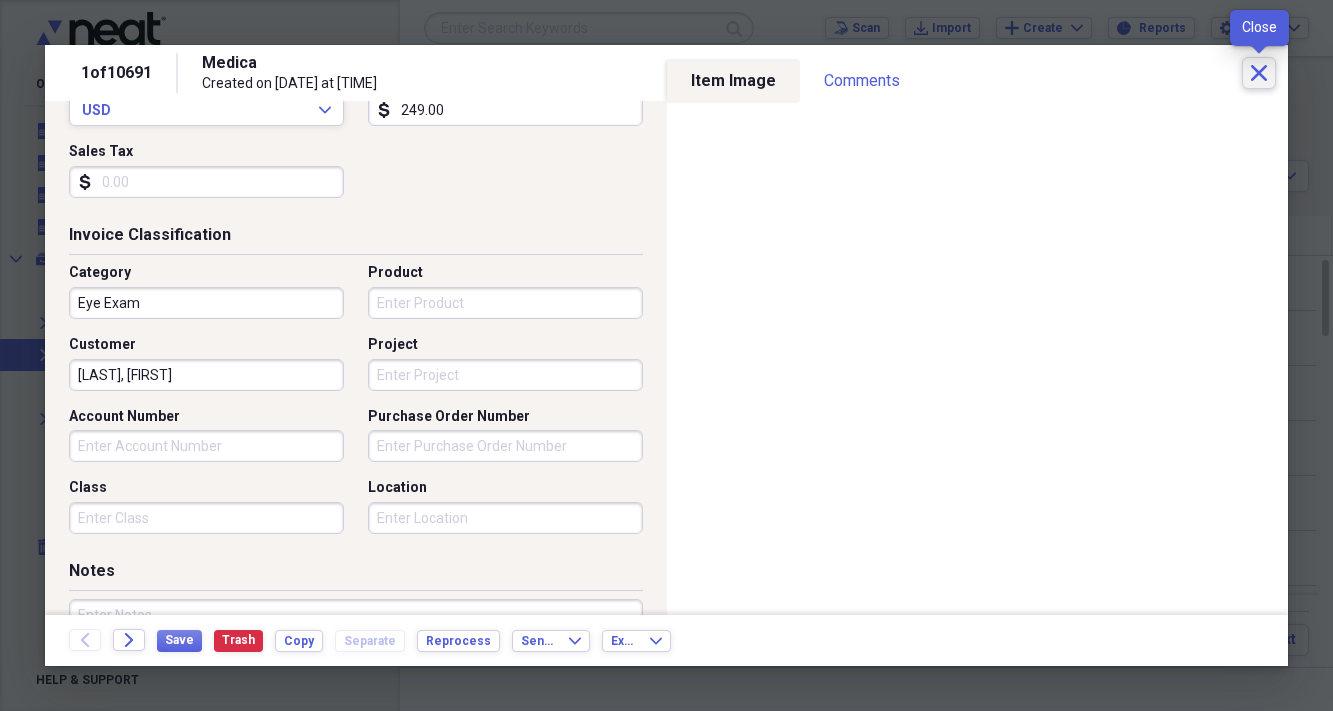 click on "Close" 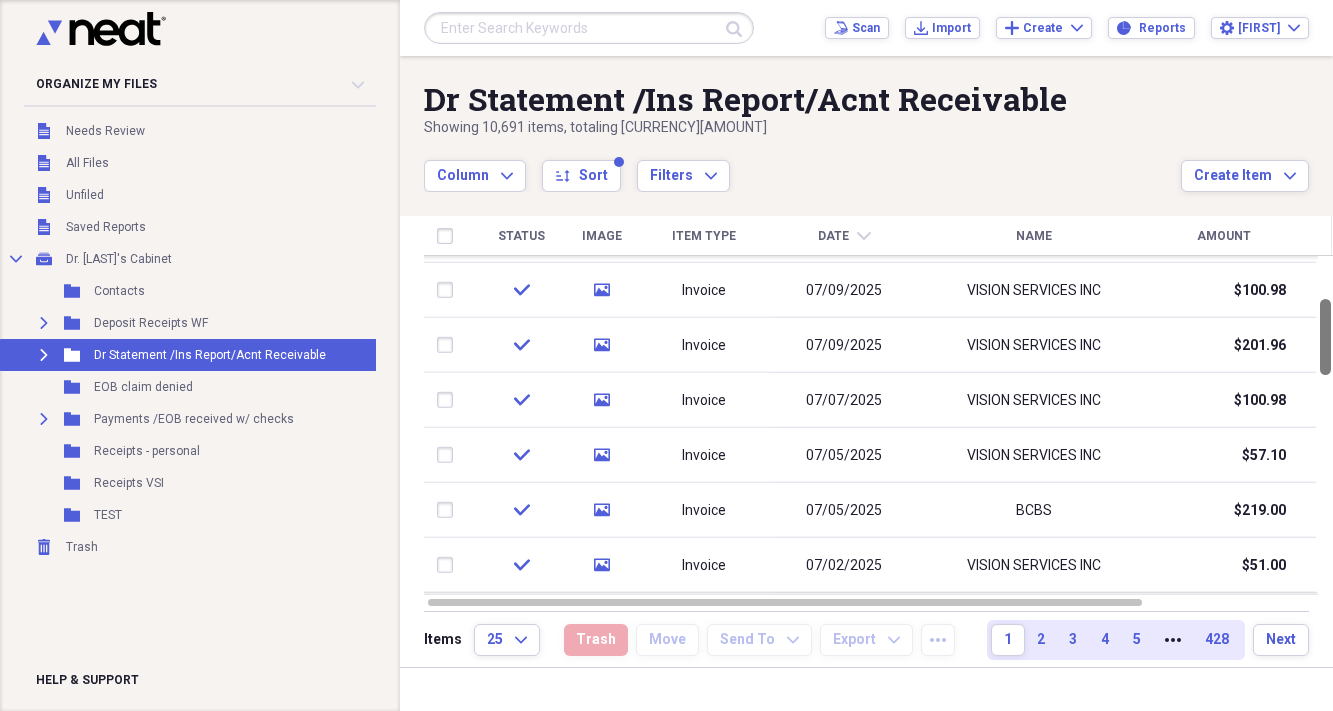 drag, startPoint x: 1322, startPoint y: 317, endPoint x: 1313, endPoint y: 356, distance: 40.024994 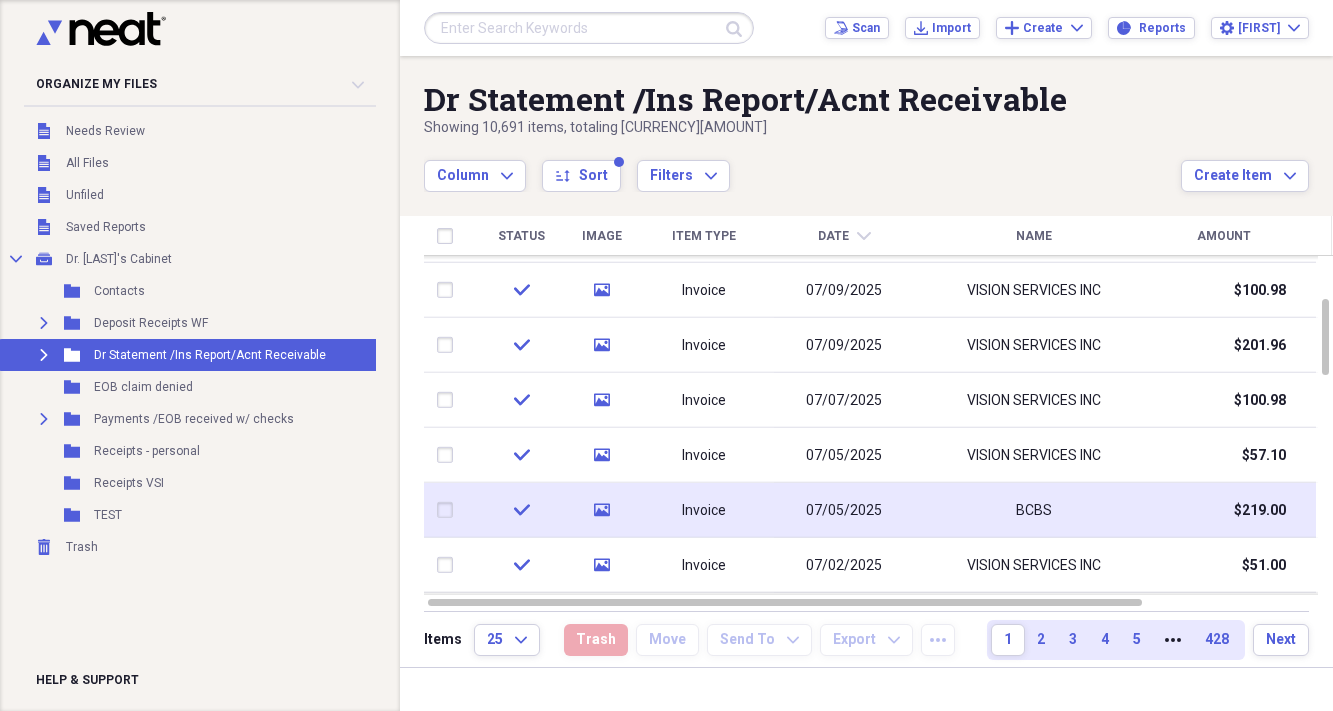 click on "07/05/2025" at bounding box center (844, 511) 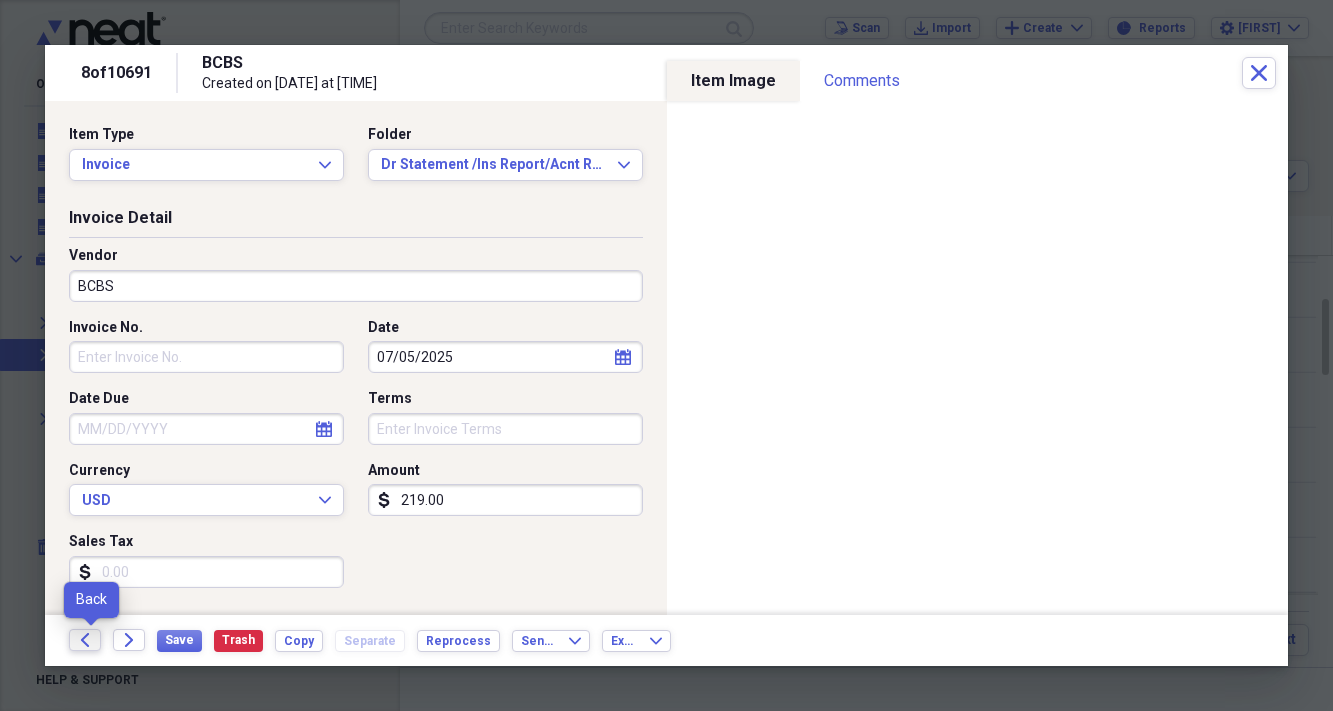 click 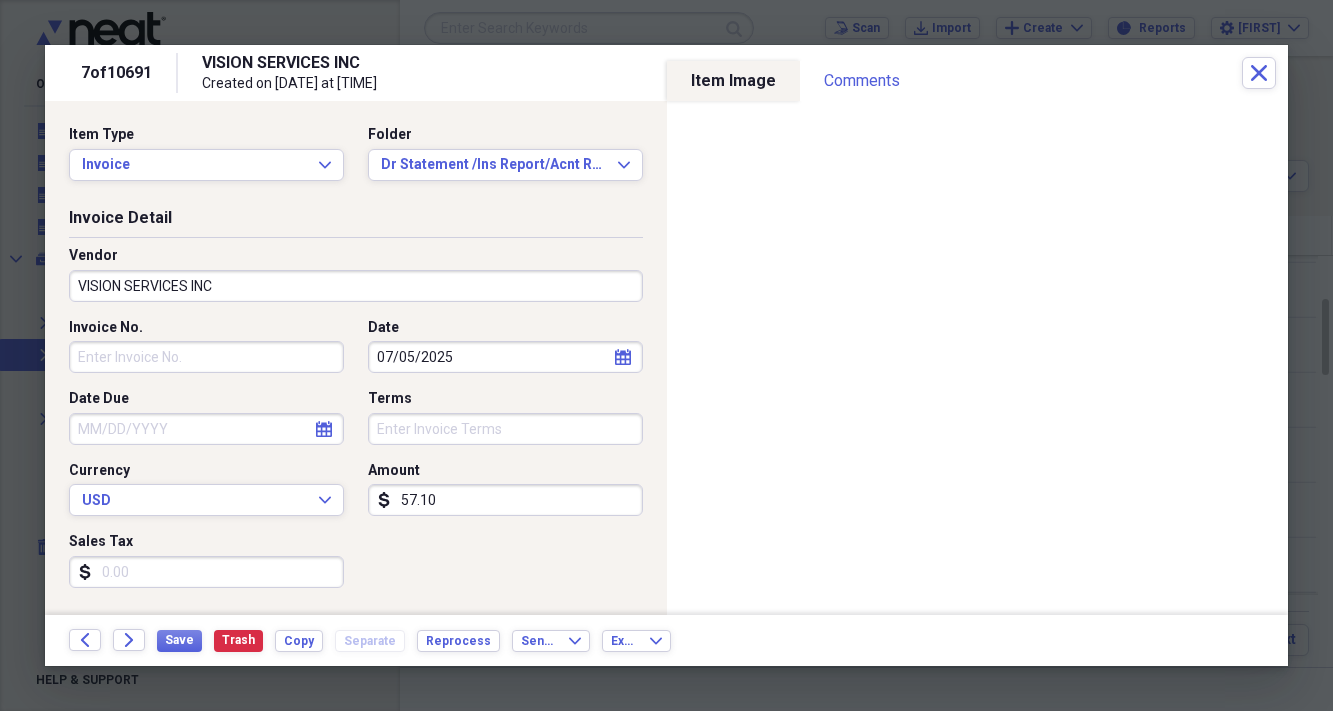 click on "57.10" at bounding box center (505, 500) 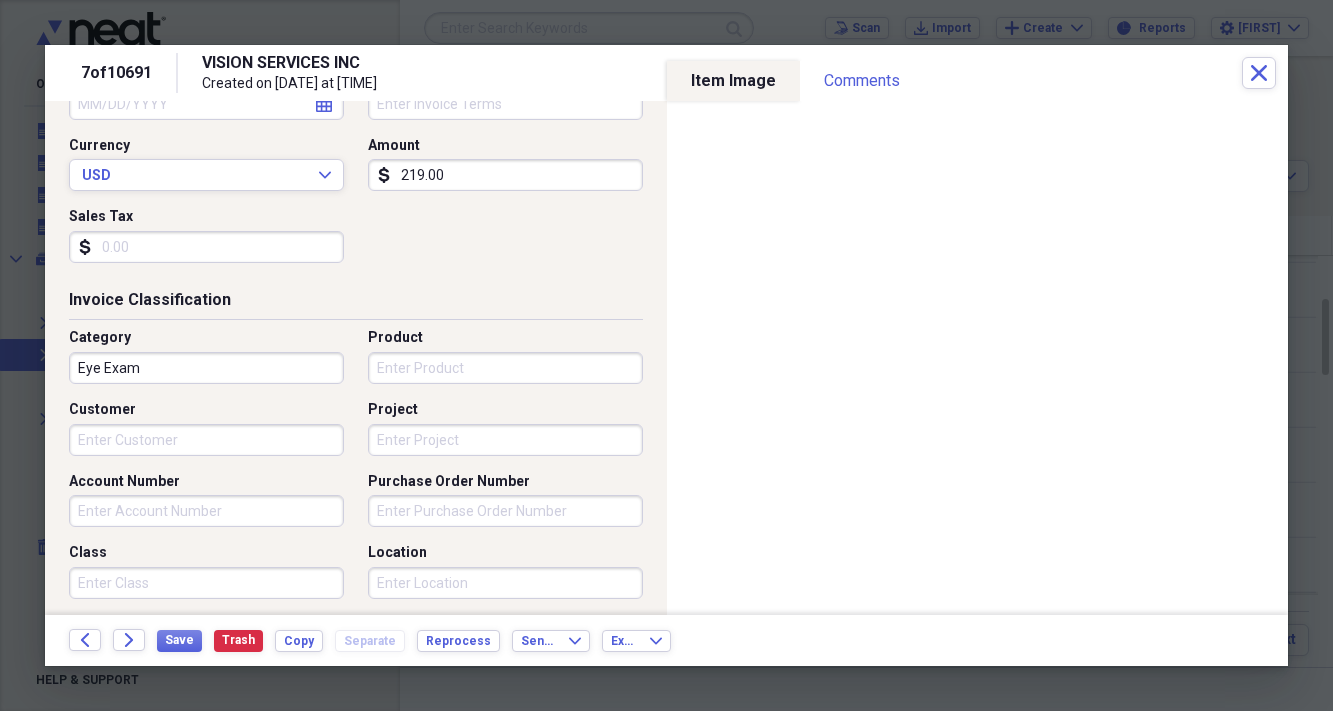 scroll, scrollTop: 340, scrollLeft: 0, axis: vertical 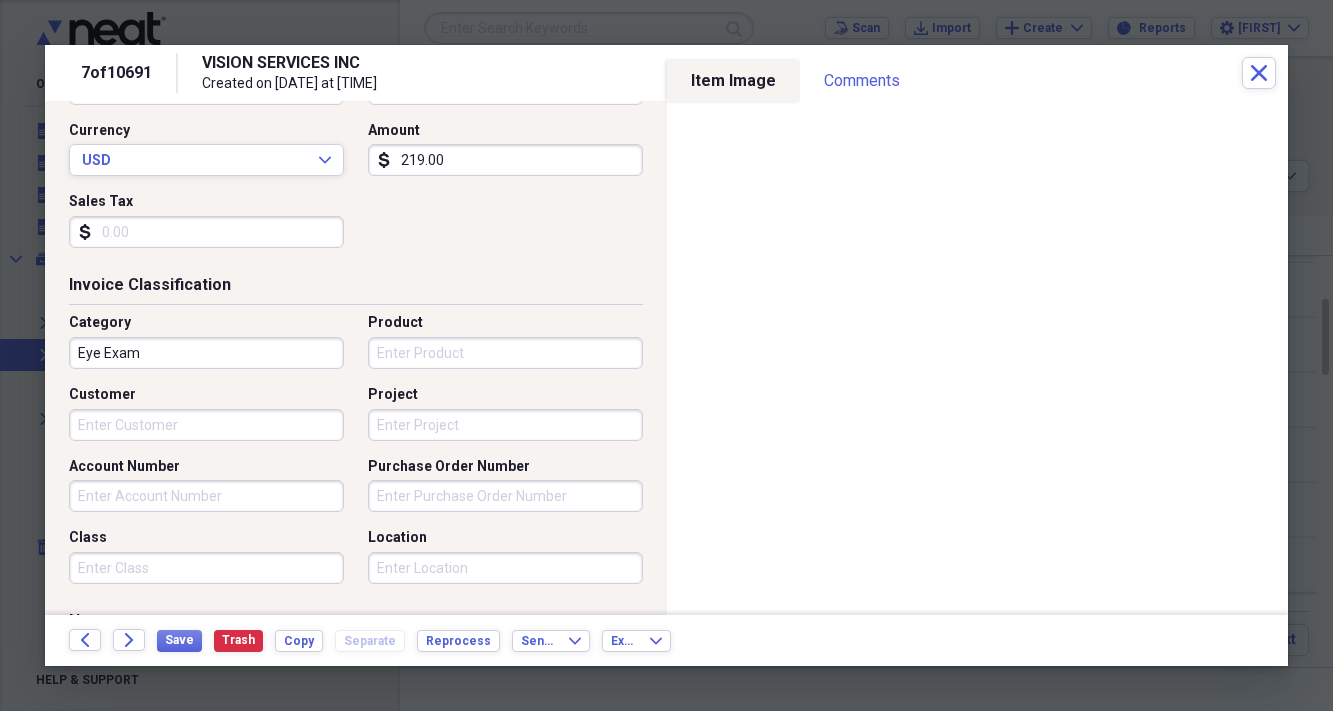 type on "219.00" 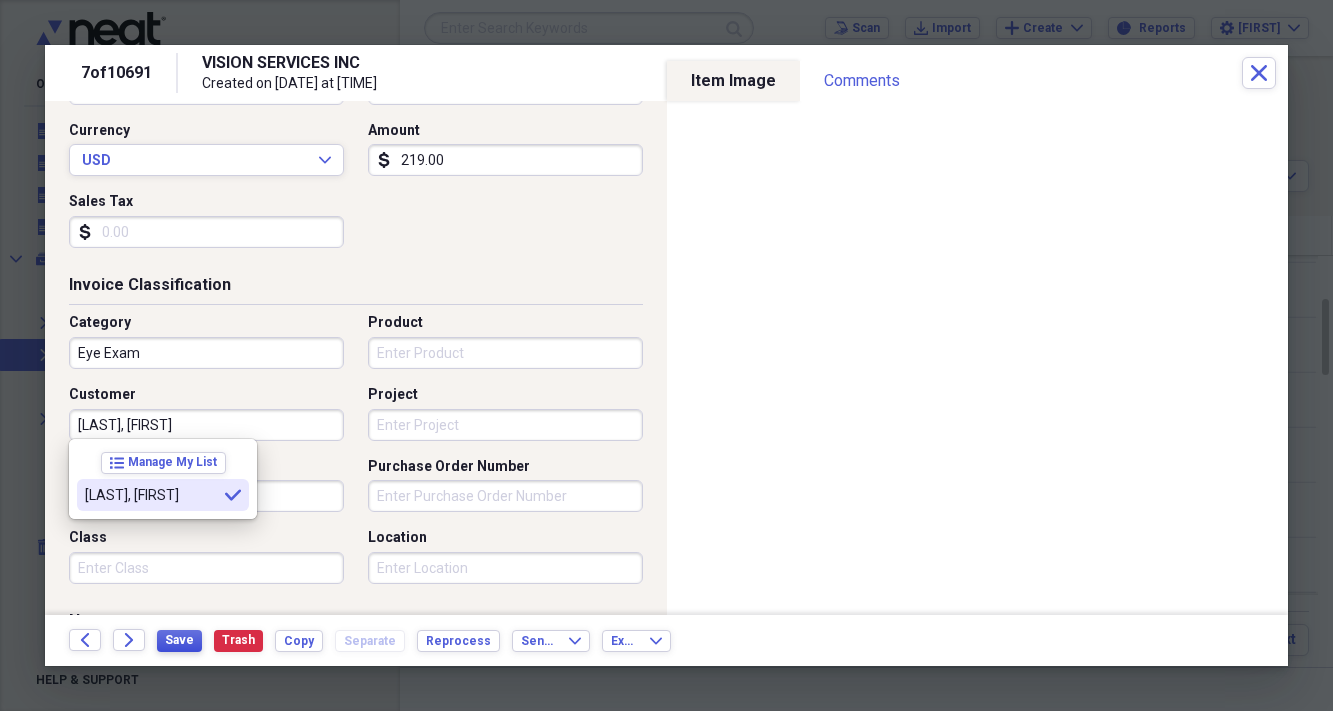 type on "[LAST], [FIRST]" 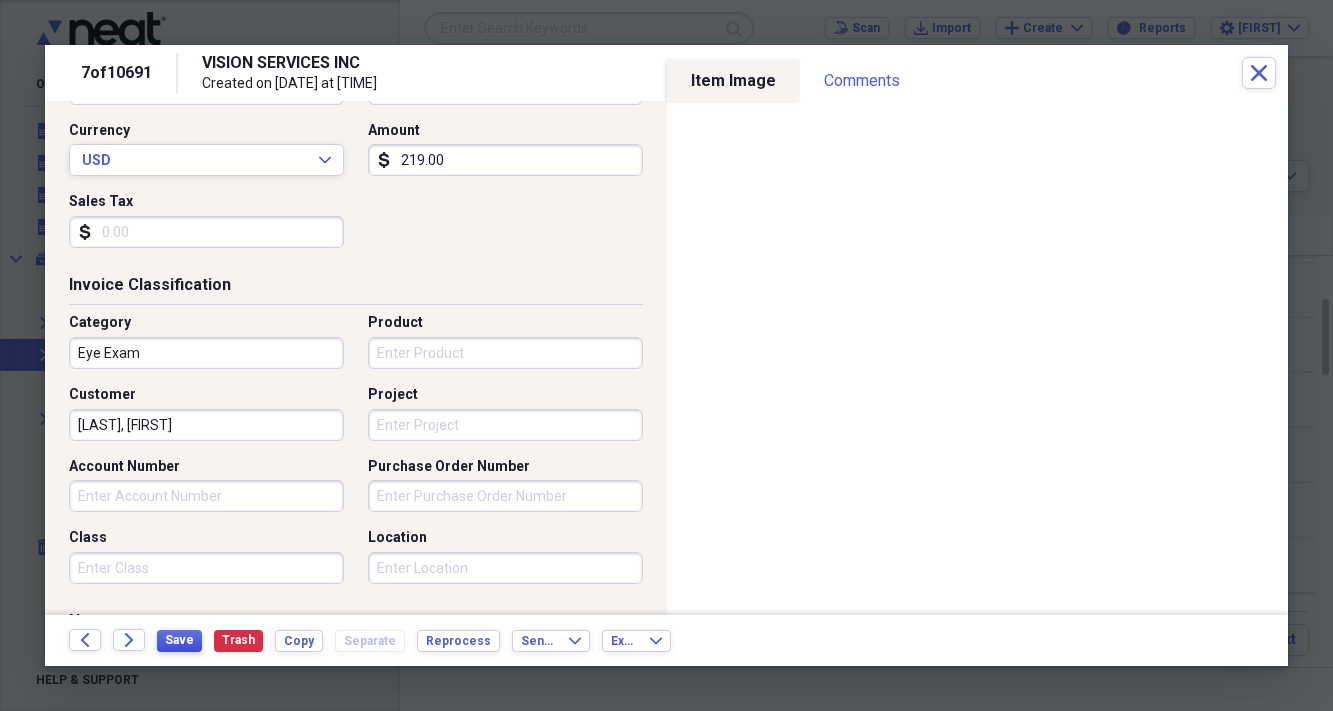 click on "Save" at bounding box center [179, 640] 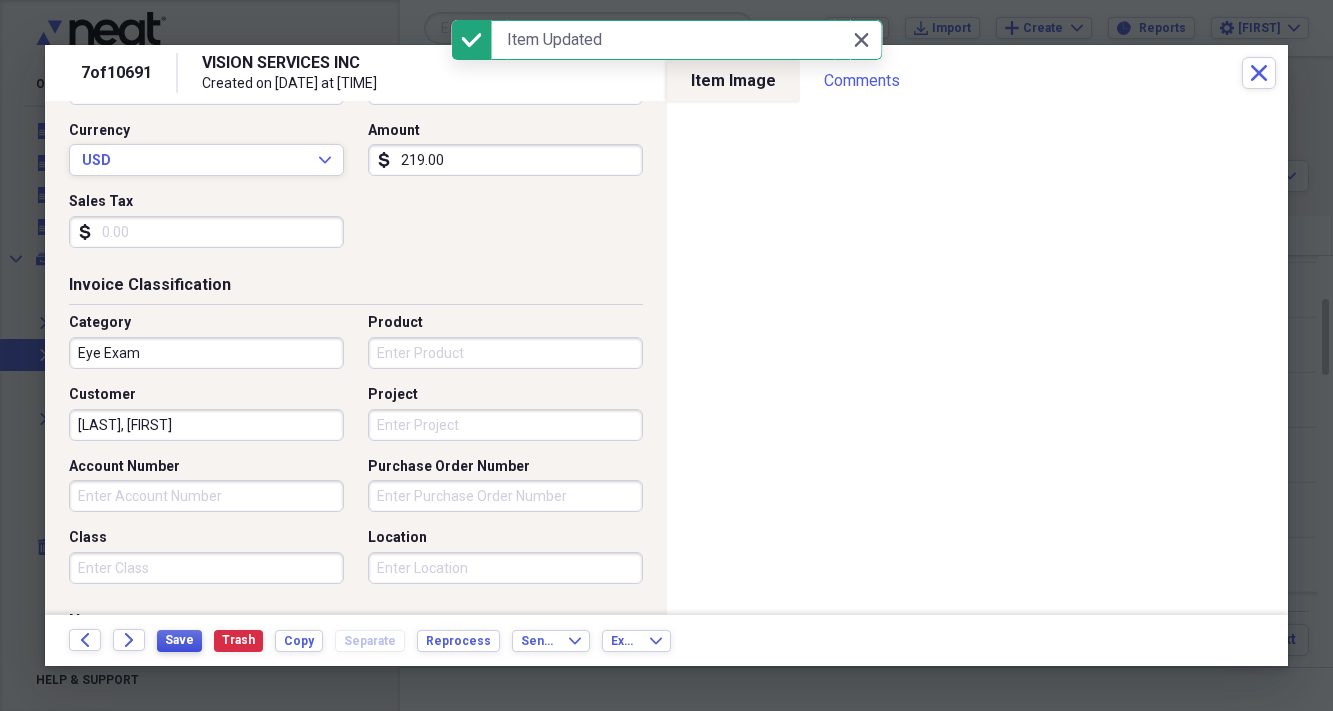 click on "Save" at bounding box center (179, 640) 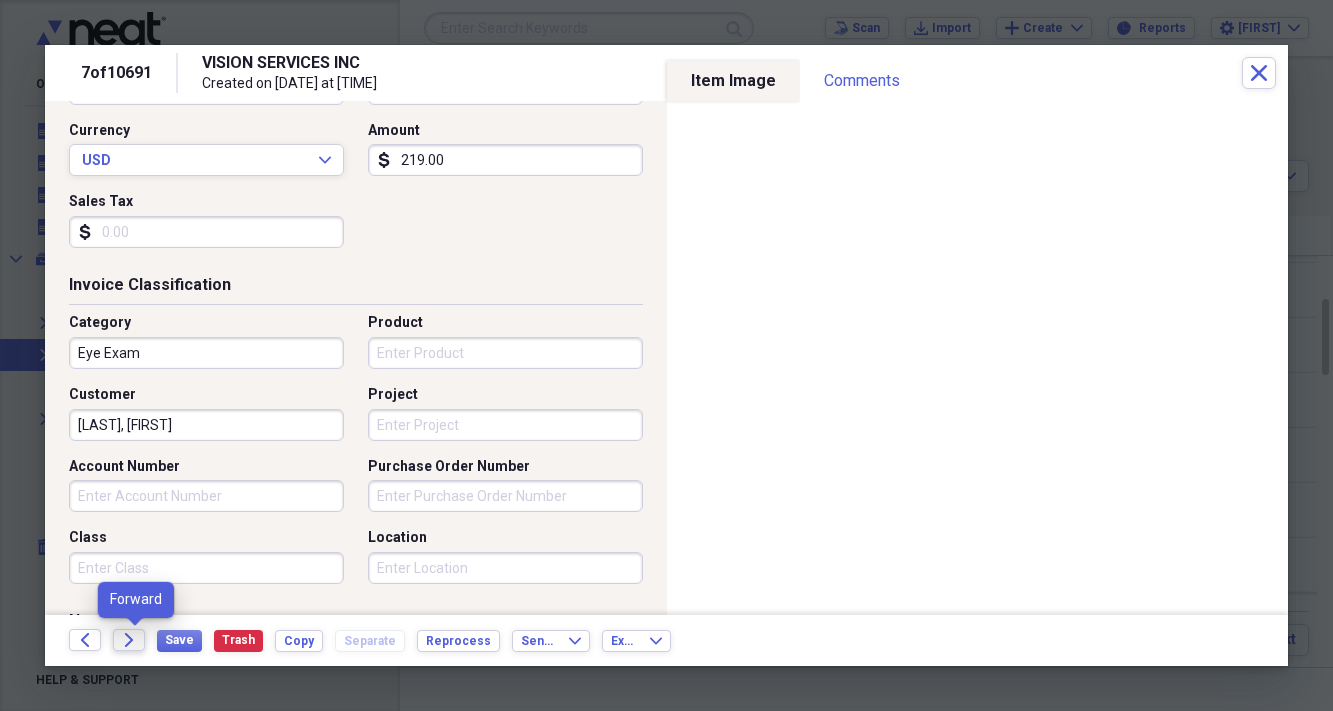 click on "Forward" 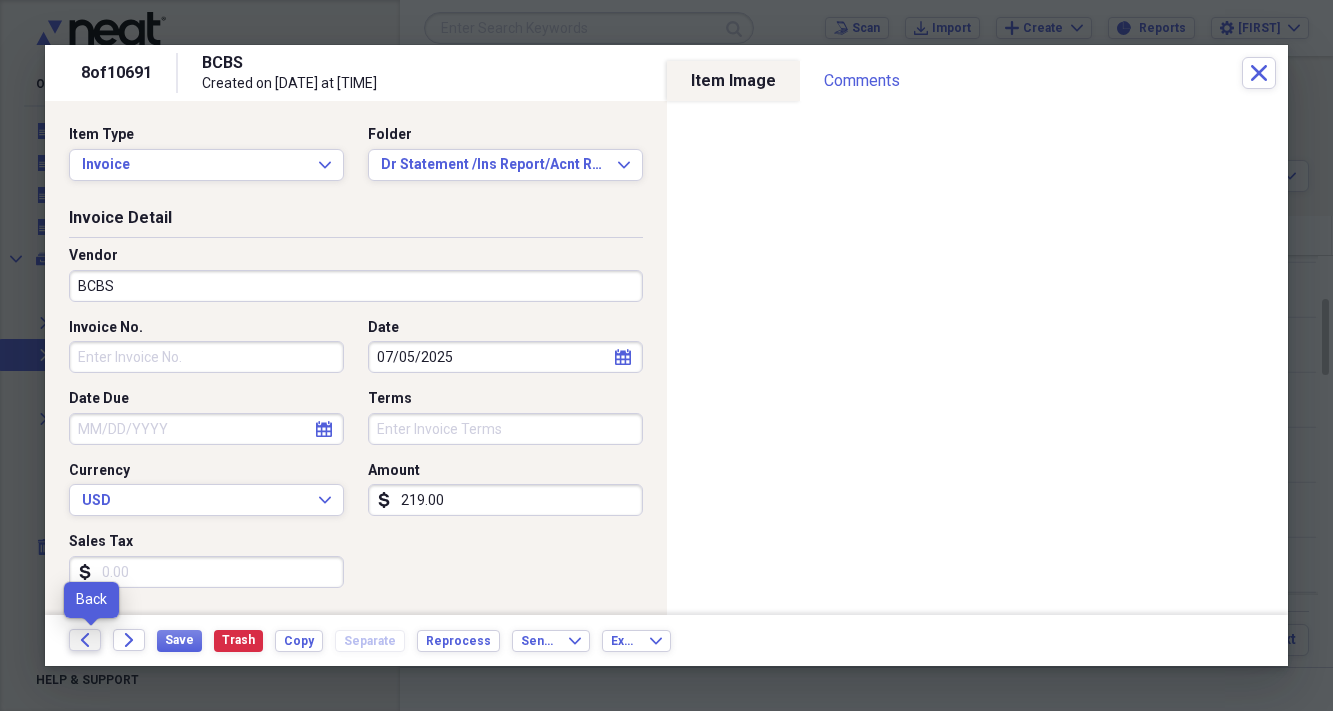 click on "Back" 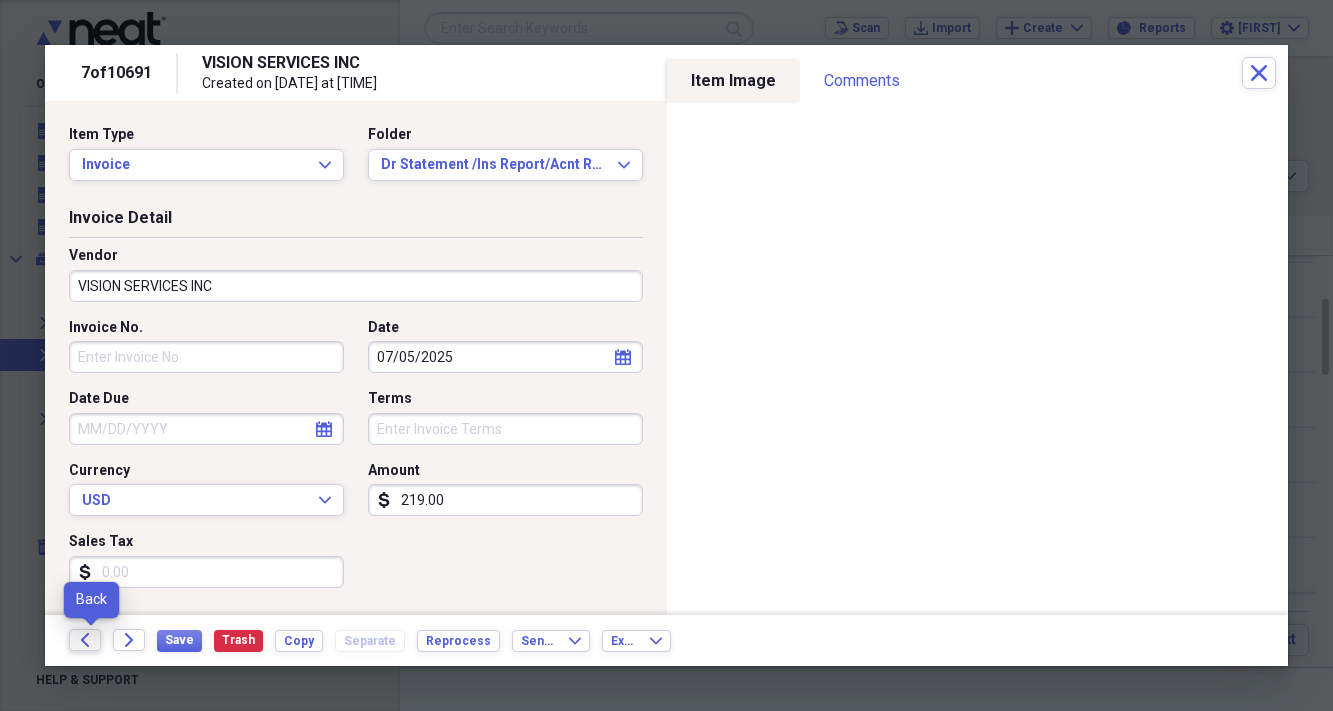 click on "Back" 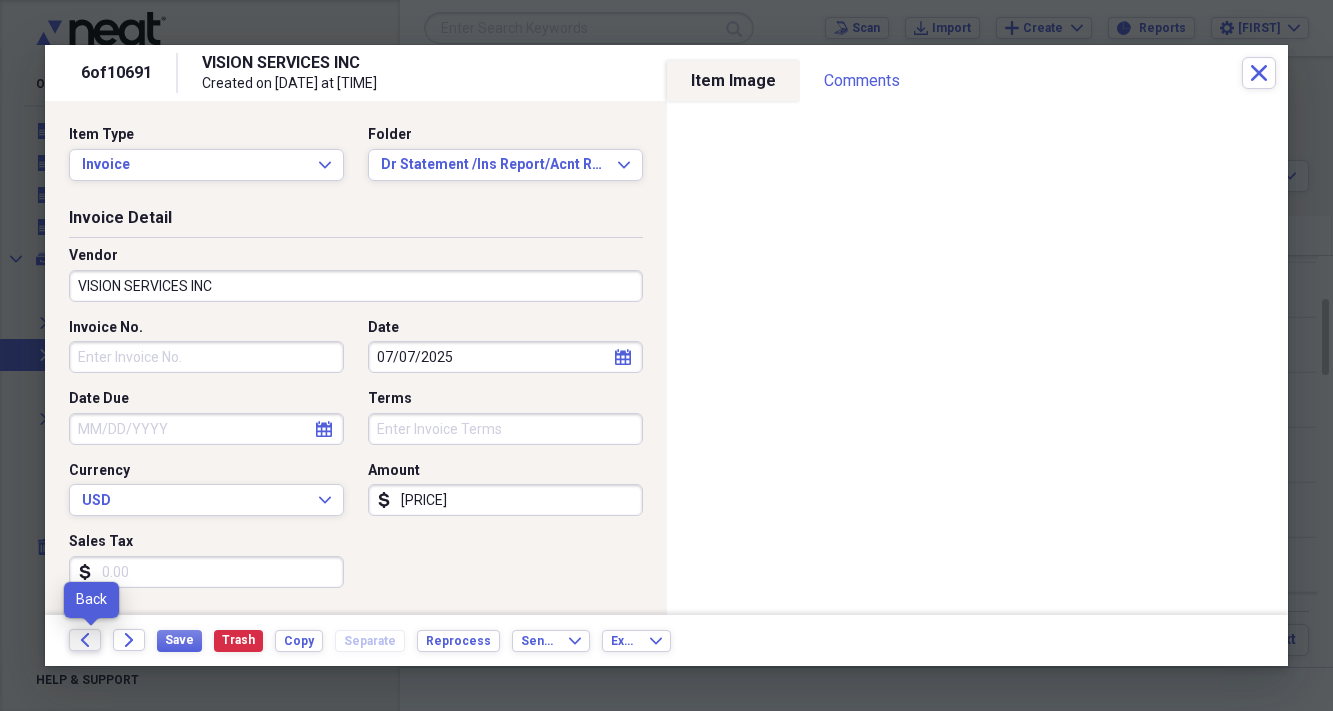 click on "Back" 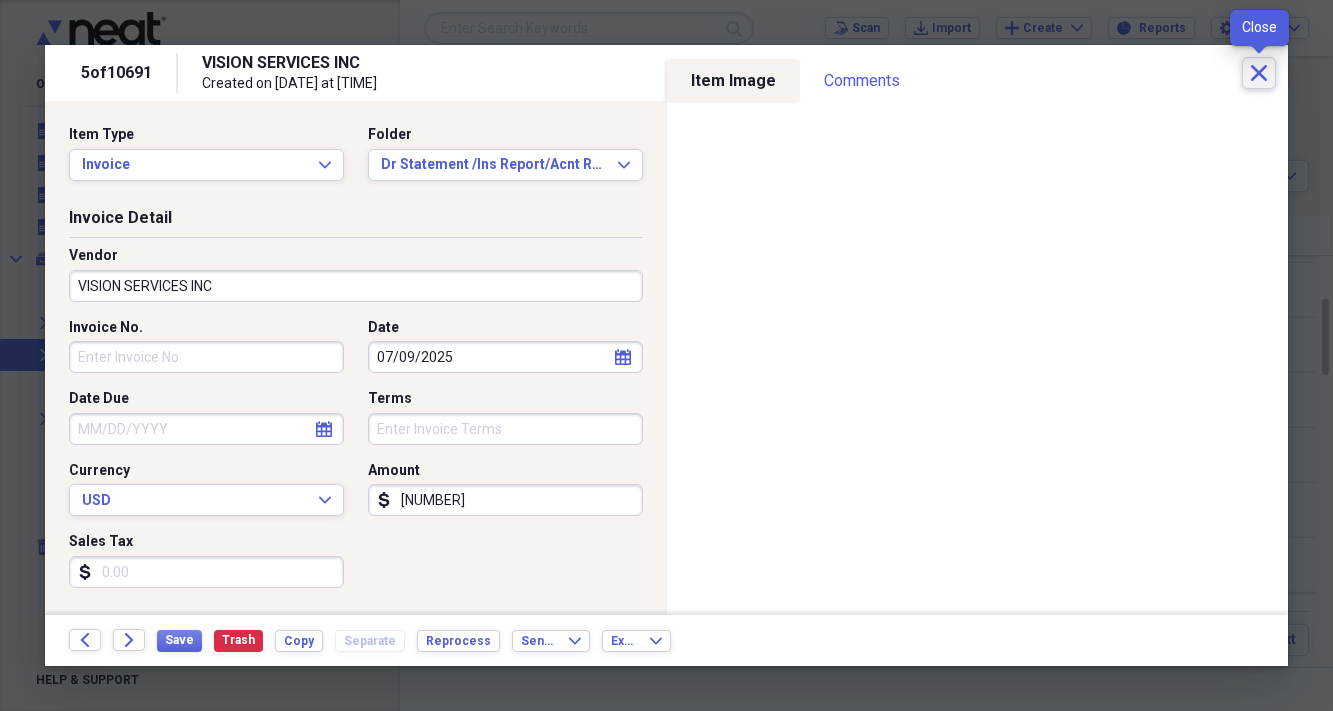 click 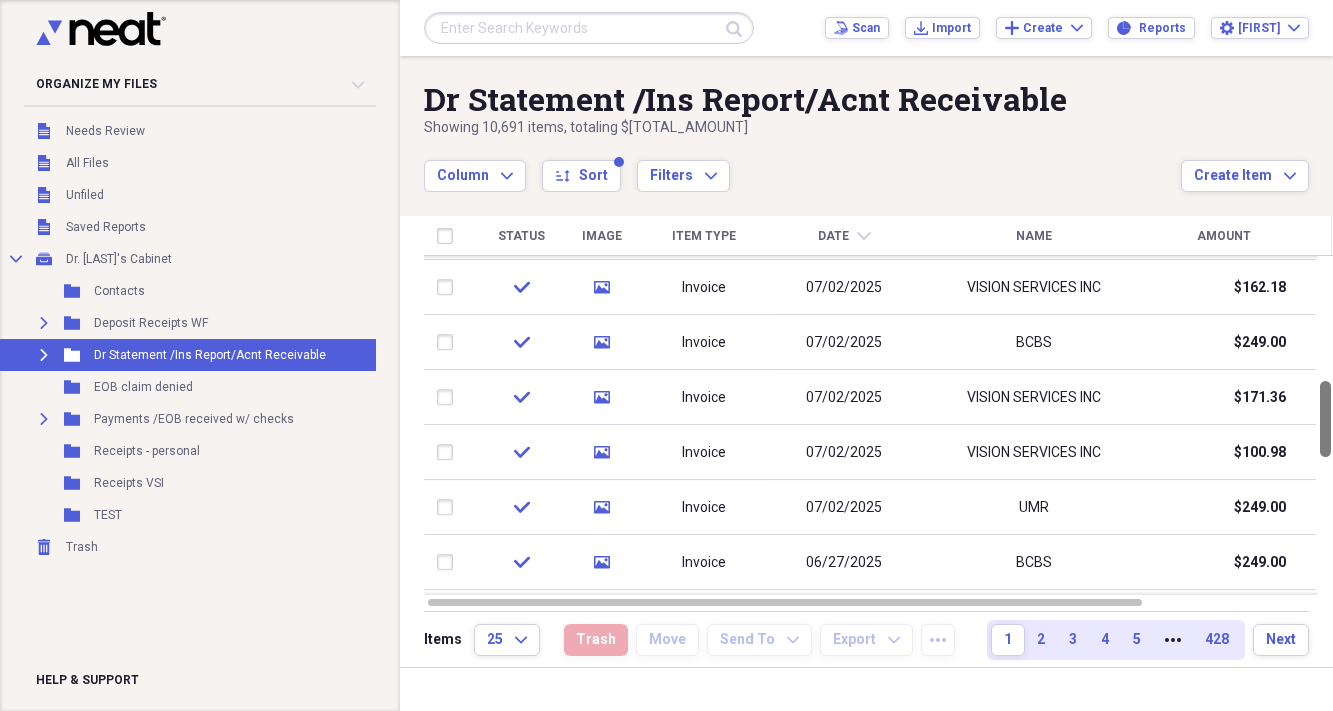 drag, startPoint x: 1326, startPoint y: 339, endPoint x: 1326, endPoint y: 421, distance: 82 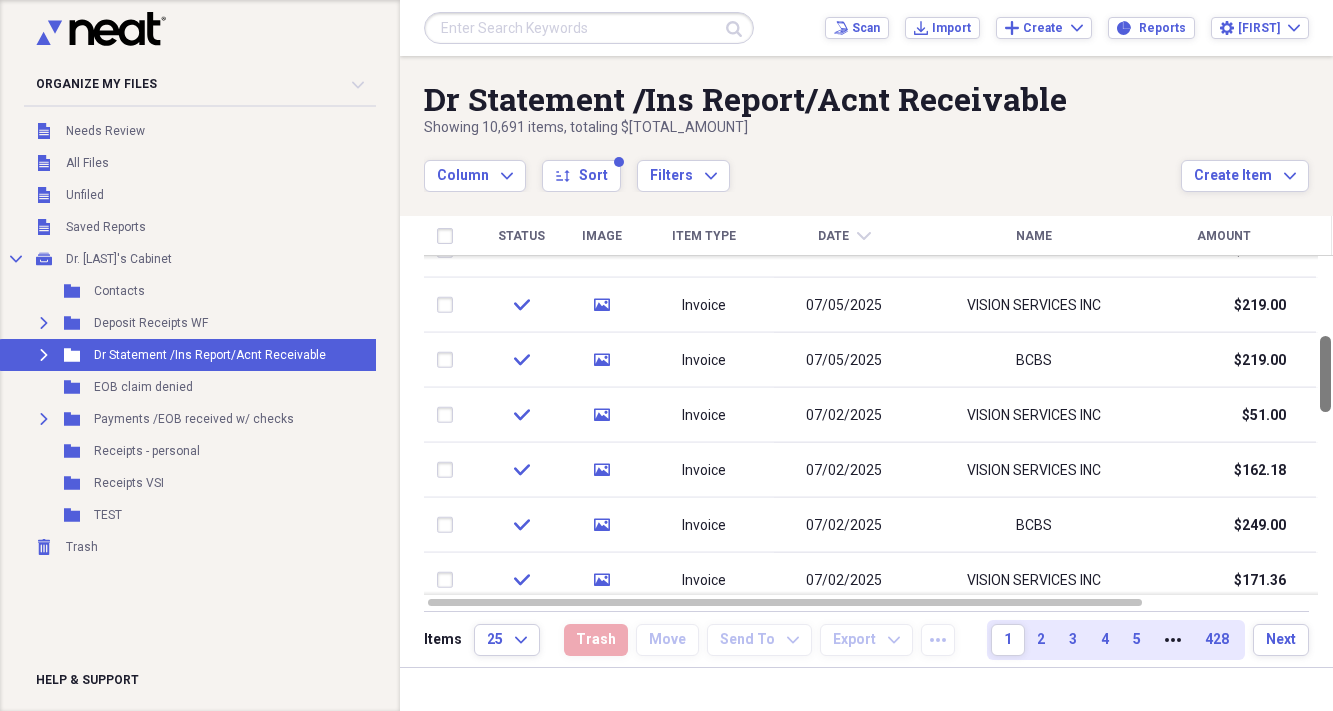 drag, startPoint x: 1323, startPoint y: 411, endPoint x: 1316, endPoint y: 366, distance: 45.54119 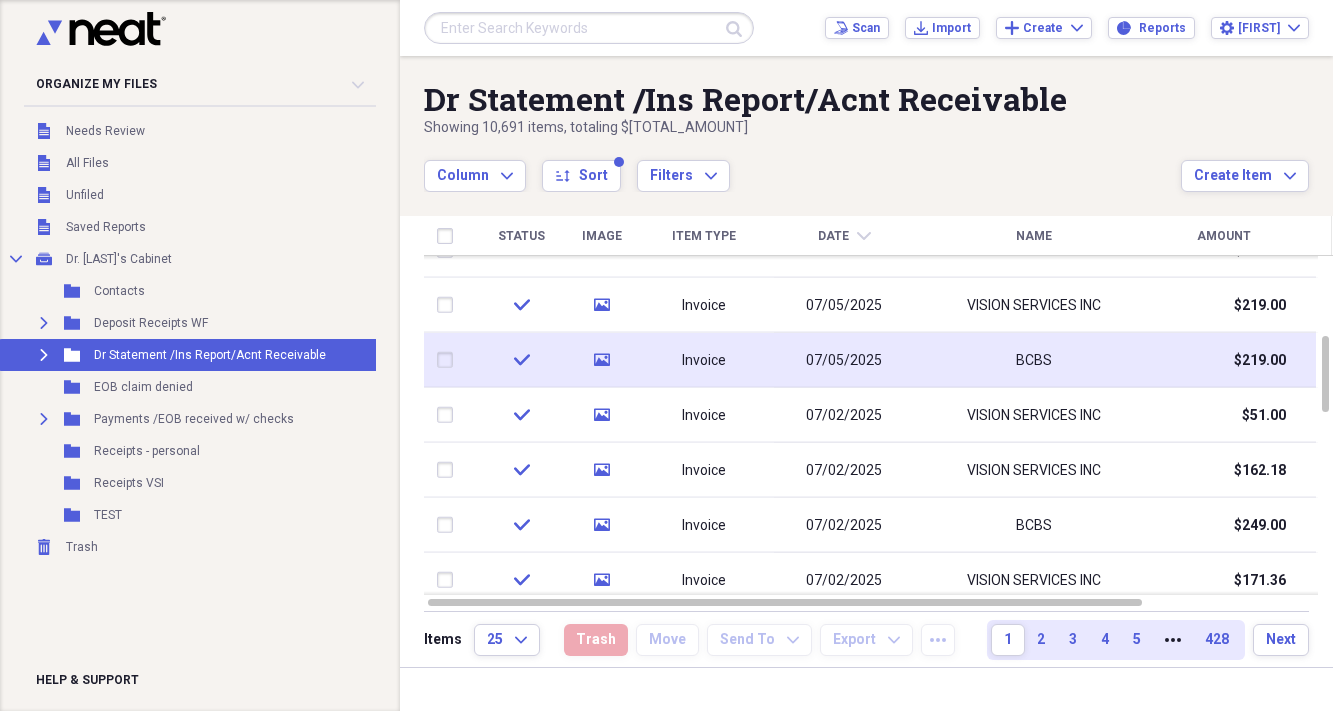 click on "07/05/2025" at bounding box center (844, 360) 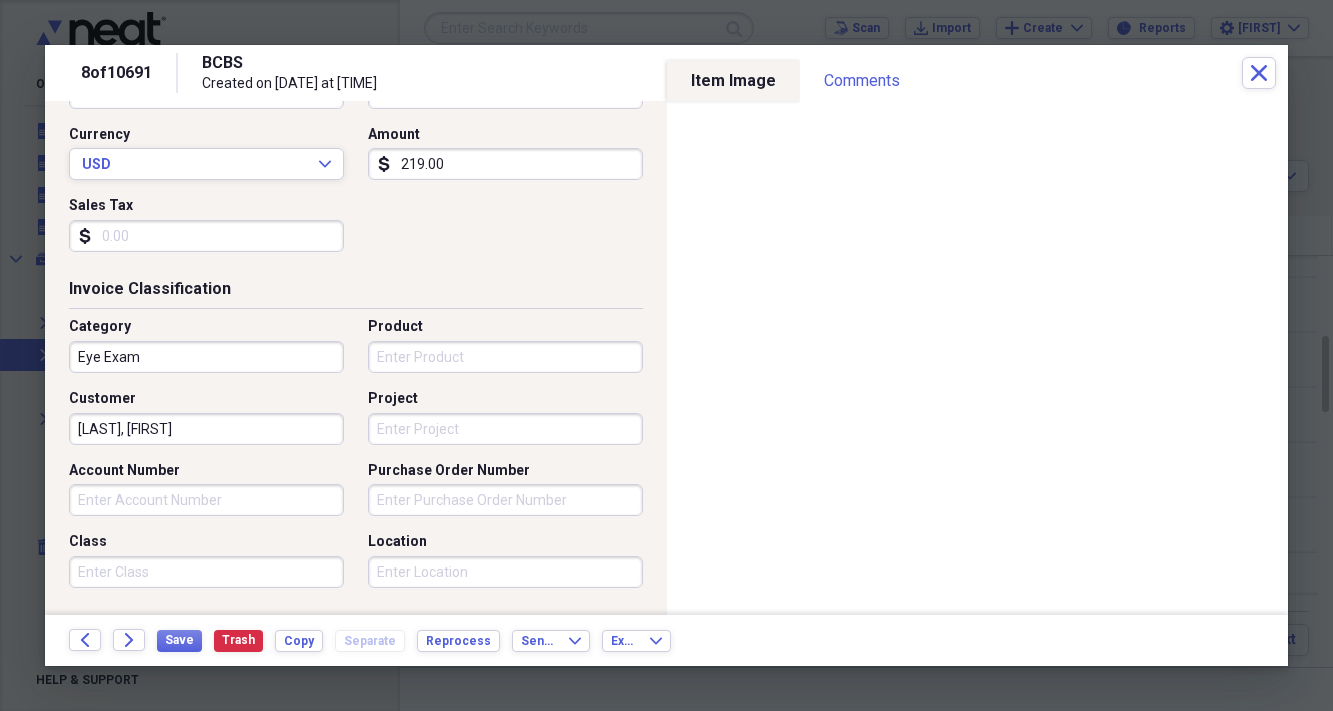 scroll, scrollTop: 335, scrollLeft: 0, axis: vertical 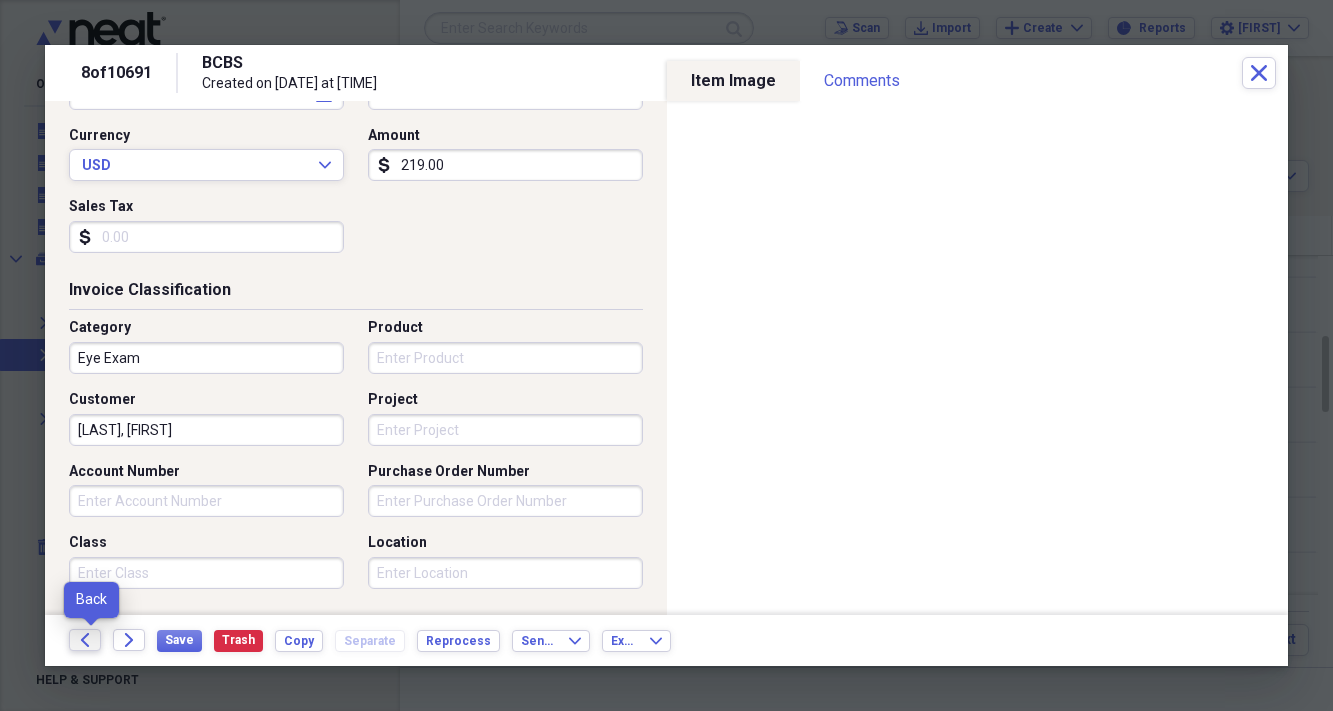 click on "Back" 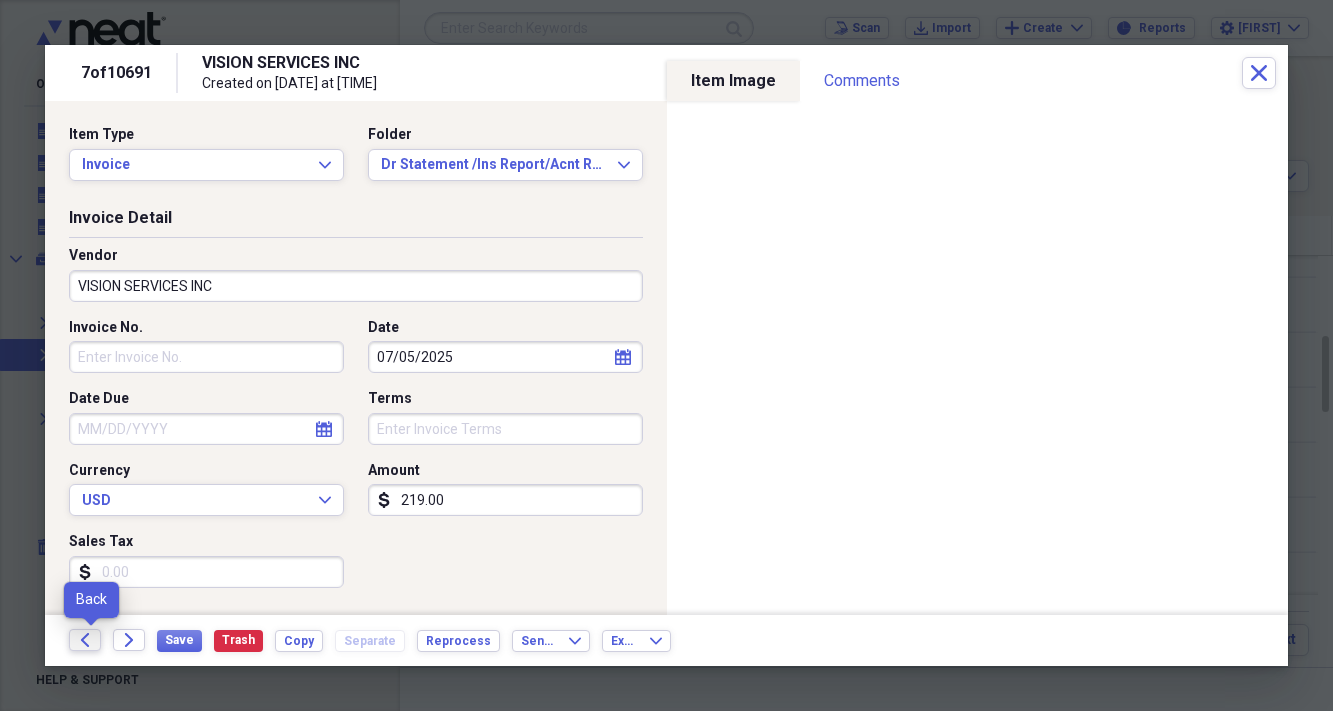 click 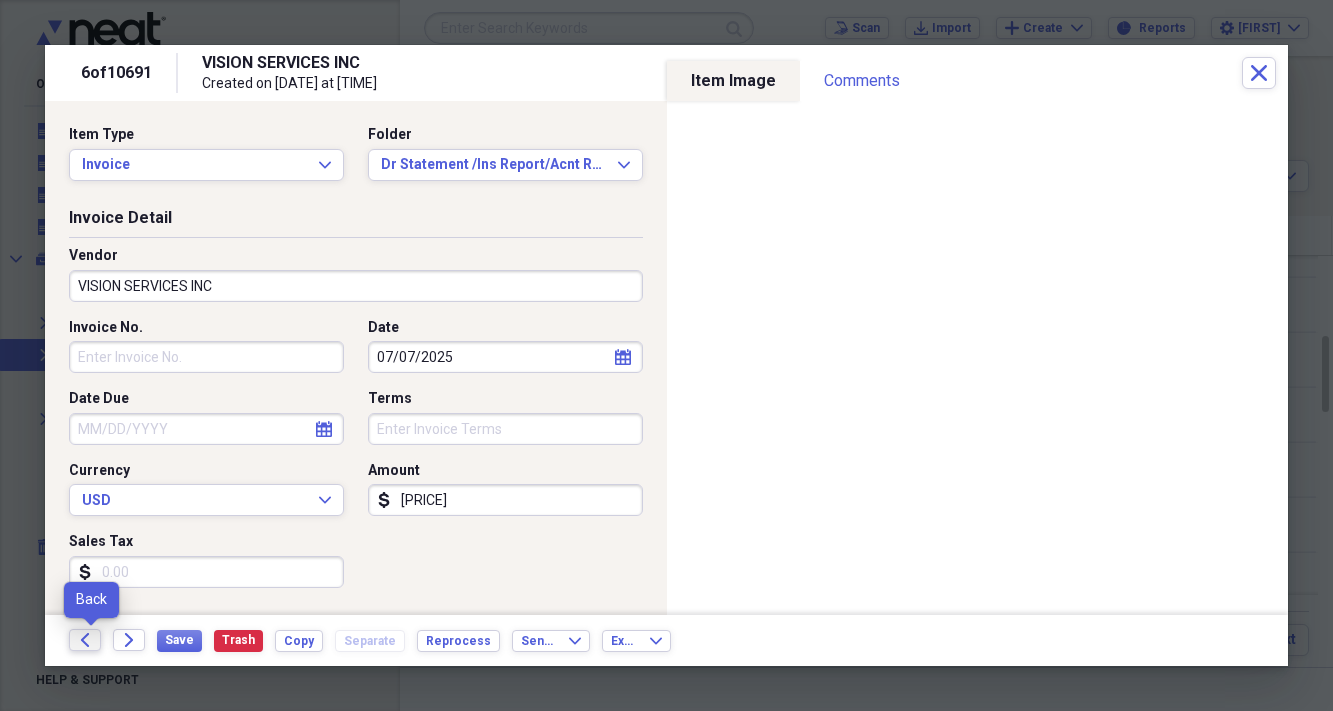 click 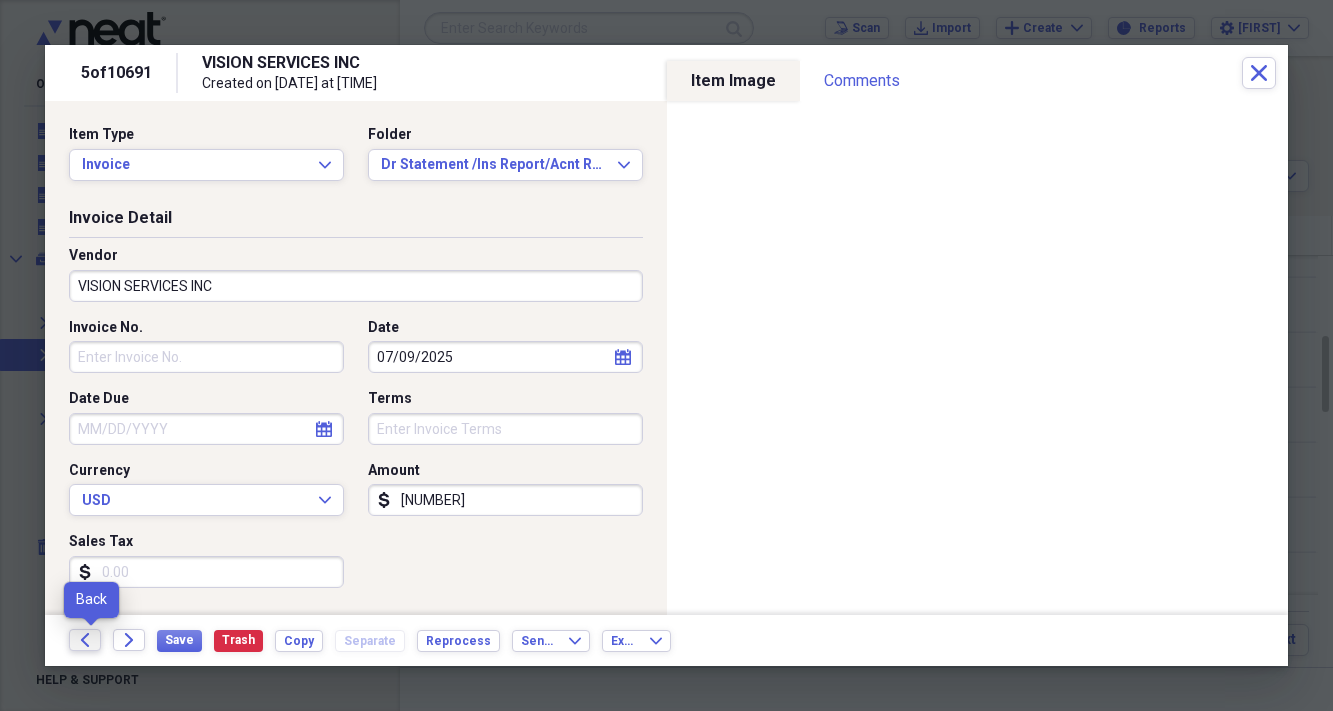 click 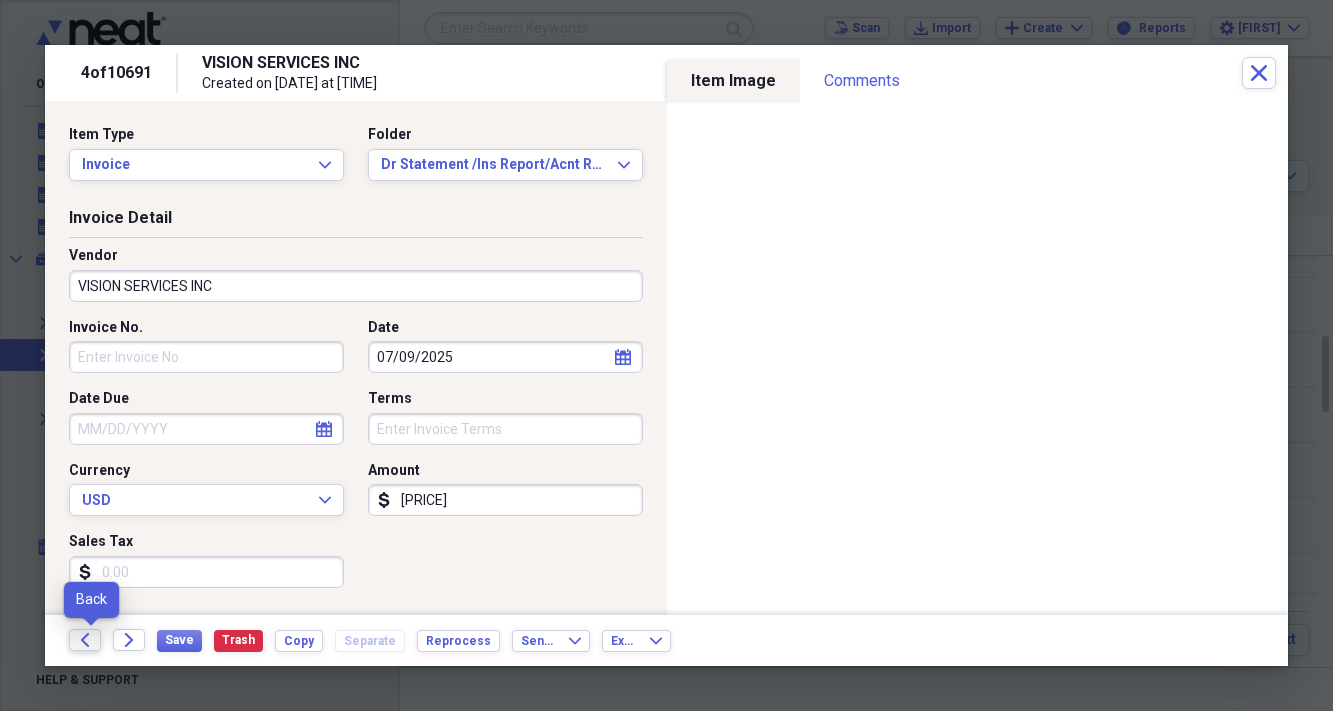click 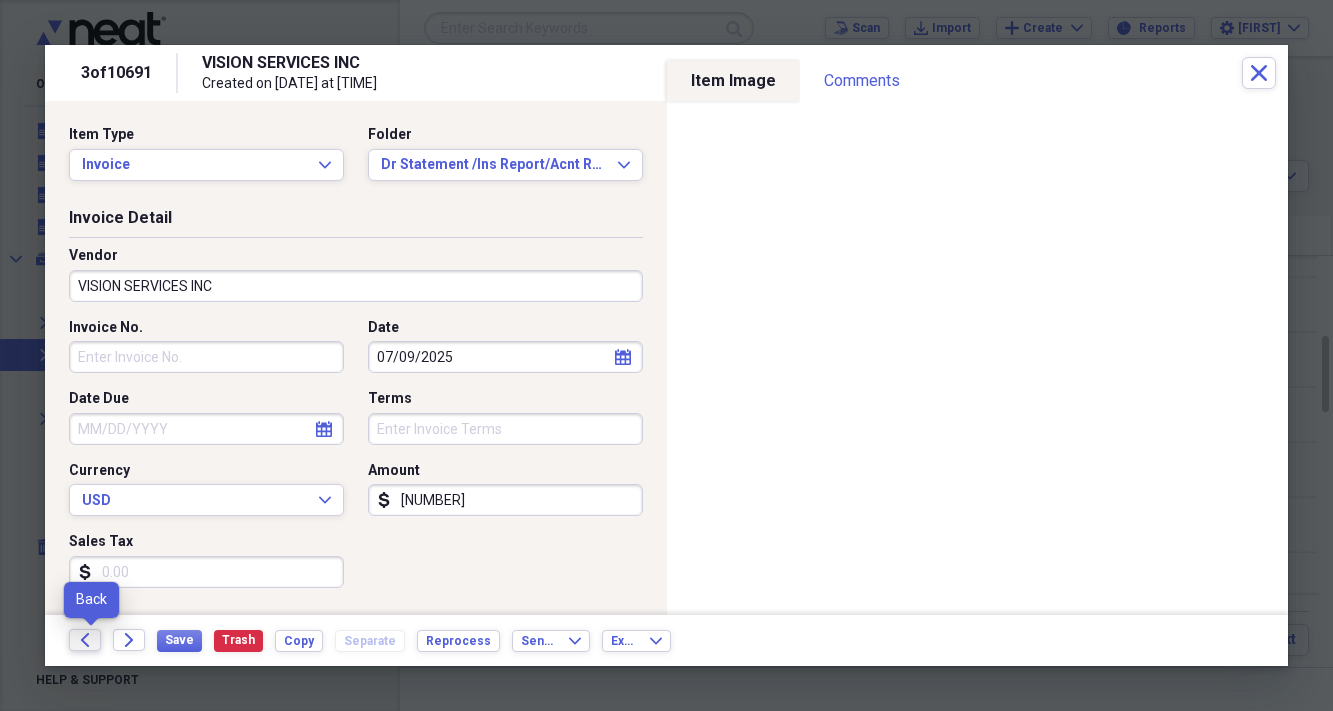 click 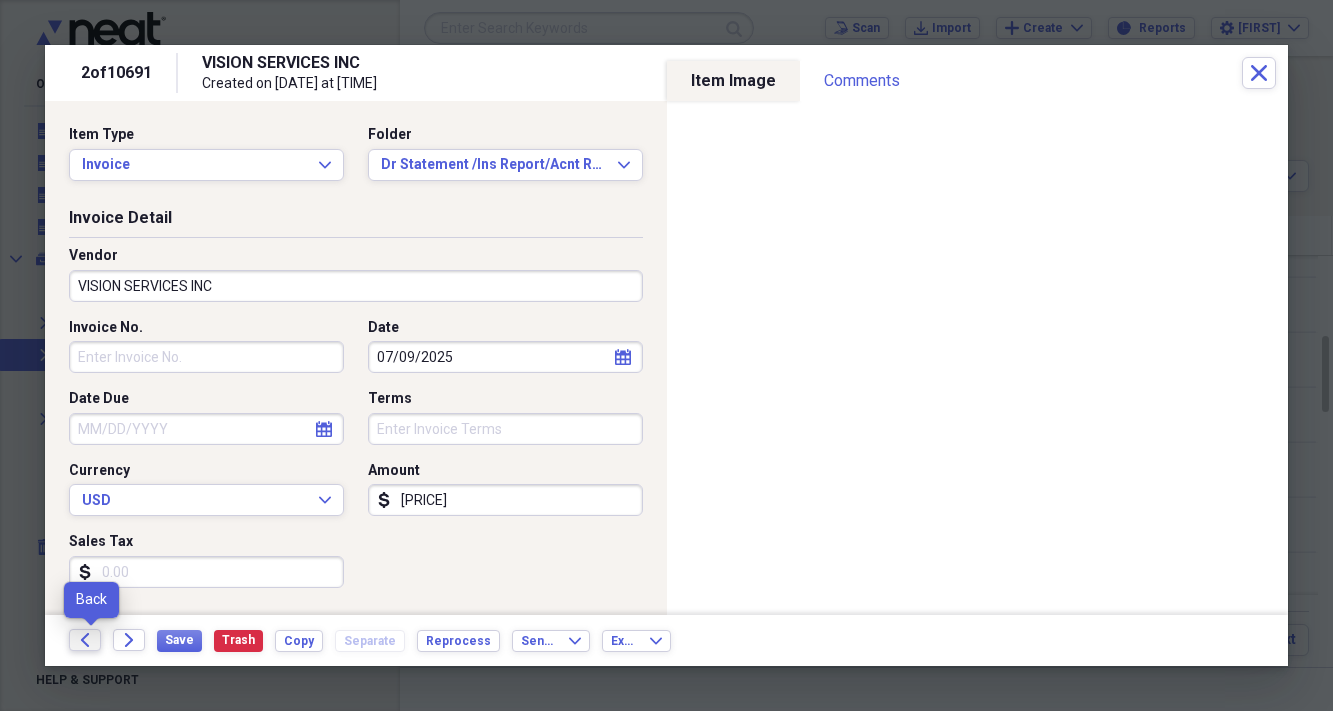click 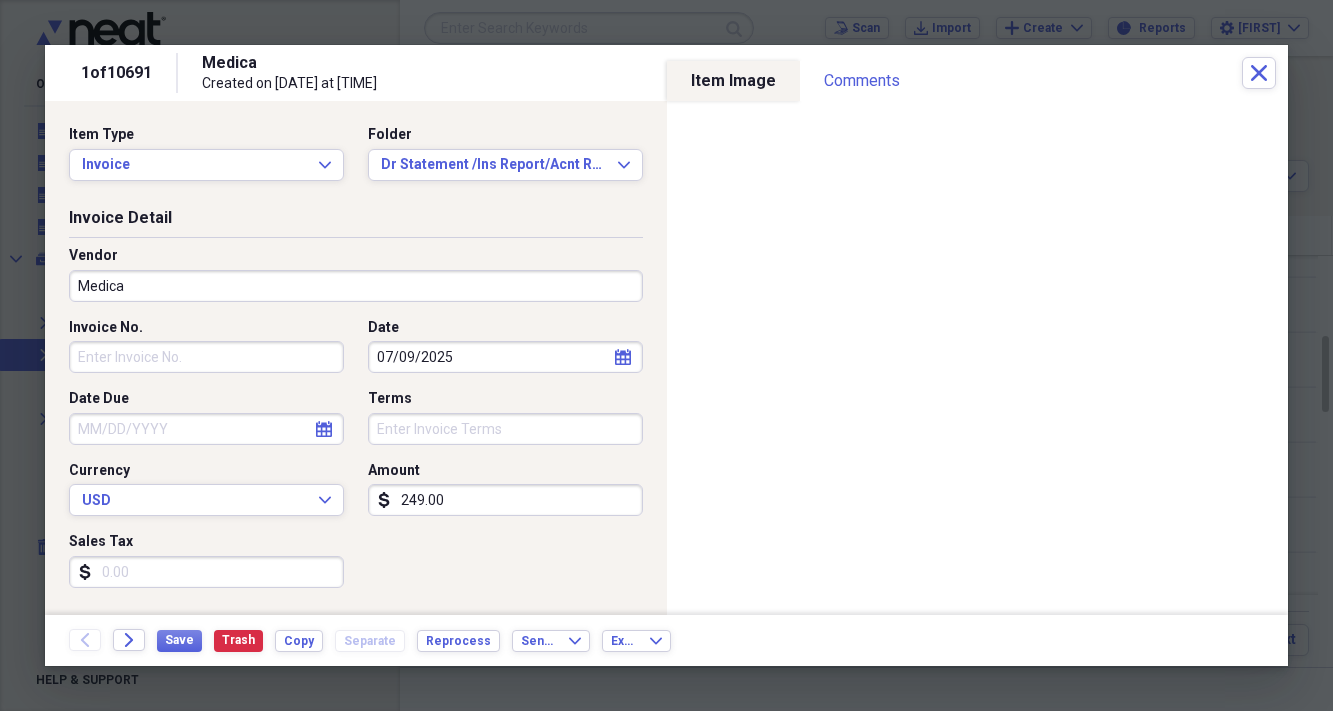 click 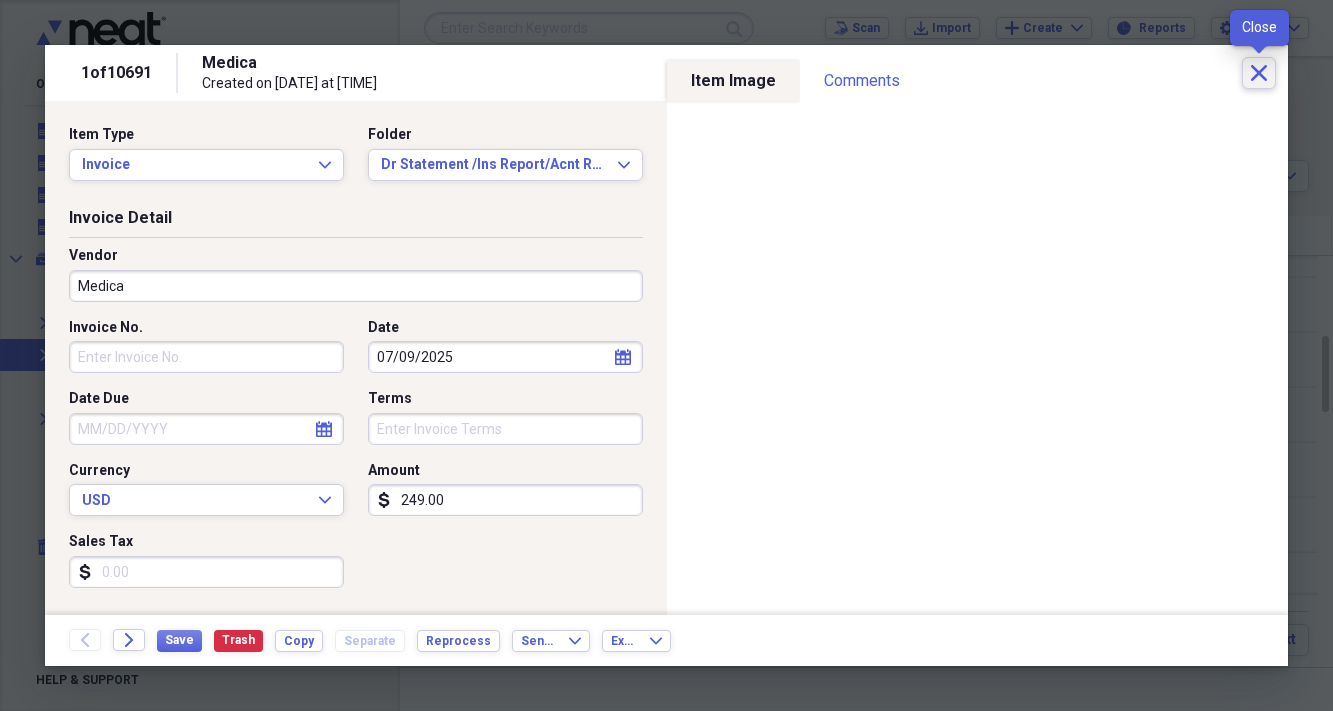 click 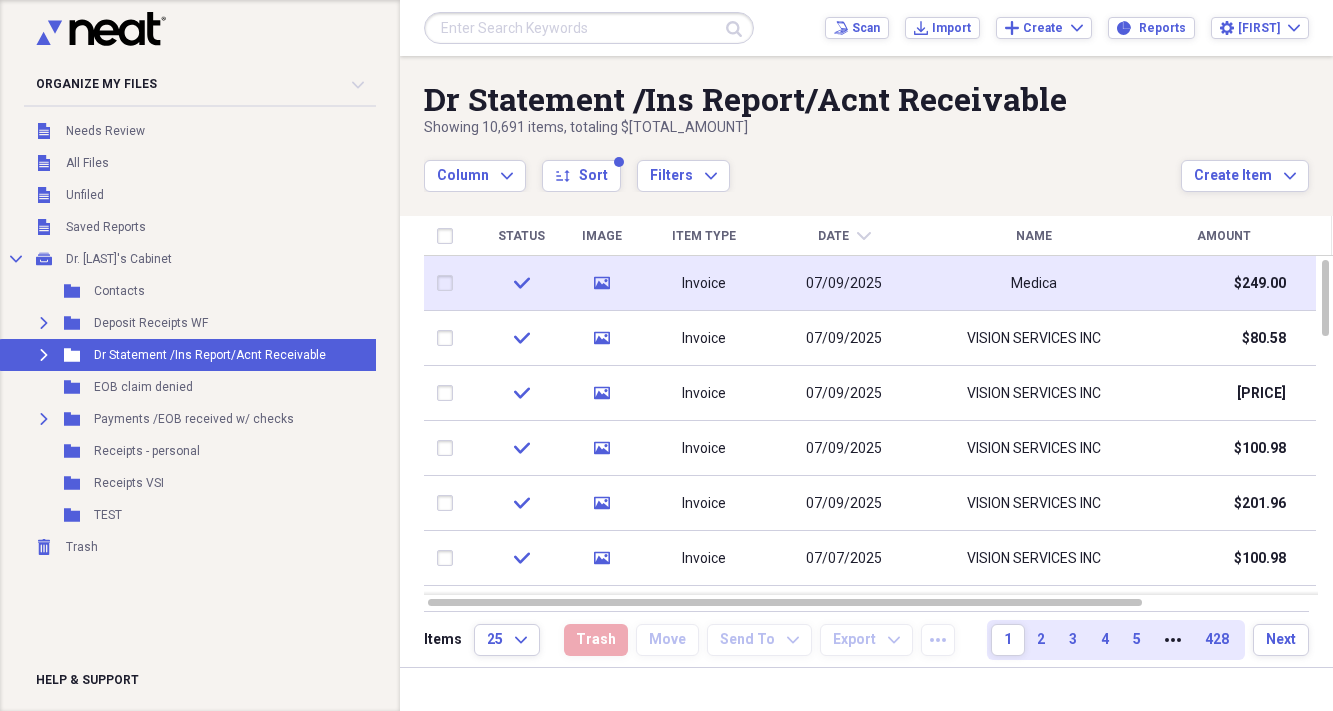 click on "Medica" at bounding box center [1034, 283] 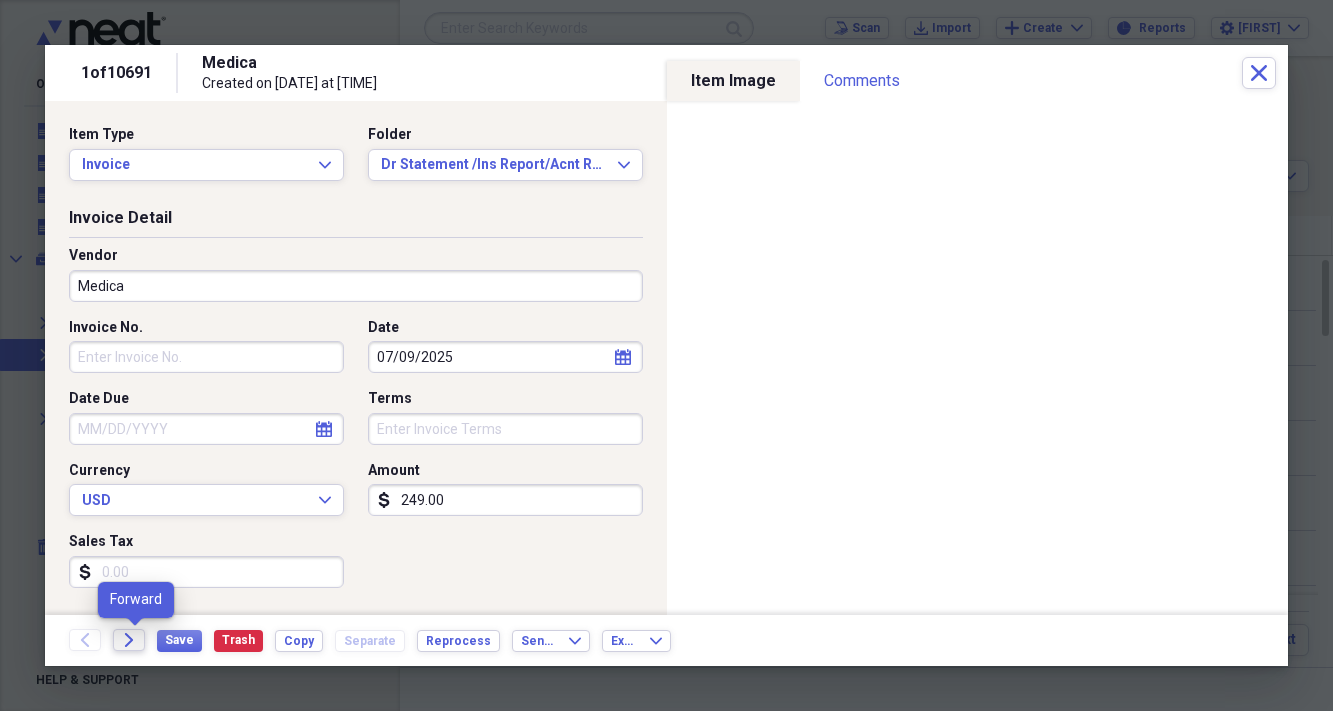 click on "Forward" 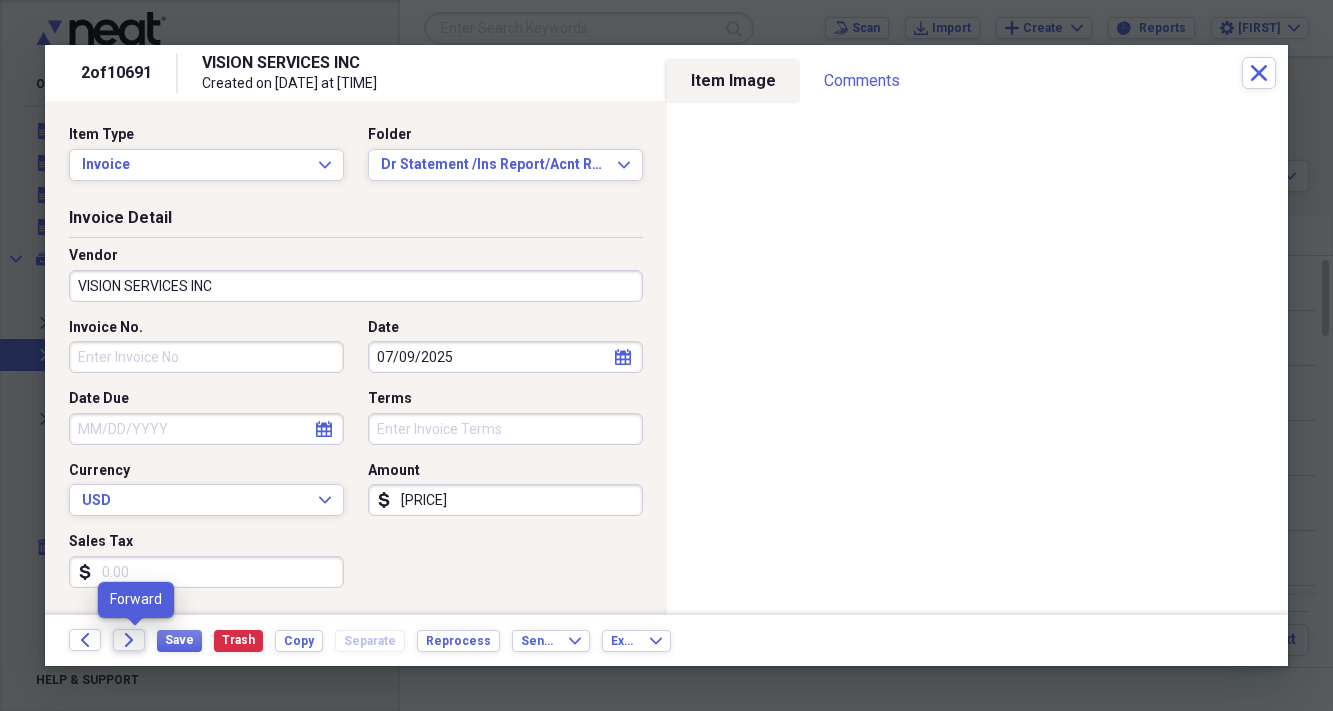 click on "Forward" 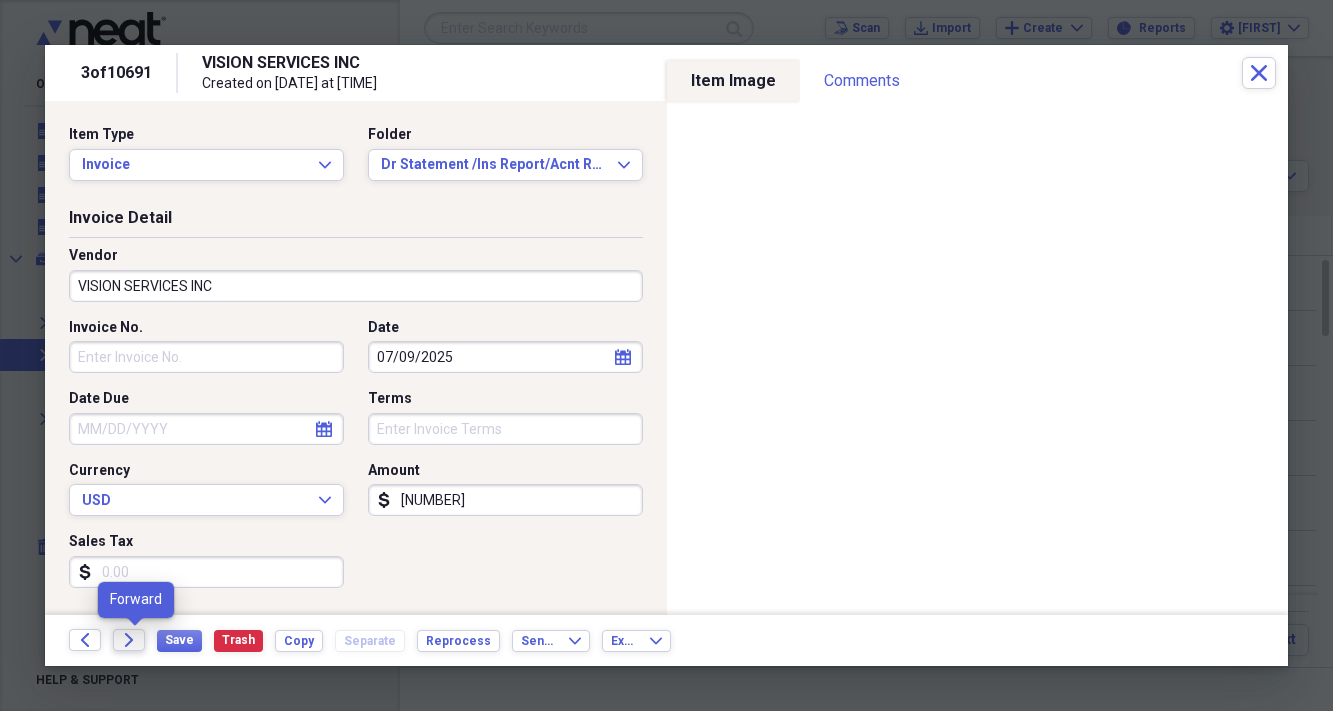 click on "Forward" 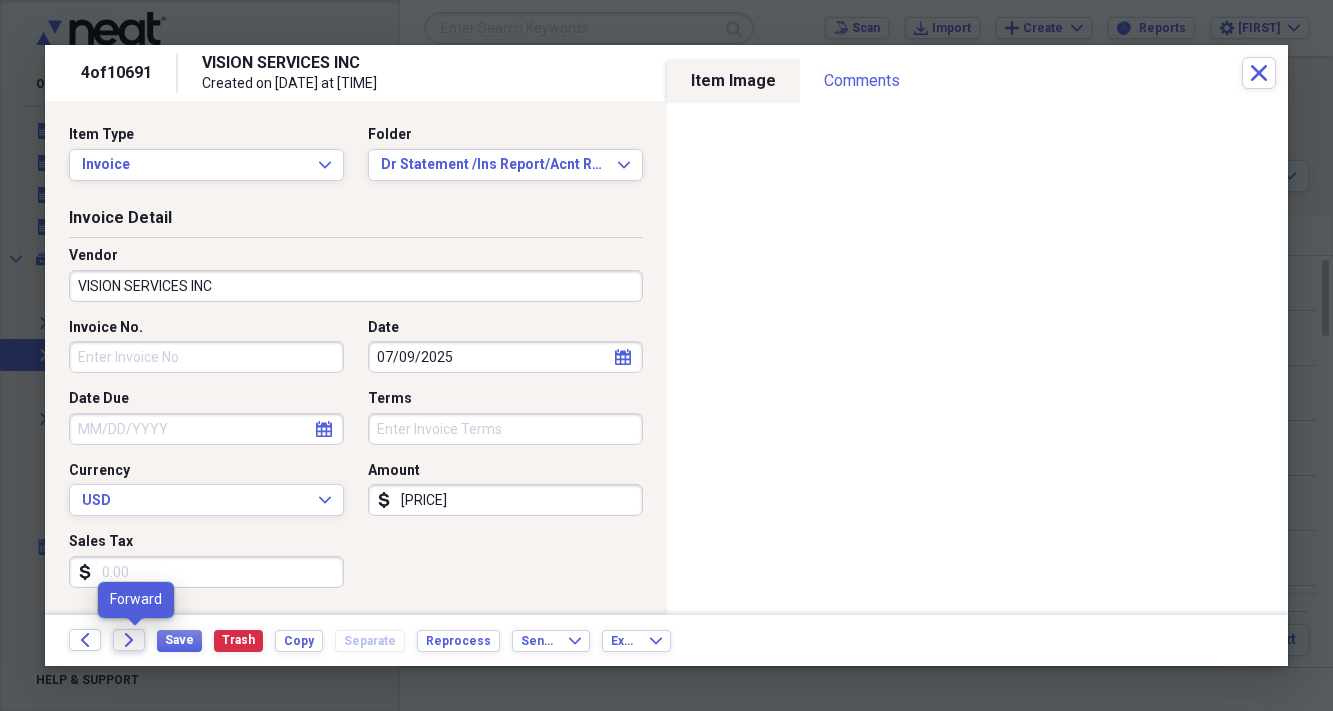 click on "Forward" 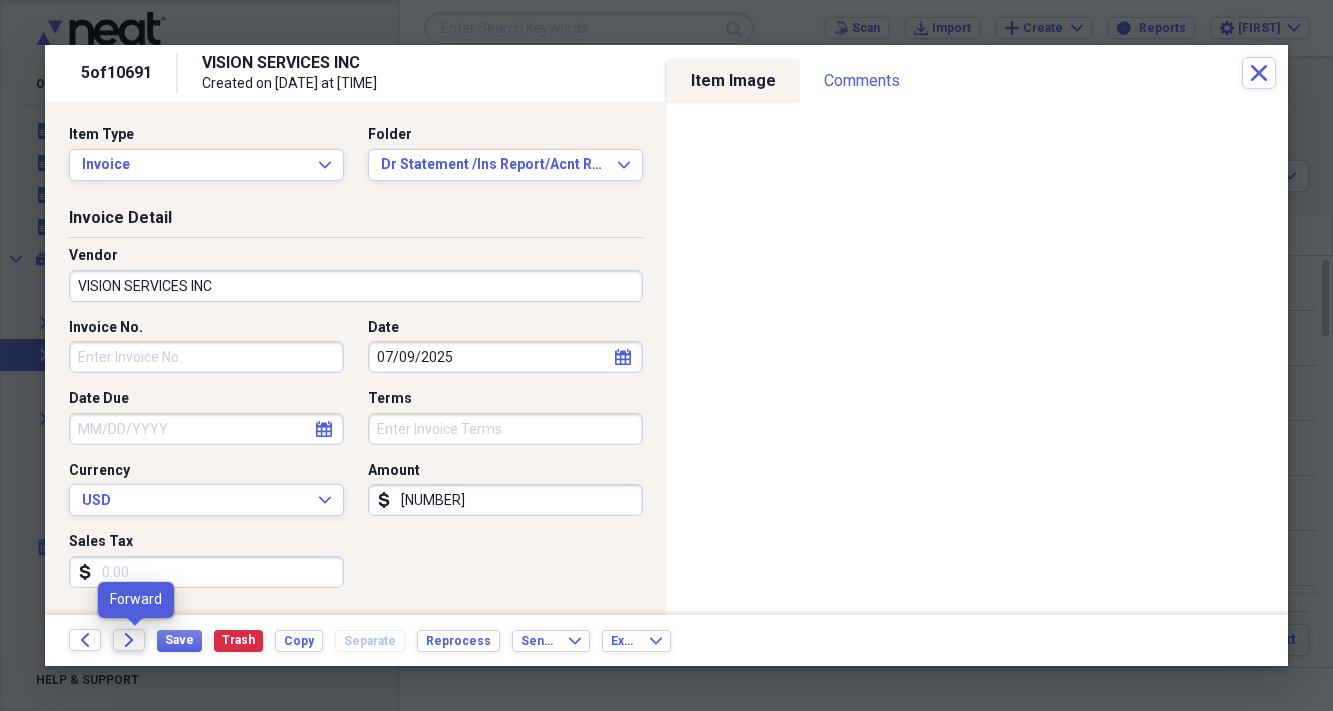 click on "Forward" 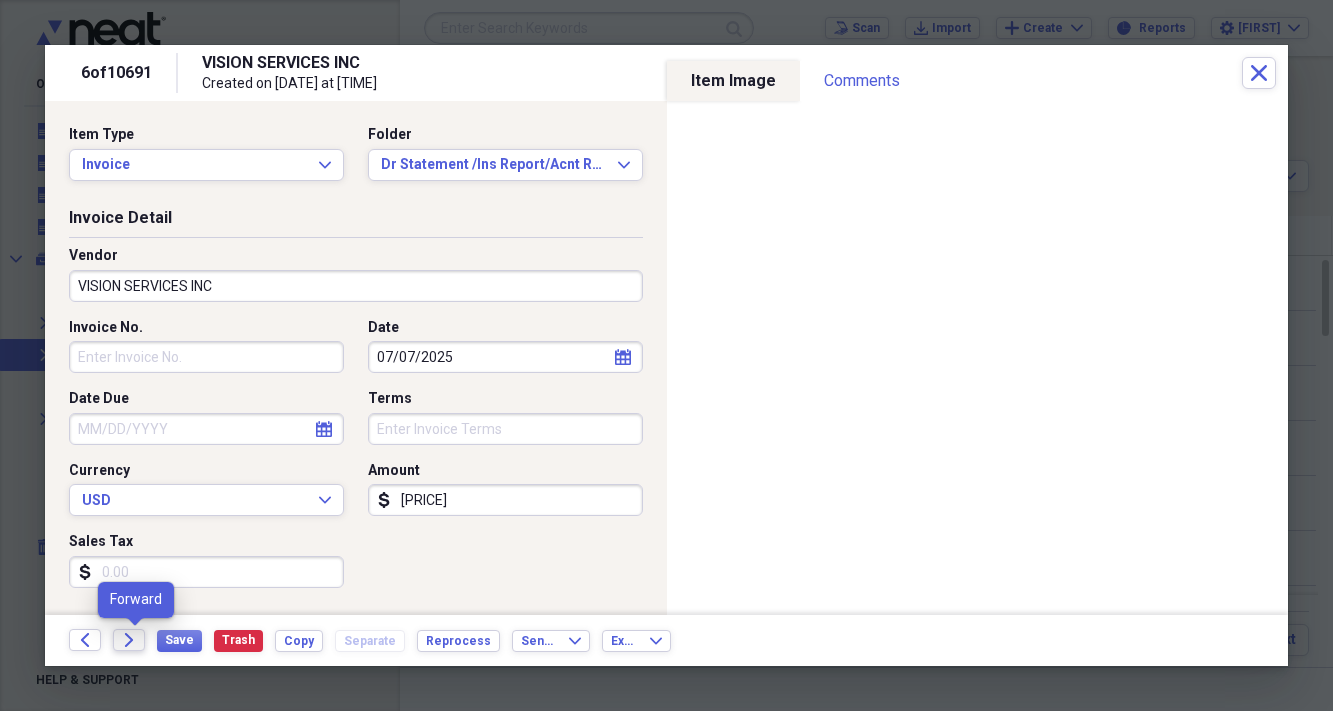 click on "Forward" 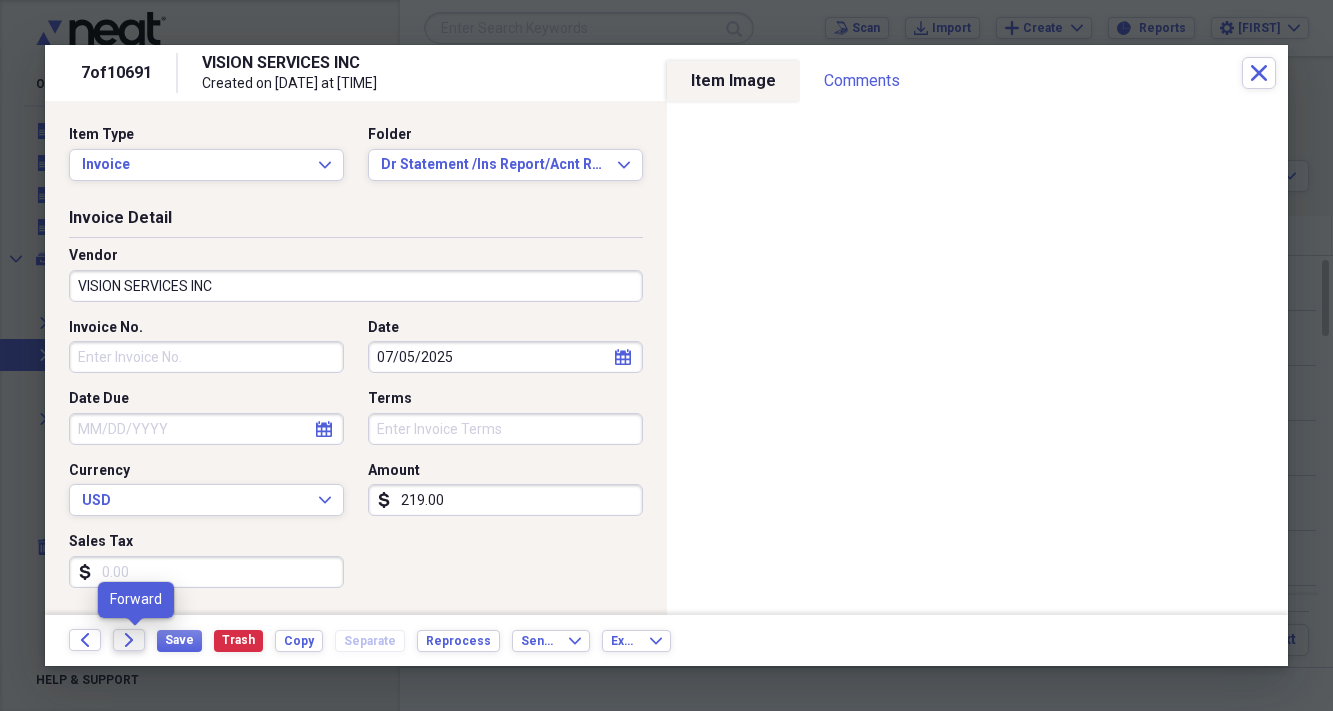 click on "Forward" 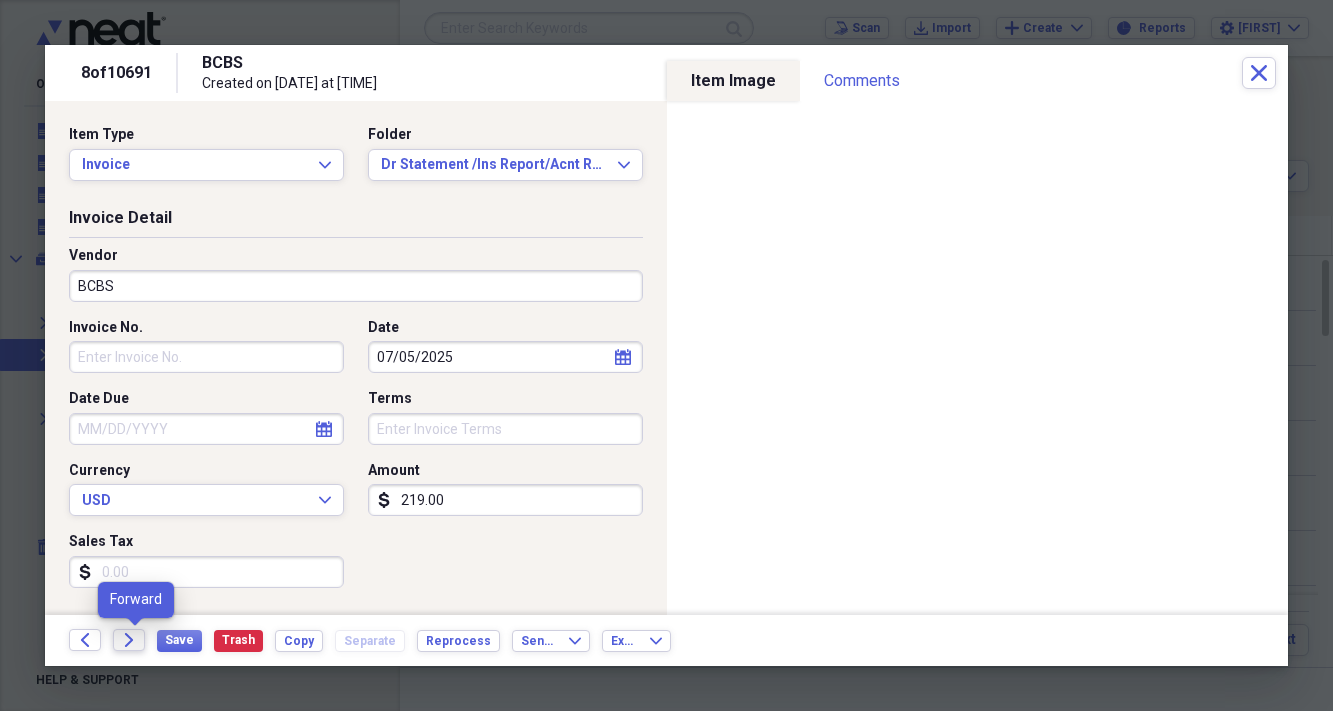 click on "Forward" 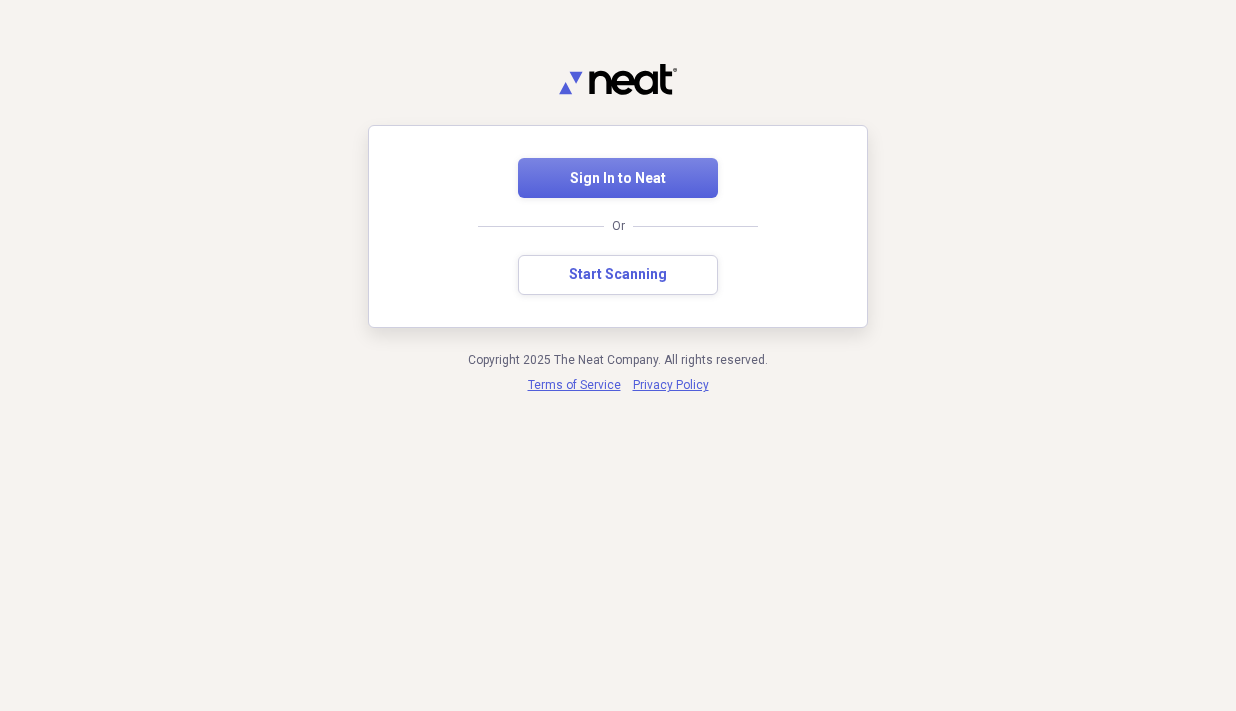 scroll, scrollTop: 0, scrollLeft: 0, axis: both 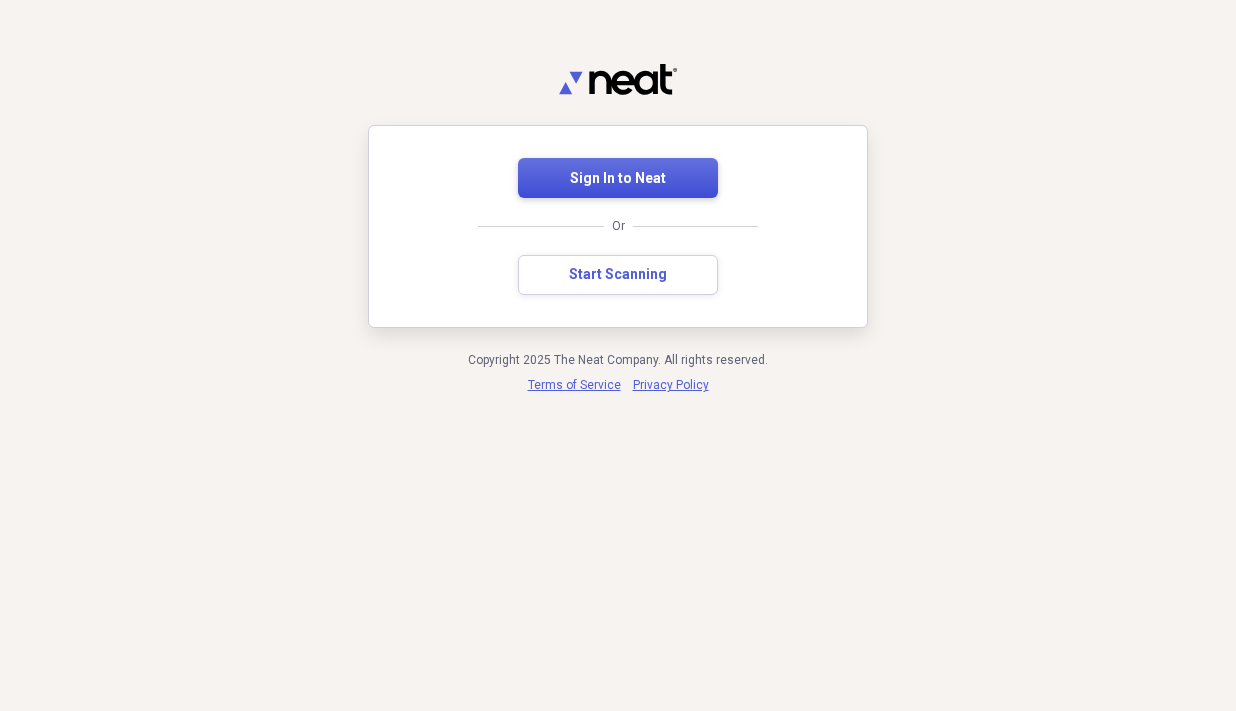 click on "Sign In to Neat" at bounding box center (618, 179) 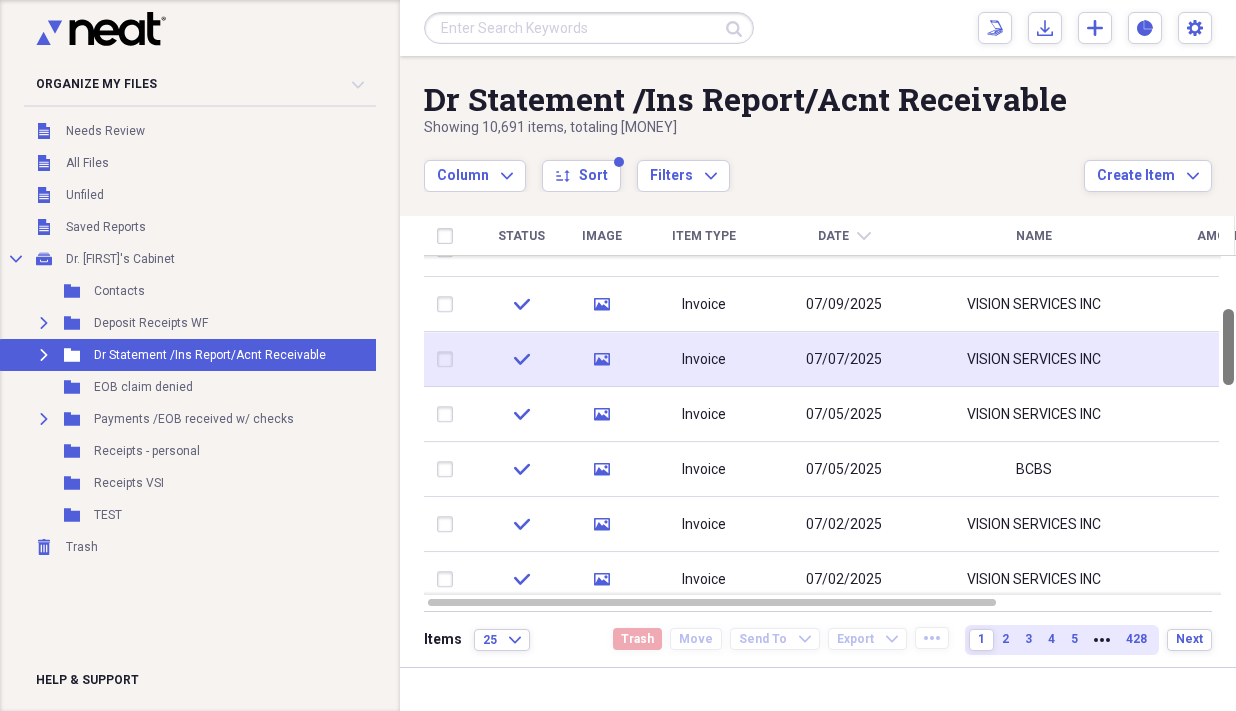 drag, startPoint x: 1226, startPoint y: 297, endPoint x: 1213, endPoint y: 346, distance: 50.695168 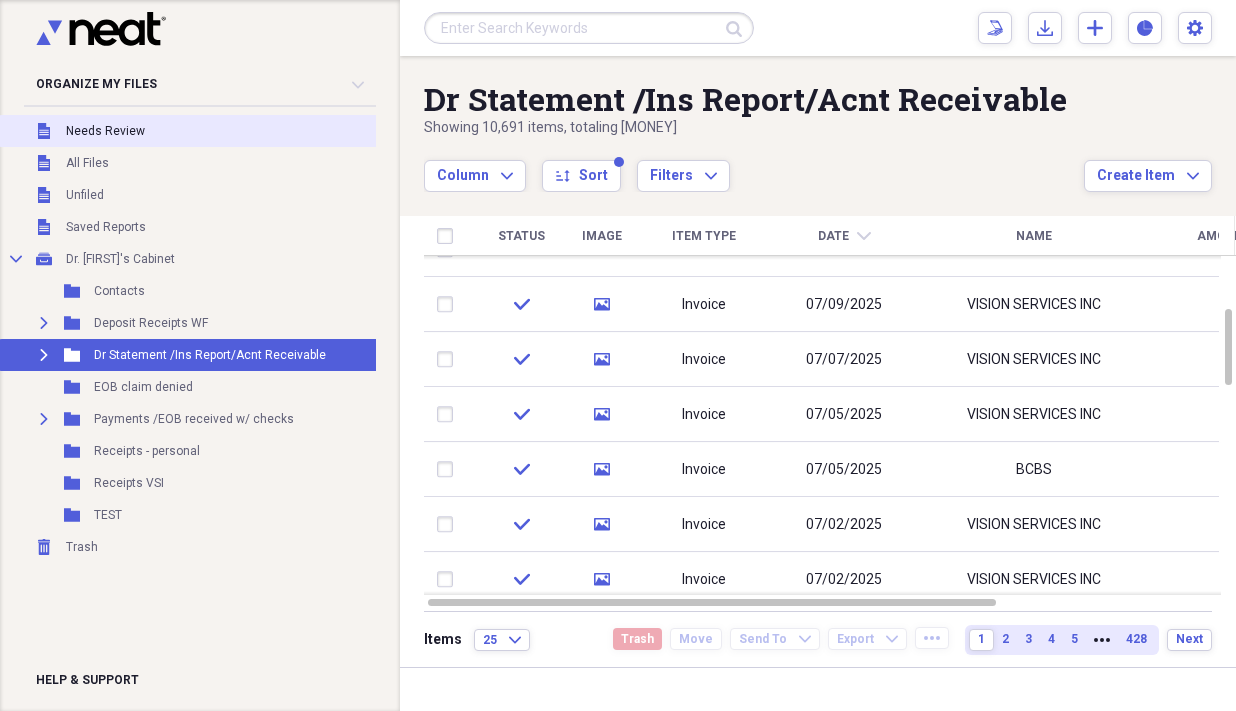 click on "Needs Review" at bounding box center [105, 131] 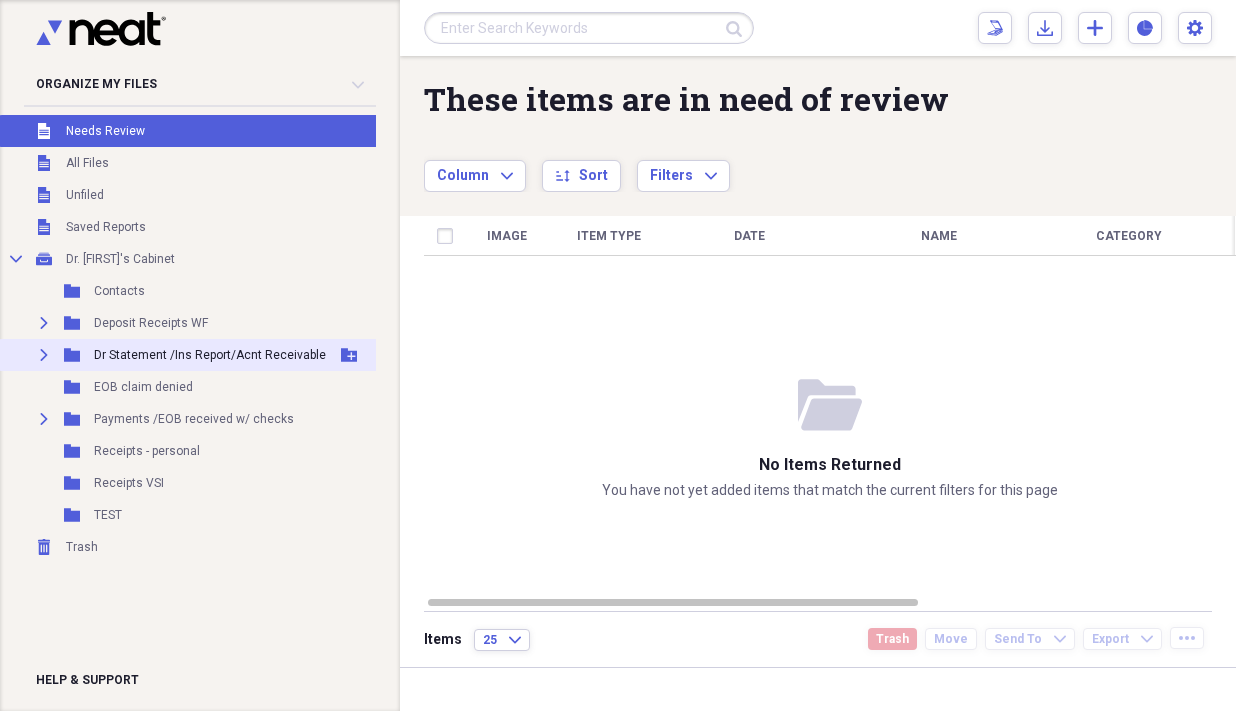 click on "Dr Statement /Ins Report/Acnt Receivable" at bounding box center [210, 355] 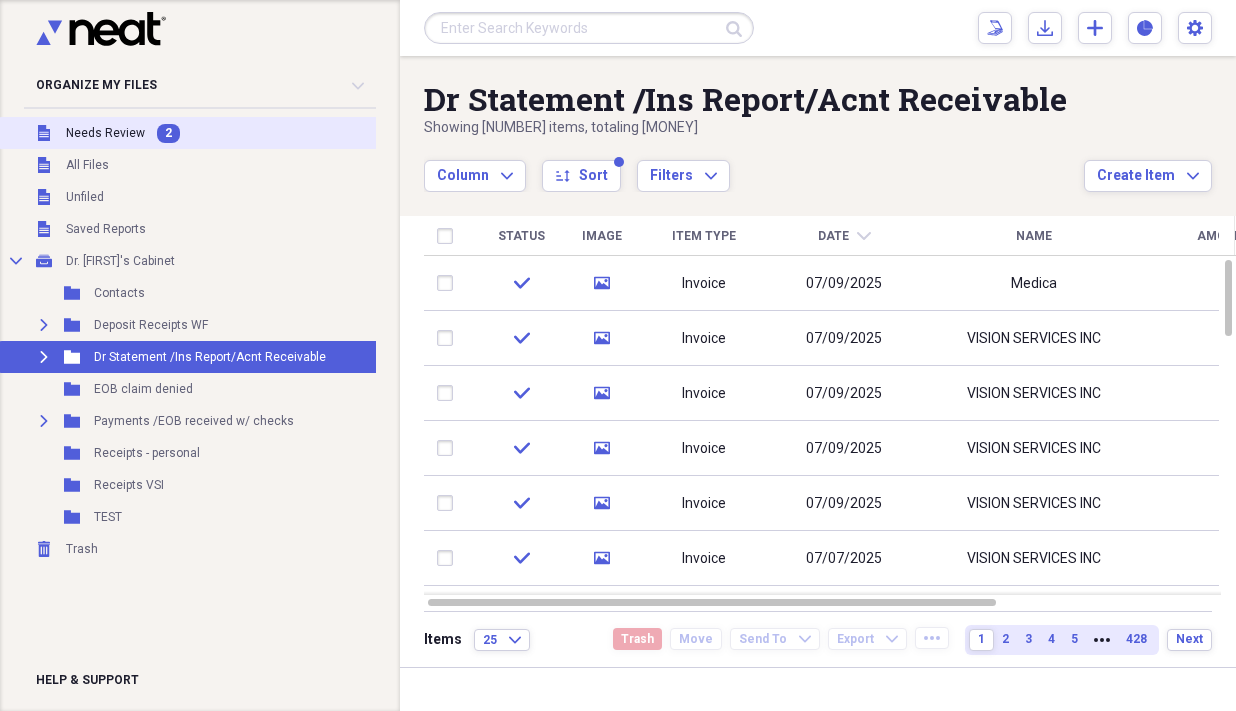 click on "2" at bounding box center (168, 133) 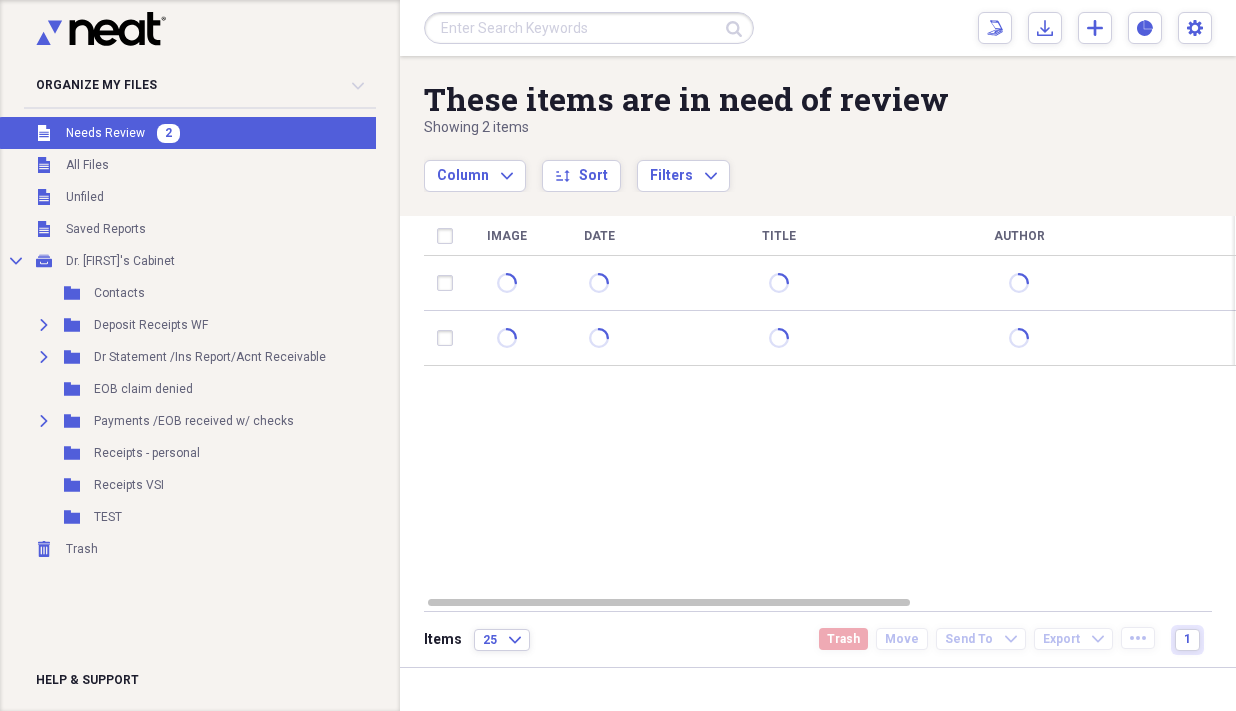 click on "2" at bounding box center [168, 133] 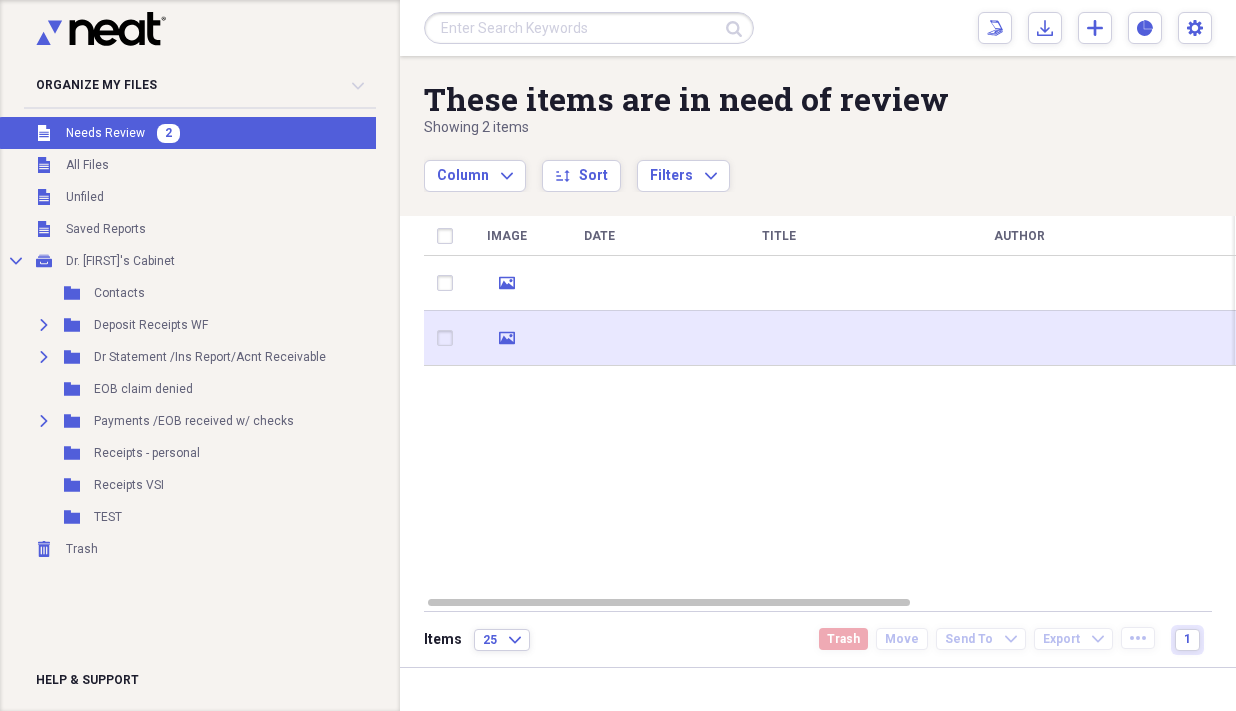 click on "media" at bounding box center [506, 338] 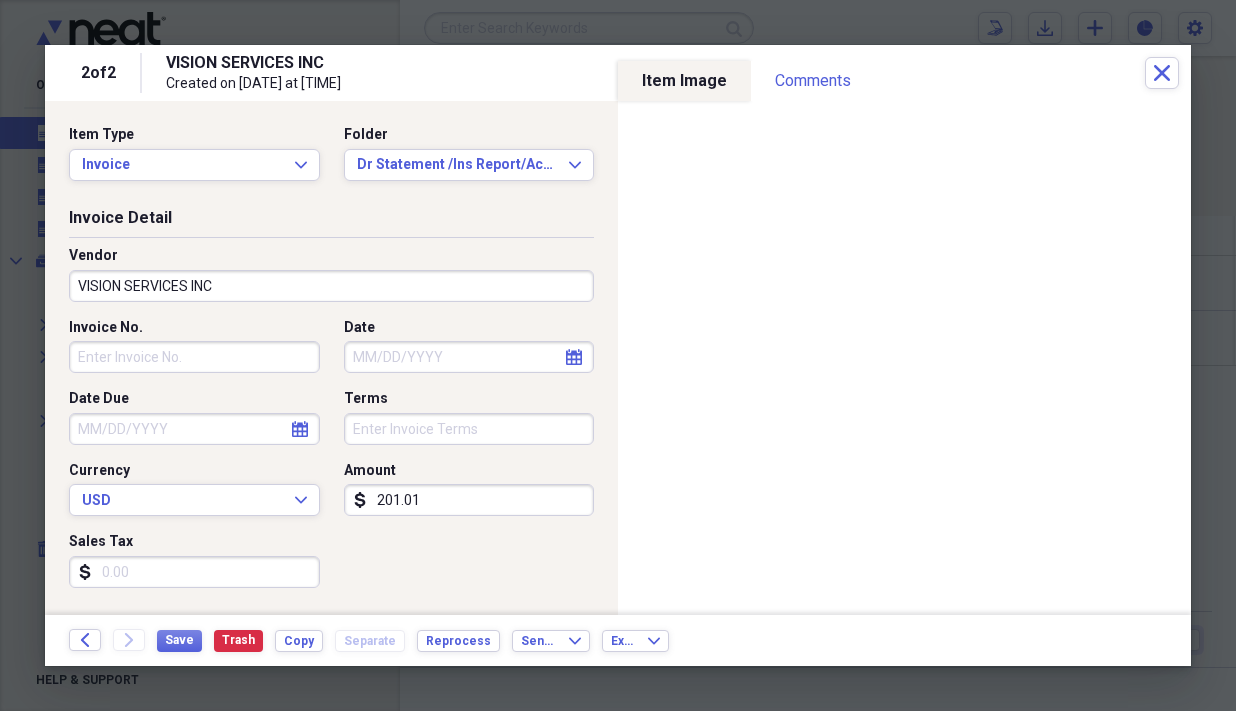 click 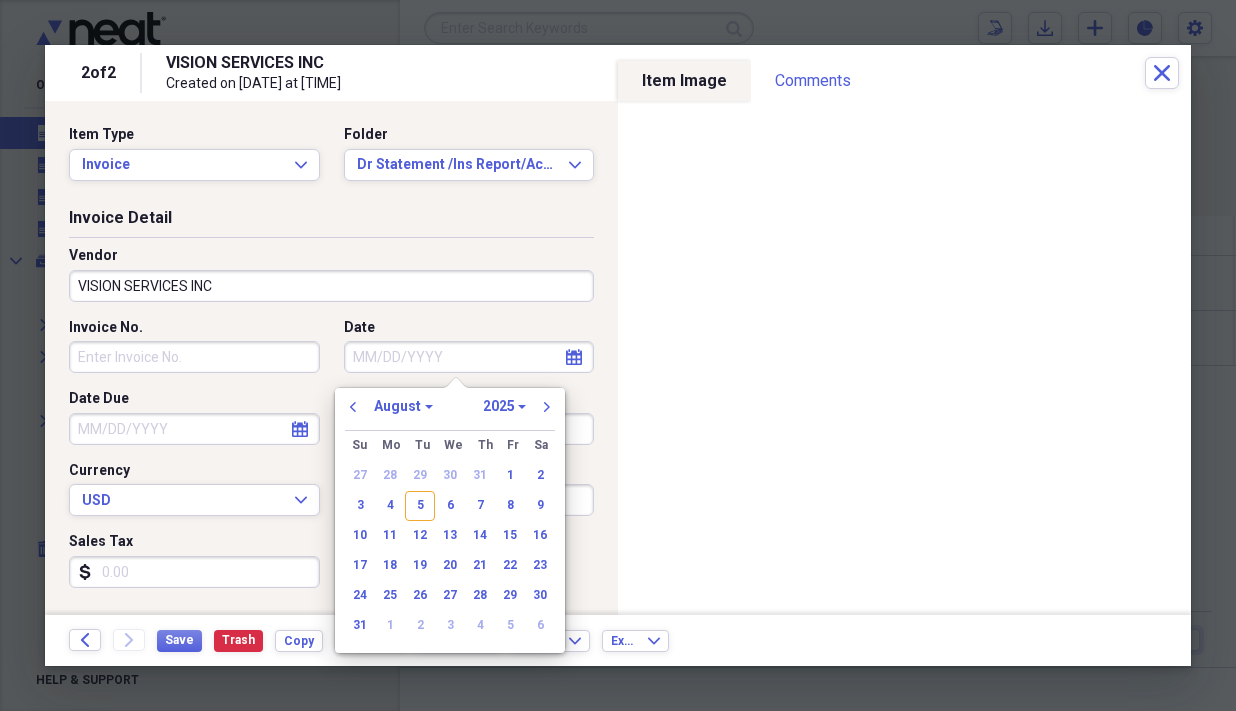 click on "VISION SERVICES INC Created on 08/05/2025 at 12:18 am" at bounding box center (655, 73) 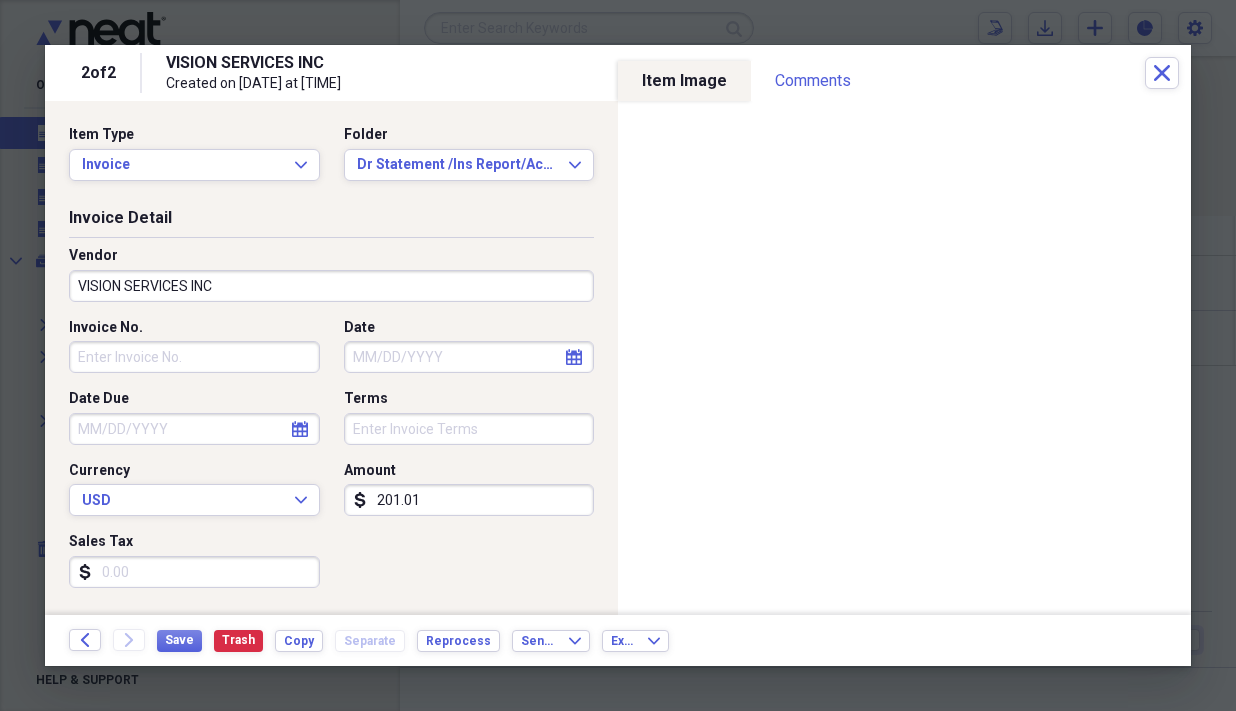 click on "calendar Calendar" at bounding box center (574, 357) 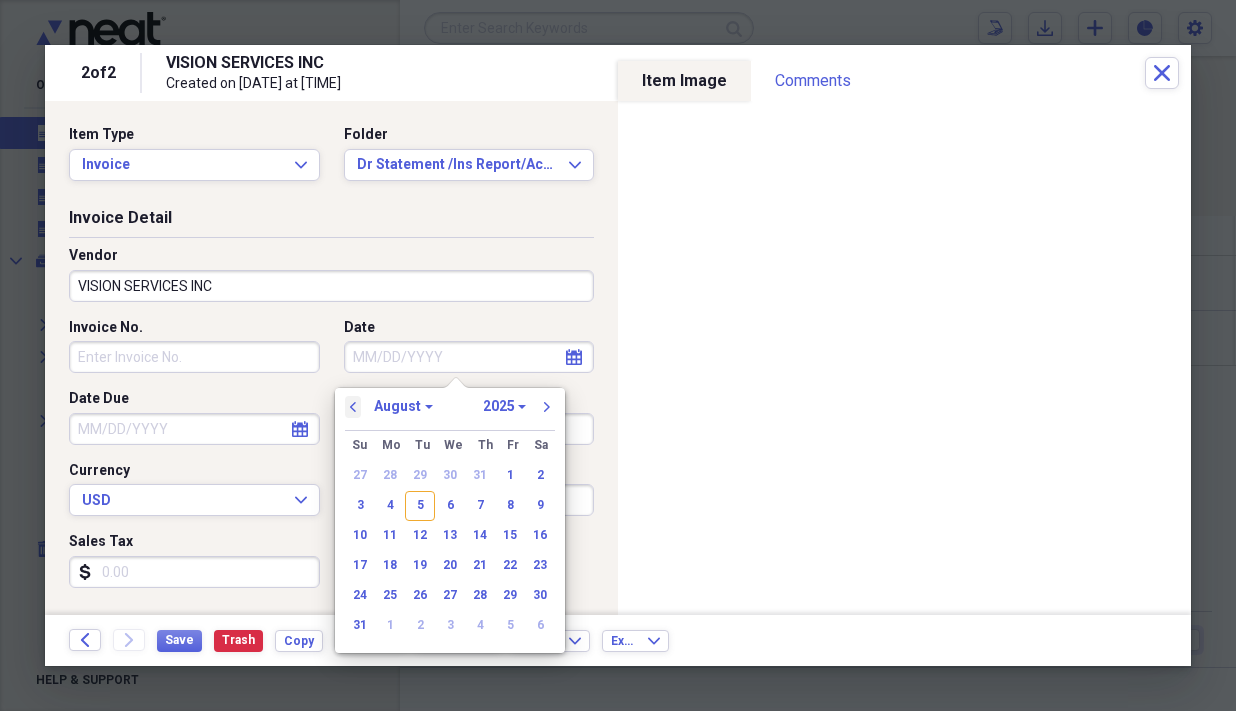 click on "previous" at bounding box center (353, 407) 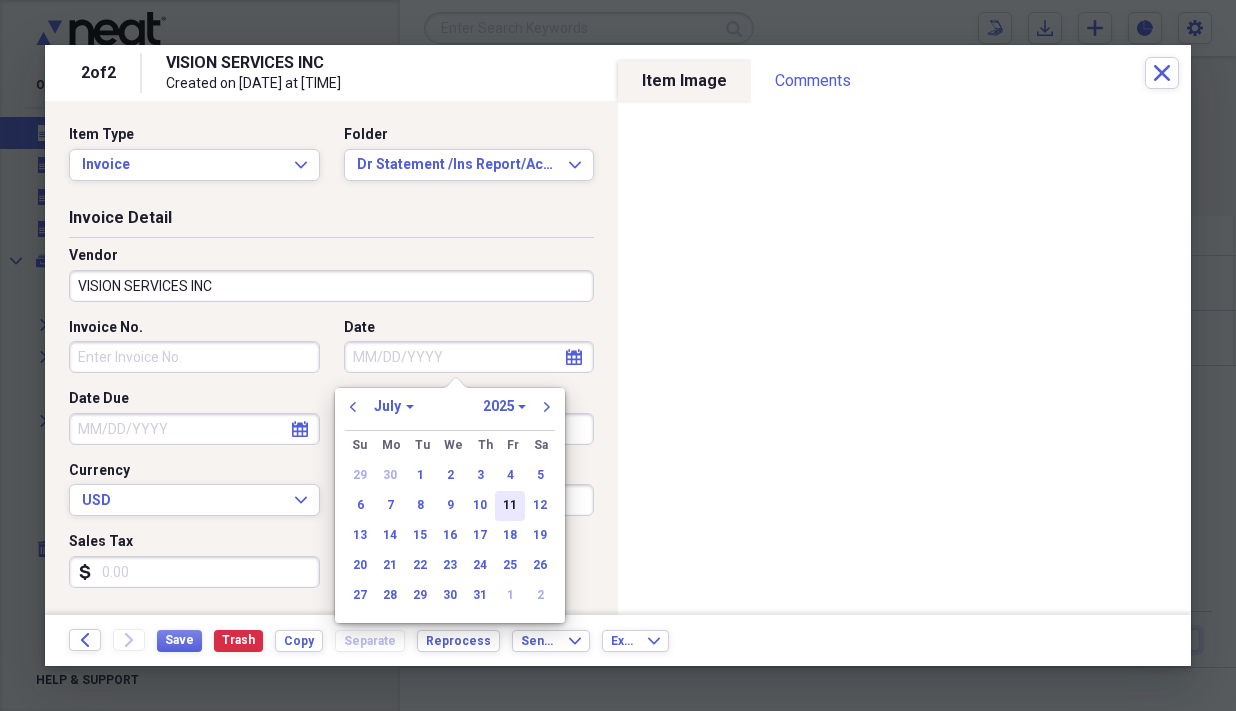 click on "11" at bounding box center (510, 506) 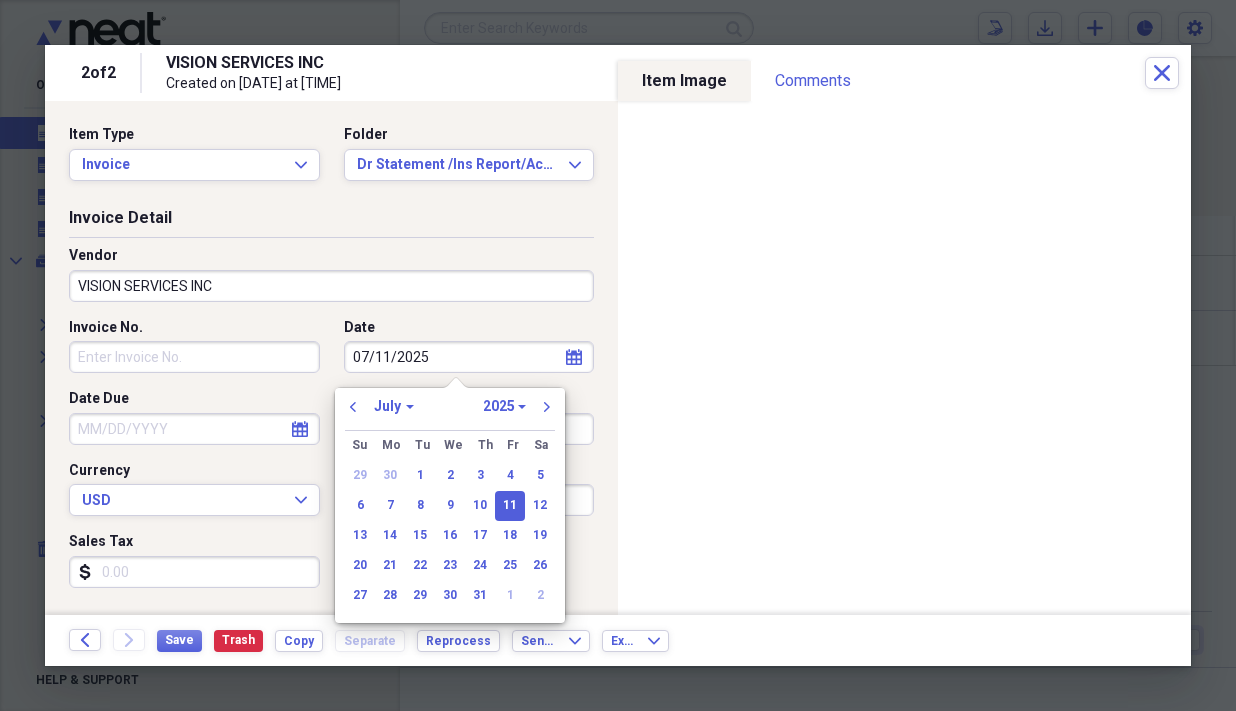 type on "07/11/2025" 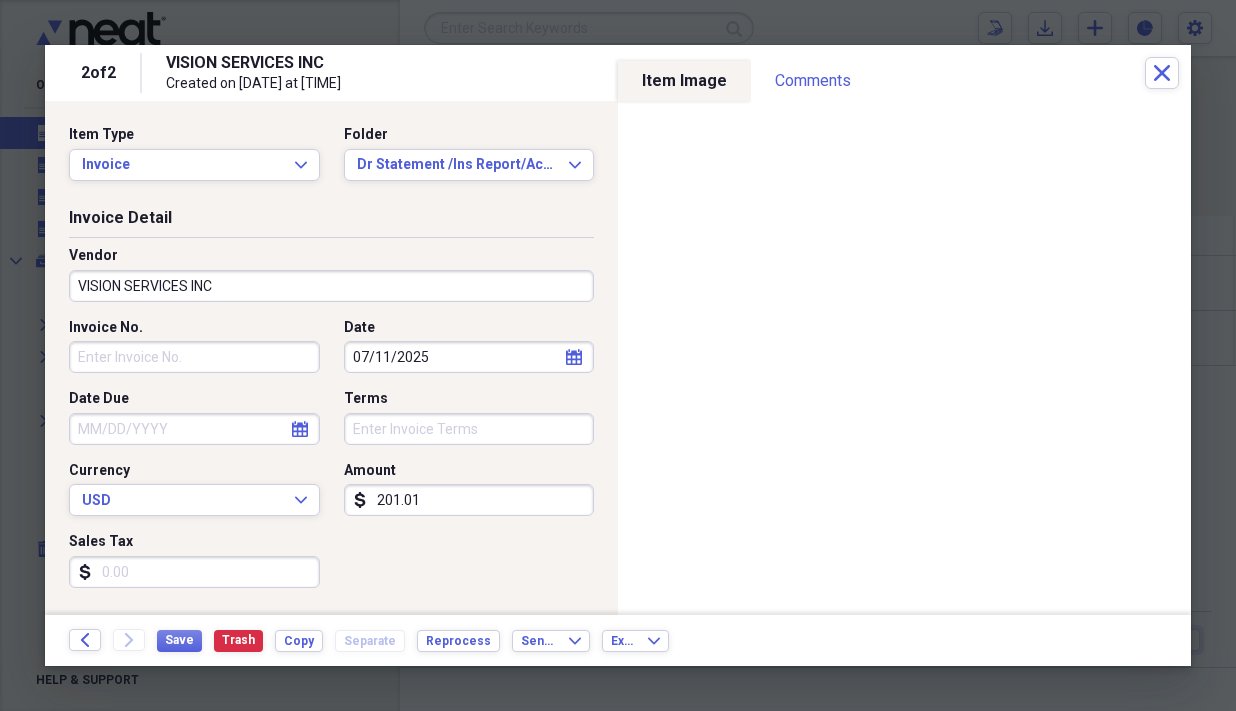 click on "[NUMBER]" at bounding box center [469, 500] 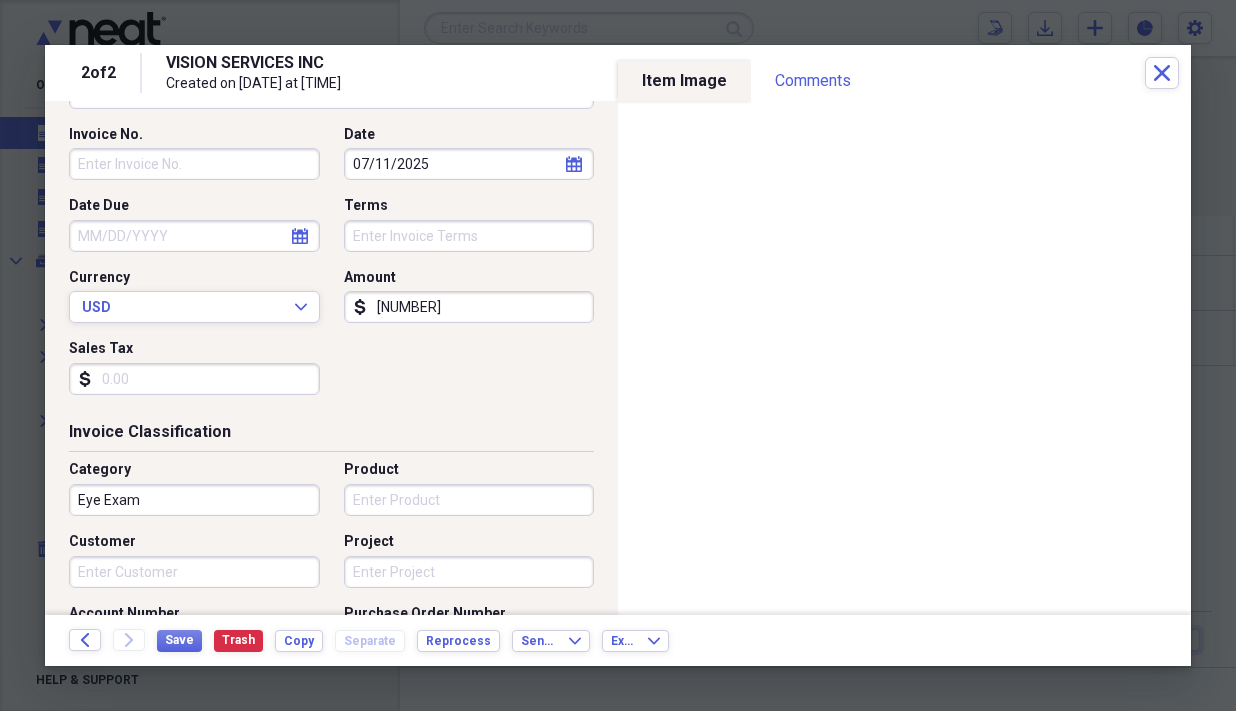 scroll, scrollTop: 257, scrollLeft: 0, axis: vertical 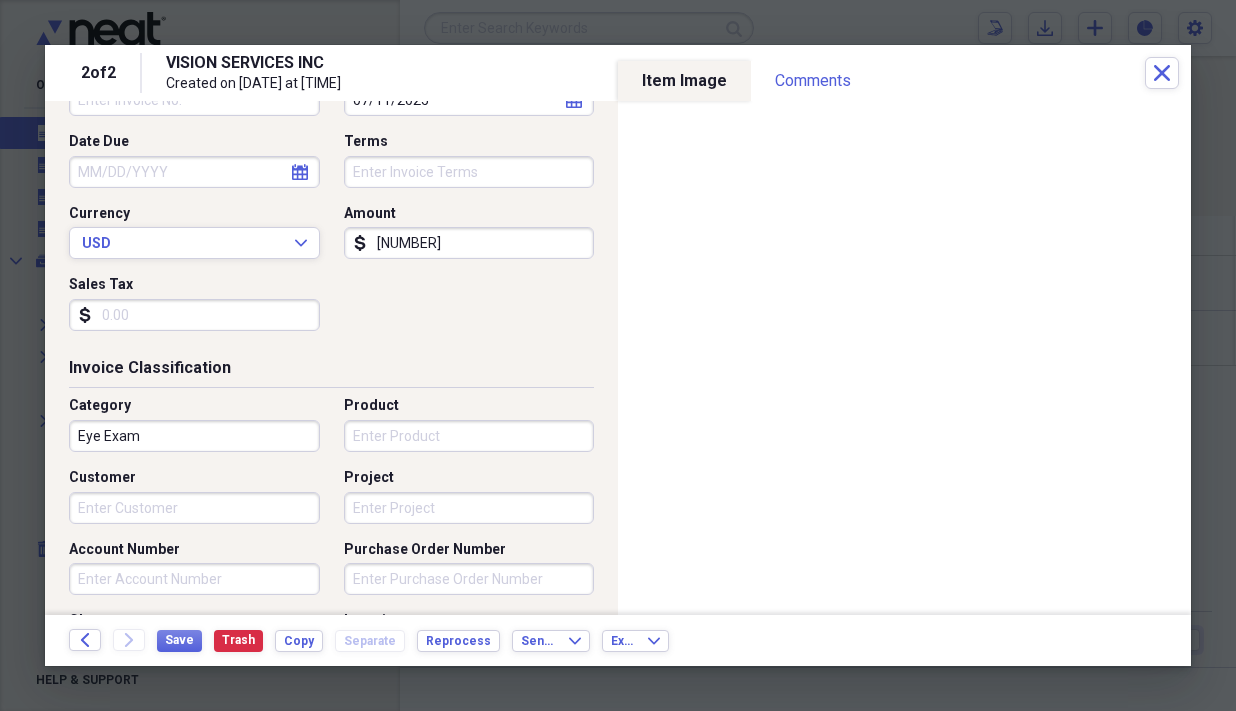 type on "[PRICE]" 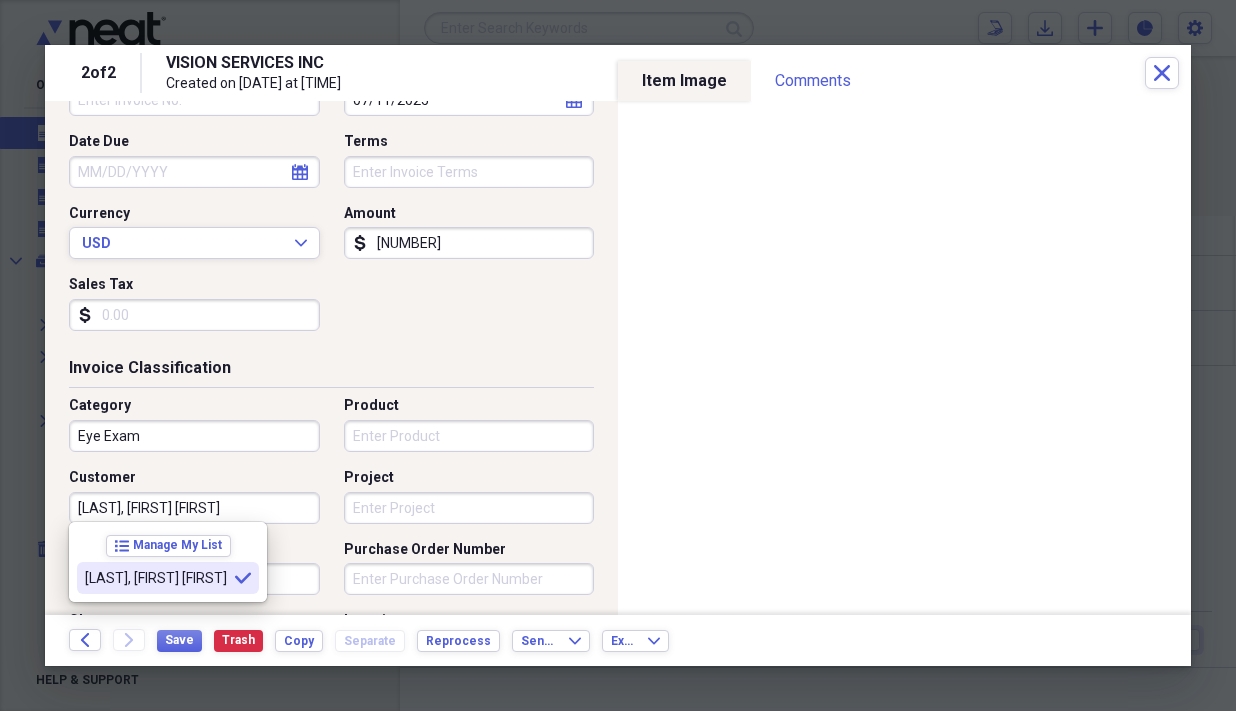 type on "[LAST], [FIRST] [FIRST]" 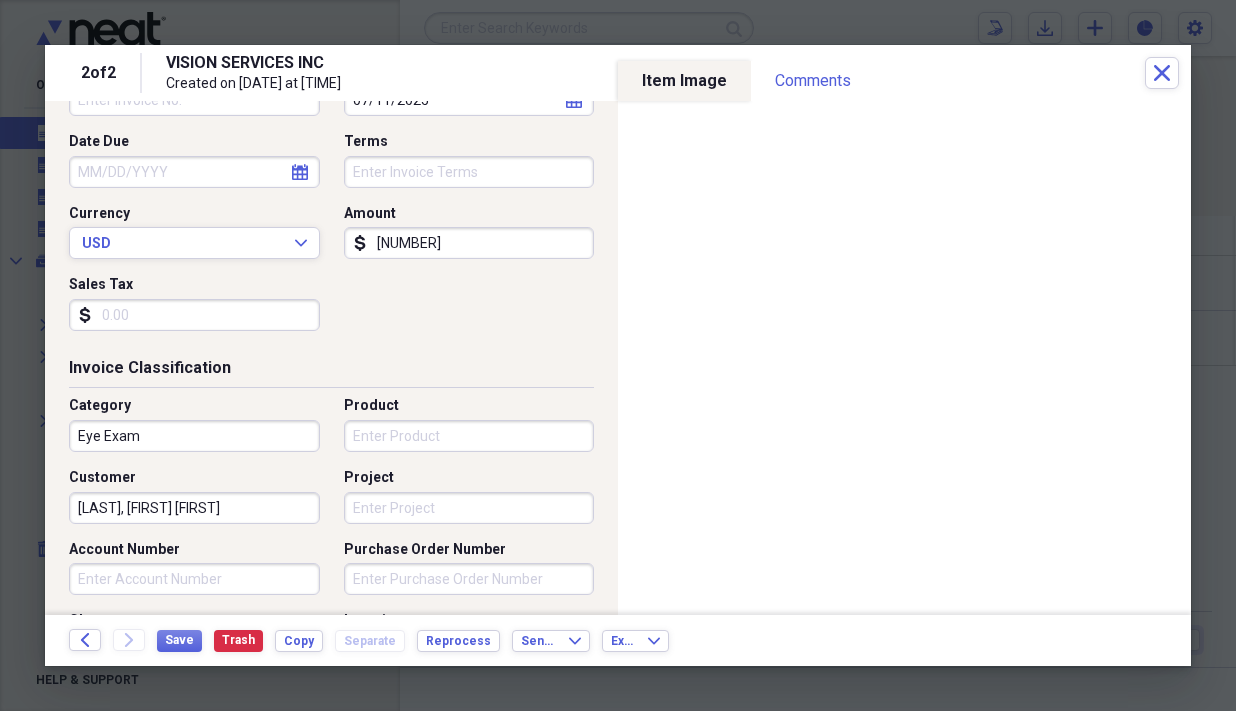 scroll, scrollTop: 255, scrollLeft: 0, axis: vertical 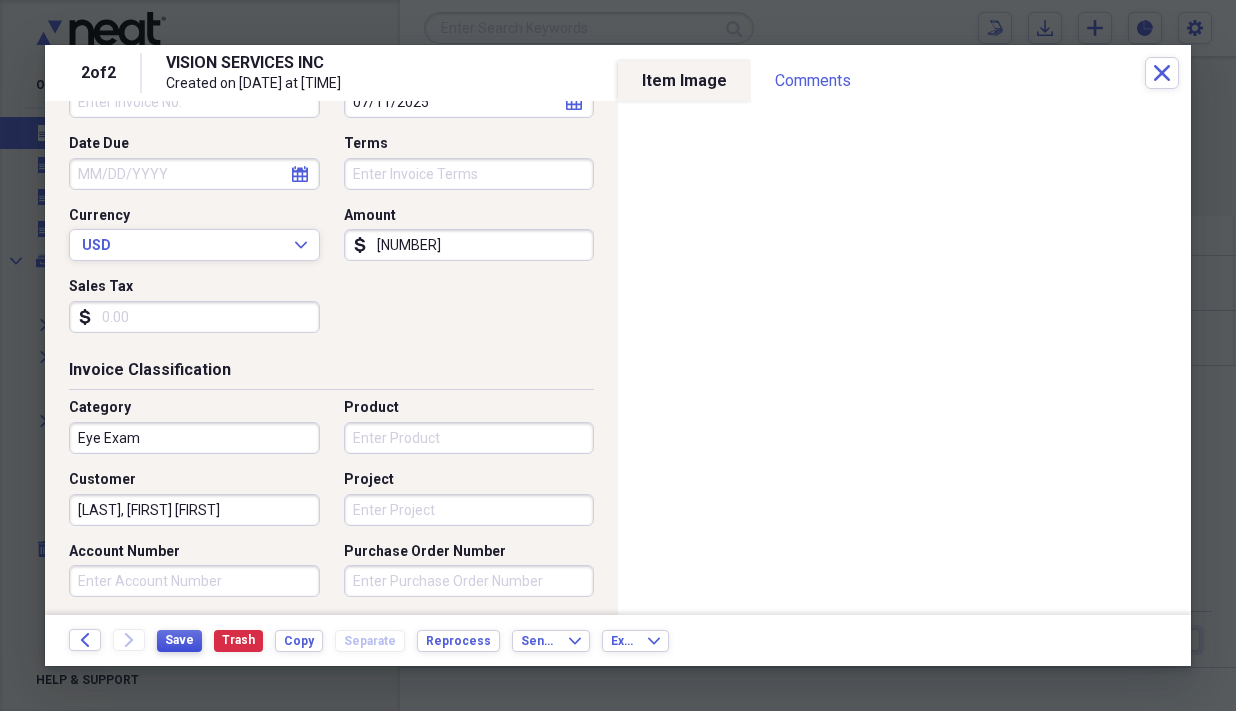 click on "Save" at bounding box center (179, 640) 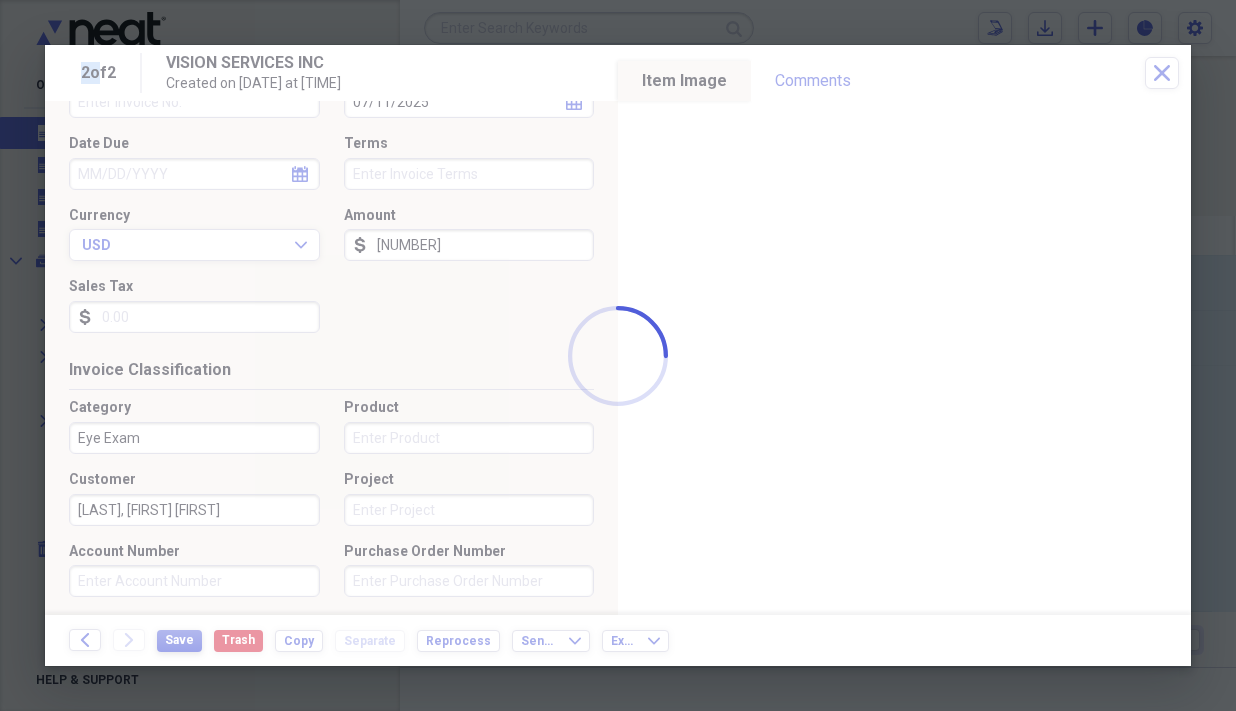 click at bounding box center [618, 355] 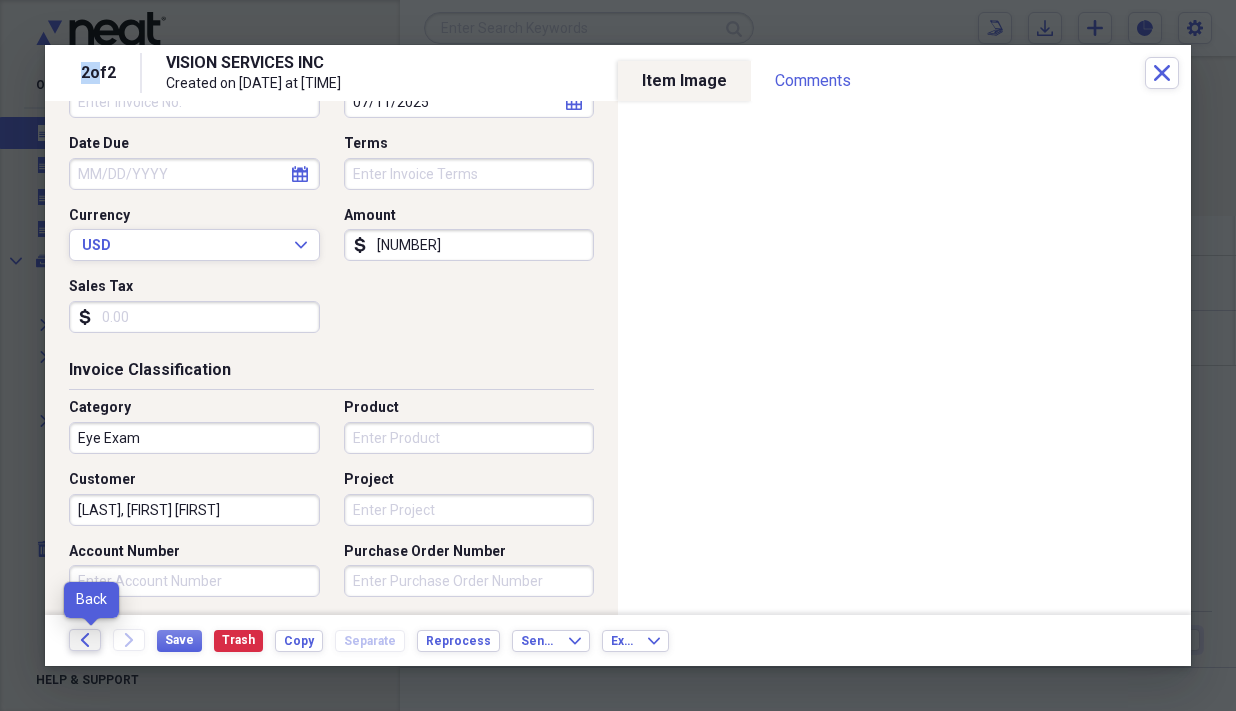 click on "Back" 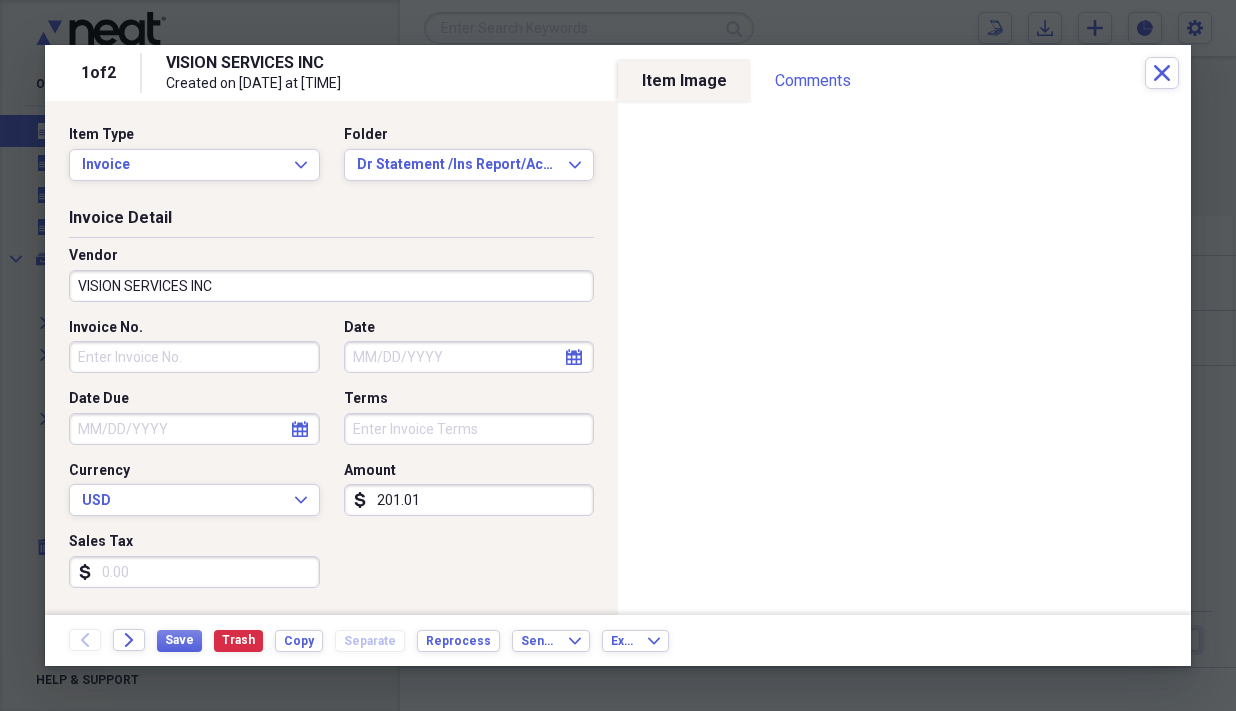 click on "VISION SERVICES INC" at bounding box center (331, 286) 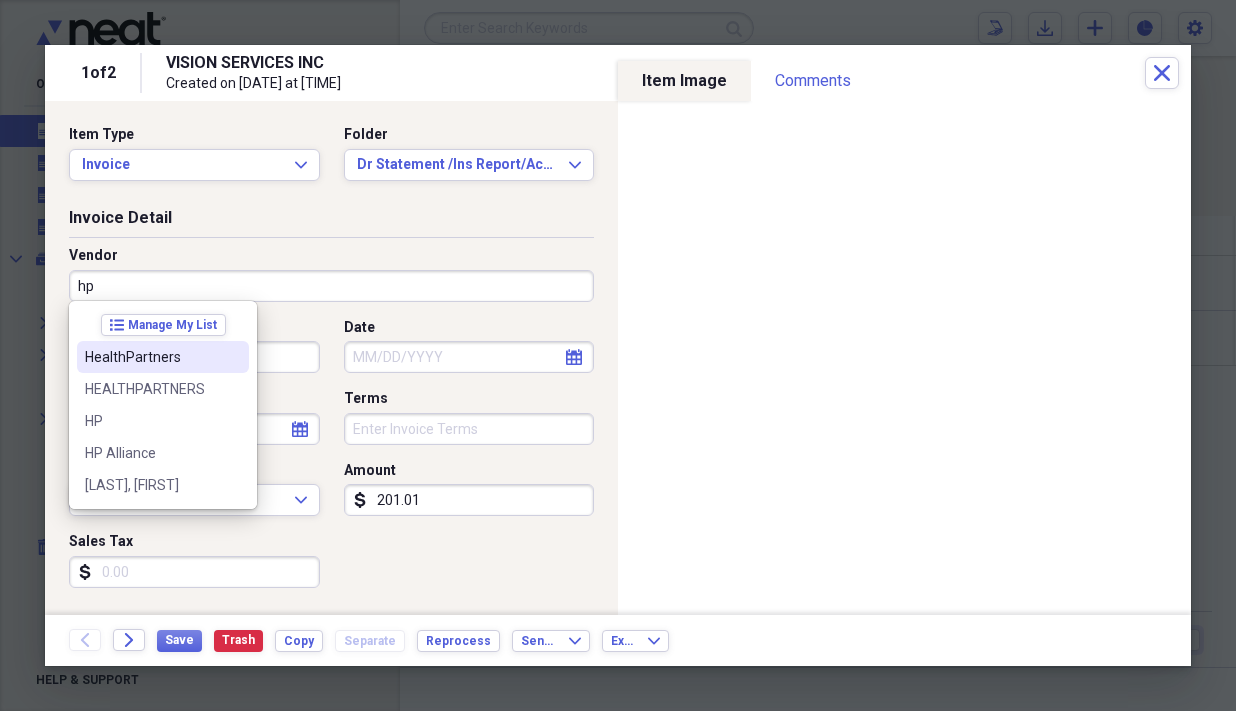 click on "HealthPartners" at bounding box center (151, 357) 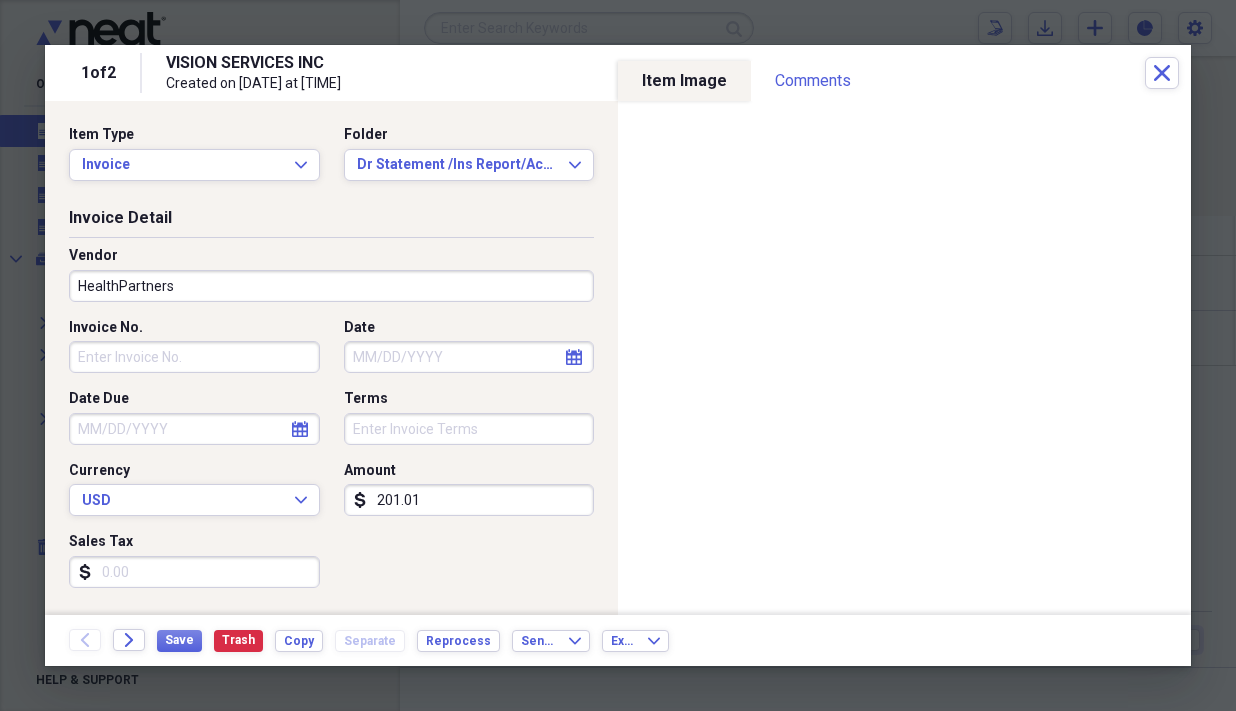 click on "calendar" 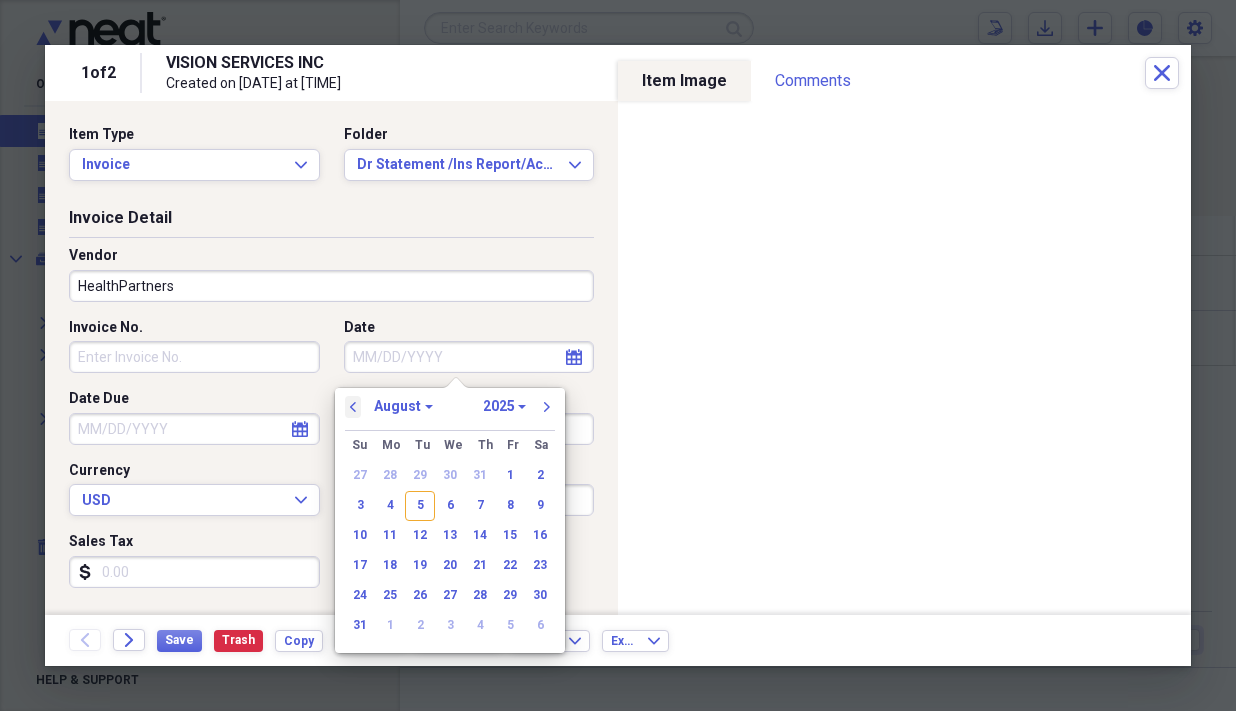 click on "previous" at bounding box center [353, 407] 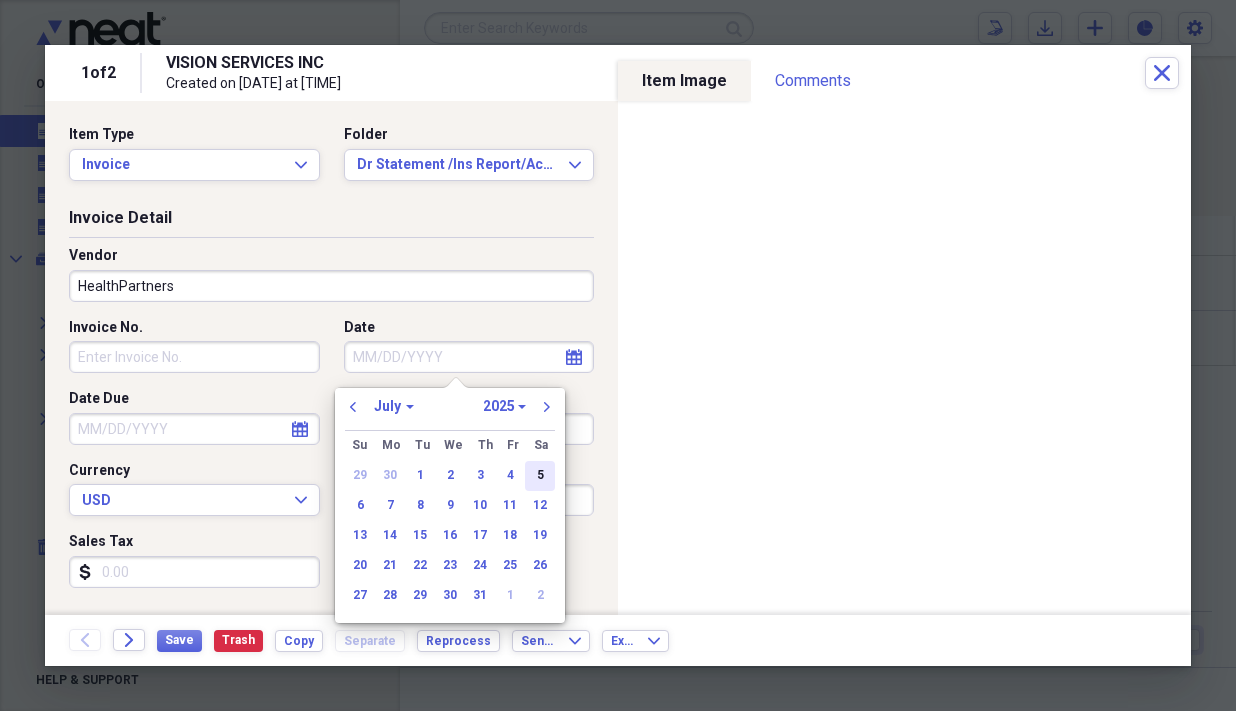 click on "5" at bounding box center [540, 476] 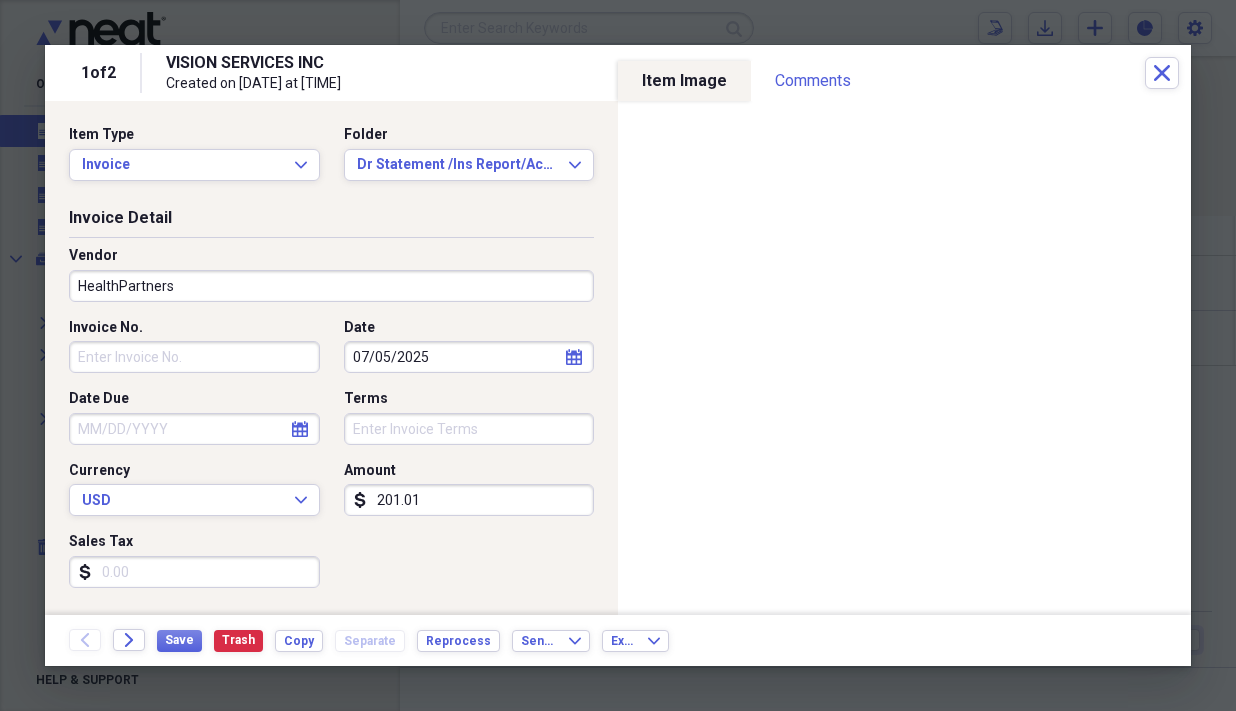 click on "[NUMBER]" at bounding box center [469, 500] 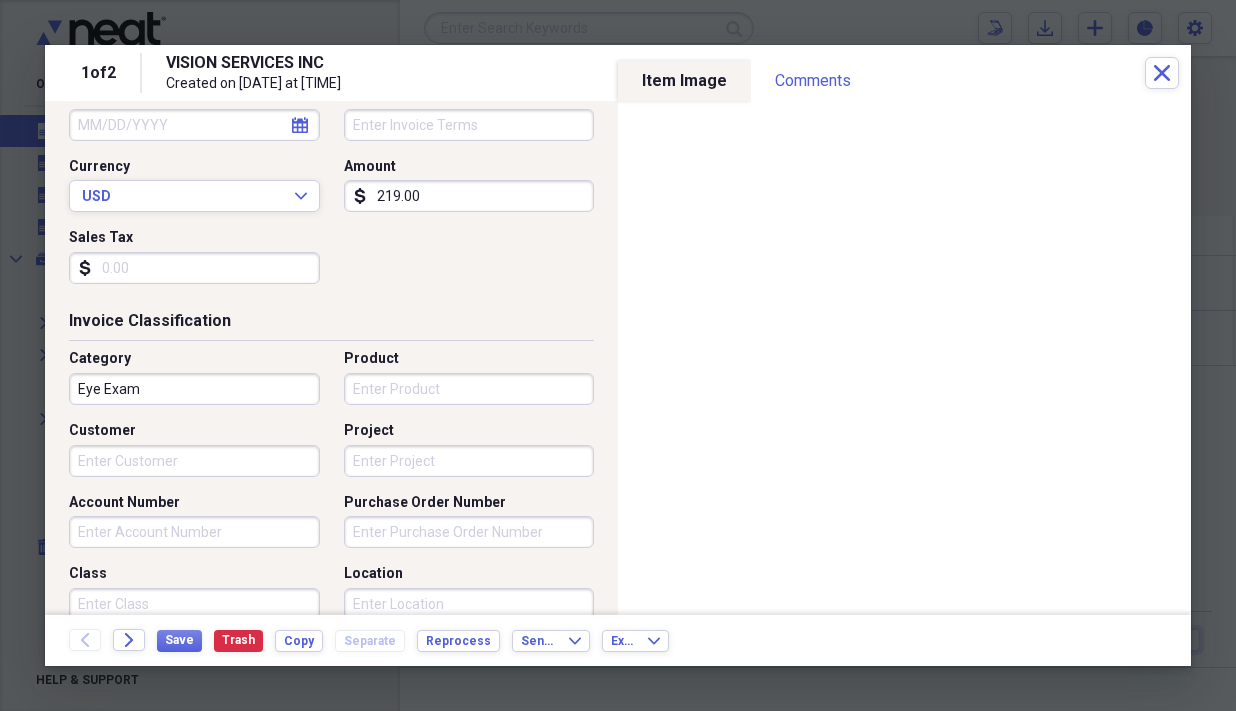 scroll, scrollTop: 313, scrollLeft: 0, axis: vertical 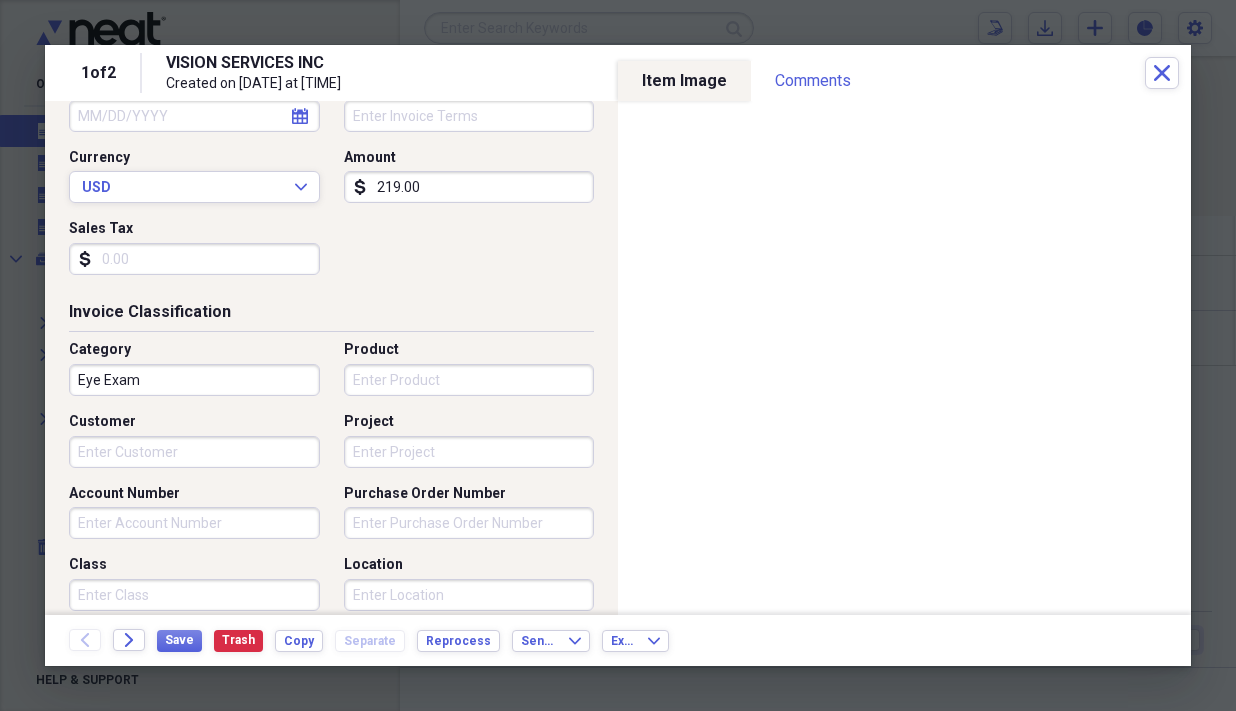 type on "219.00" 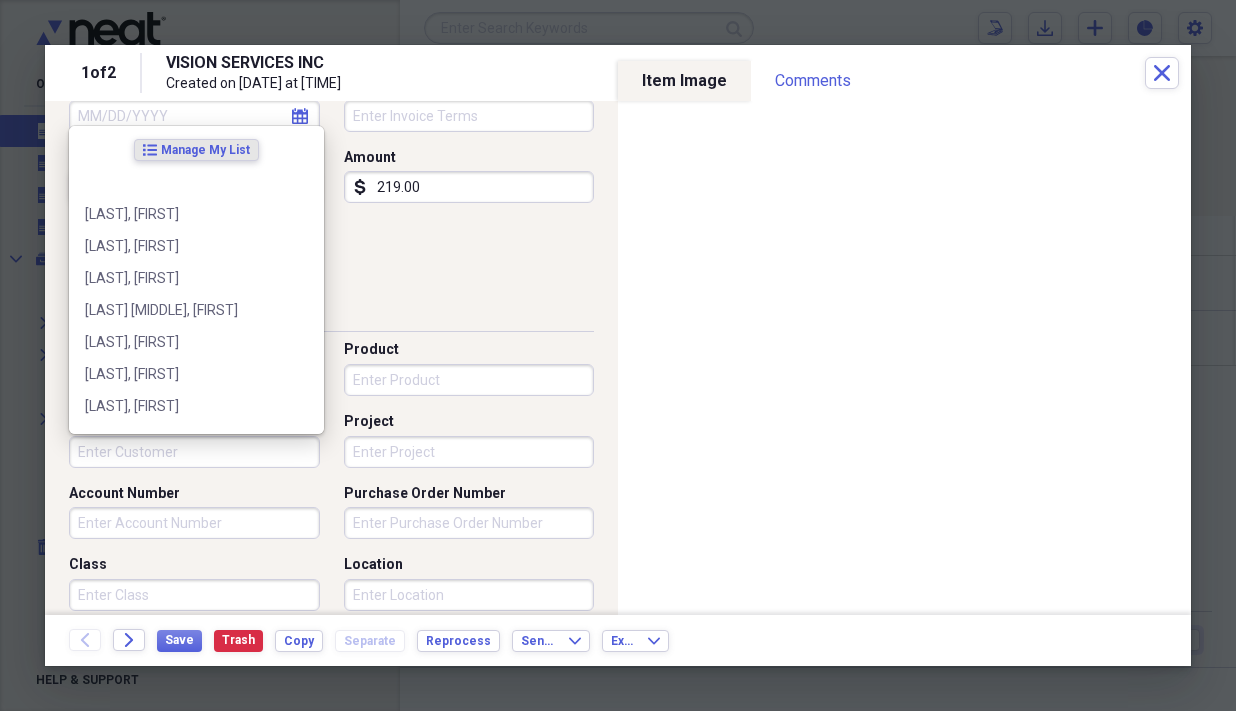 click on "Customer" at bounding box center (194, 452) 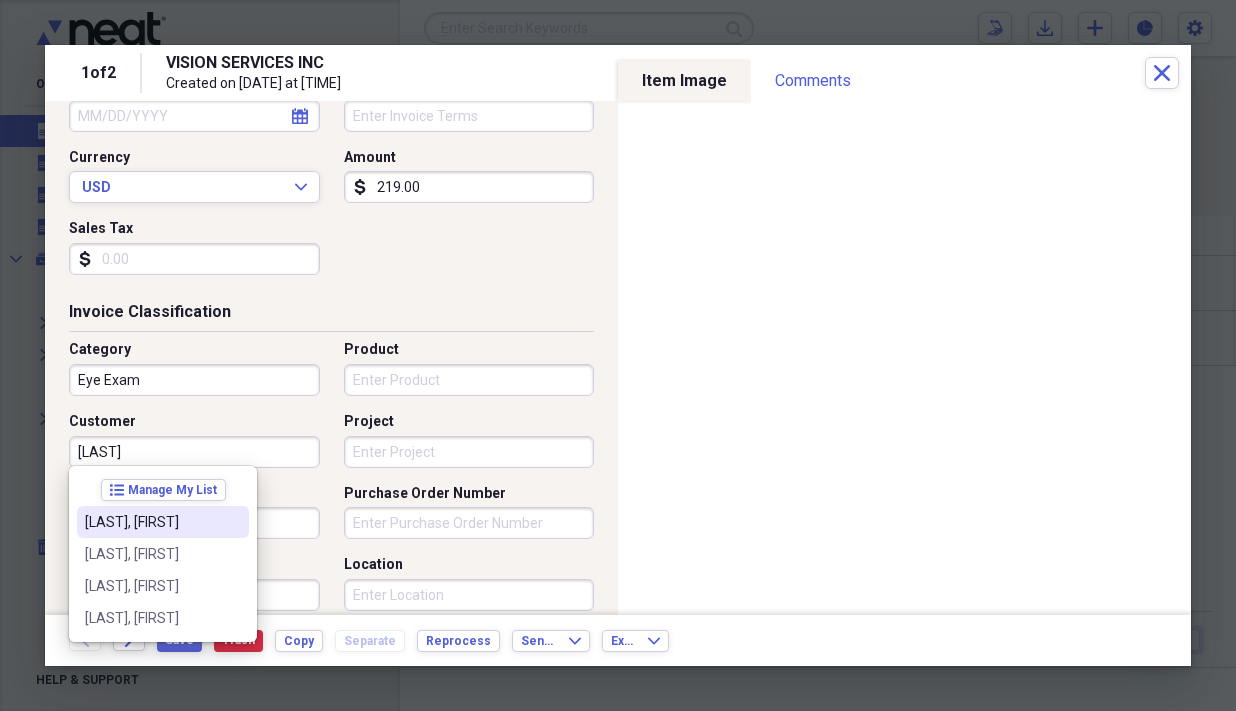 click on "[LAST], [FIRST]" at bounding box center (151, 522) 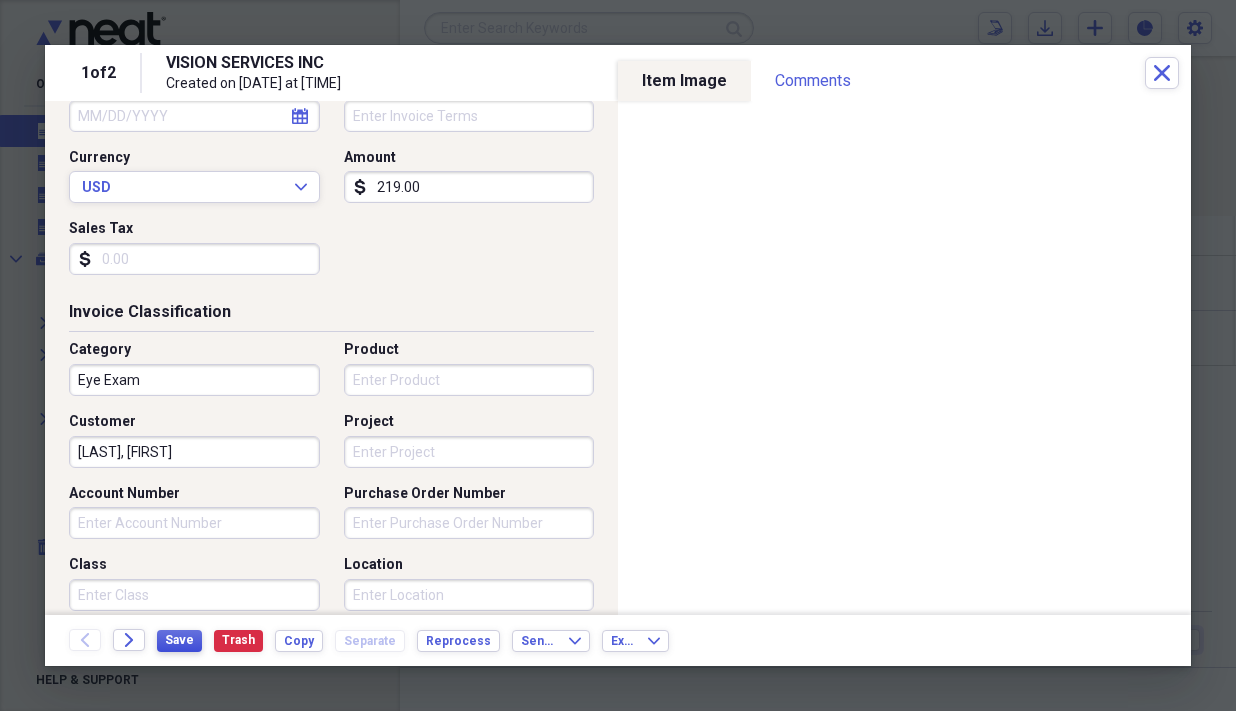 click on "Save" at bounding box center [179, 640] 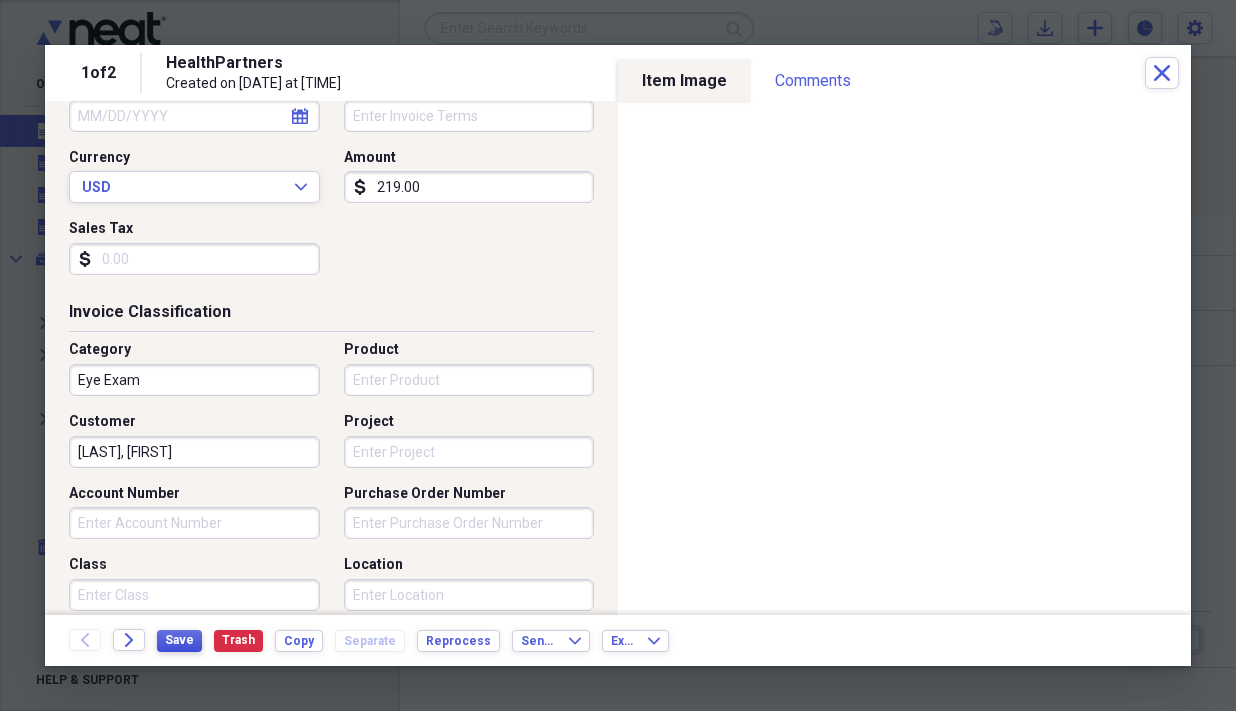 click on "Save" at bounding box center (179, 640) 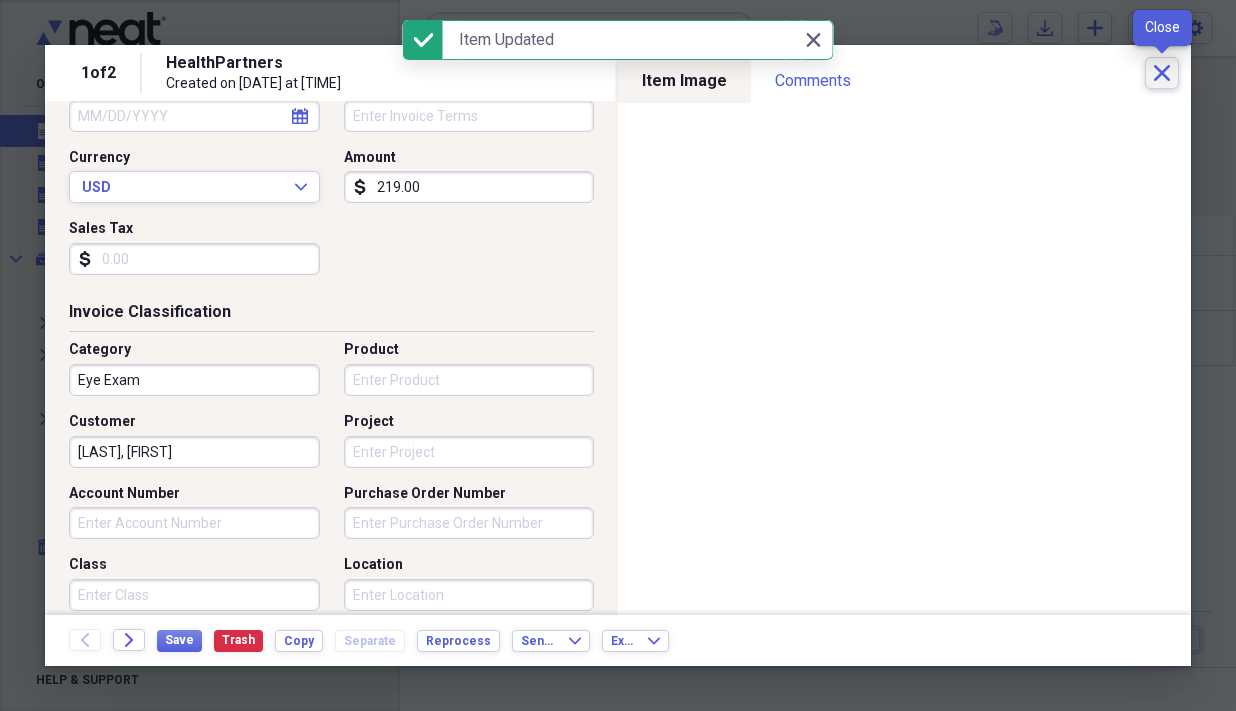 click on "Close" 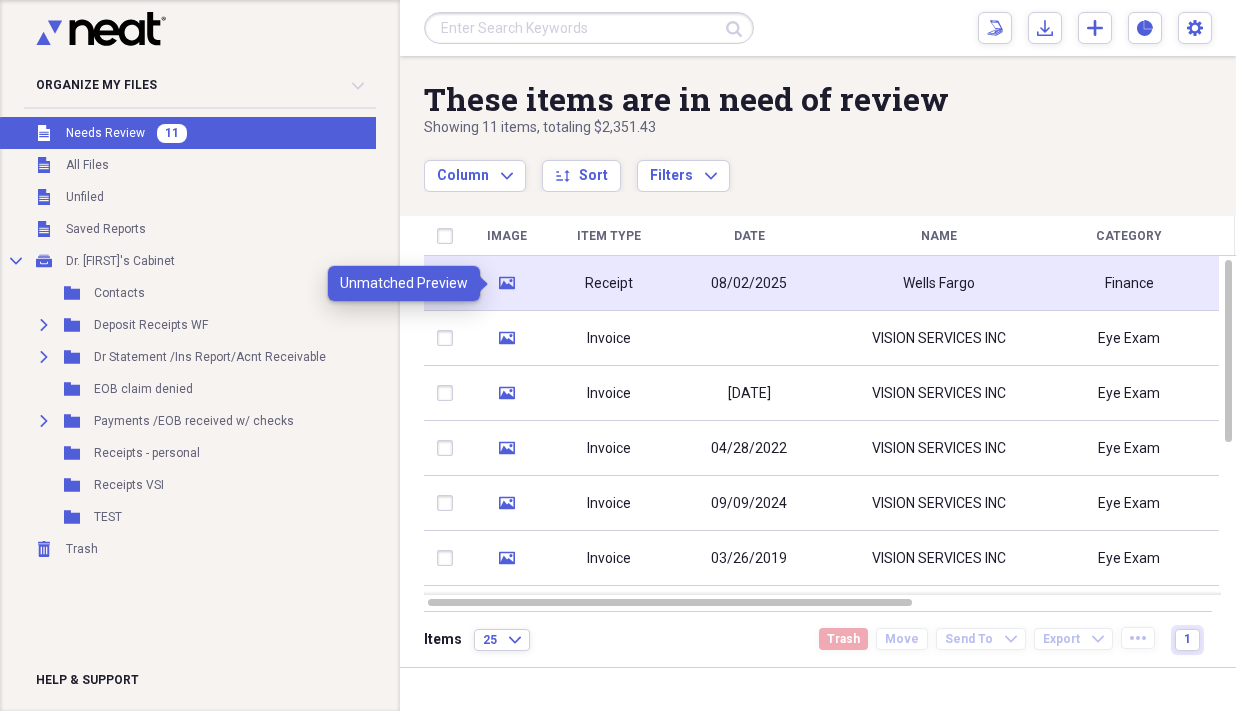 click on "media" 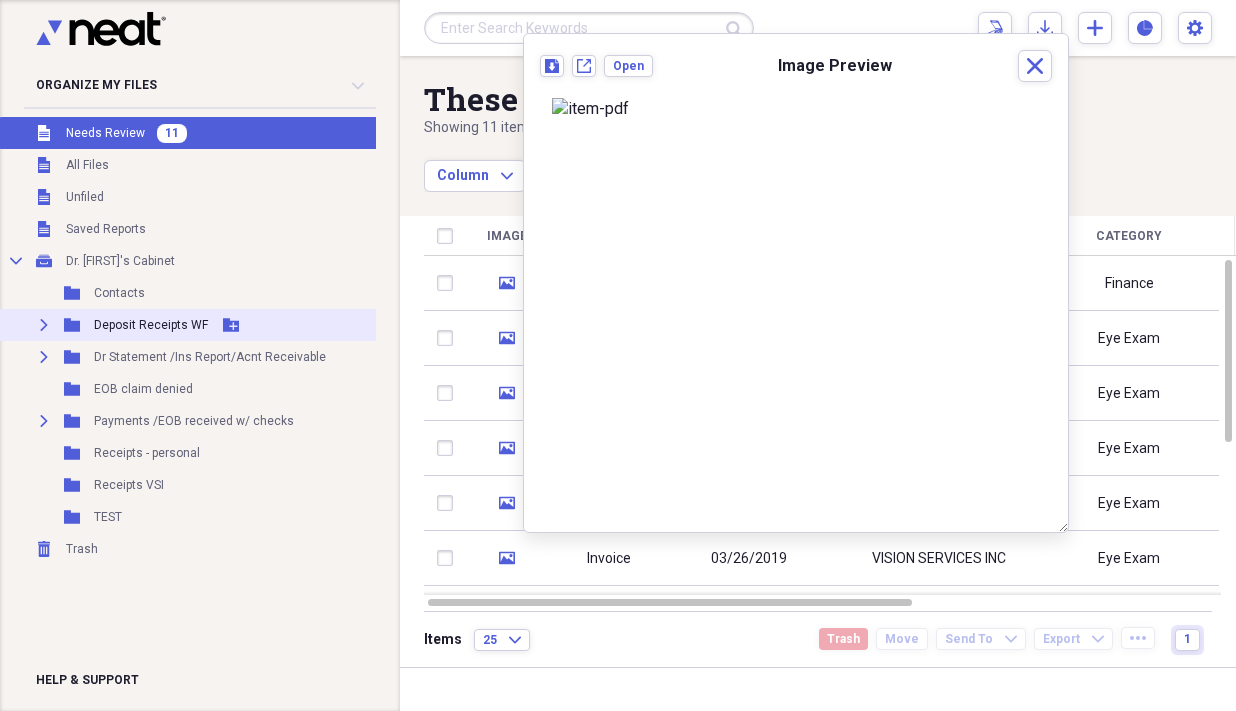 click on "Deposit Receipts WF" at bounding box center (151, 325) 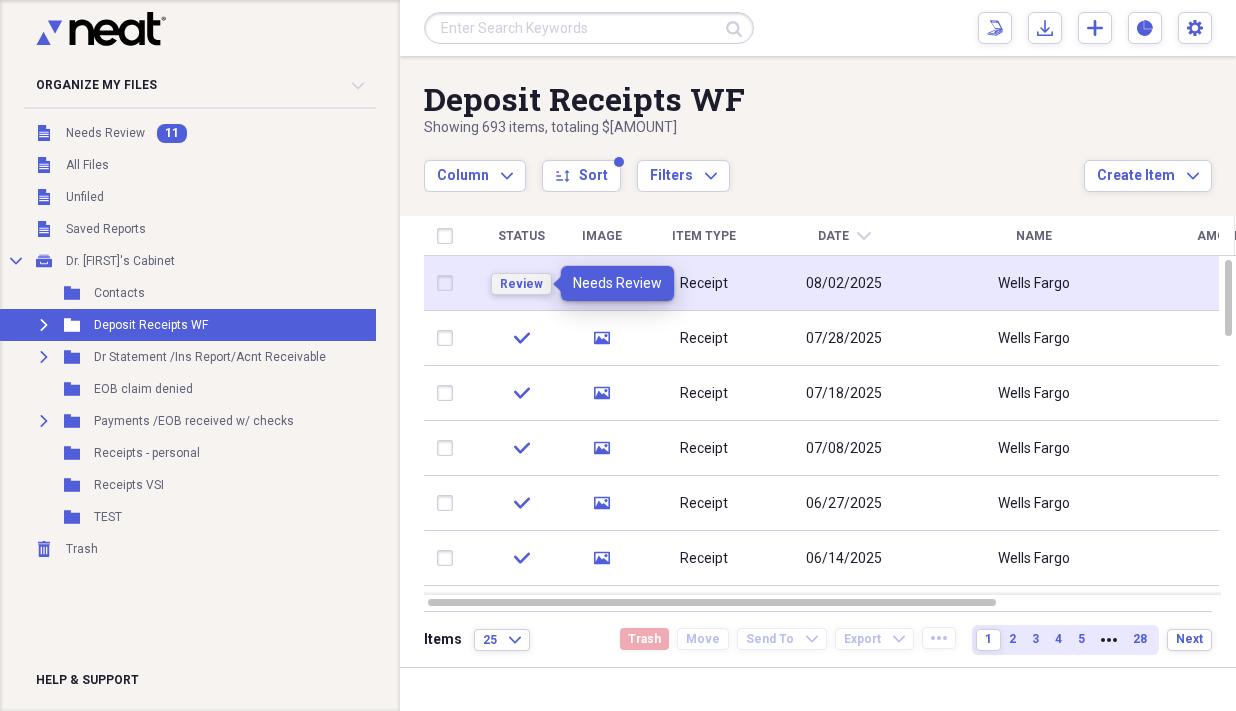 click on "Review" at bounding box center (521, 284) 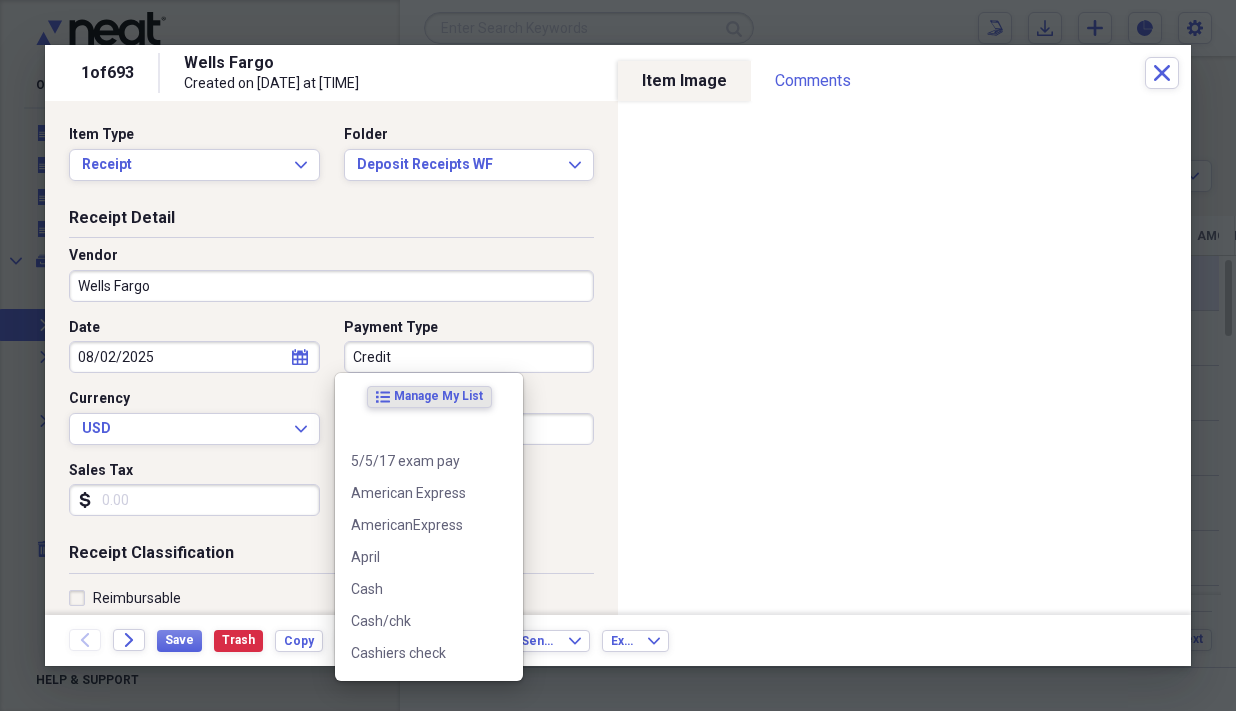 click on "Credit" at bounding box center [469, 357] 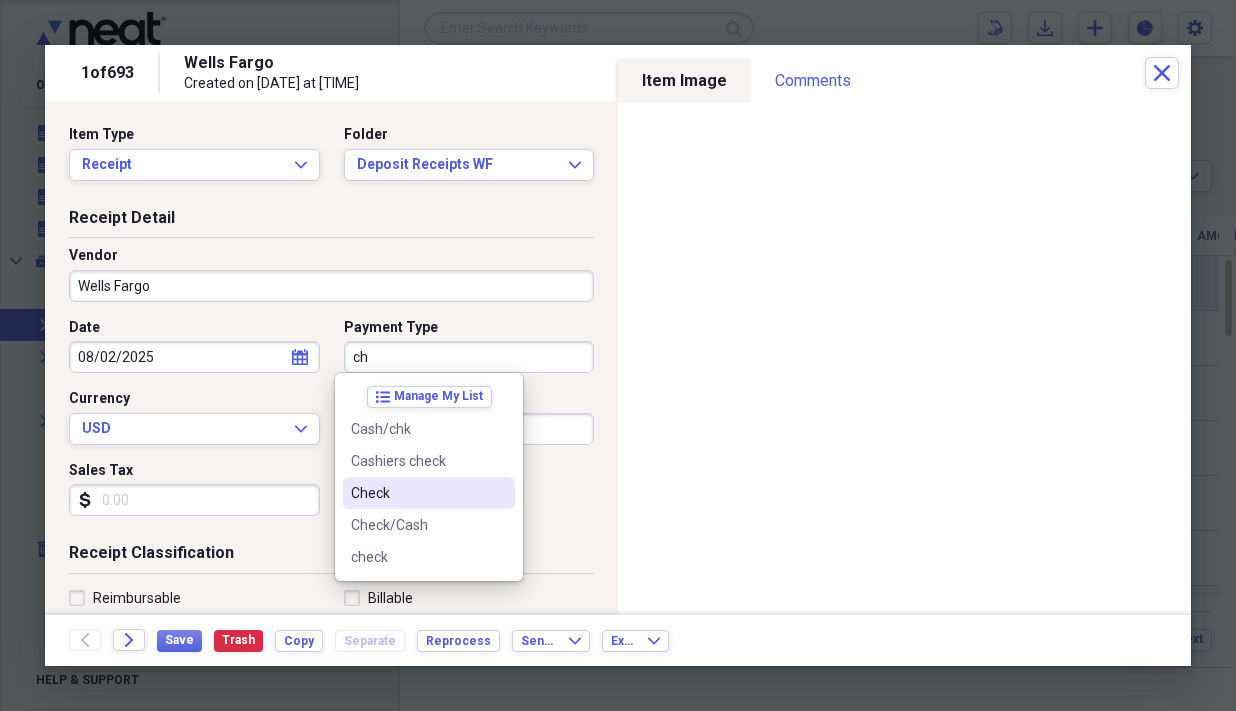 click on "Check" at bounding box center (429, 493) 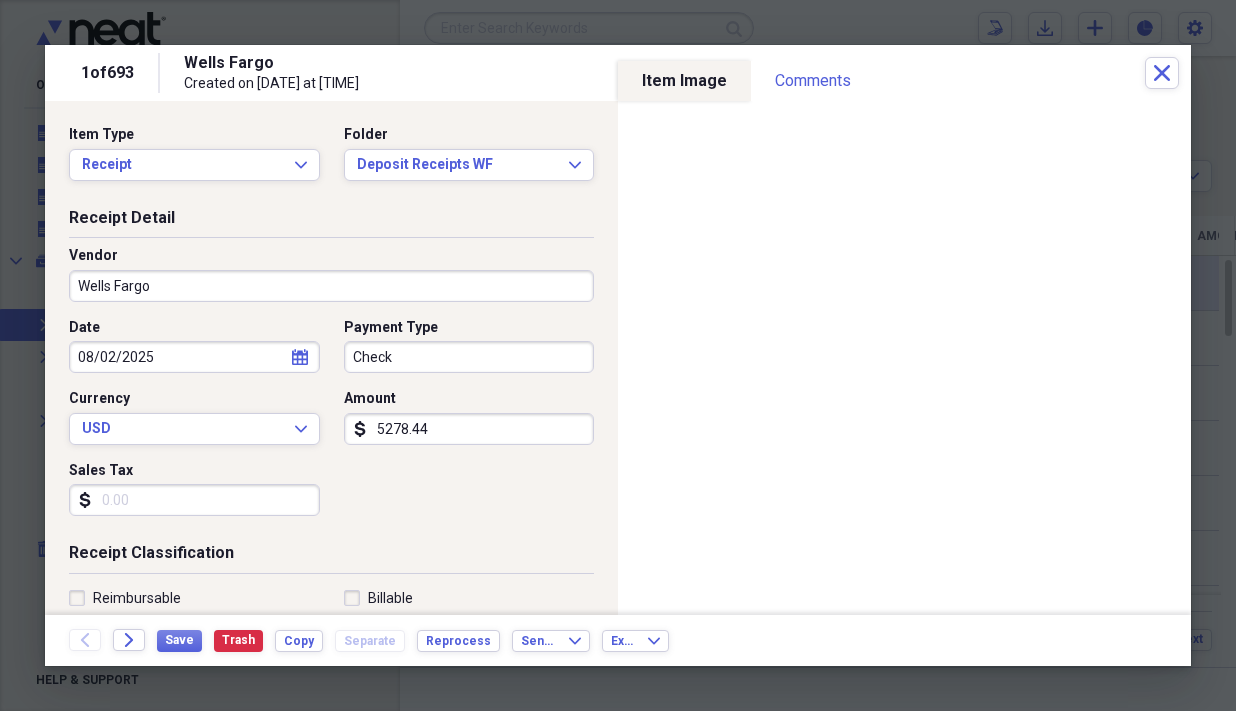click on "5278.44" at bounding box center (469, 429) 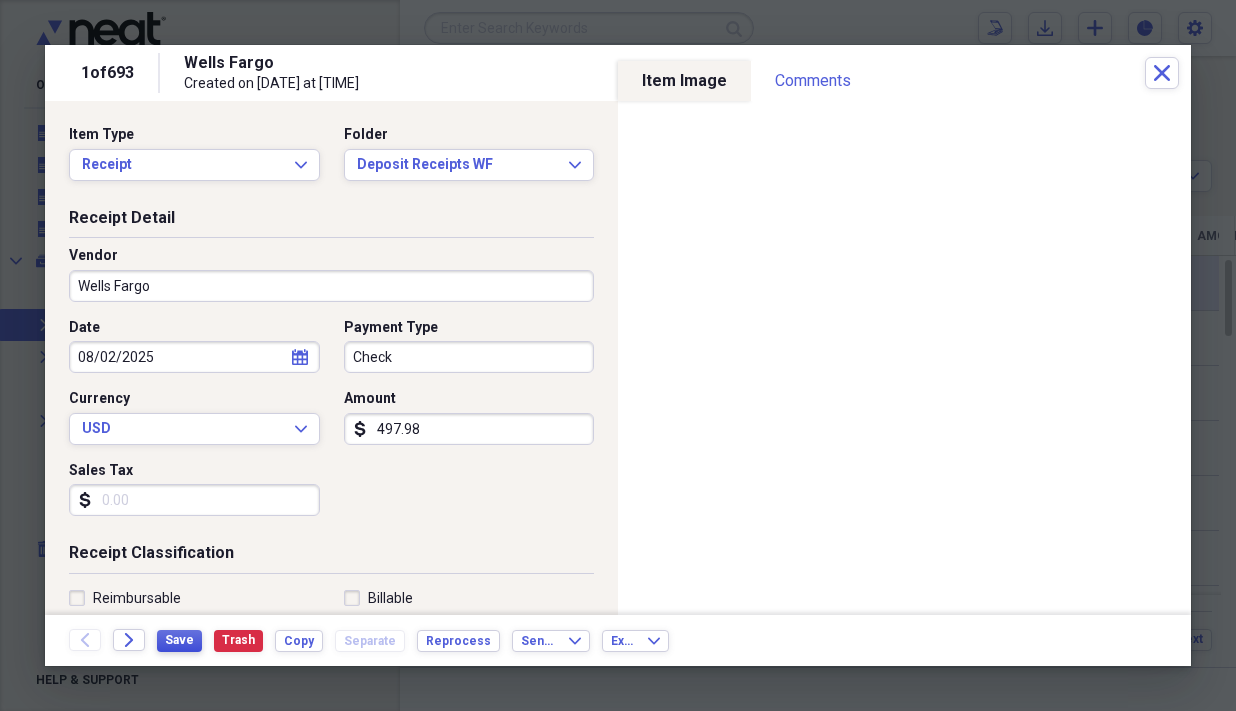 type on "497.98" 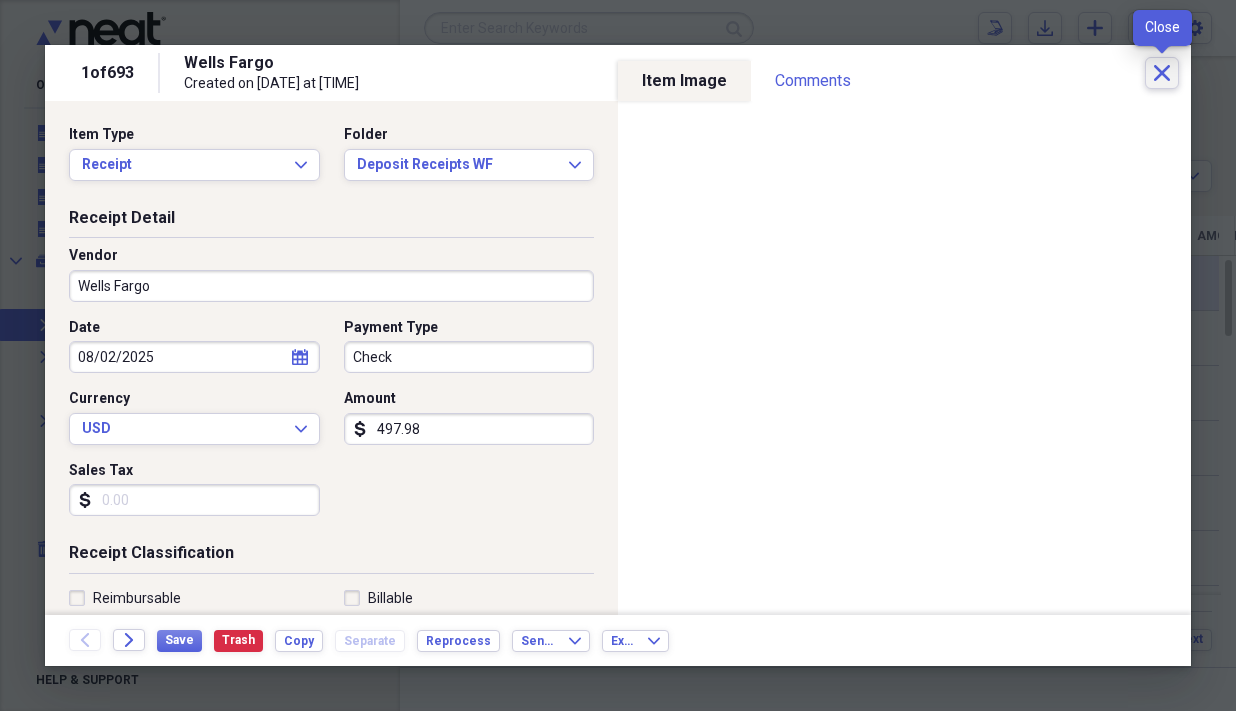 click on "Close" 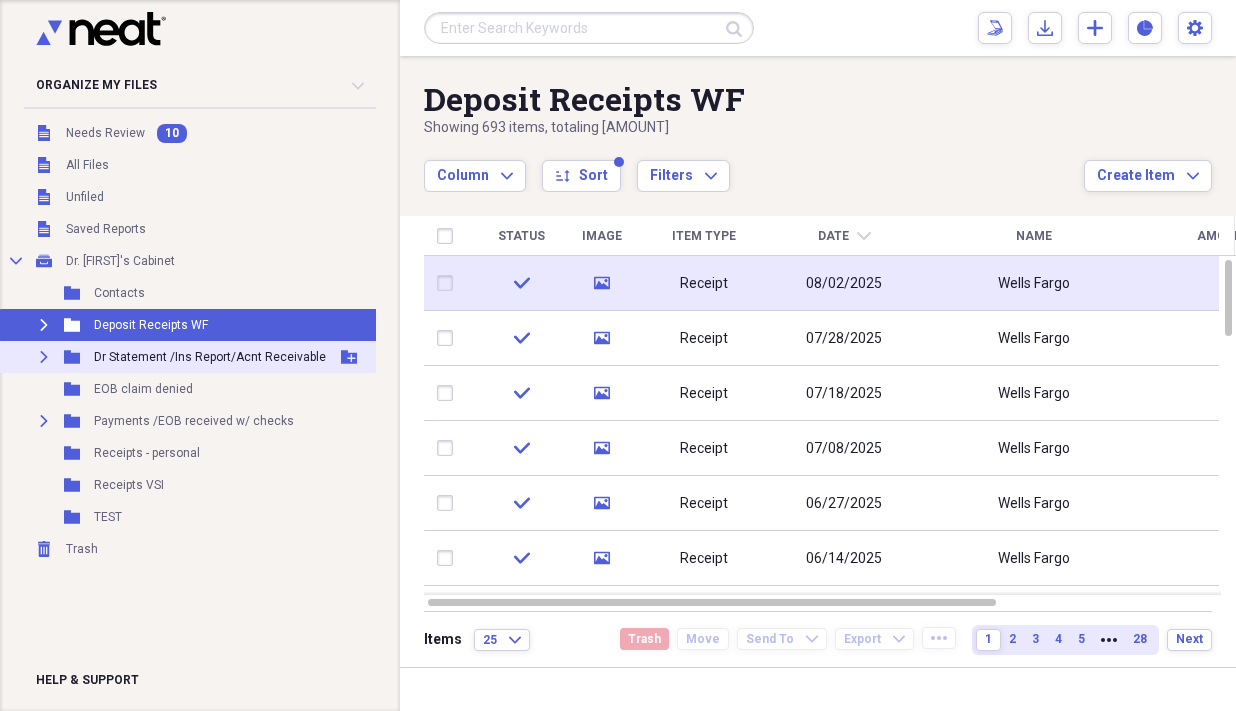 click on "Dr Statement /Ins Report/Acnt Receivable" at bounding box center (210, 357) 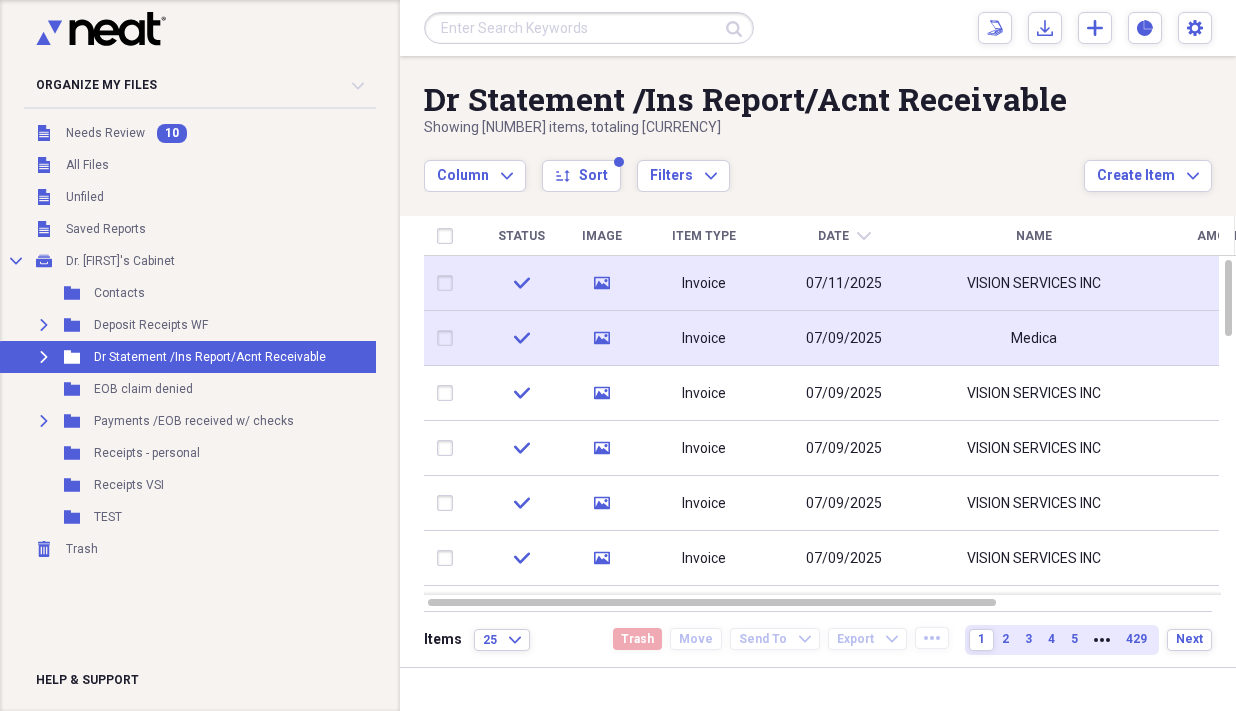 click on "07/09/2025" at bounding box center [844, 338] 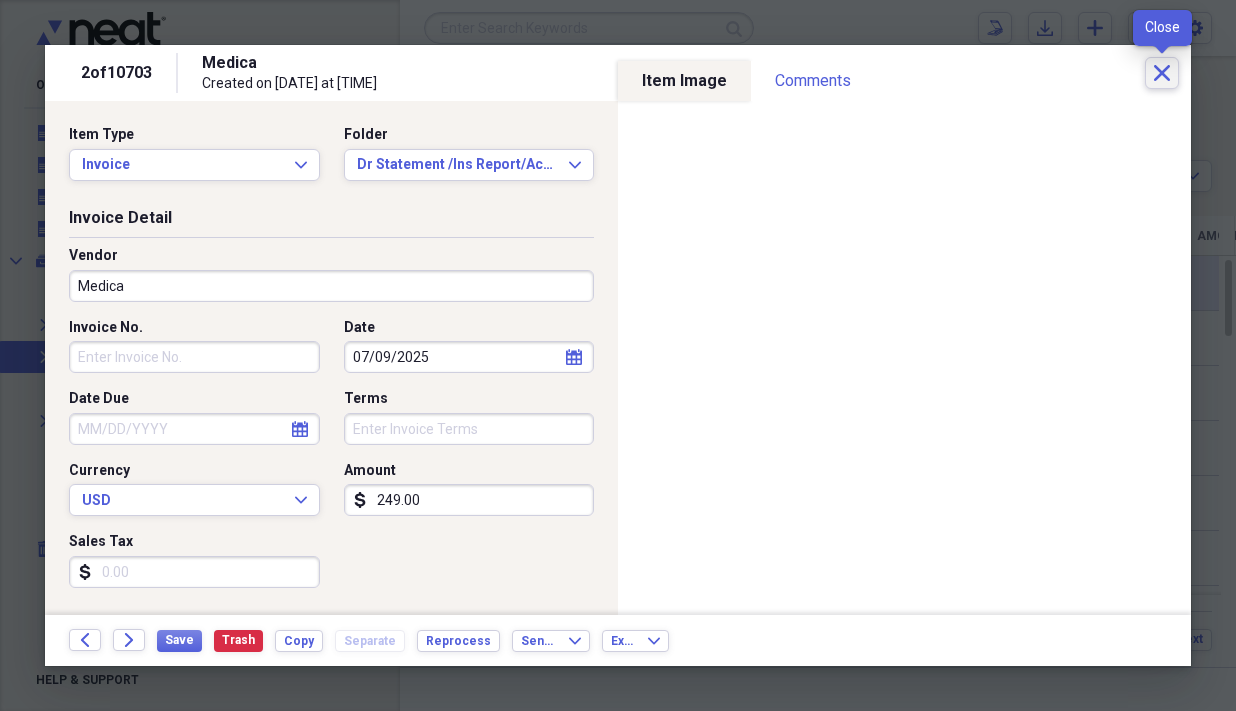 click on "Close" 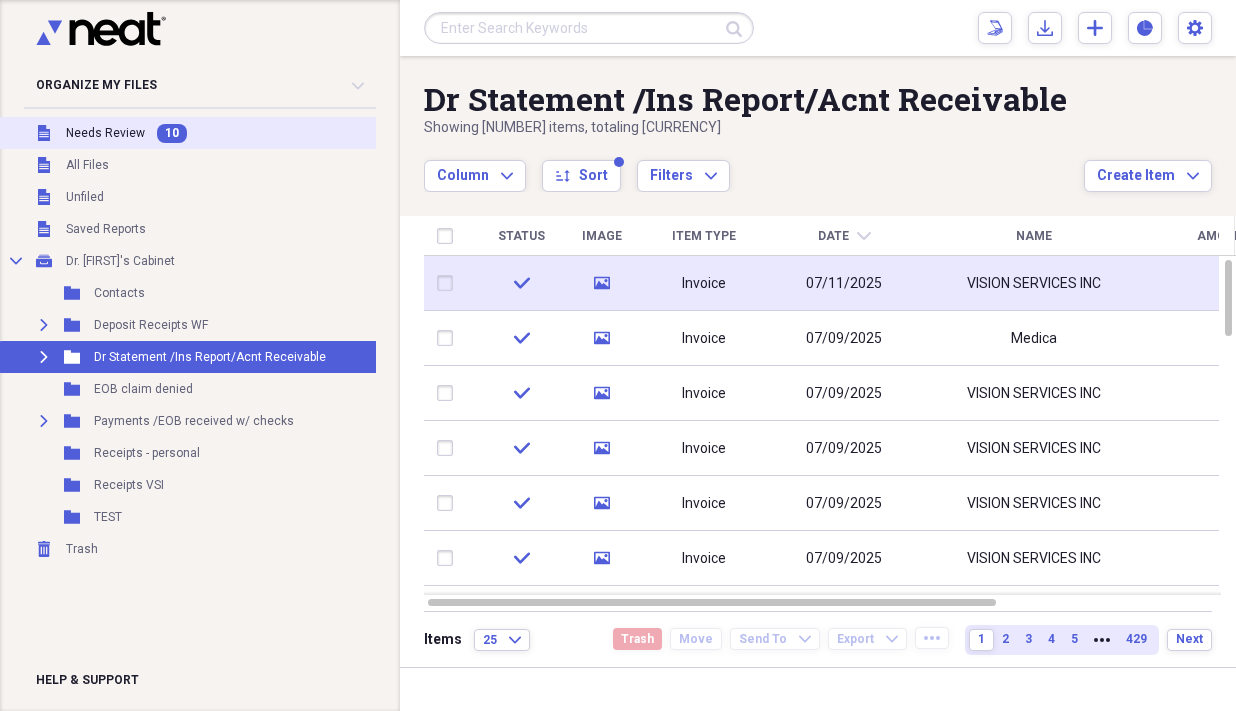 click on "Needs Review" at bounding box center (105, 133) 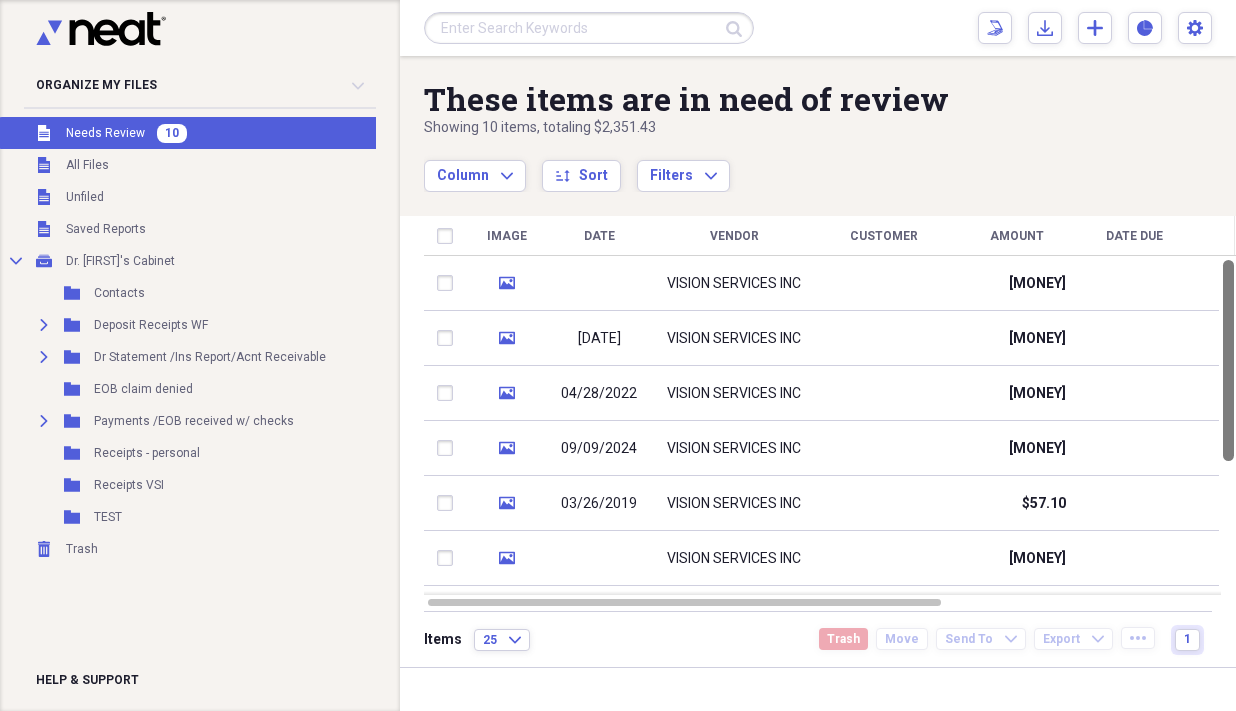 click at bounding box center [1228, 360] 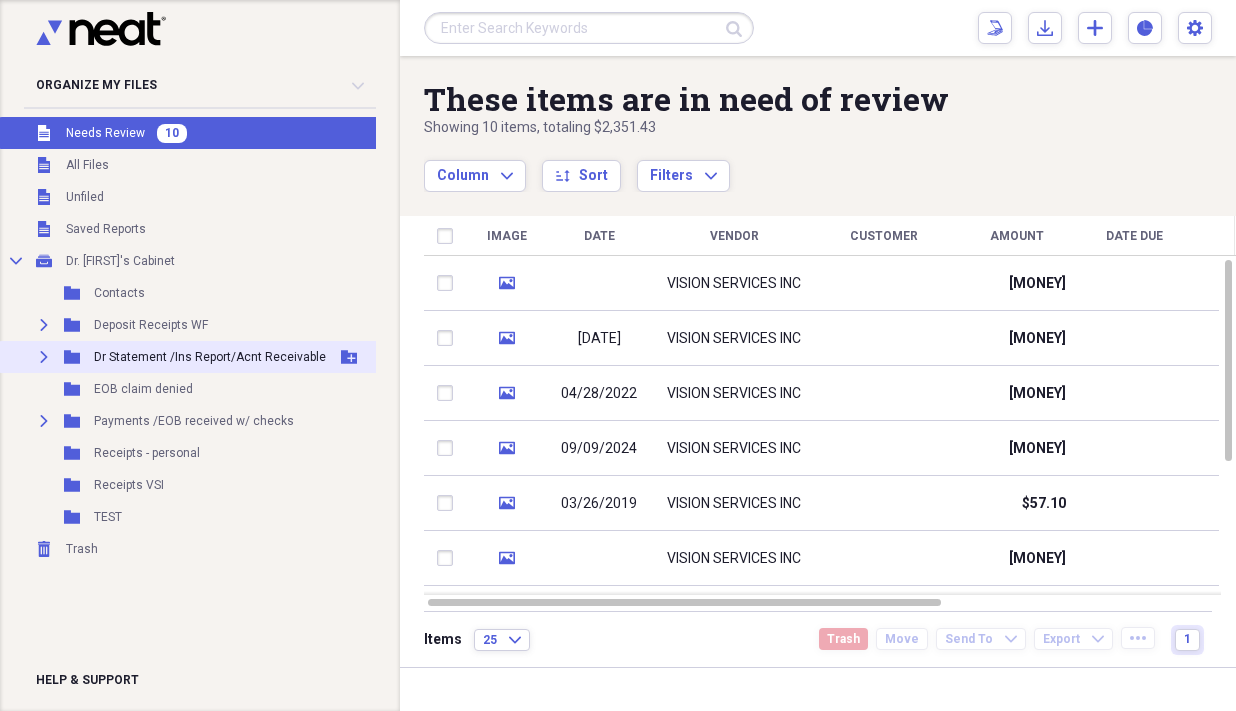 click on "Dr Statement /Ins Report/Acnt Receivable" at bounding box center (210, 357) 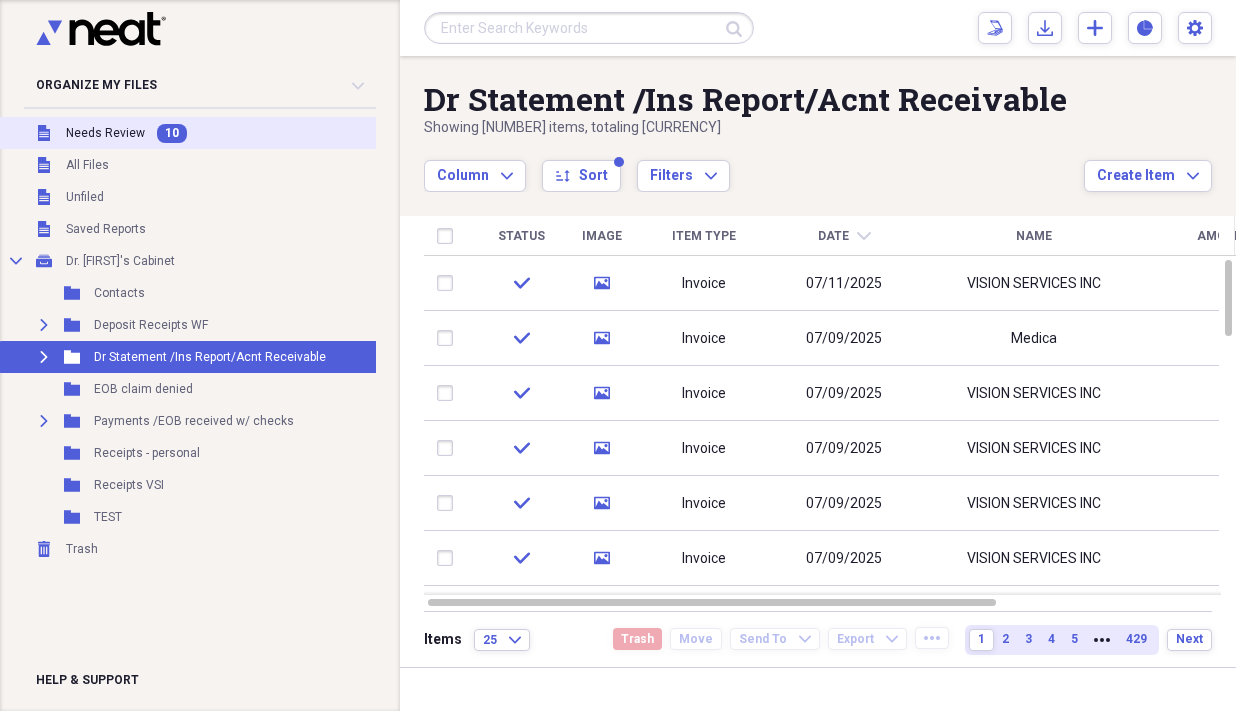 click on "10" at bounding box center [172, 133] 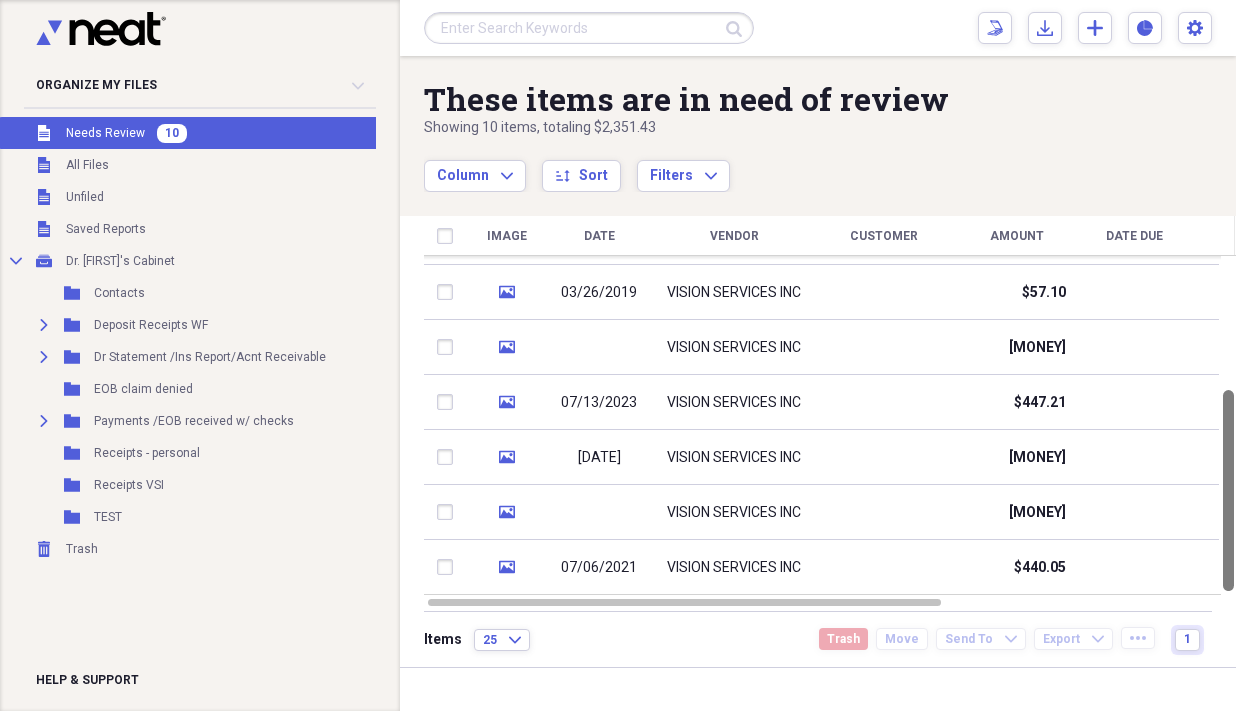 drag, startPoint x: 1226, startPoint y: 374, endPoint x: 1223, endPoint y: 552, distance: 178.02528 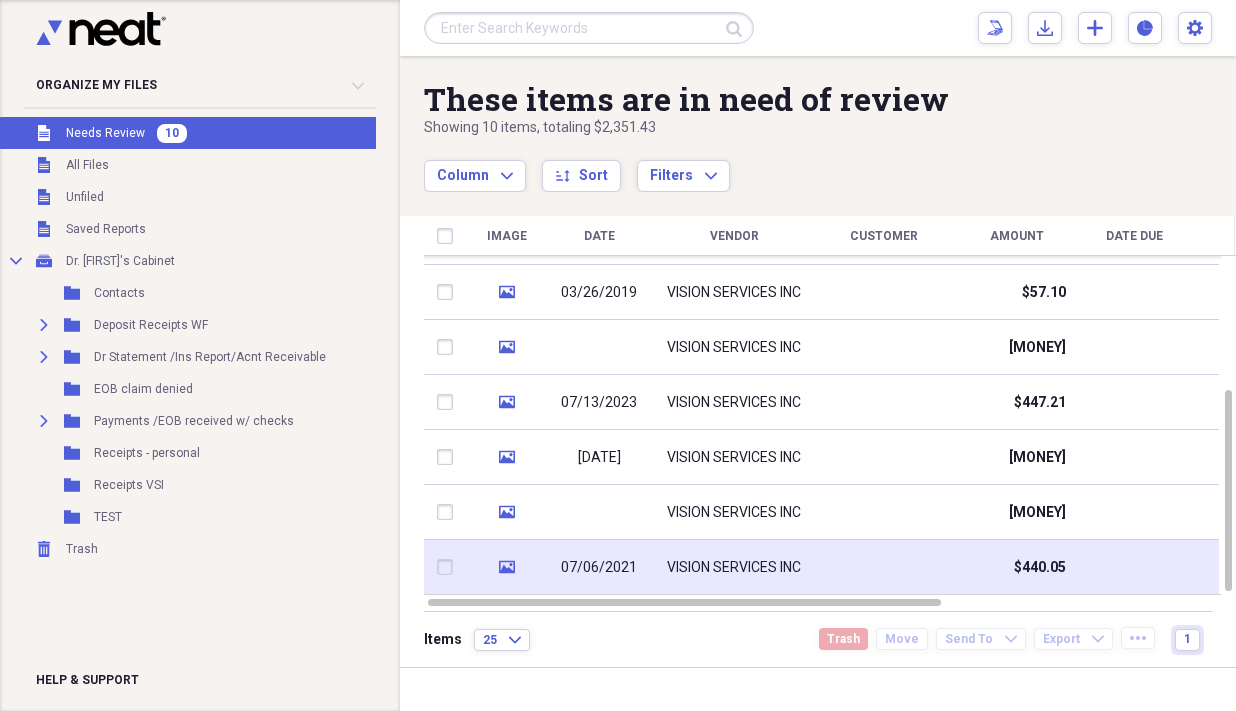 click on "VISION SERVICES INC" at bounding box center (734, 568) 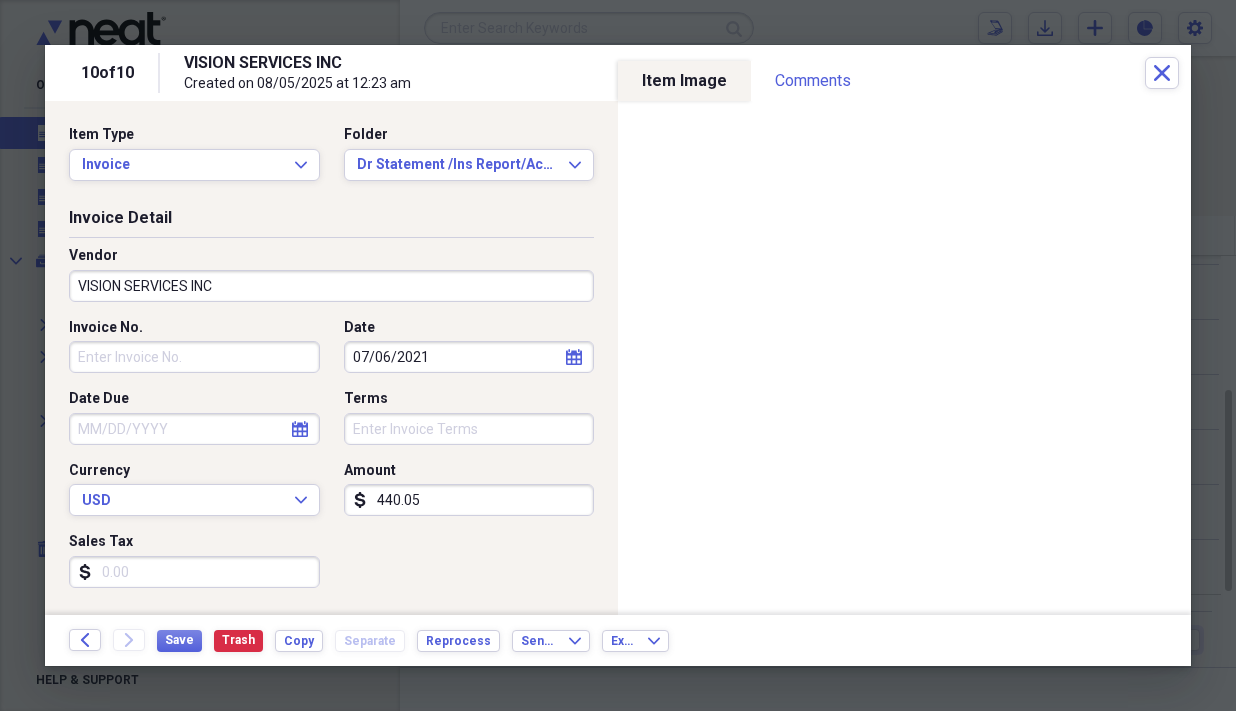 click on "calendar" 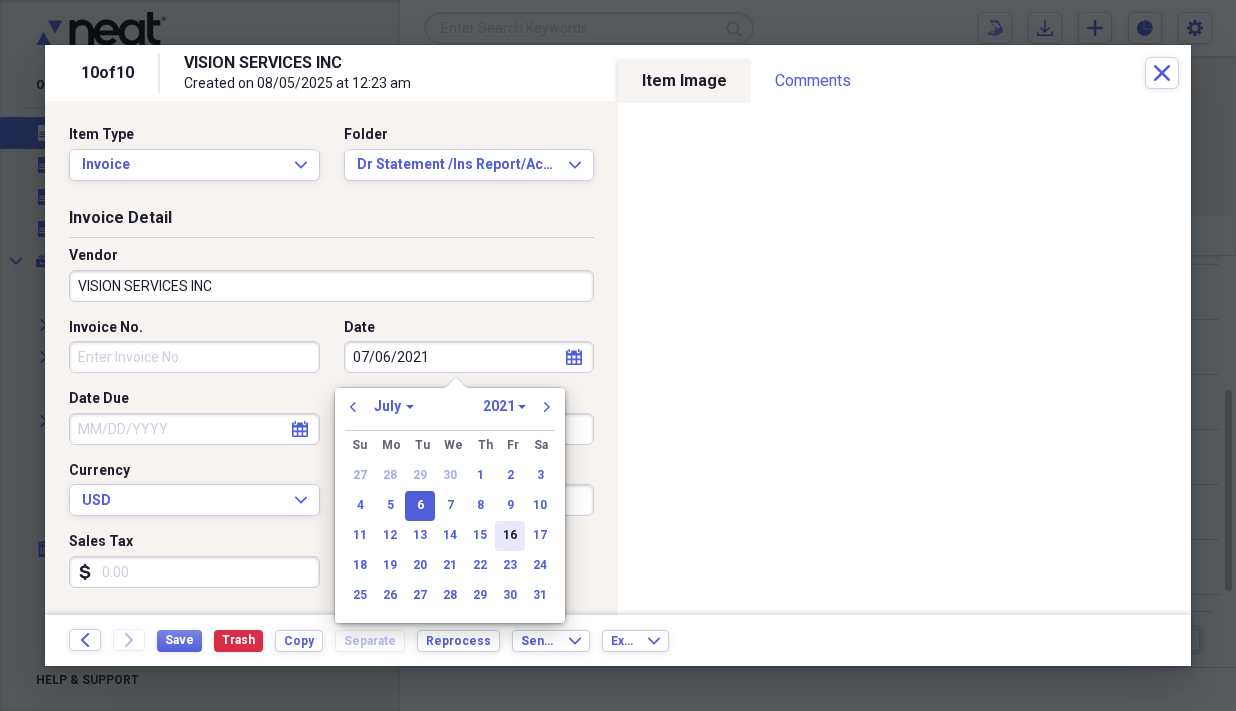 click on "16" at bounding box center [510, 536] 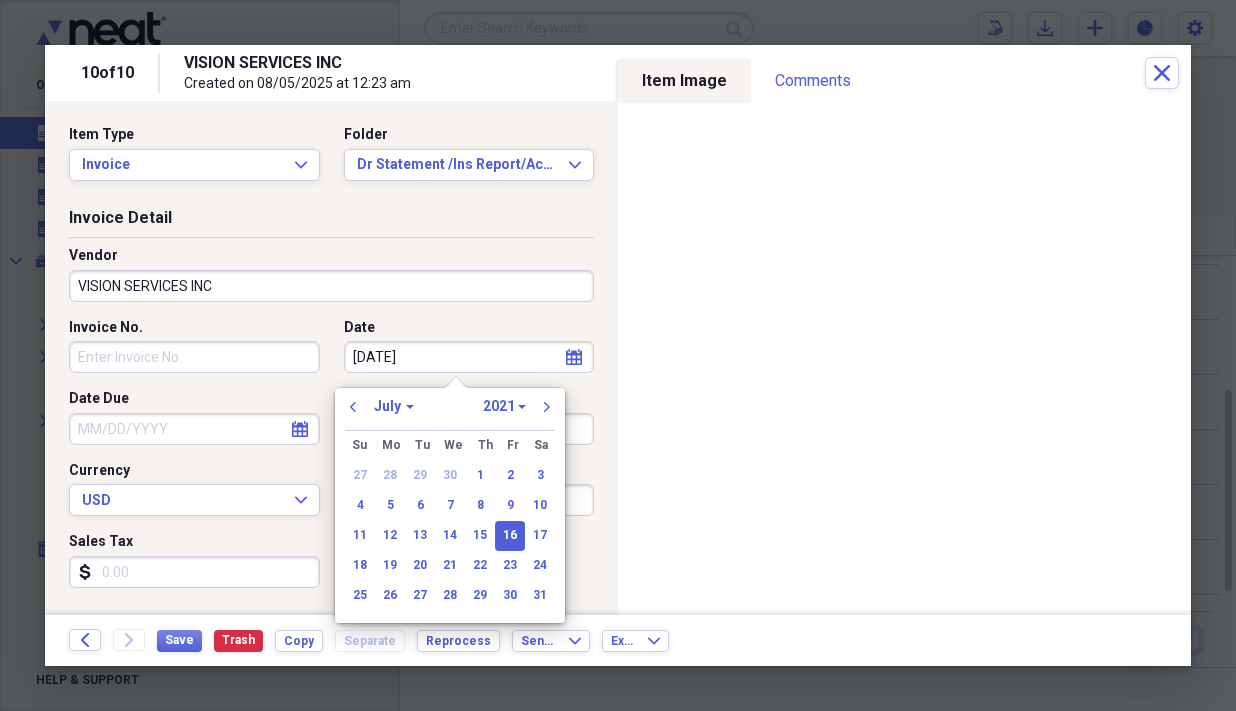 type on "07/16/2021" 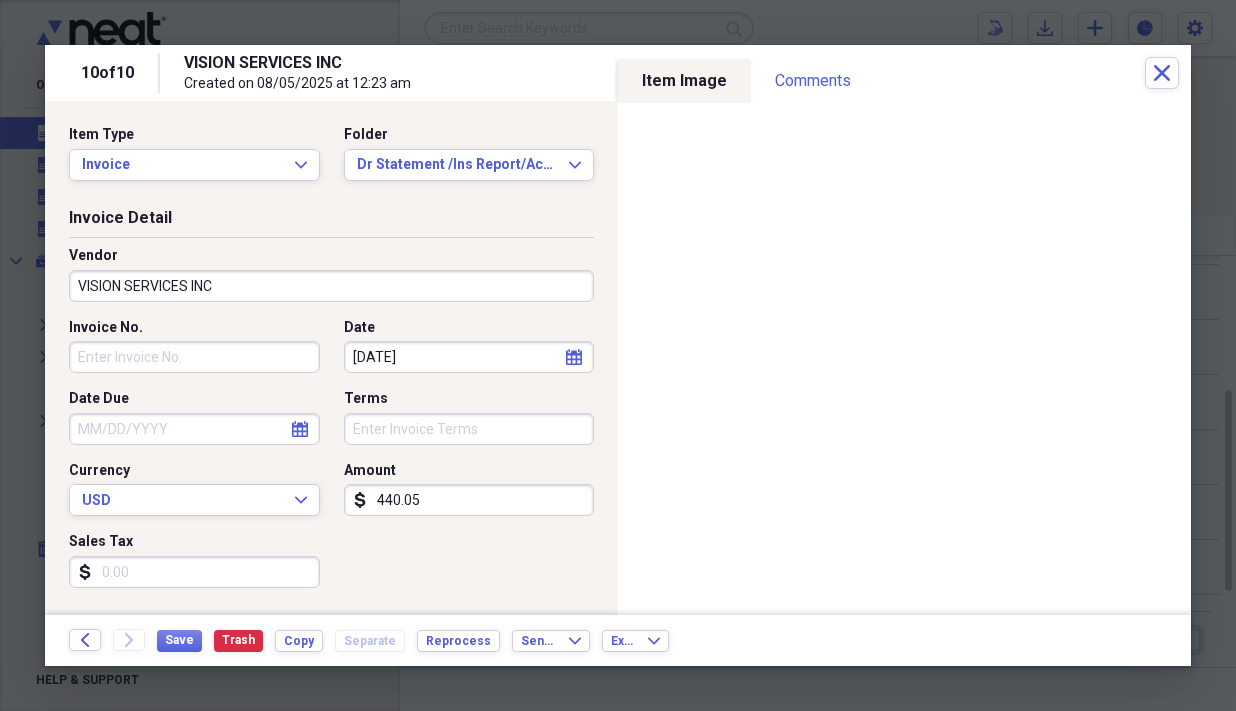 click on "440.05" at bounding box center (469, 500) 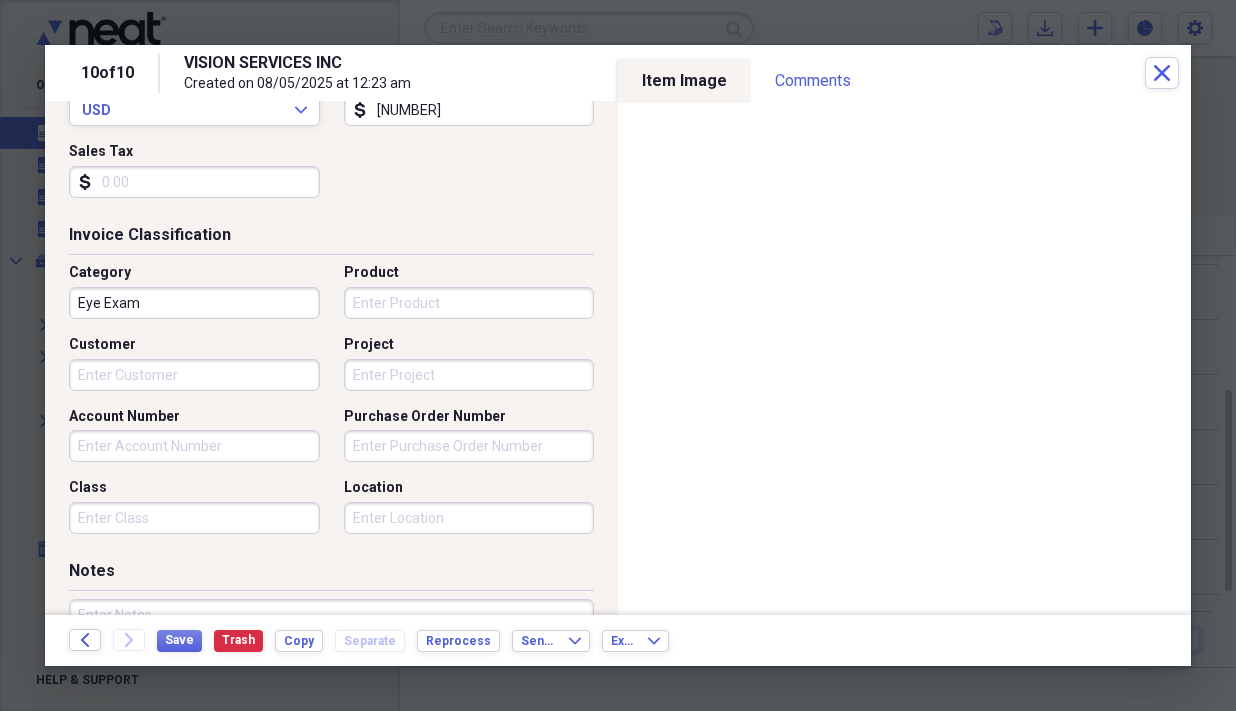 scroll, scrollTop: 393, scrollLeft: 0, axis: vertical 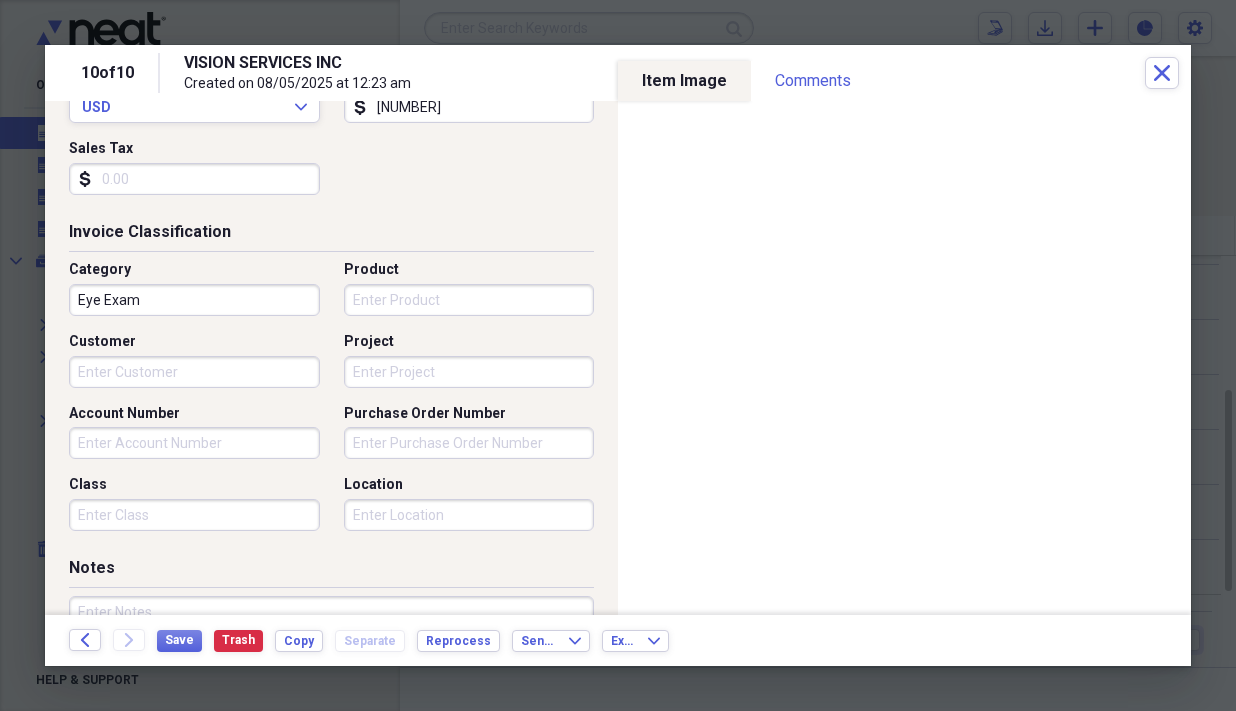 type on "[PRICE]" 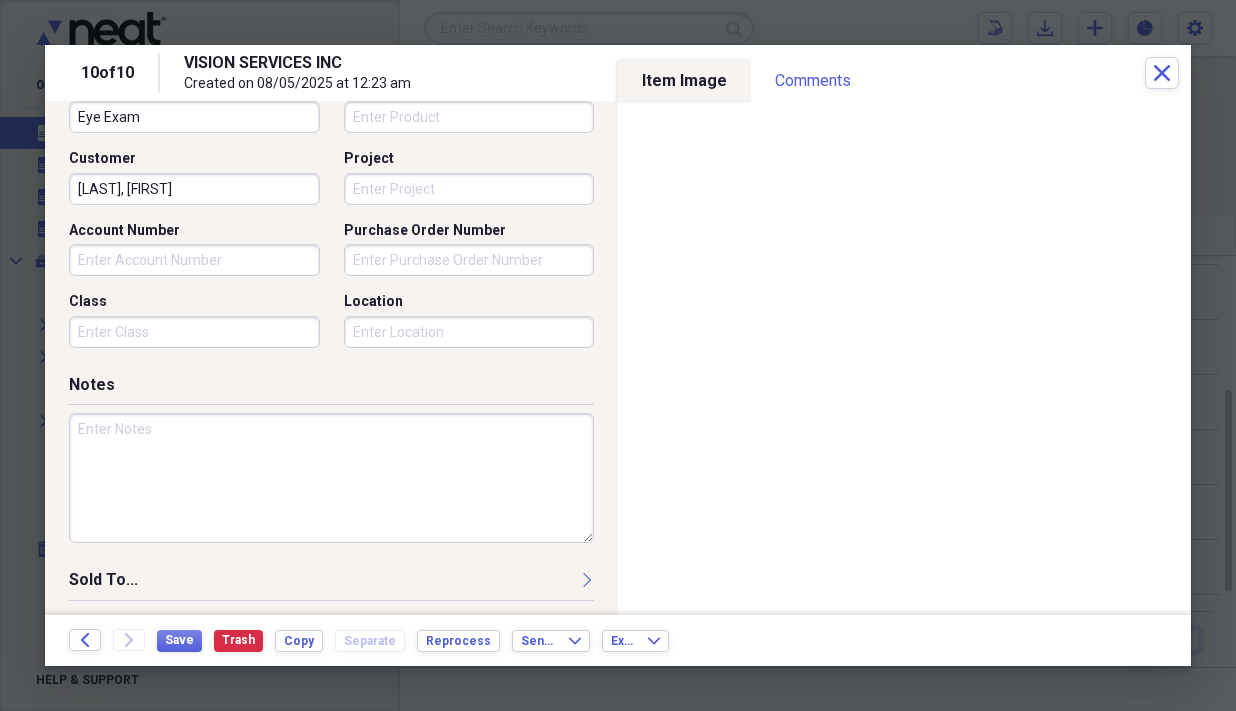 scroll, scrollTop: 586, scrollLeft: 0, axis: vertical 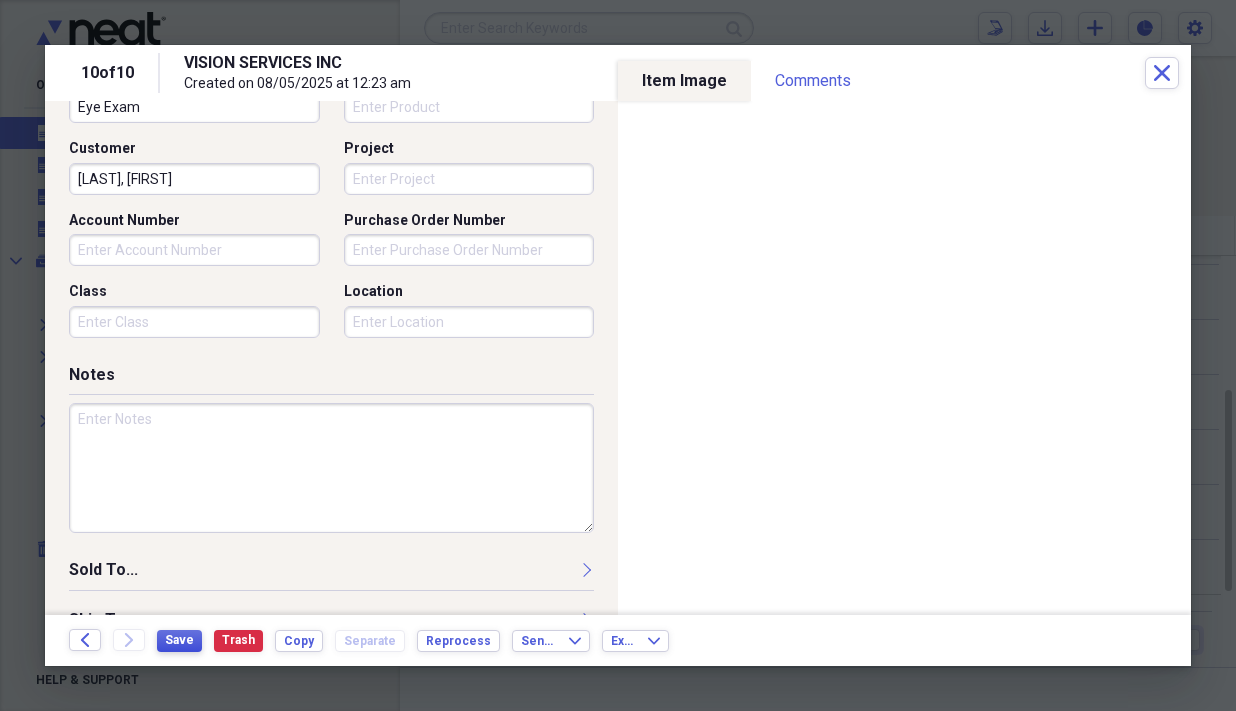 type on "Pasupuleti, Sahitya" 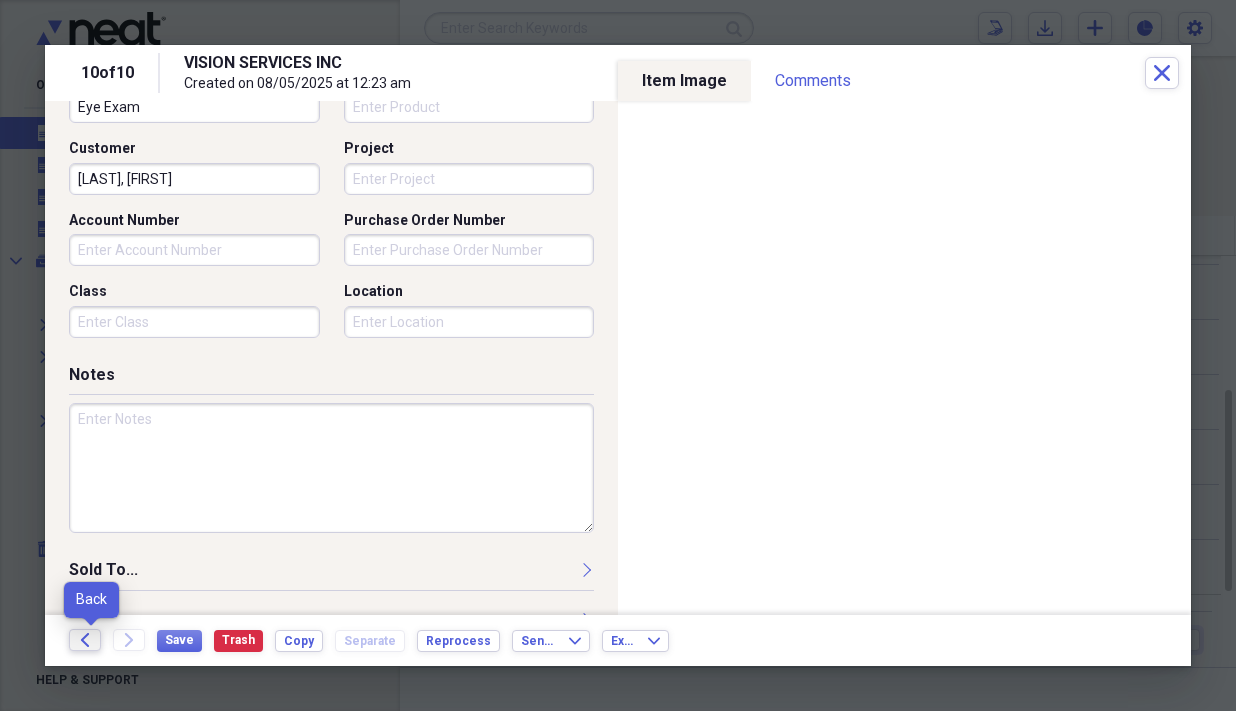 click 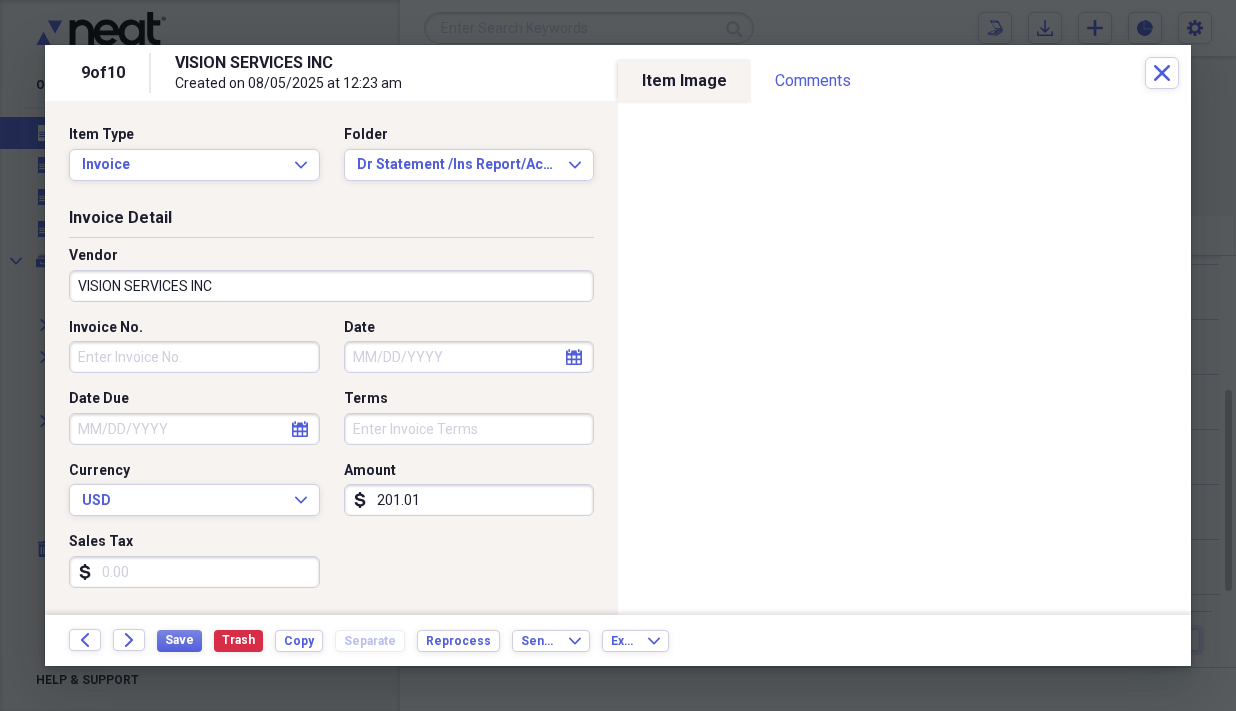 click 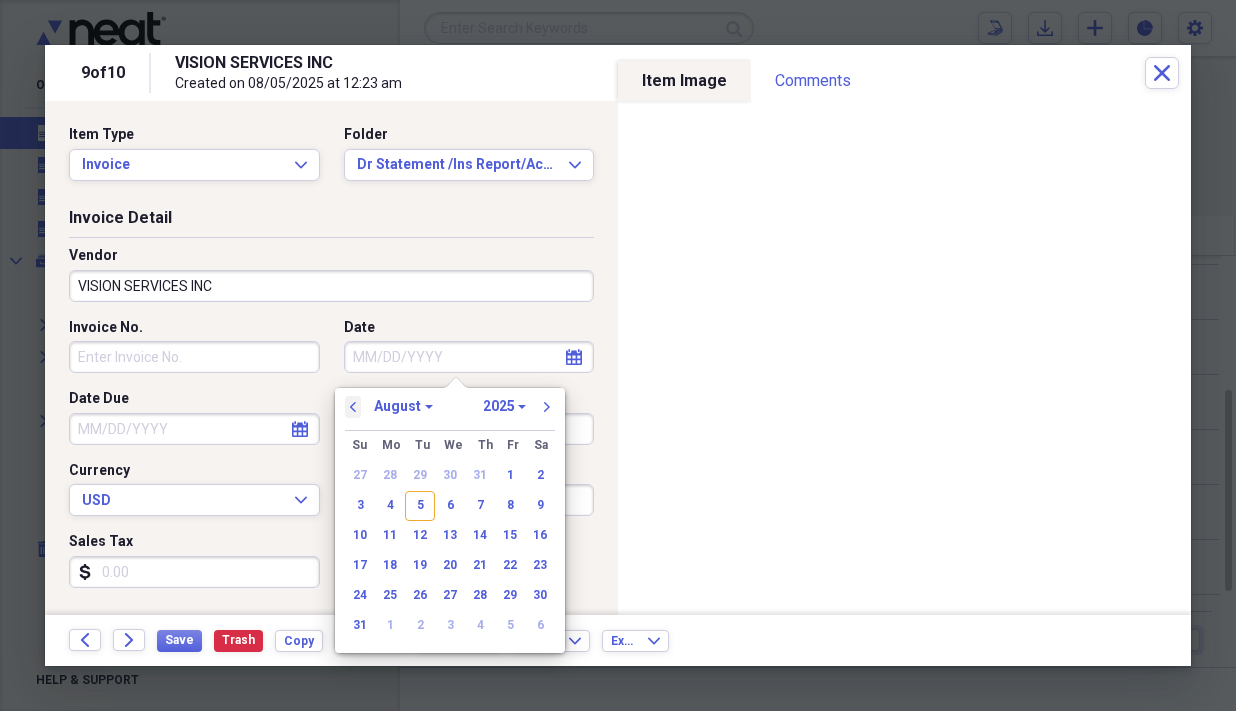 click on "previous" at bounding box center (353, 407) 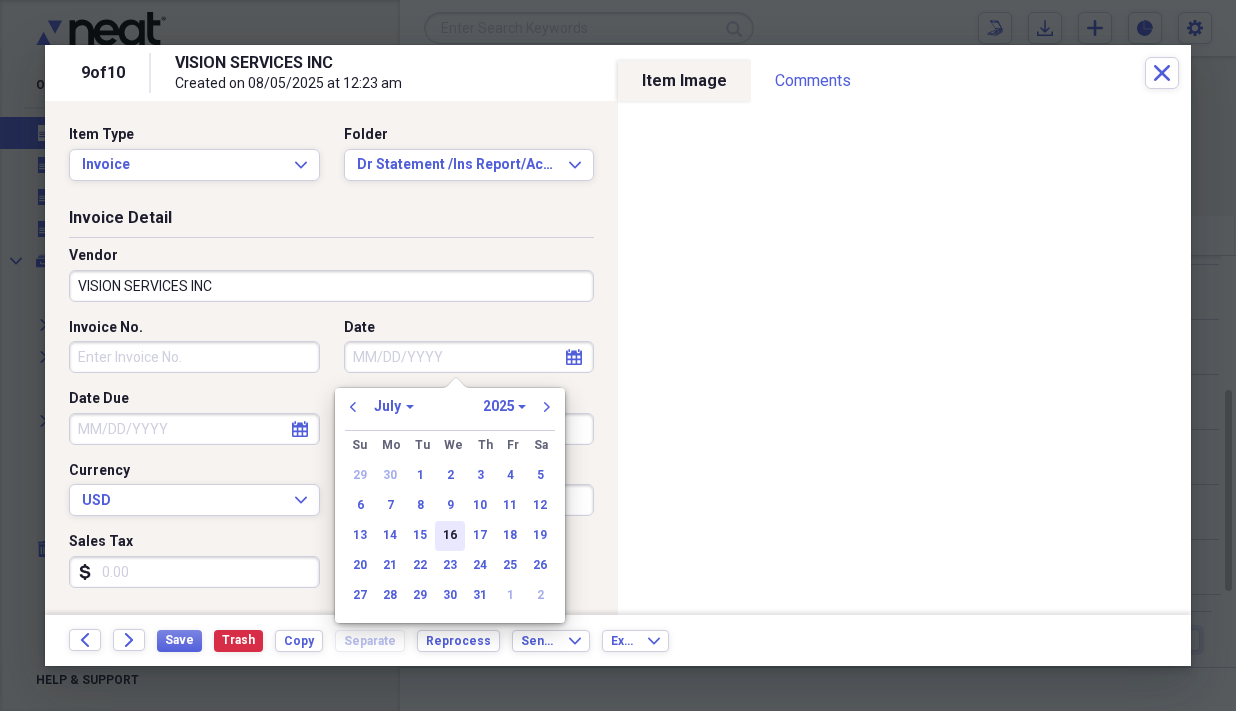 click on "16" at bounding box center (450, 536) 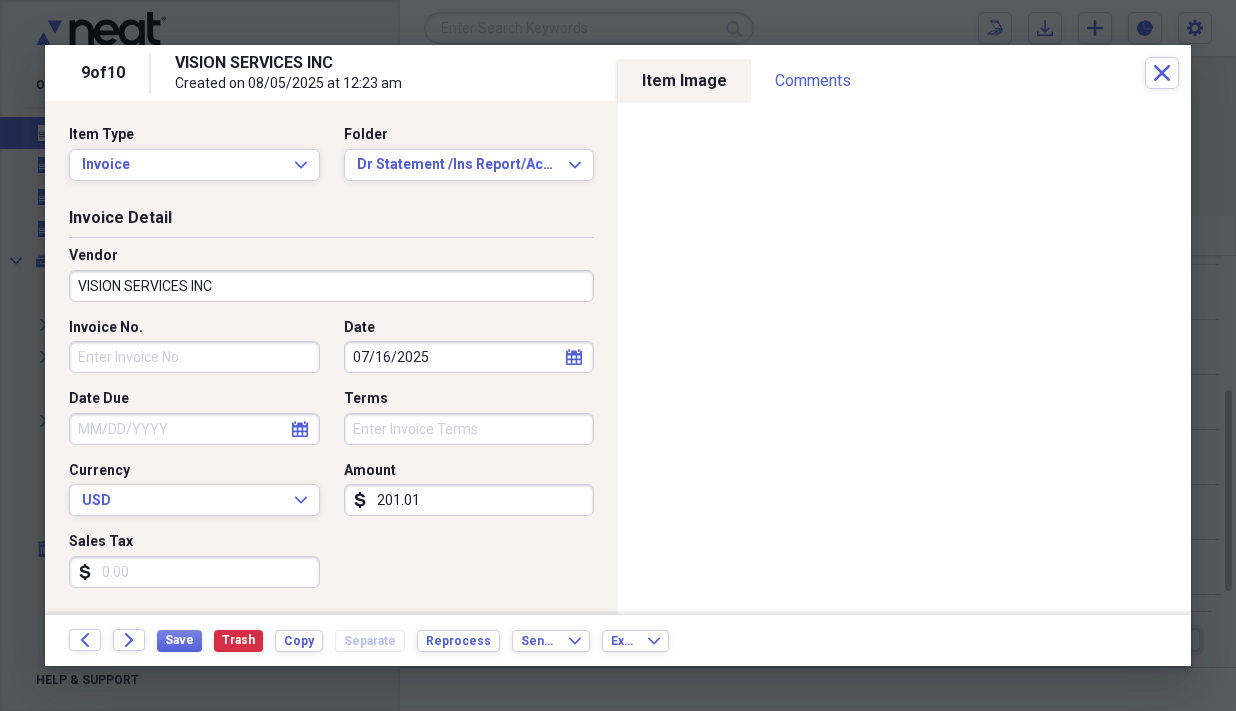 click on "[NUMBER]" at bounding box center [469, 500] 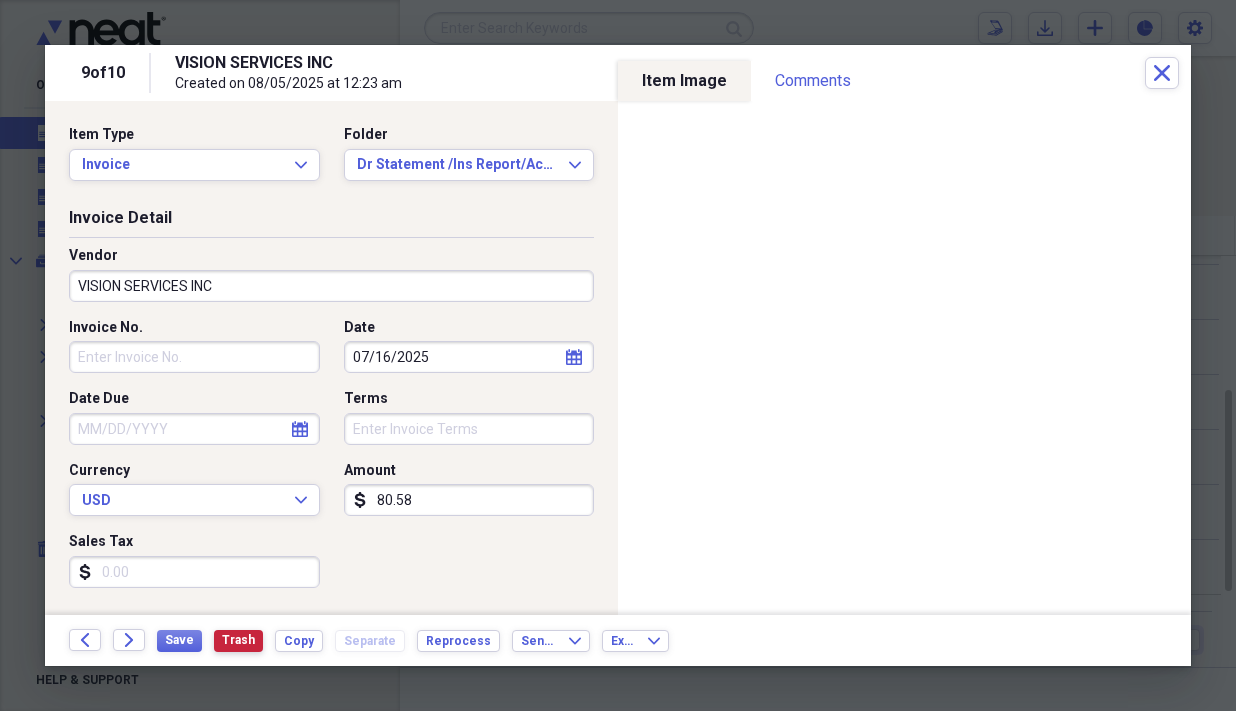 click on "Trash" at bounding box center (238, 641) 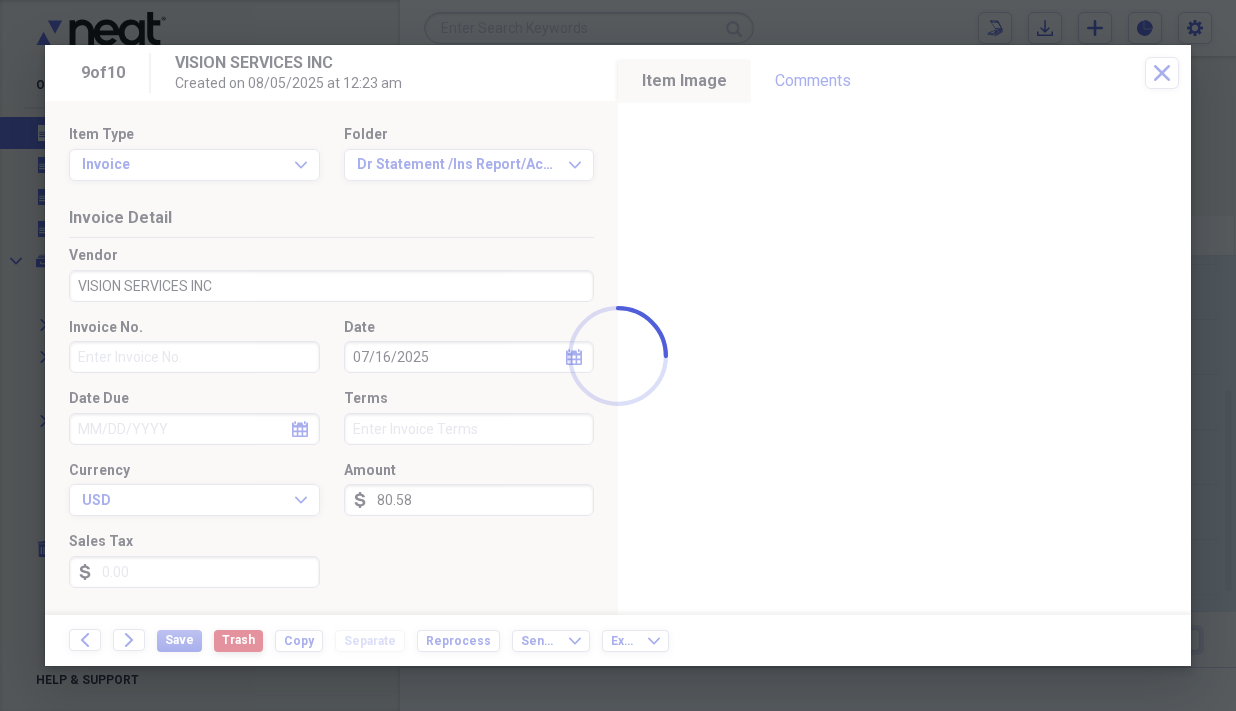 type on "[NUMBER]" 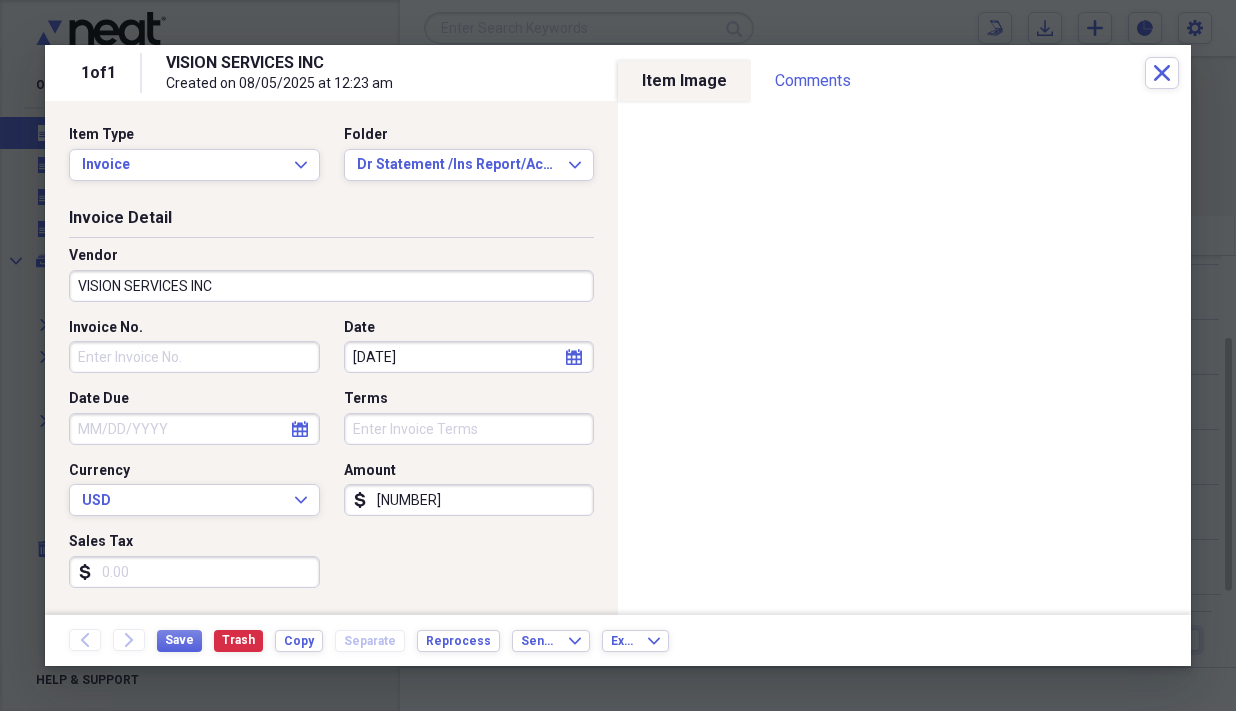 click on "Back" 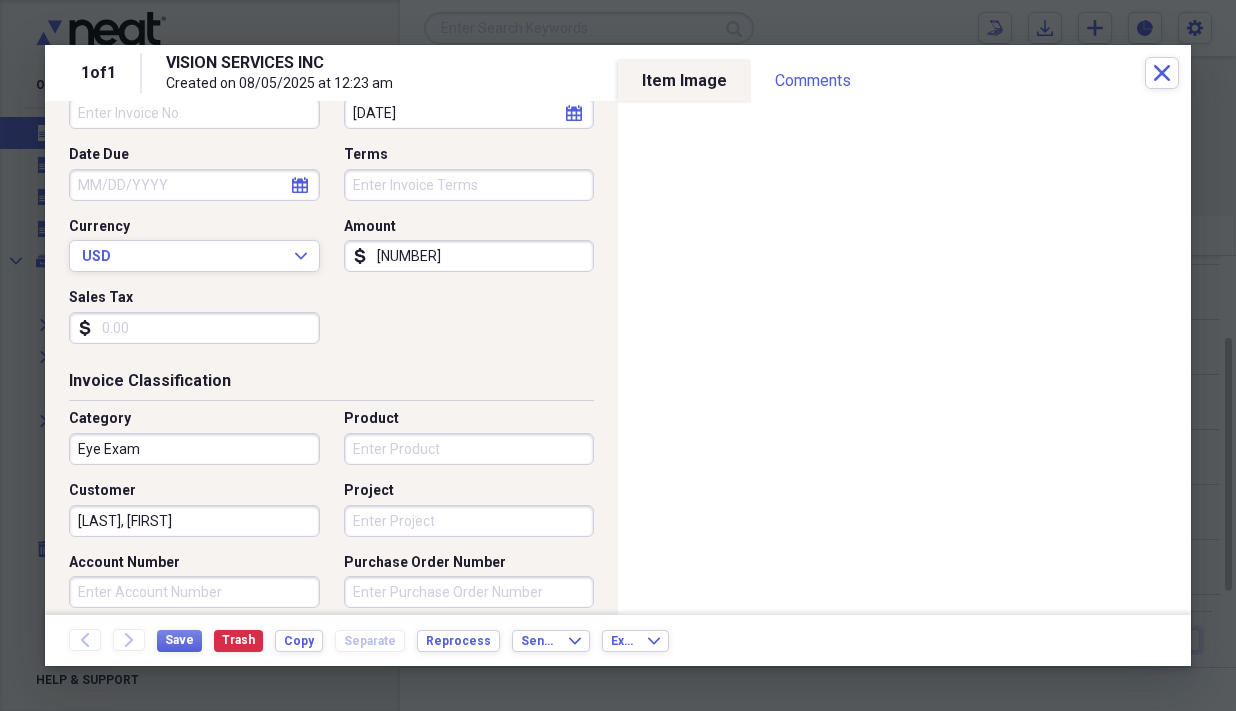scroll, scrollTop: 245, scrollLeft: 0, axis: vertical 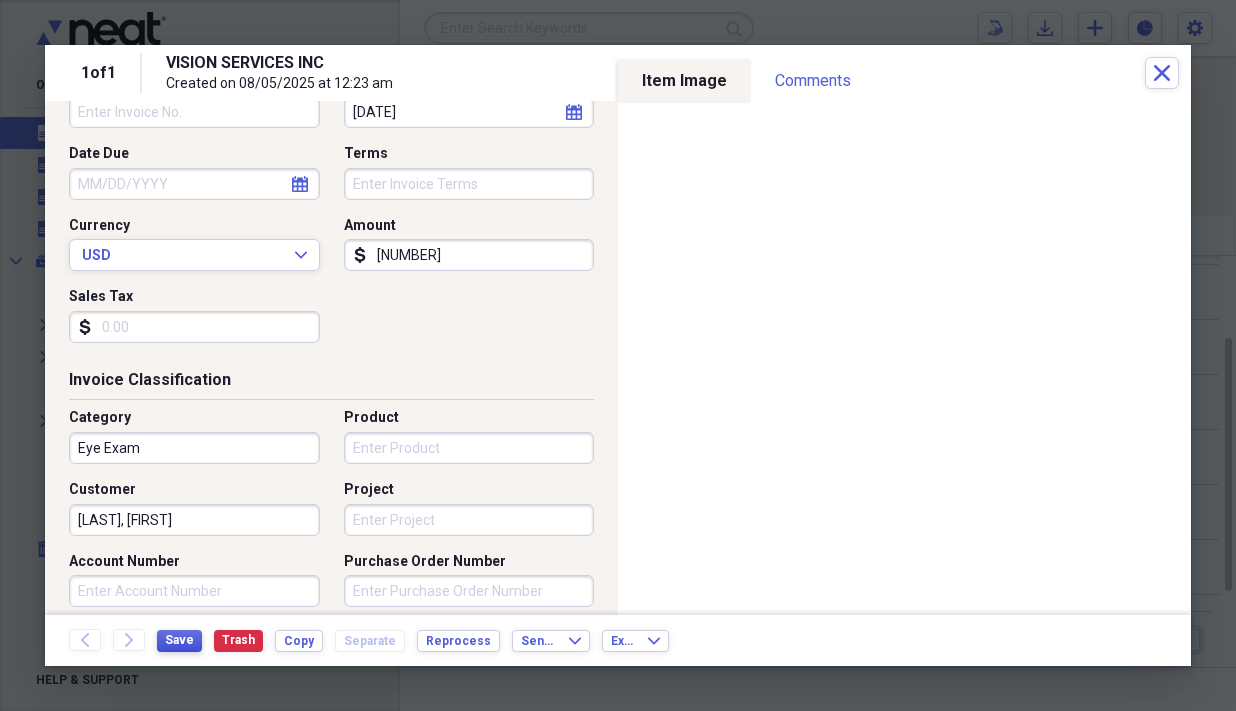 click on "Save" at bounding box center (179, 641) 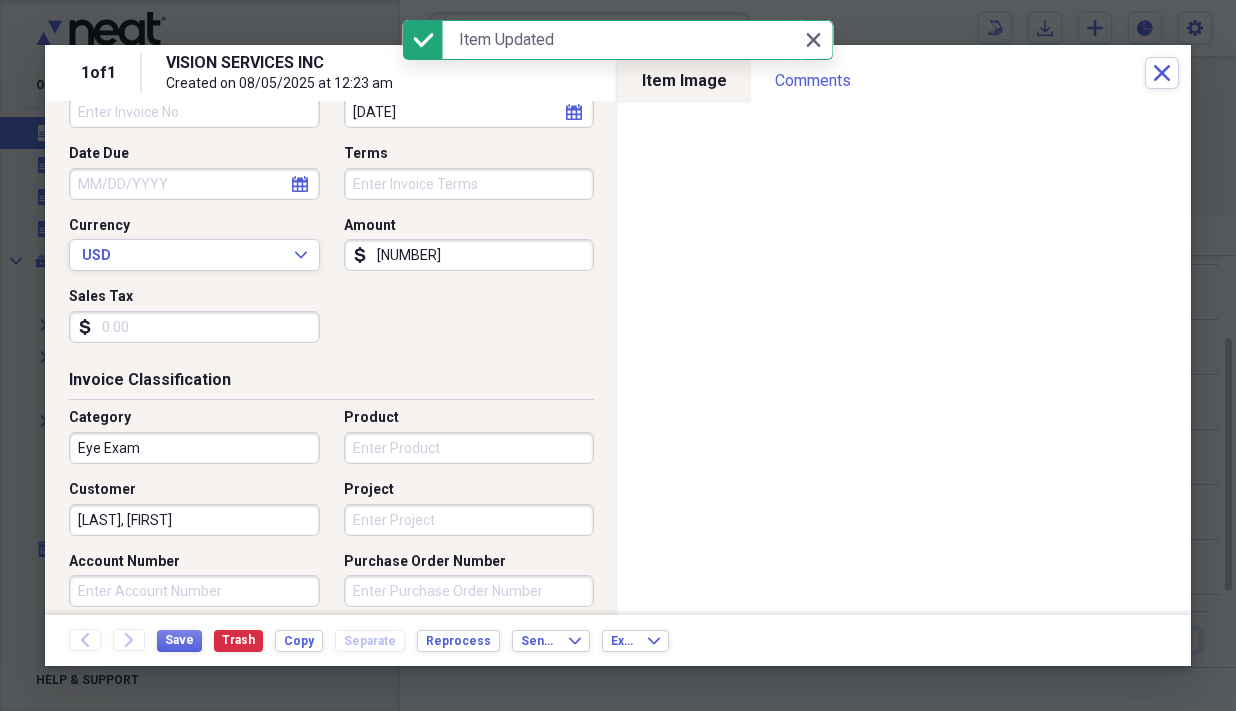 click on "Back" 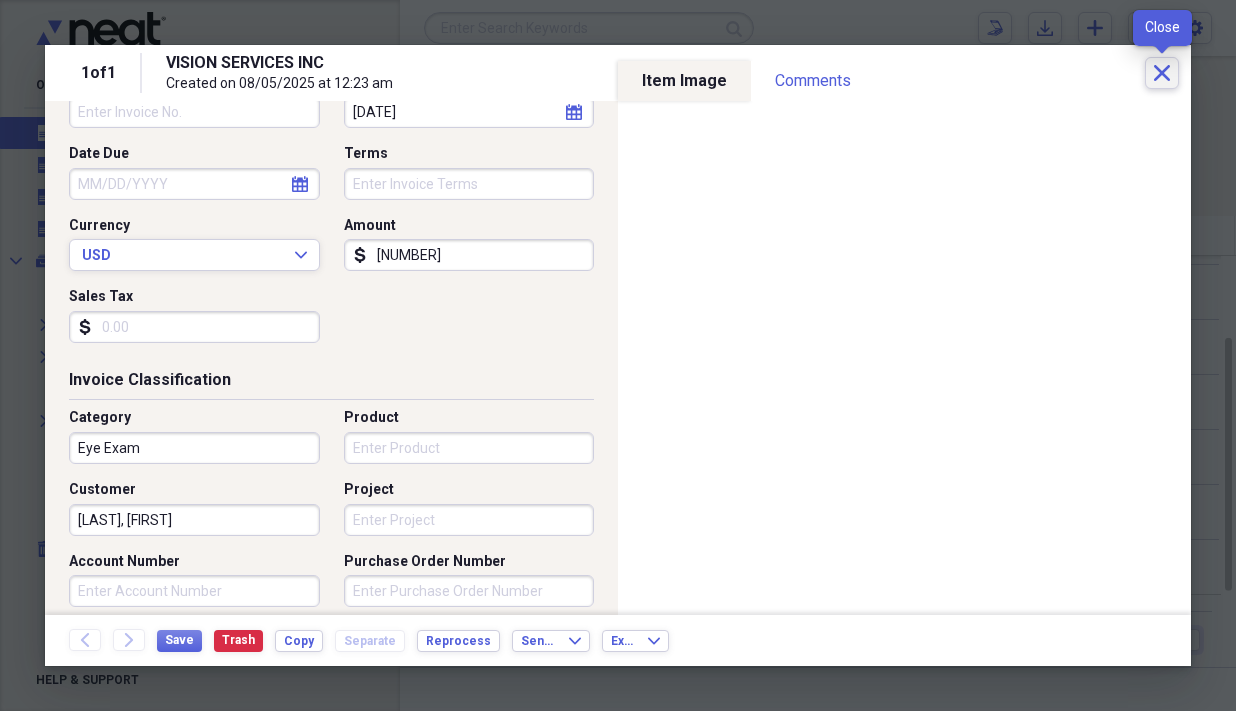 click 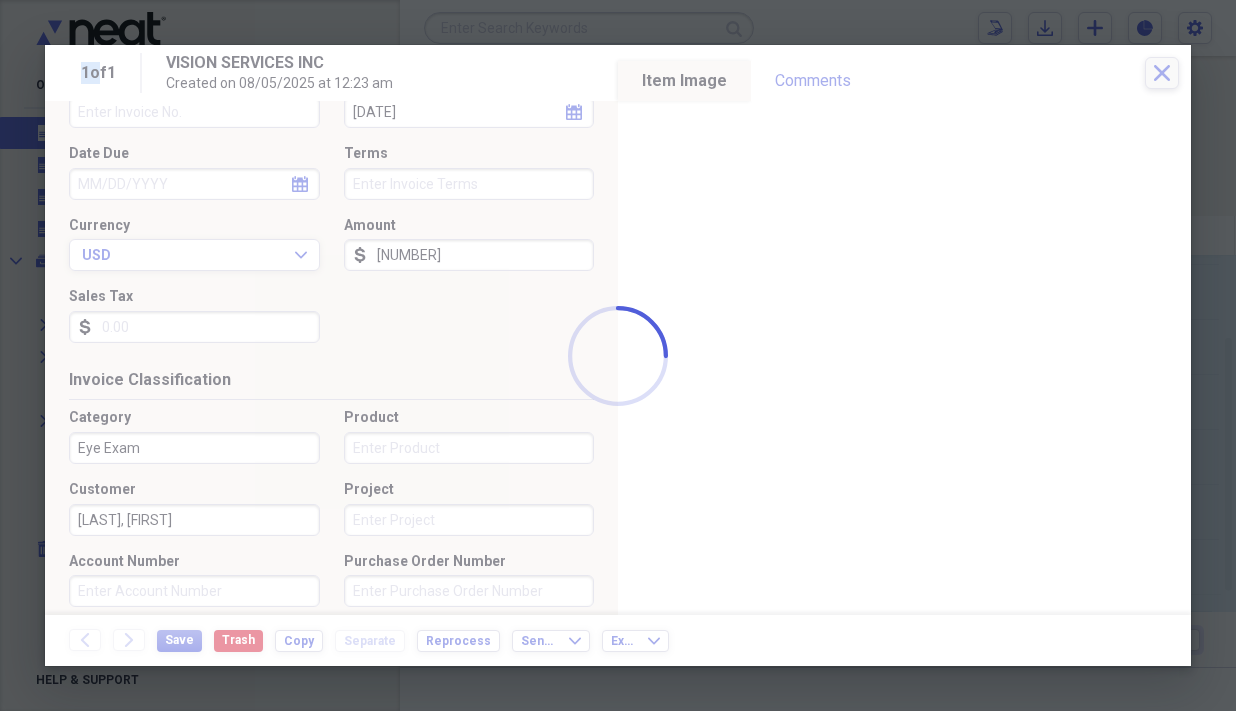 click on "Organize My Files 8 Collapse Unfiled Needs Review 8 Unfiled All Files Unfiled Unfiled Unfiled Saved Reports Collapse My Cabinet Dr. Brad's Cabinet Add Folder Folder Contacts Add Folder Expand Folder Deposit Receipts WF Add Folder Expand Folder Dr Statement /Ins Report/Acnt Receivable Add Folder Folder EOB claim denied Add Folder Expand Folder Payments /EOB received w/ checks Add Folder Folder Receipts - personal Add Folder Folder Receipts VSI Add Folder Folder TEST Add Folder Trash Trash Help & Support Submit Scan Scan Import Import Add Create Expand Reports Reports Settings Brad Expand These items are in need of review Showing 8 items , totaling $1,710.37 Column Expand sort Sort Filters  Expand Create Item Expand Loading Items... Image Date Vendor Customer Amount Date Due Product Source Folder media VISION SERVICES INC $201.01 Scan Dr Statement /Ins Report/Acnt Receivable media 01/25/2021 VISION SERVICES INC $201.01 Scan Dr Statement /Ins Report/Acnt Receivable media 04/28/2022 VISION SERVICES INC $201.01 25" at bounding box center (618, 355) 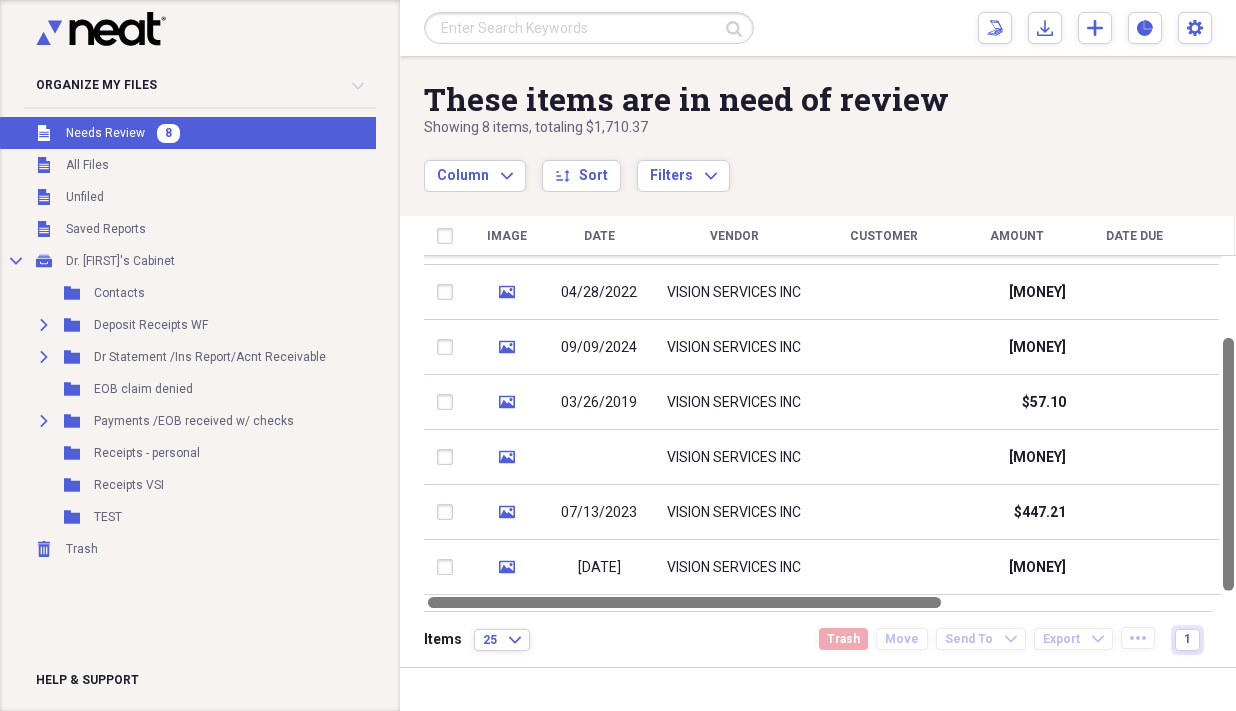 drag, startPoint x: 1225, startPoint y: 391, endPoint x: 1208, endPoint y: 600, distance: 209.69025 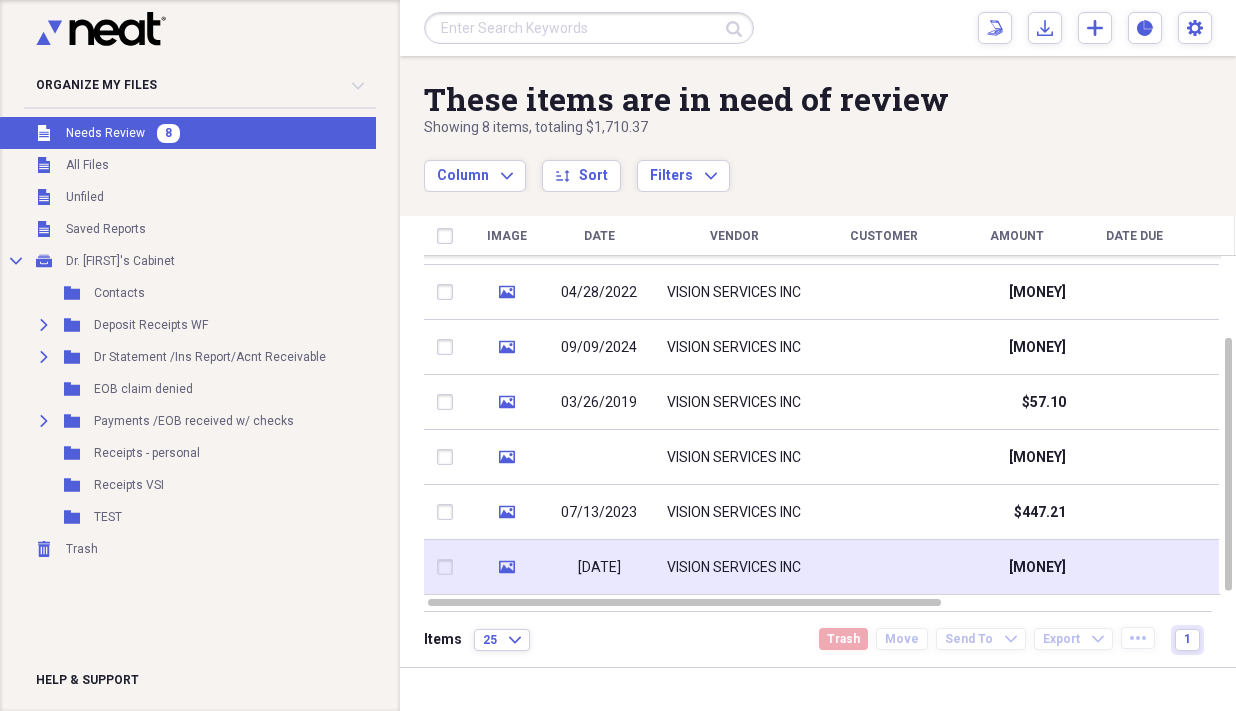 click on "02/13/2021" at bounding box center (599, 568) 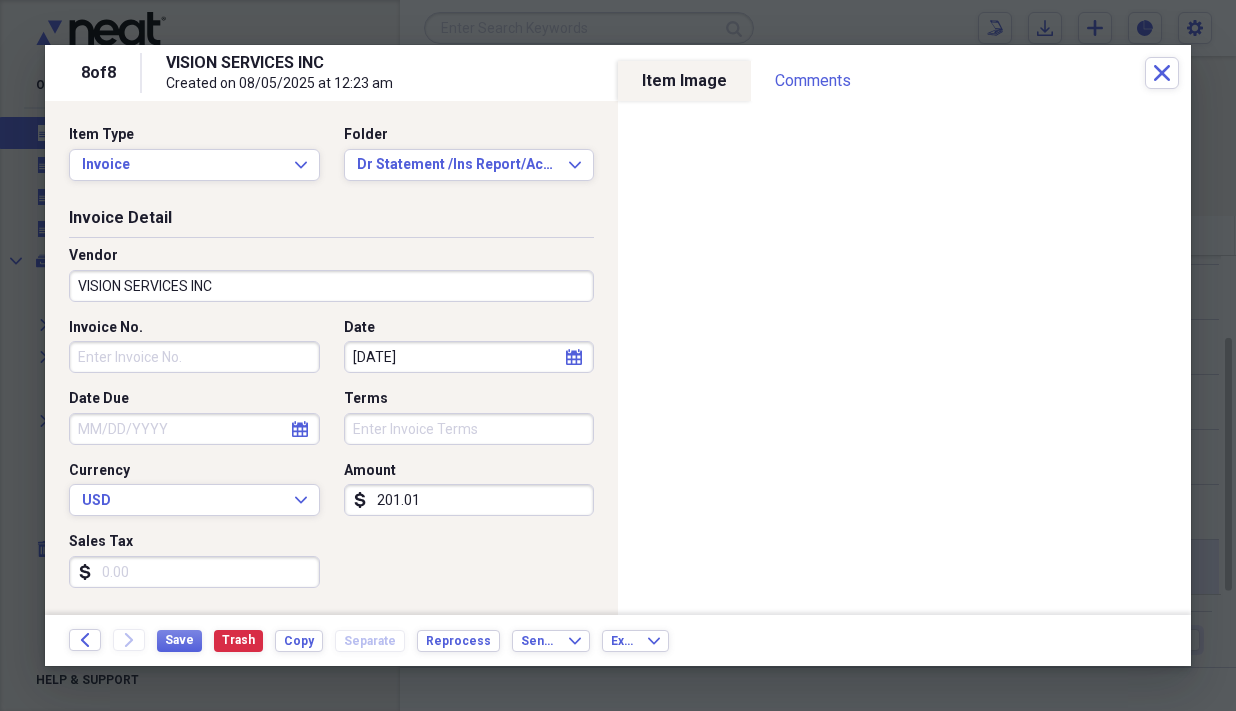 scroll, scrollTop: 450, scrollLeft: 0, axis: vertical 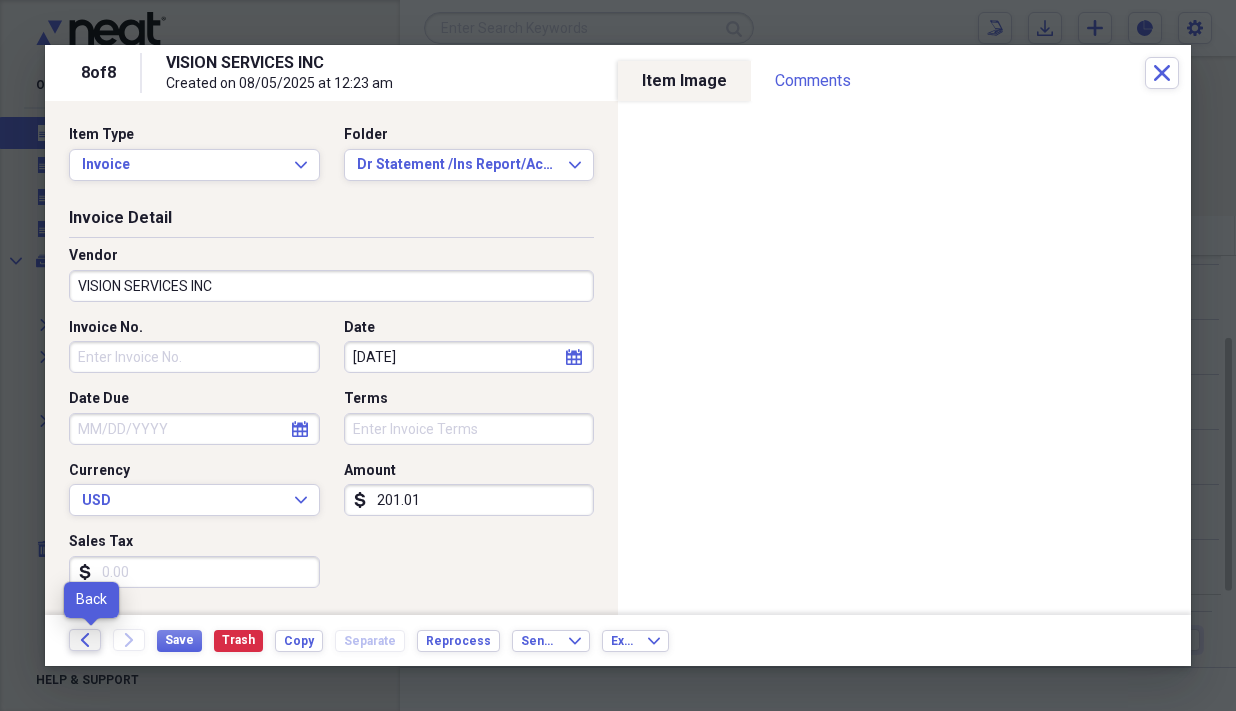 click on "Back" 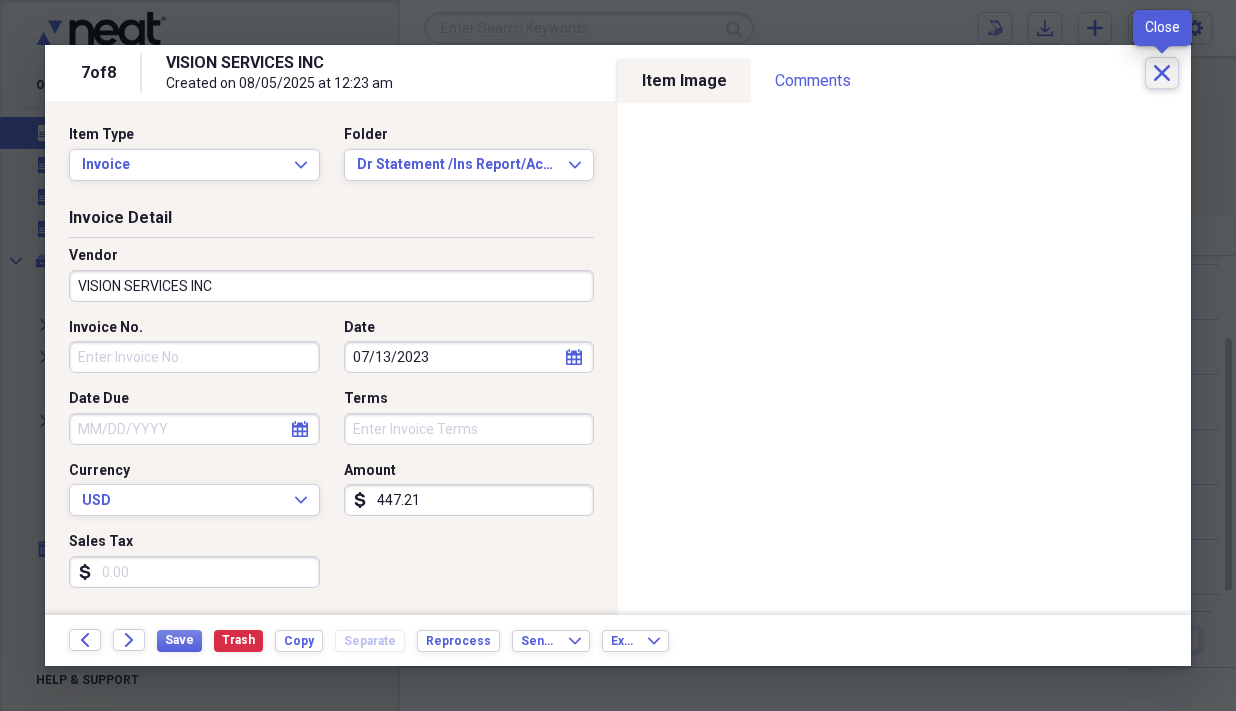 click on "Close" 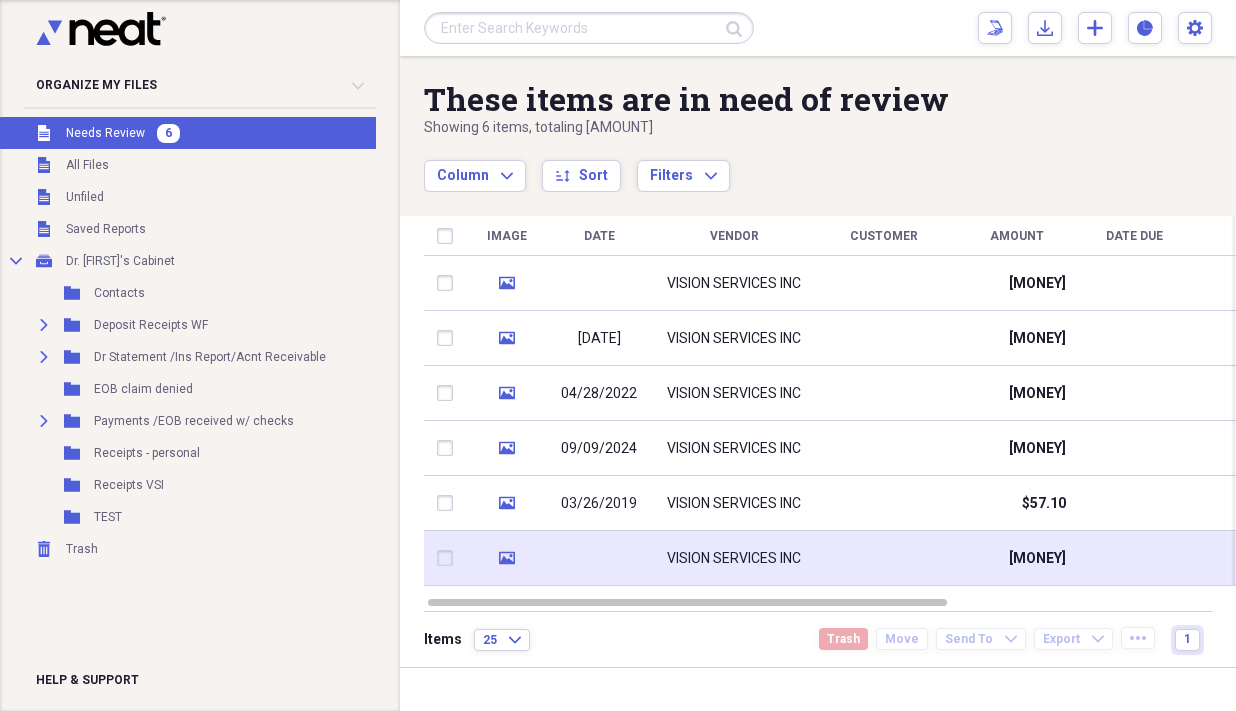 click on "VISION SERVICES INC" at bounding box center (734, 559) 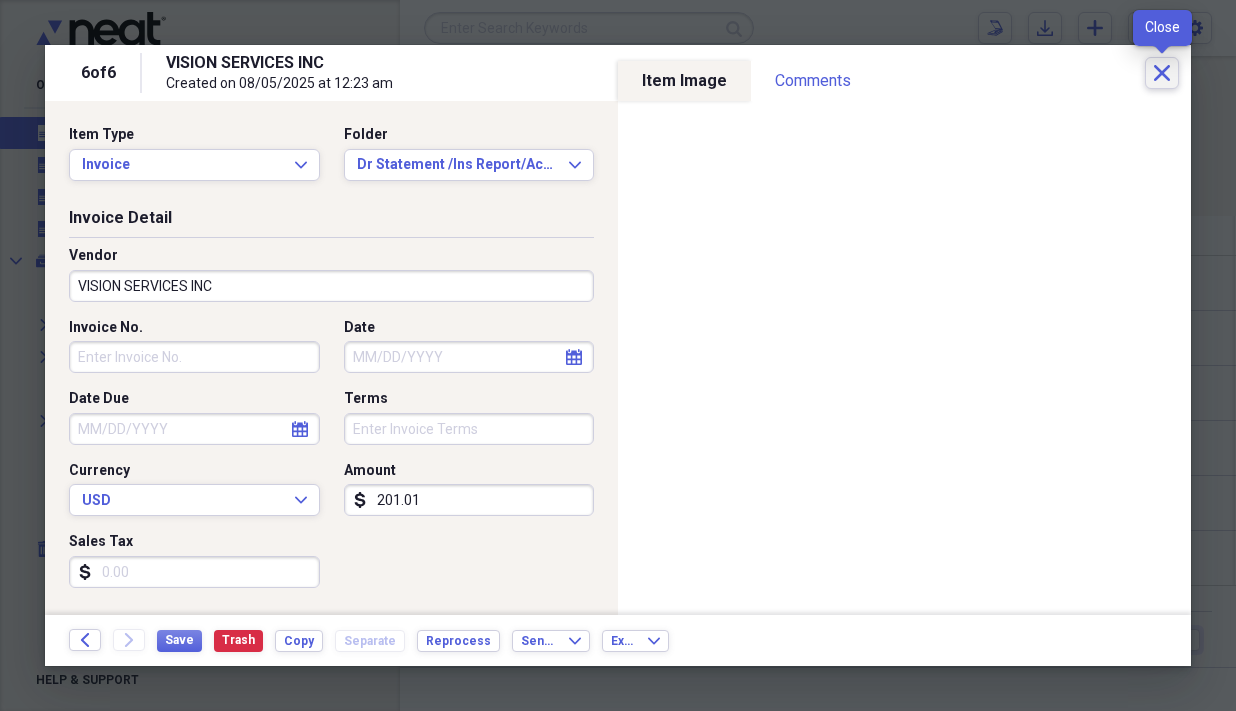 click on "Close" 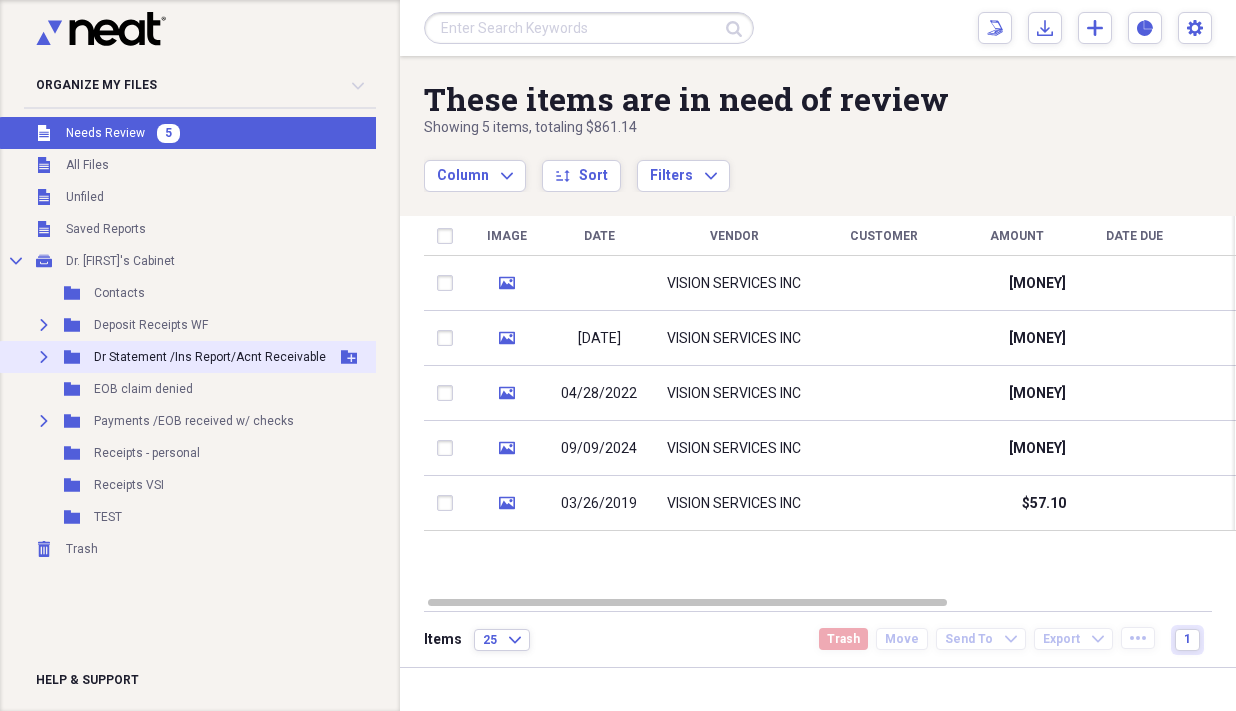 click on "Dr Statement /Ins Report/Acnt Receivable" at bounding box center (210, 357) 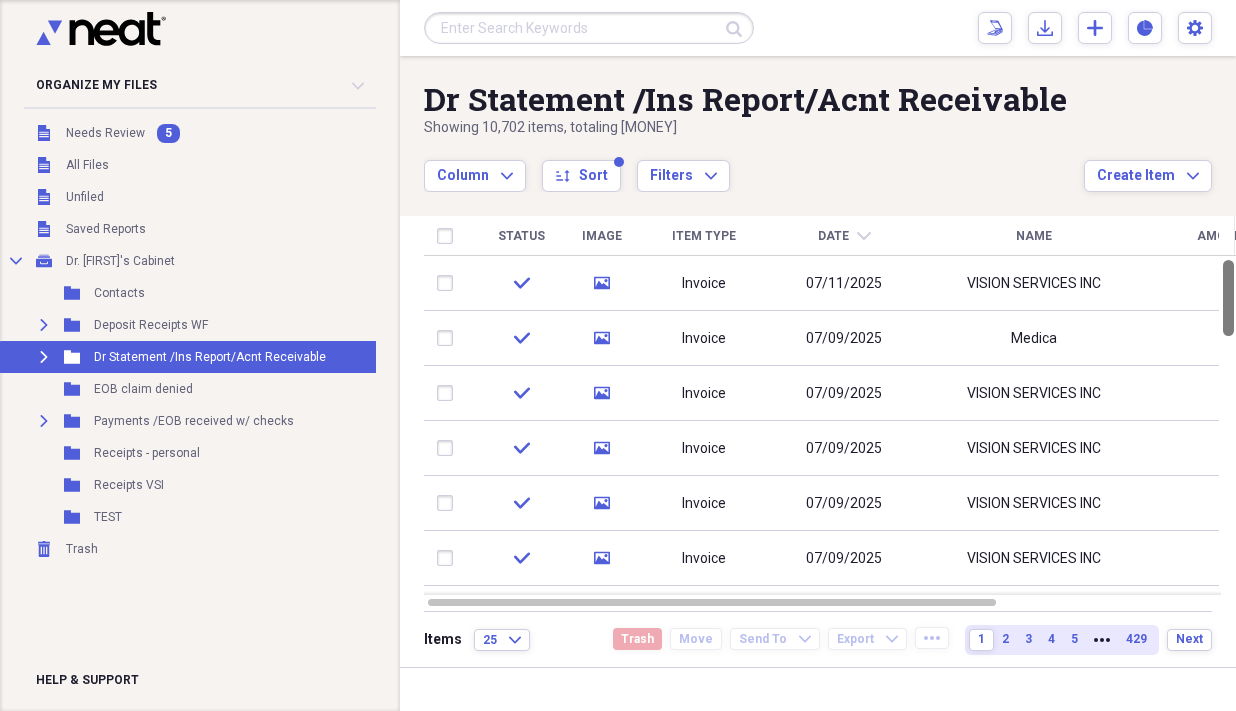 drag, startPoint x: 1228, startPoint y: 317, endPoint x: 1204, endPoint y: 218, distance: 101.86756 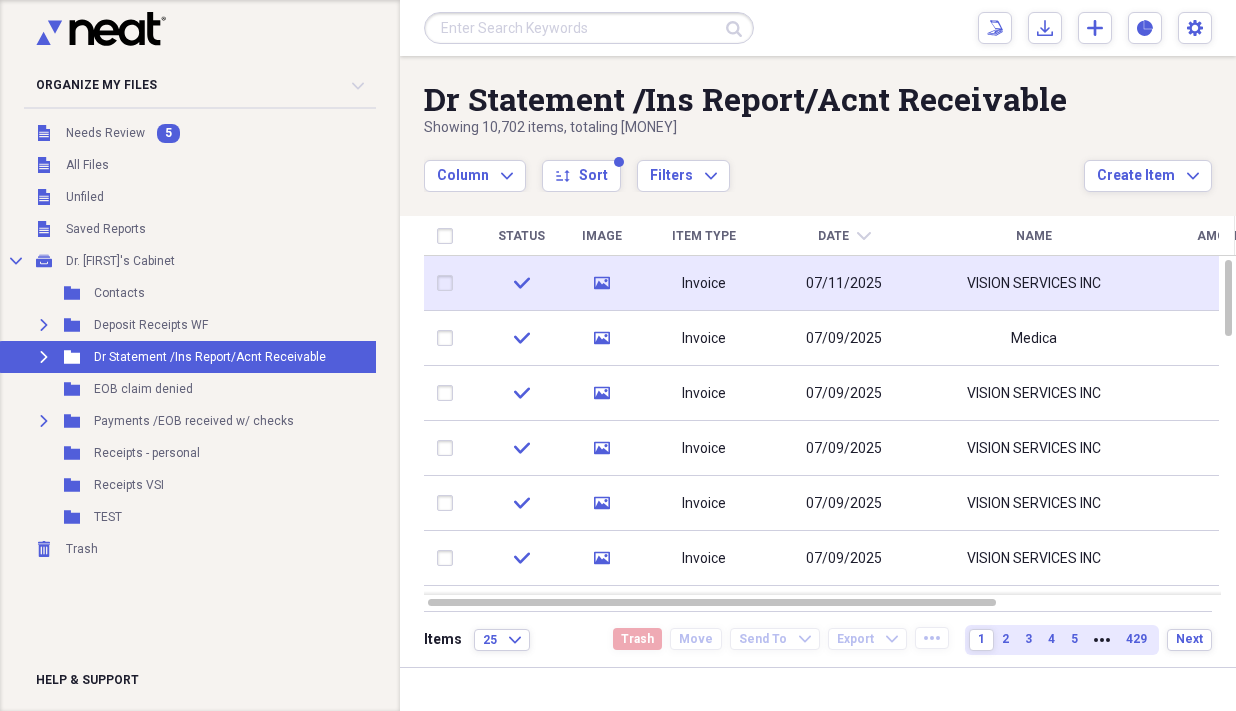 click on "Invoice" at bounding box center [704, 284] 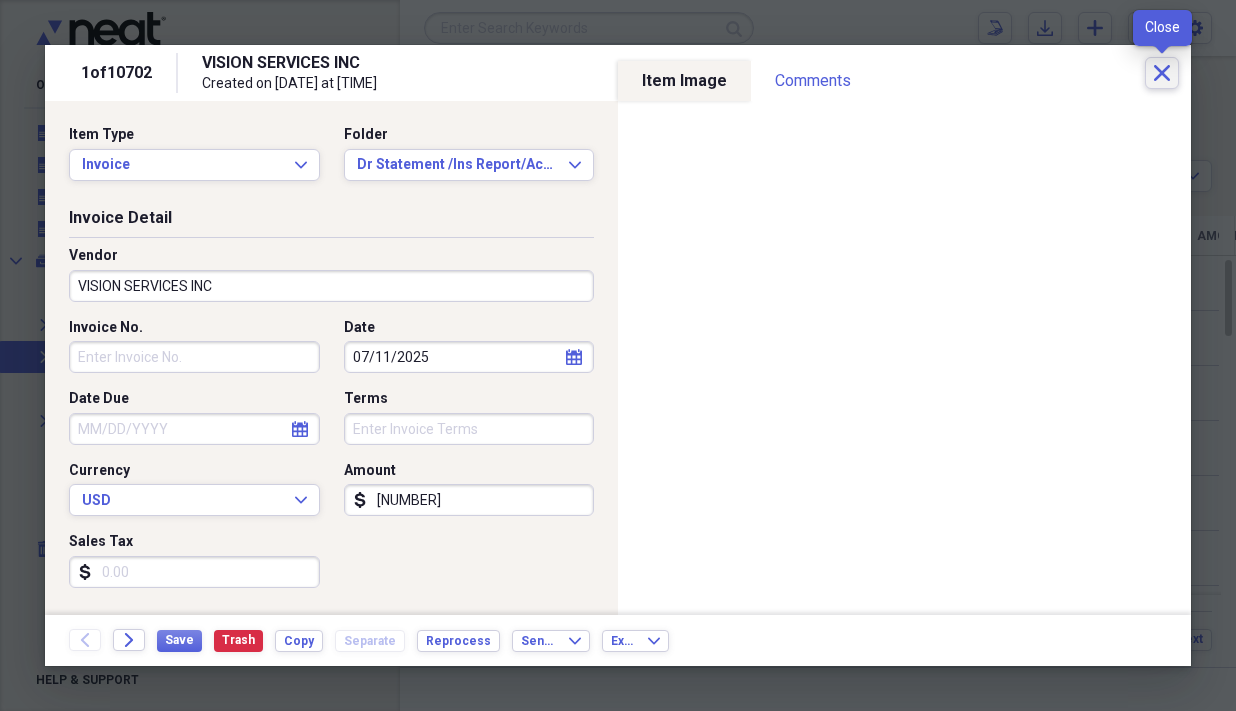 click 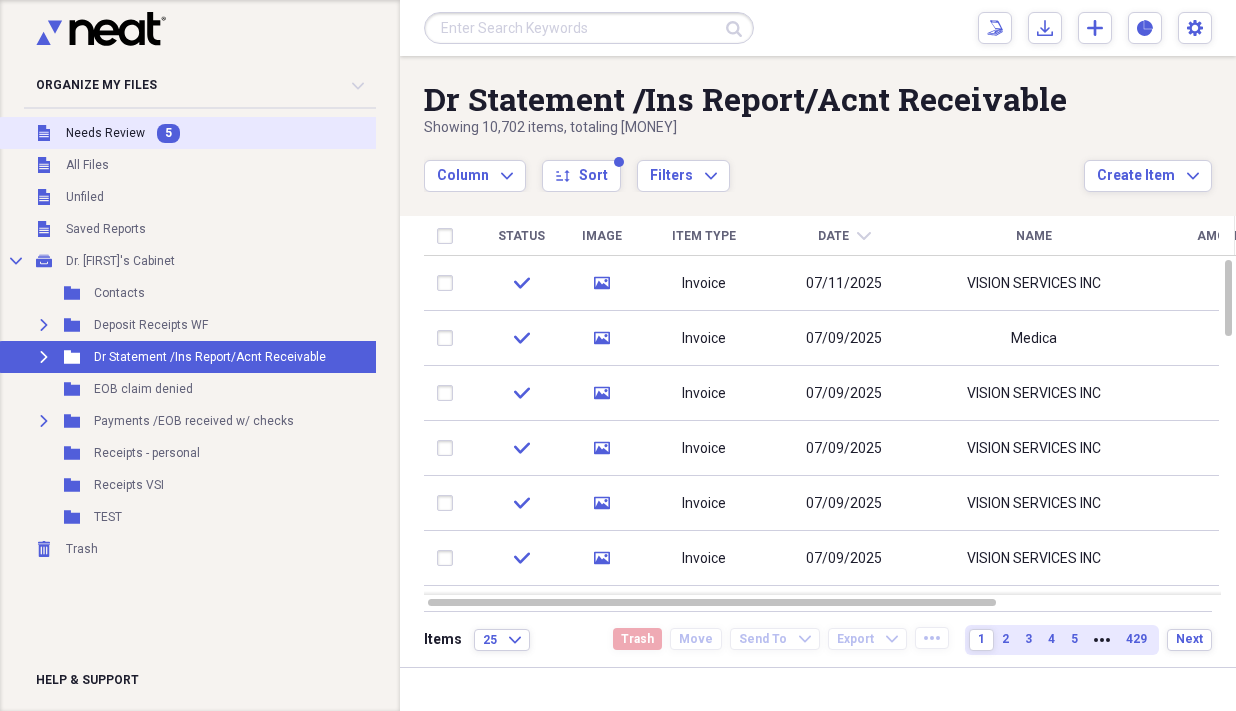 click on "Needs Review" at bounding box center [105, 133] 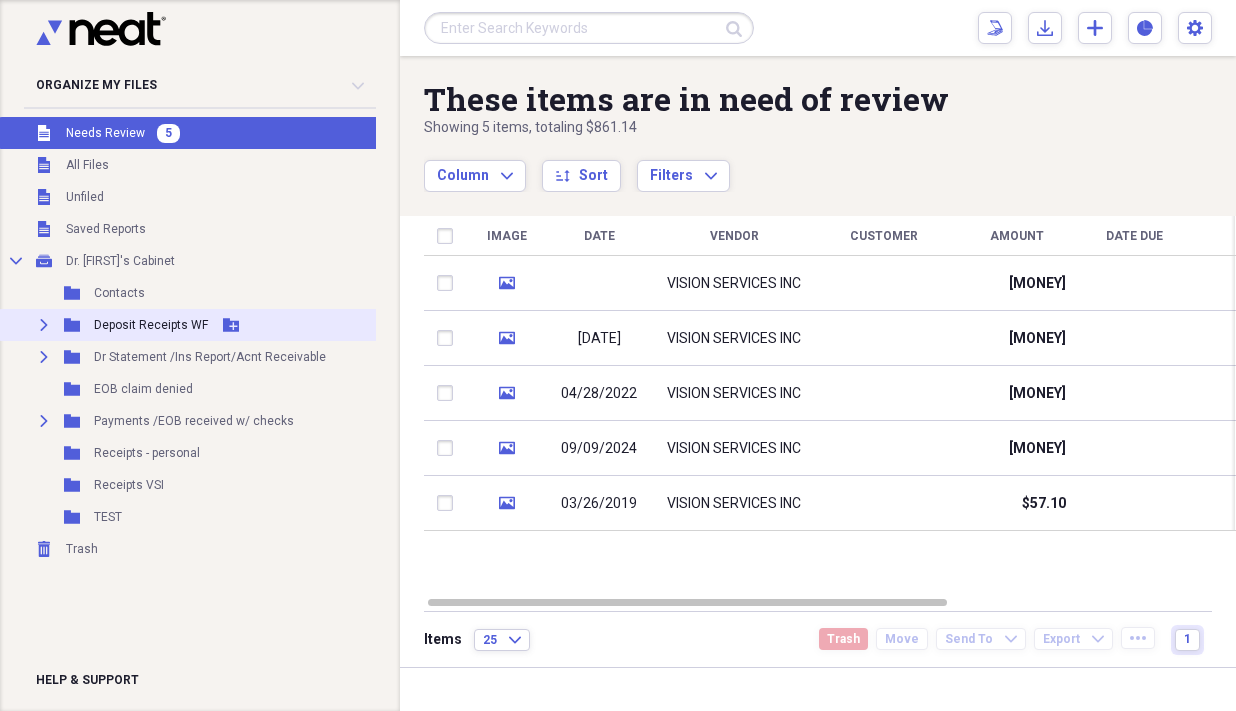 click on "Deposit Receipts WF" at bounding box center [151, 325] 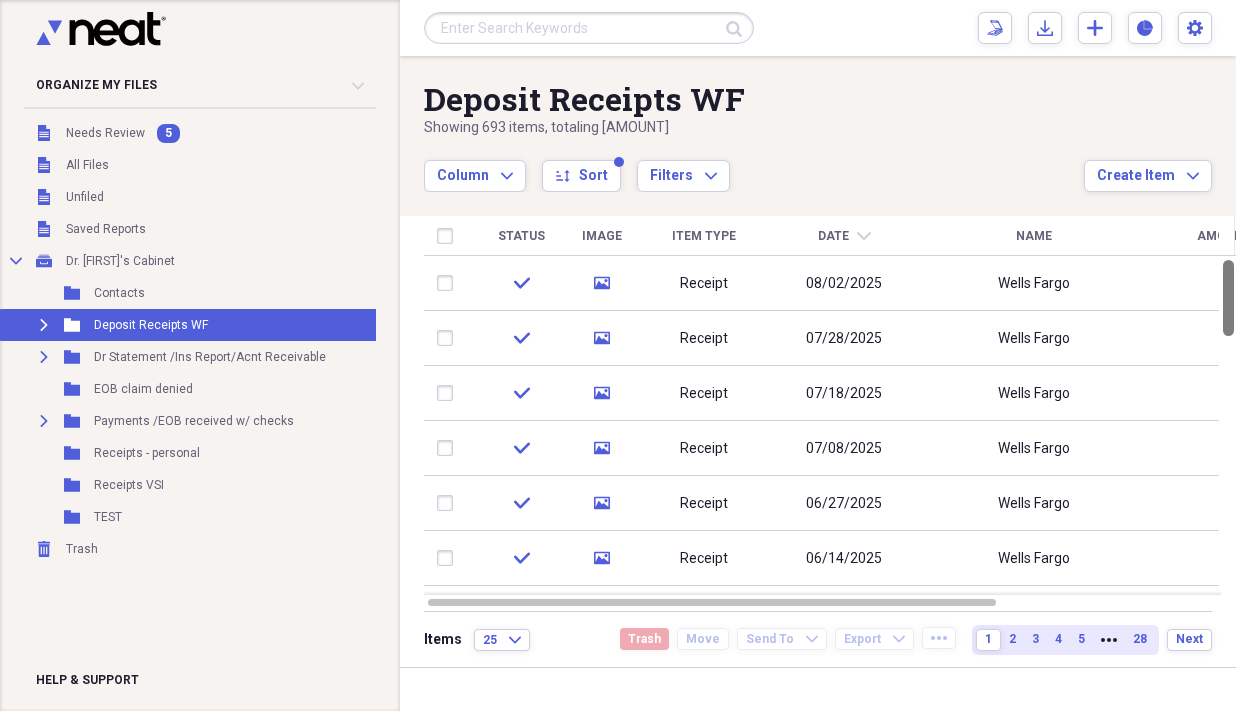 drag, startPoint x: 1229, startPoint y: 302, endPoint x: 1222, endPoint y: 243, distance: 59.413803 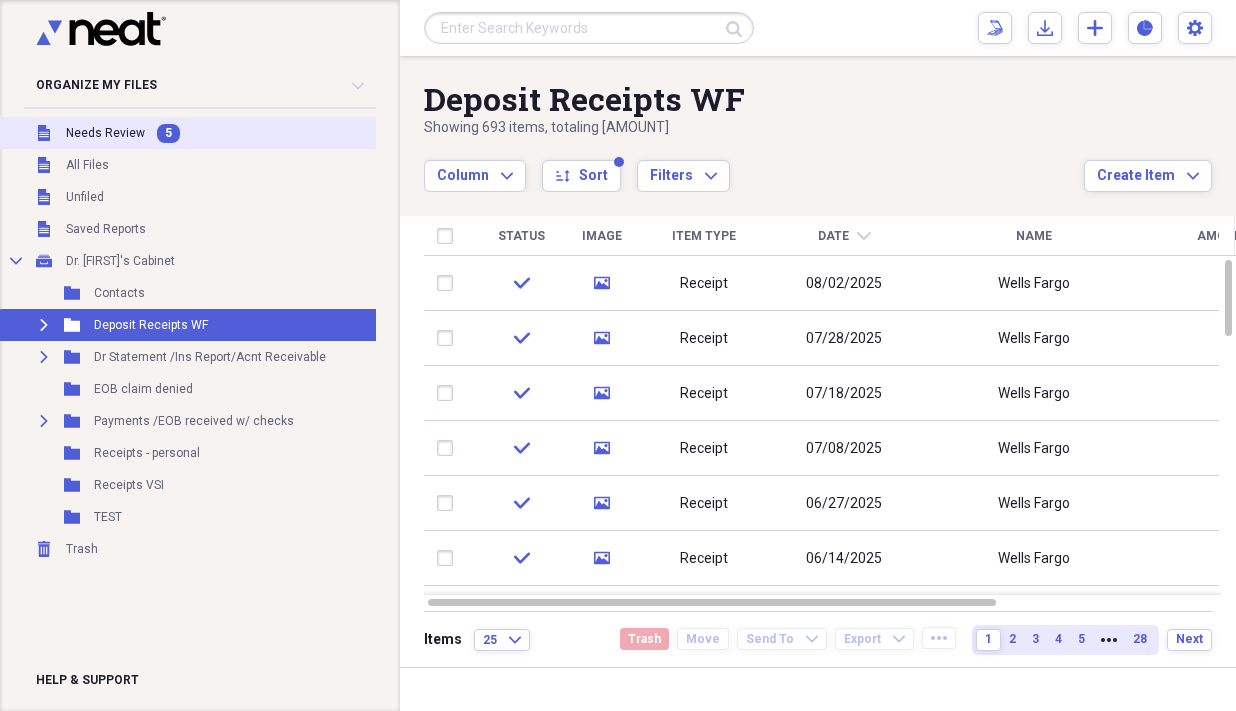 click on "Needs Review" at bounding box center [105, 133] 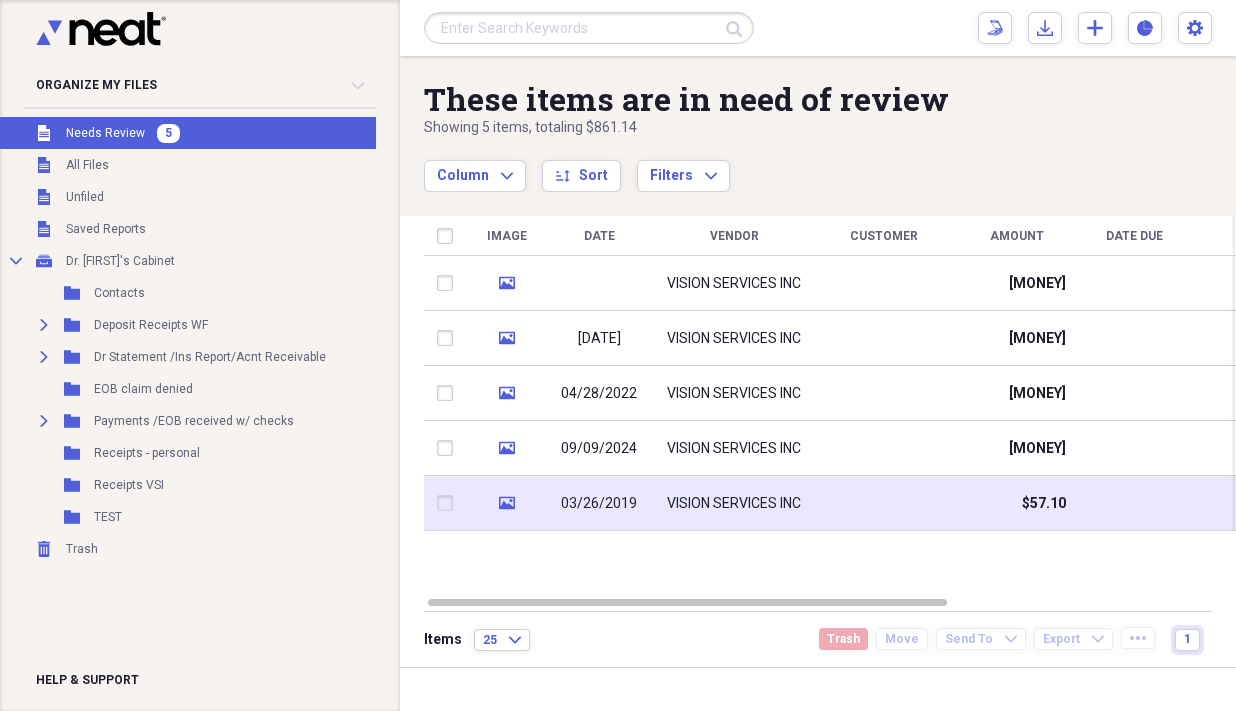 click on "03/26/2019" at bounding box center (599, 504) 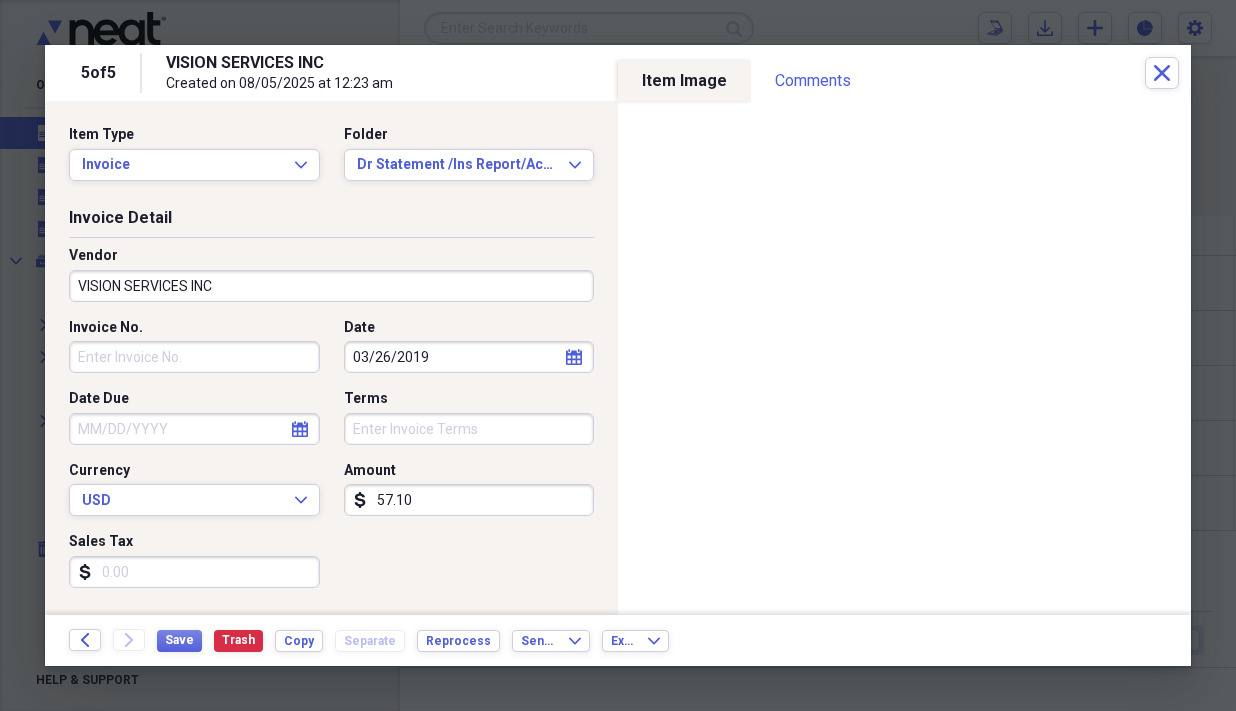 scroll, scrollTop: 450, scrollLeft: 0, axis: vertical 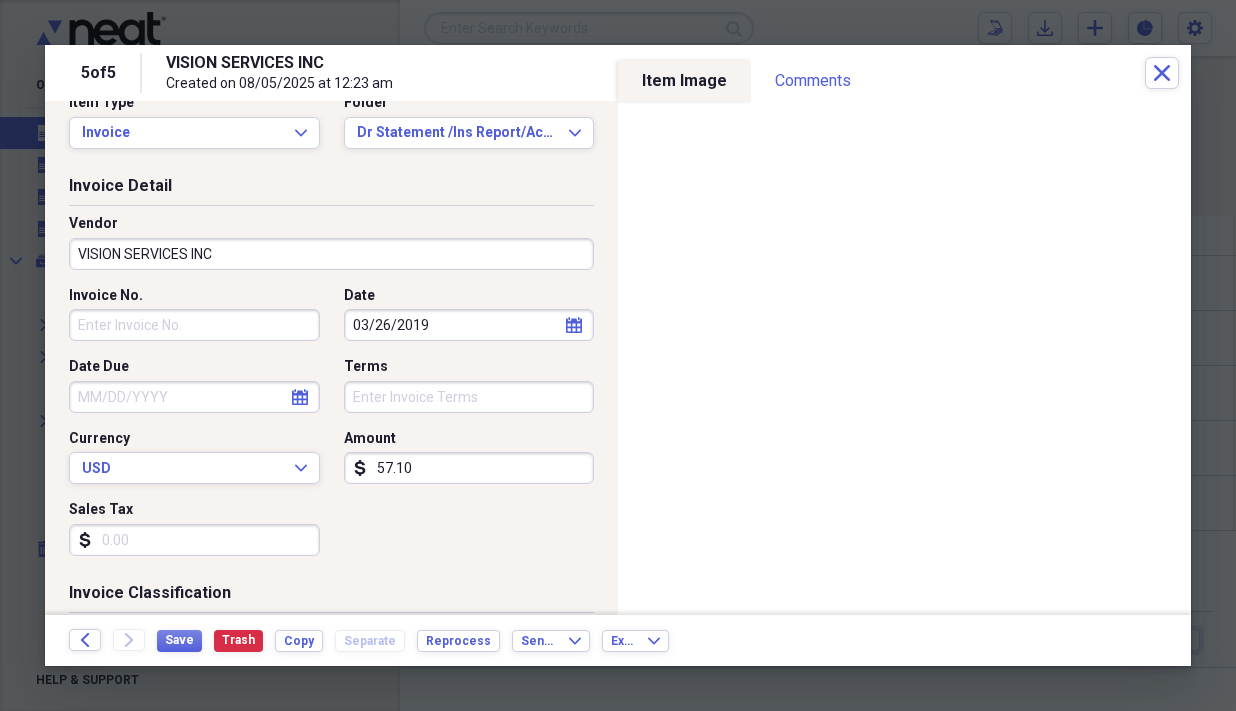 click on "03/26/2019" at bounding box center (469, 325) 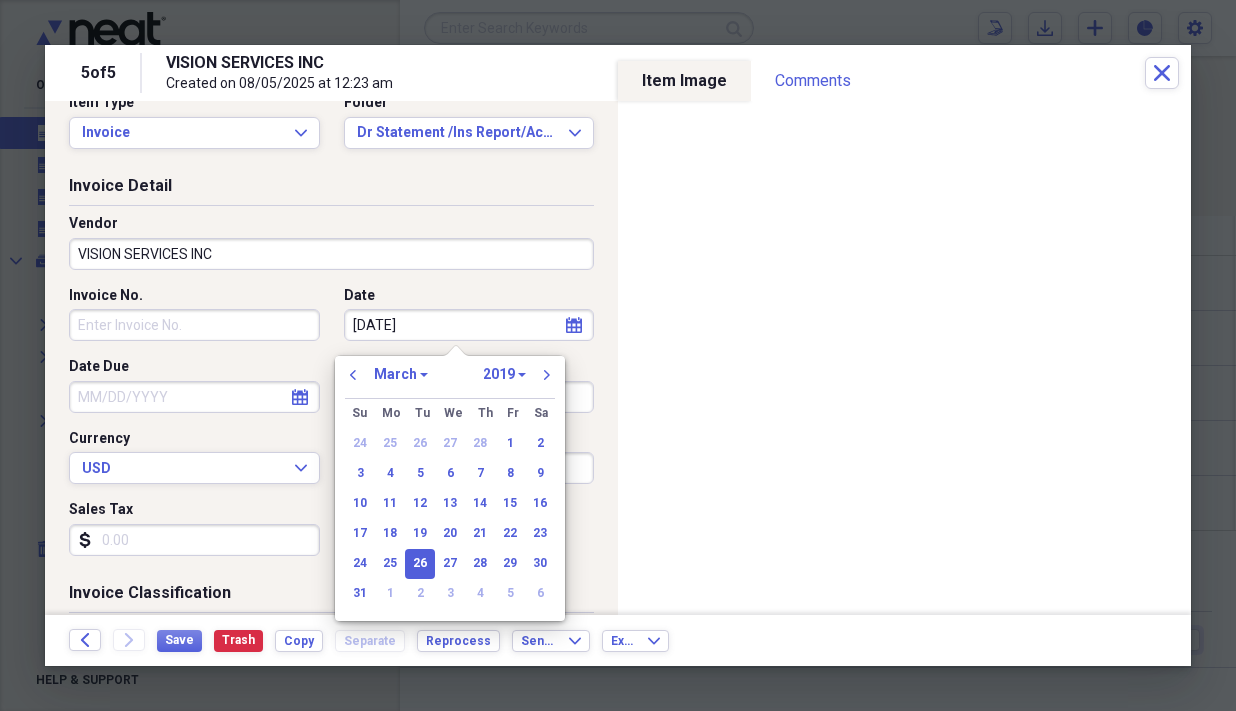 type on "03/26/2" 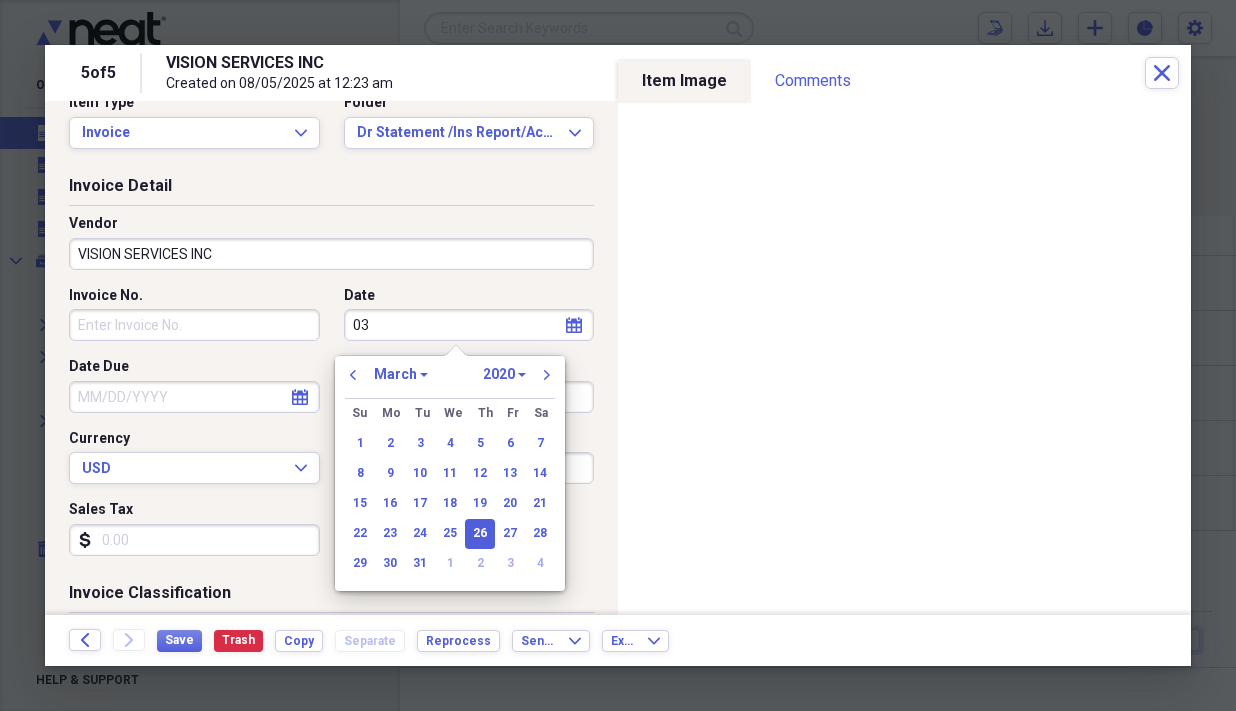 type on "0" 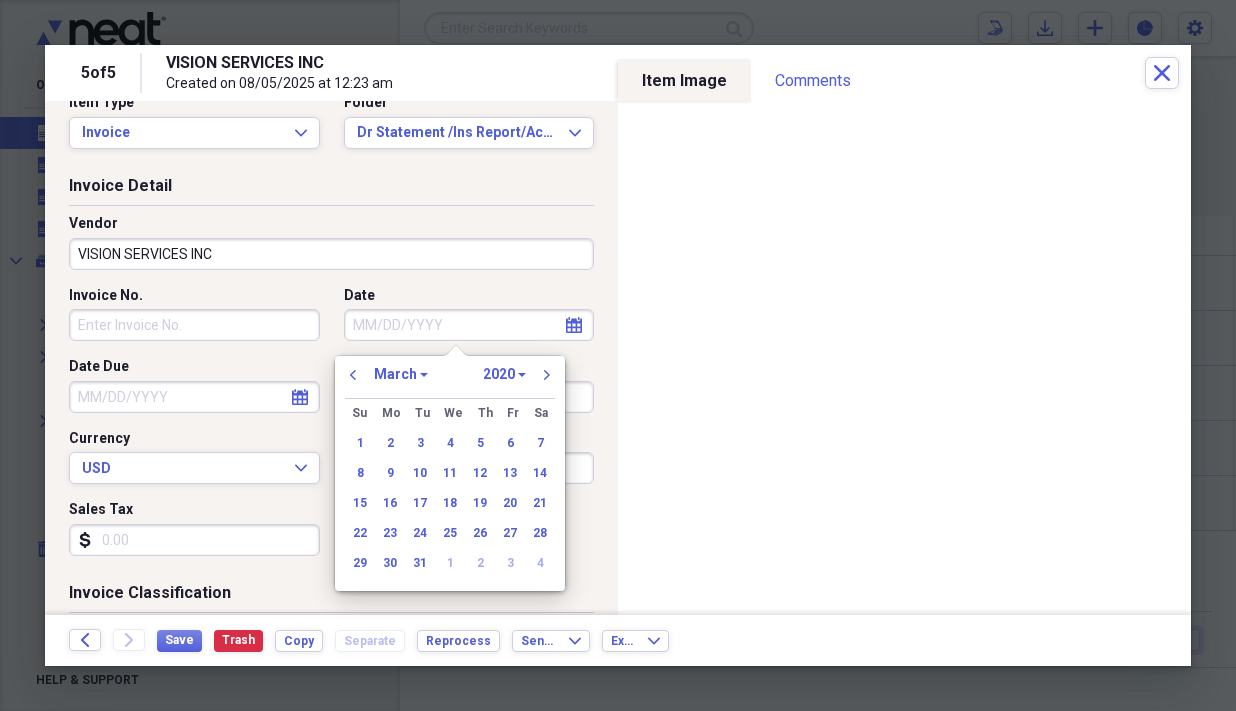type 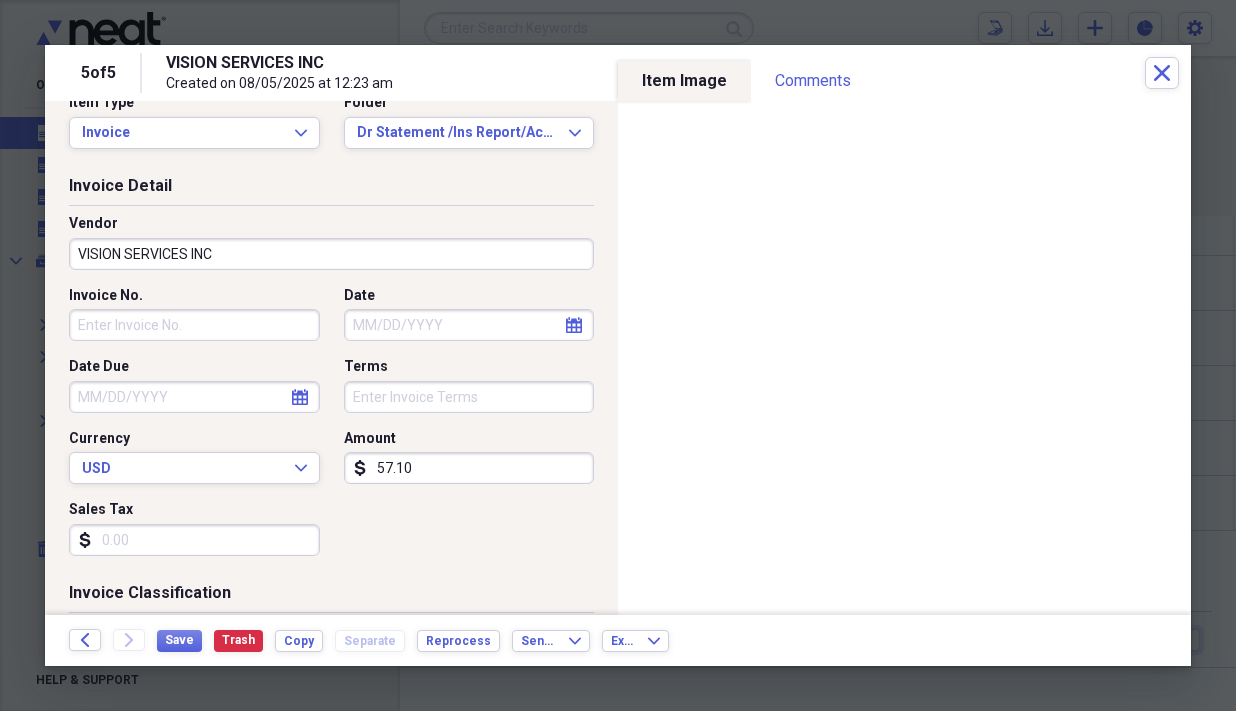 click 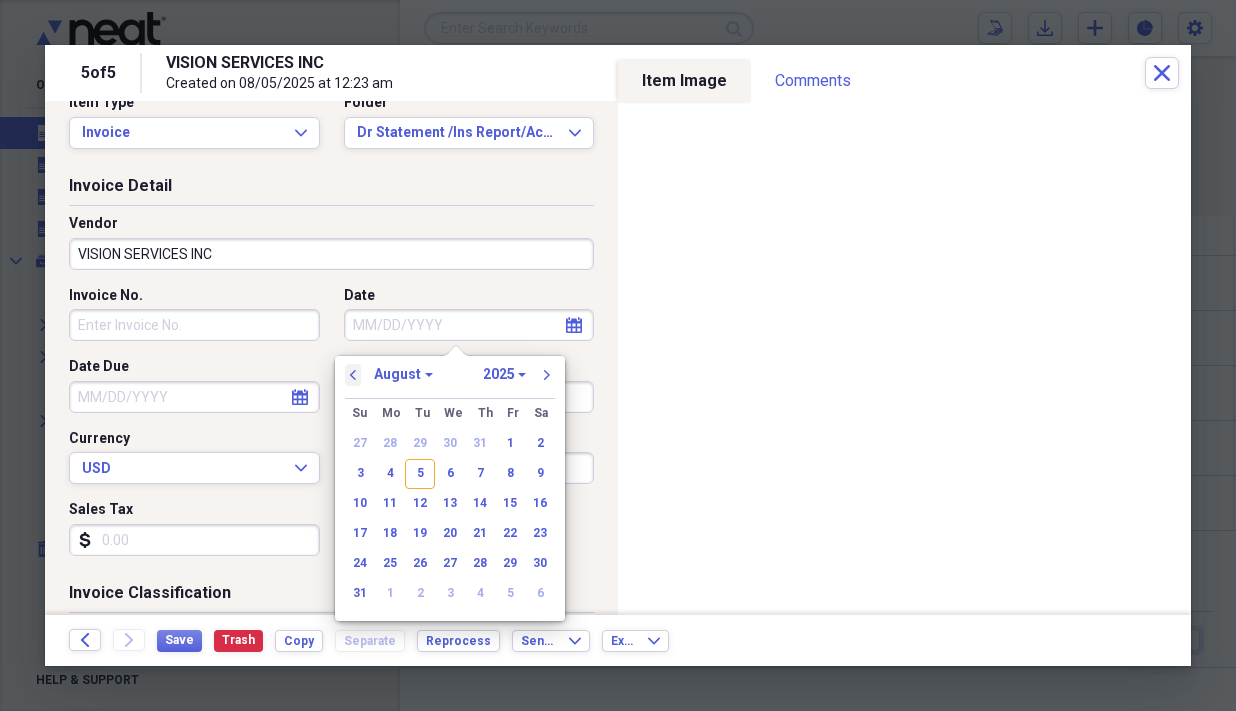 click on "previous" at bounding box center [353, 375] 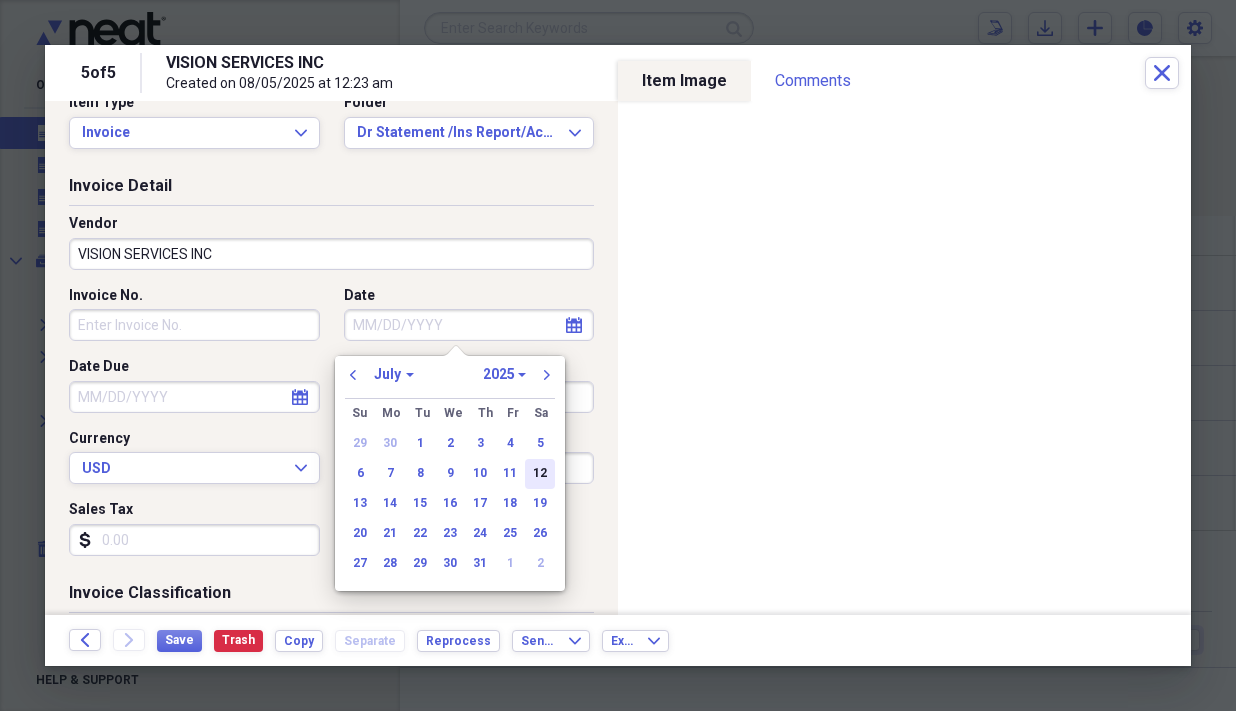 click on "12" at bounding box center (540, 474) 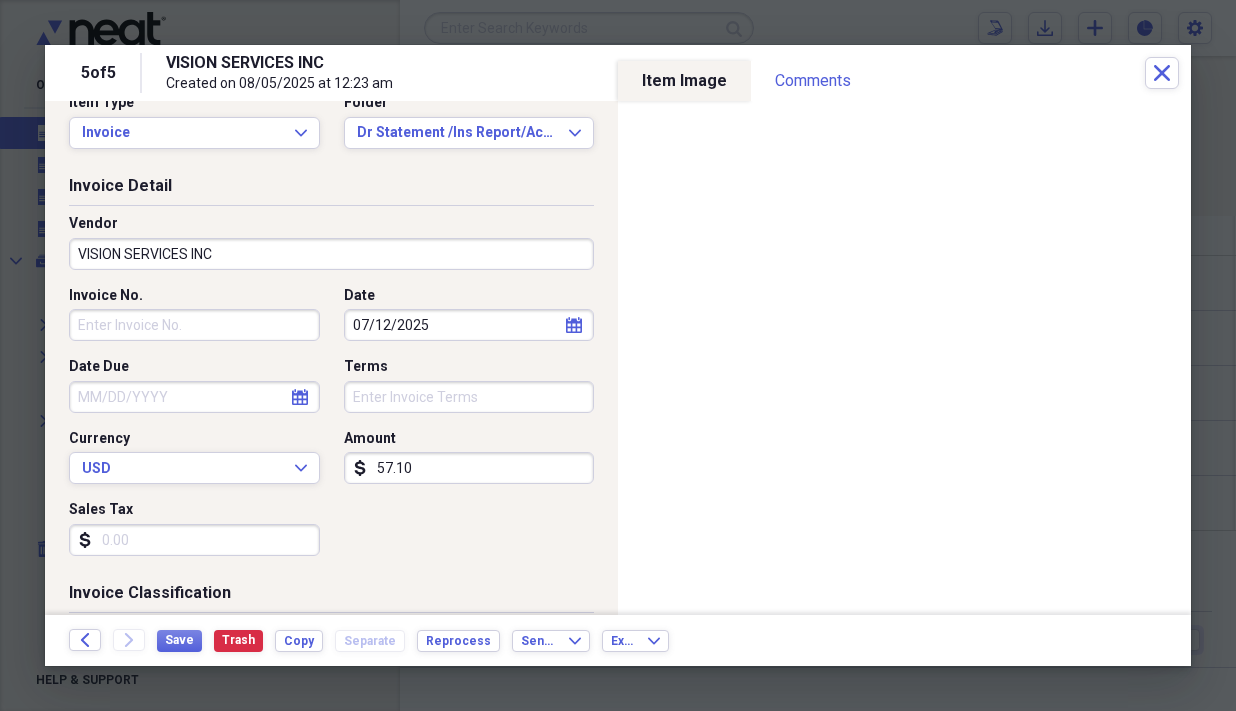 click on "57.10" at bounding box center [469, 468] 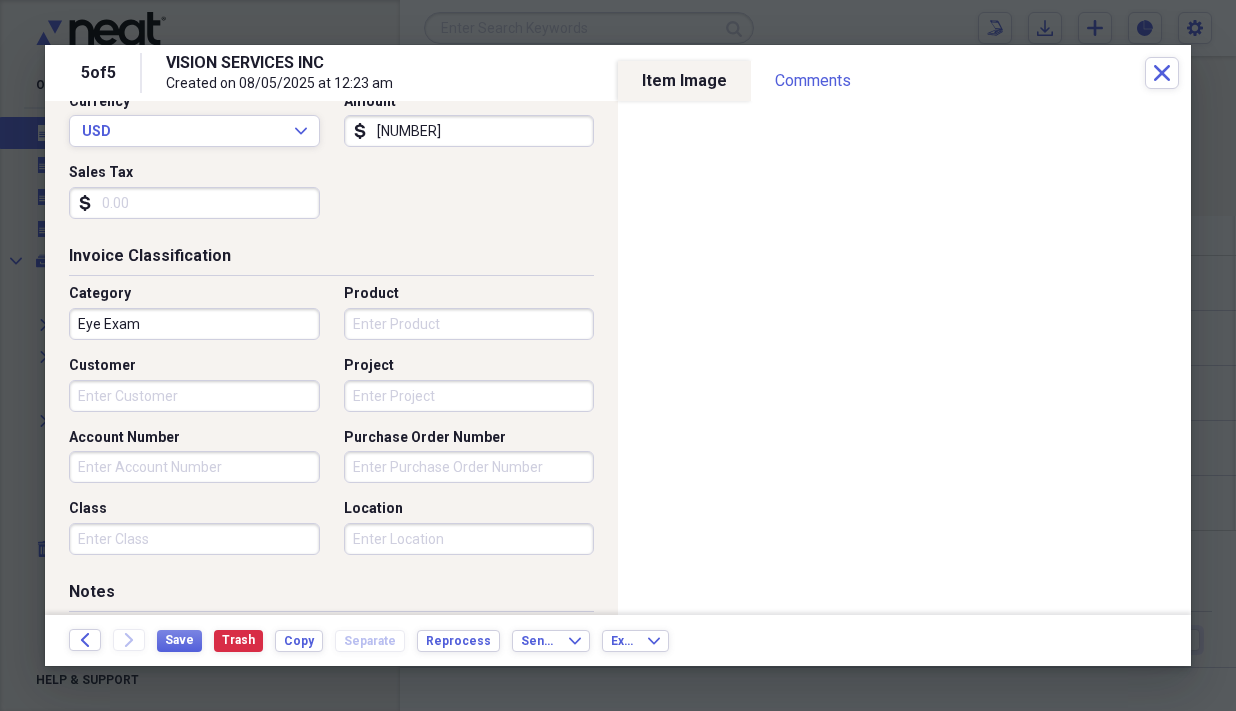scroll, scrollTop: 391, scrollLeft: 0, axis: vertical 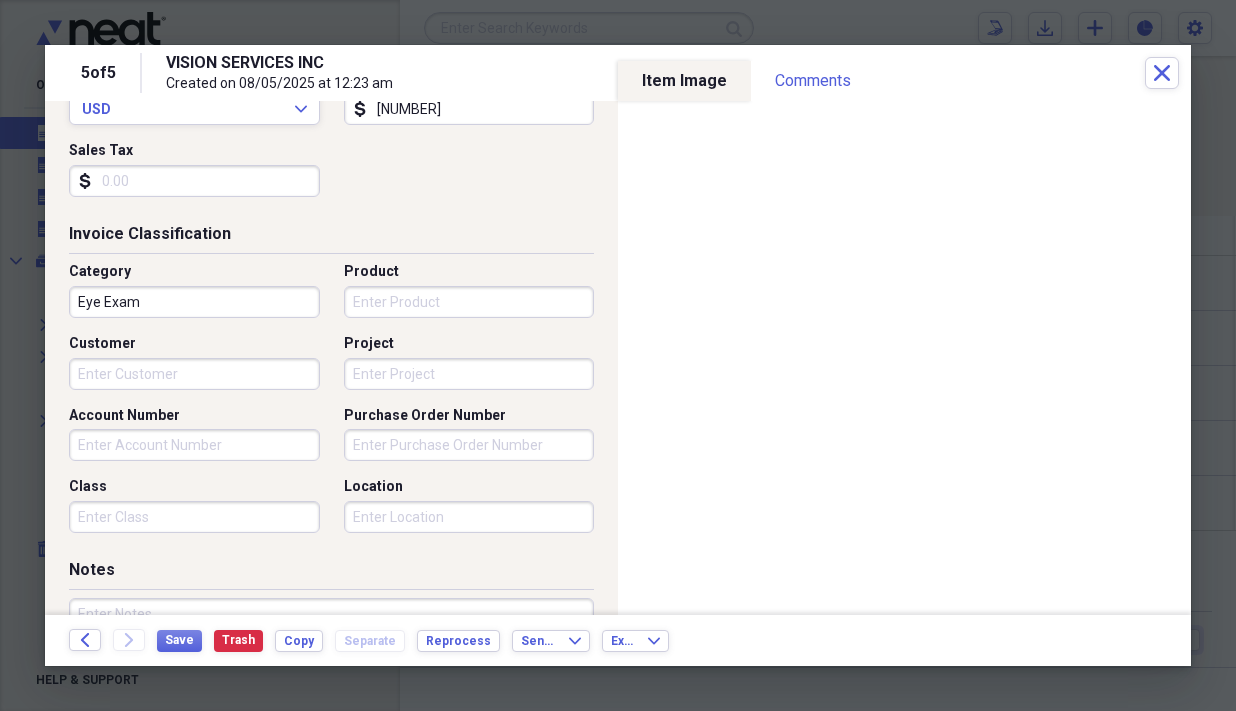 type on "[PRICE]" 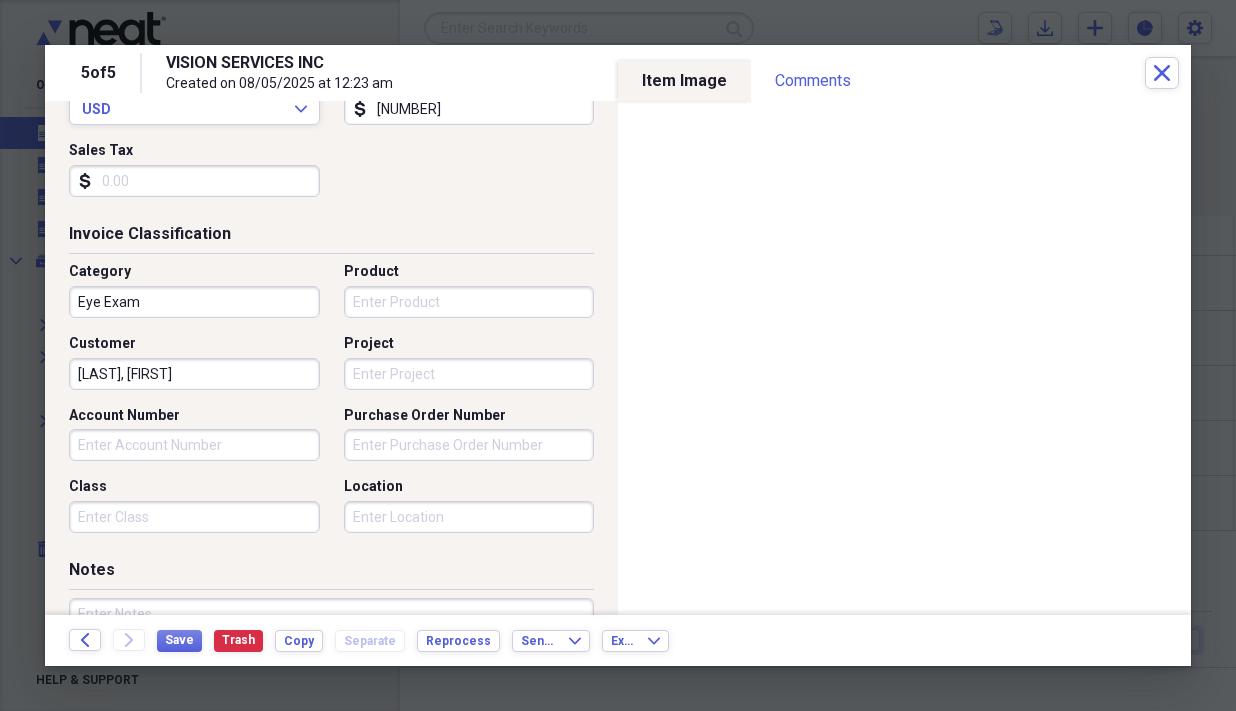 click on "Heldman, Whitney" at bounding box center (194, 374) 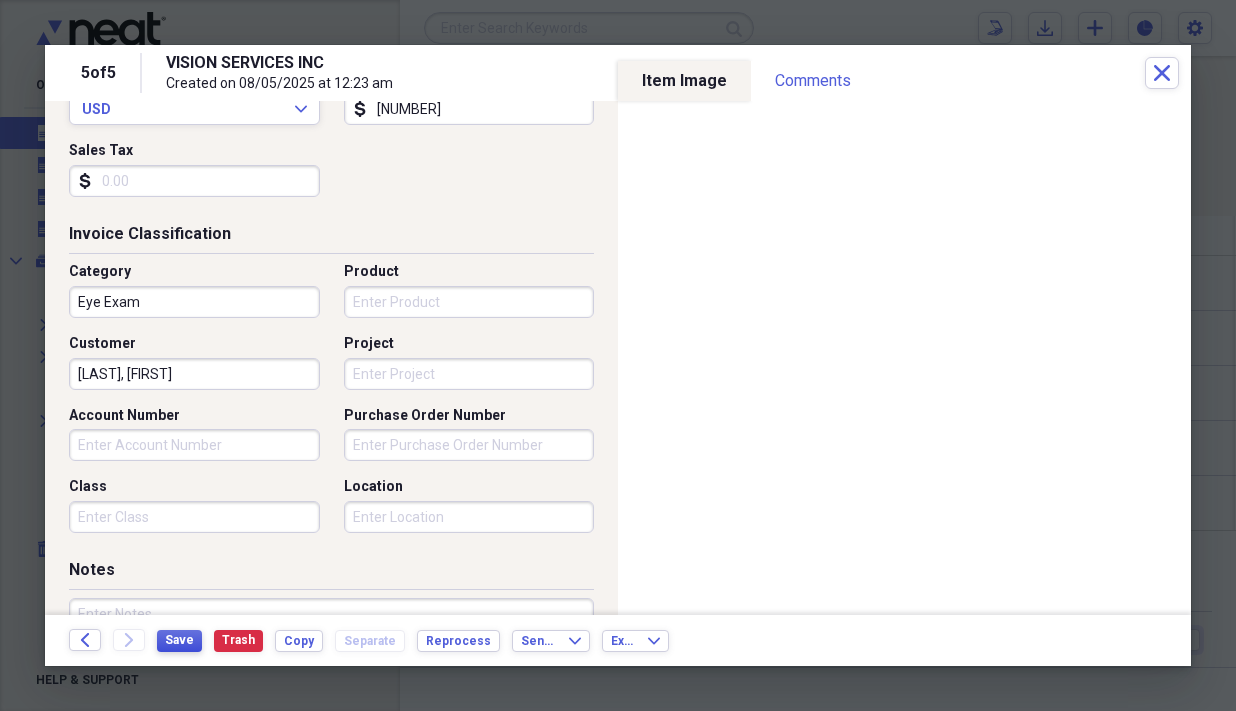 type on "Heldman, Whitney" 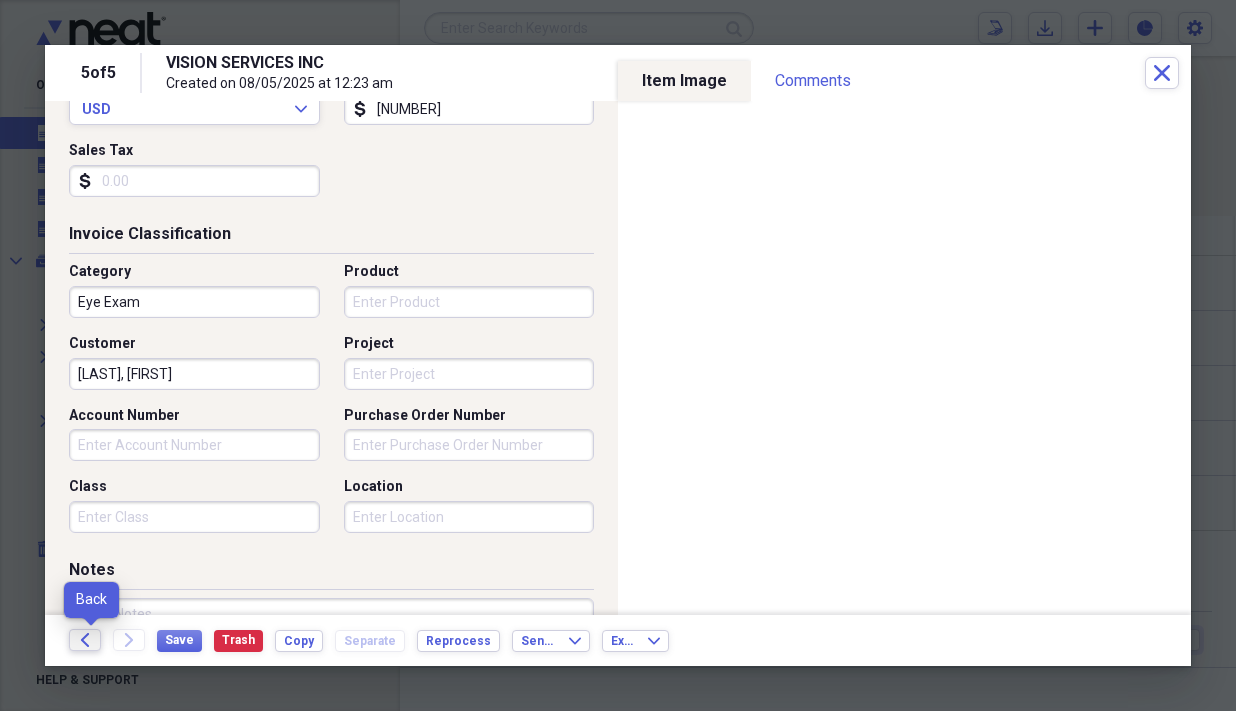 click on "Back" 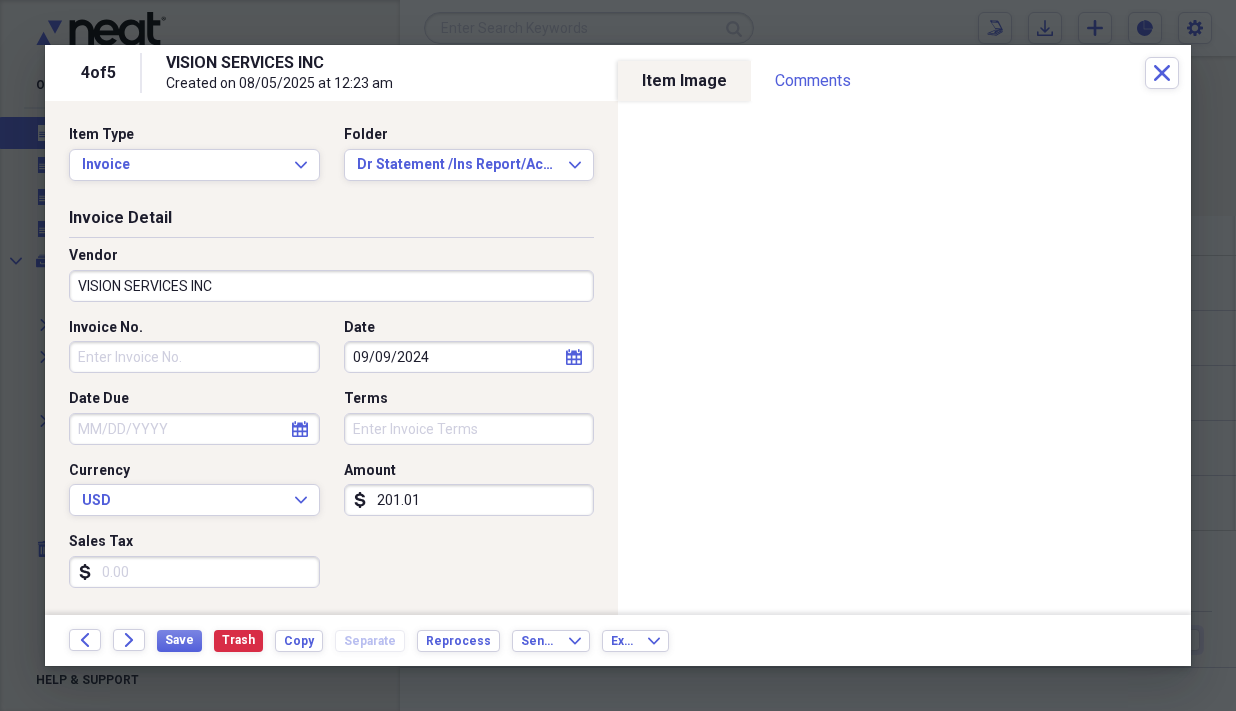 click on "09/09/2024" at bounding box center [469, 357] 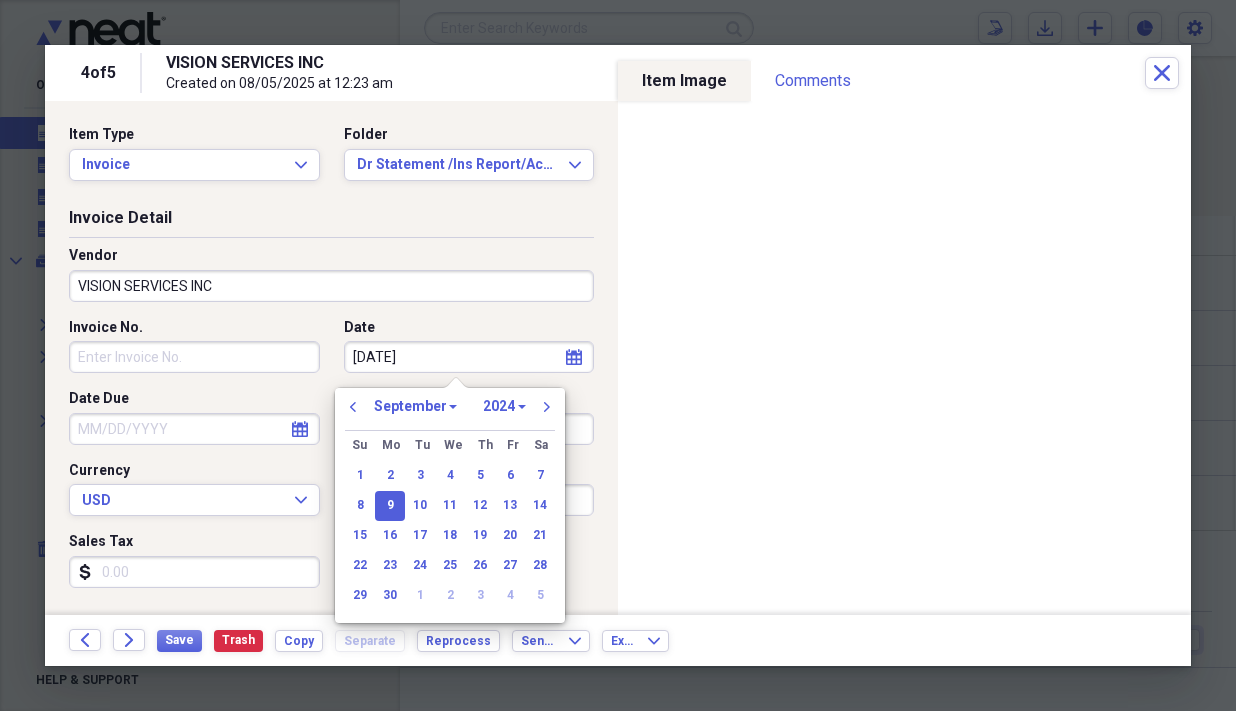 type on "09/09/" 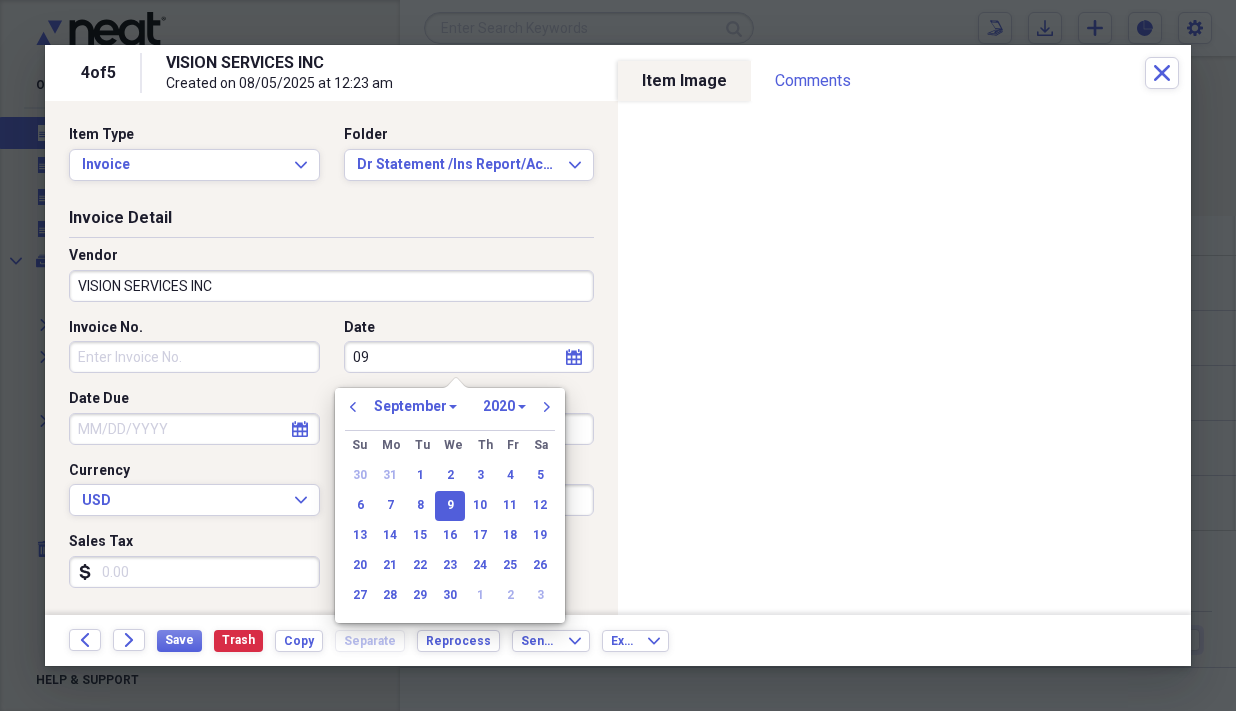 type on "0" 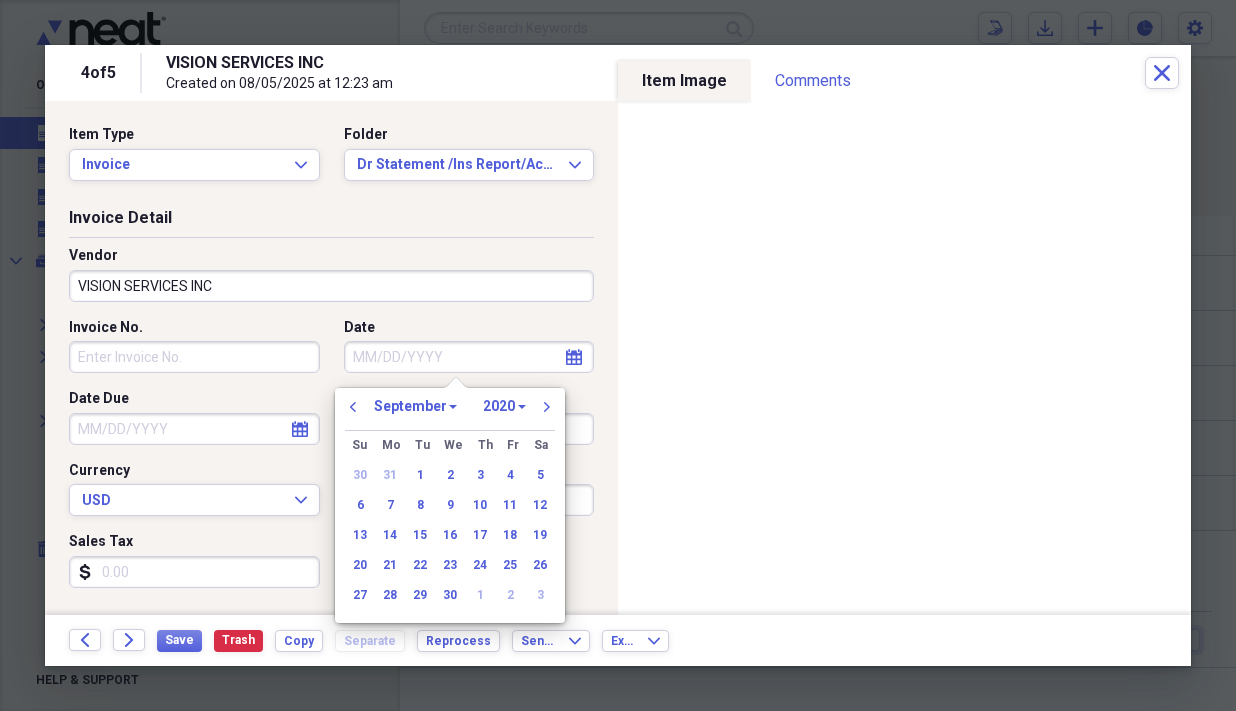 type 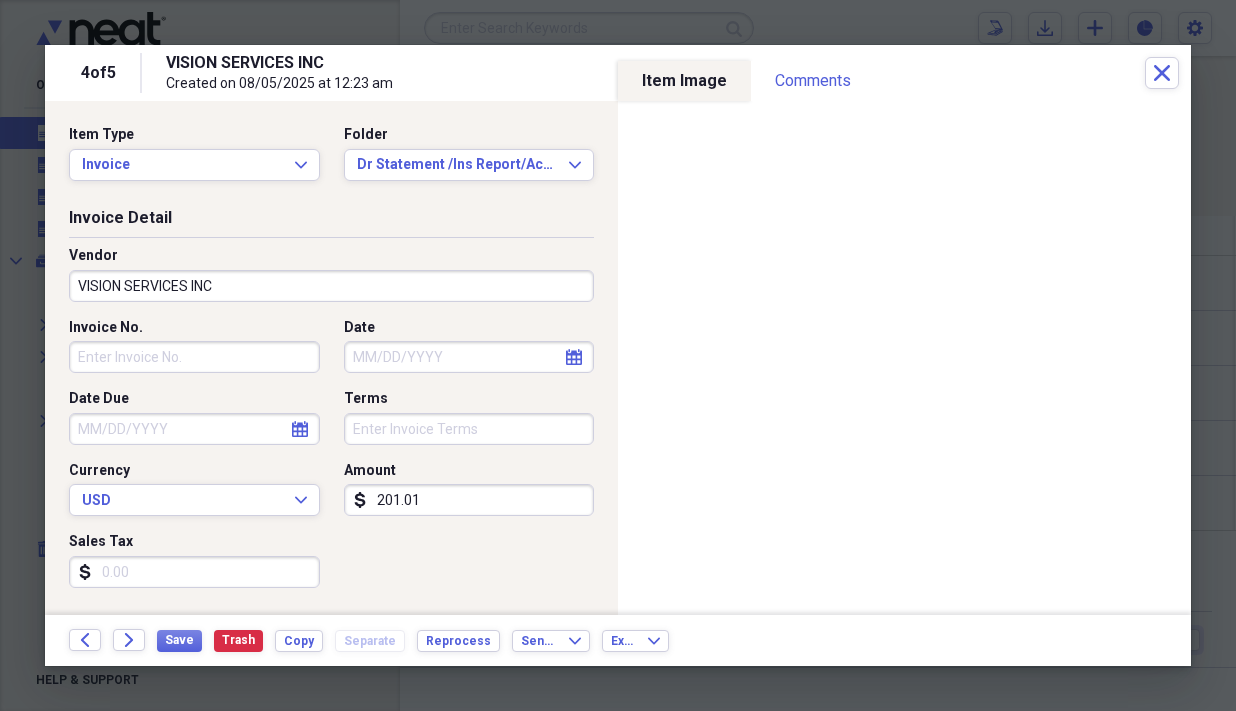 click on "calendar" 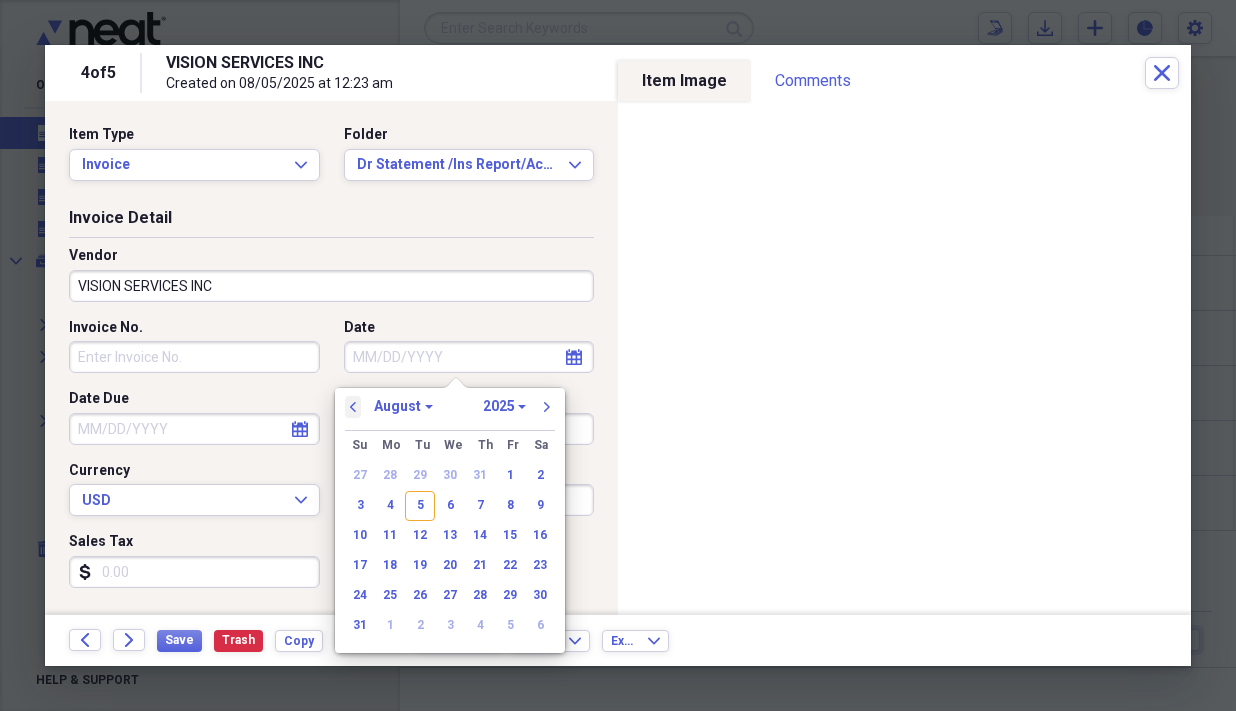 click on "previous" at bounding box center (353, 407) 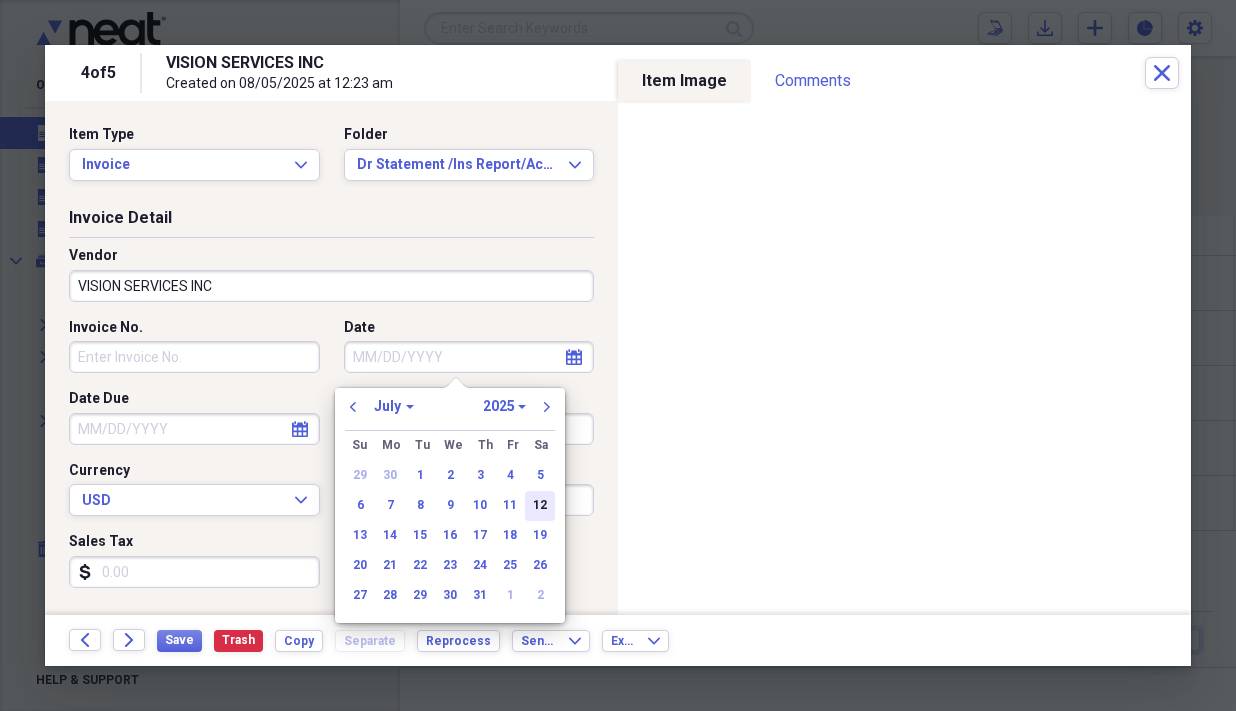 click on "12" at bounding box center [540, 506] 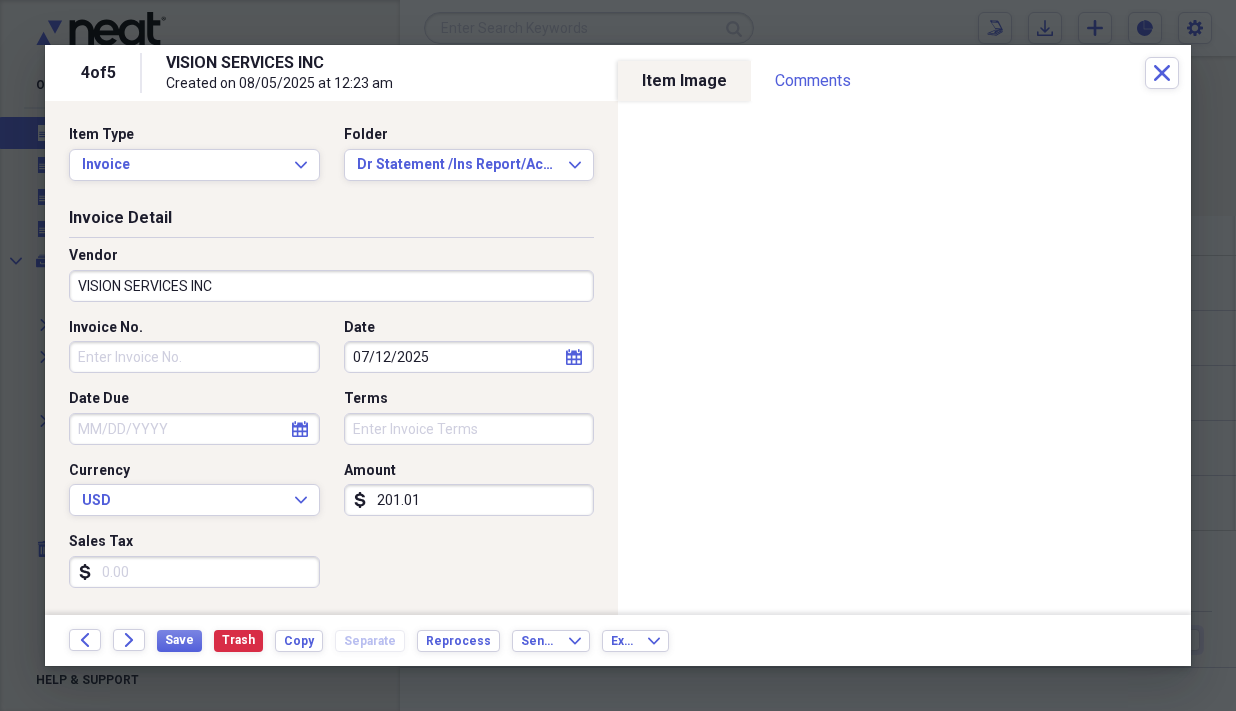 click on "[NUMBER]" at bounding box center (469, 500) 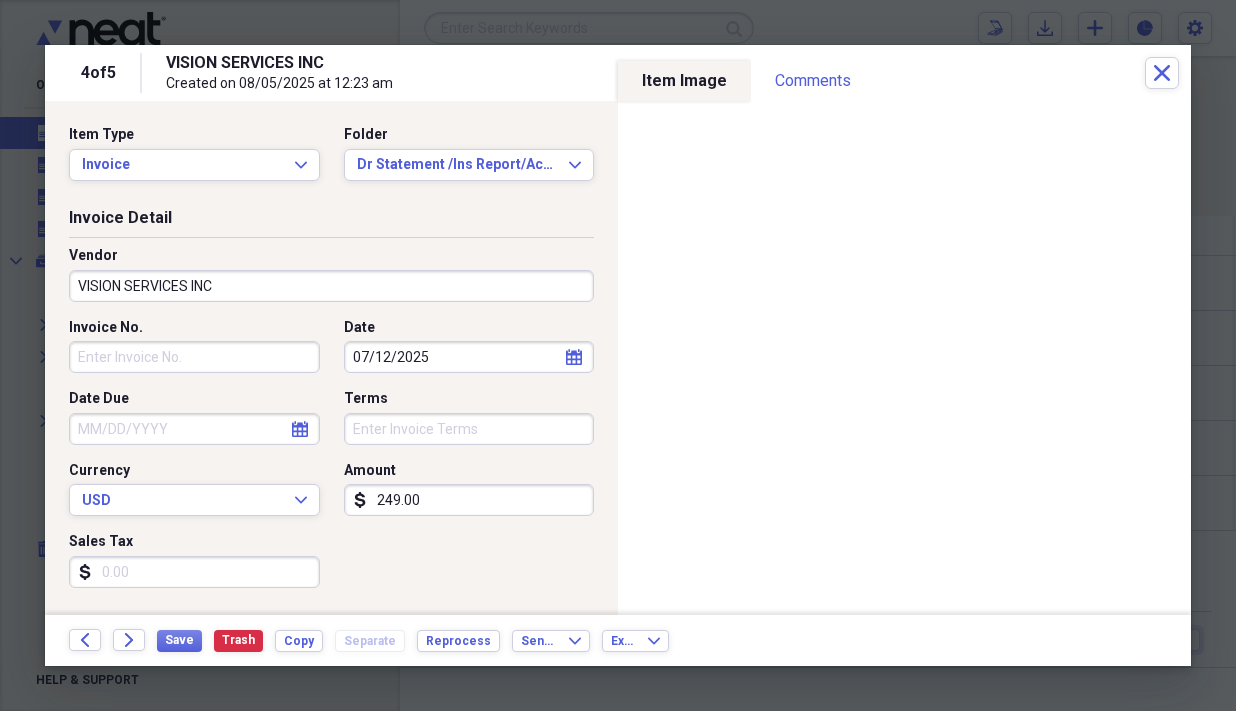 type on "249.00" 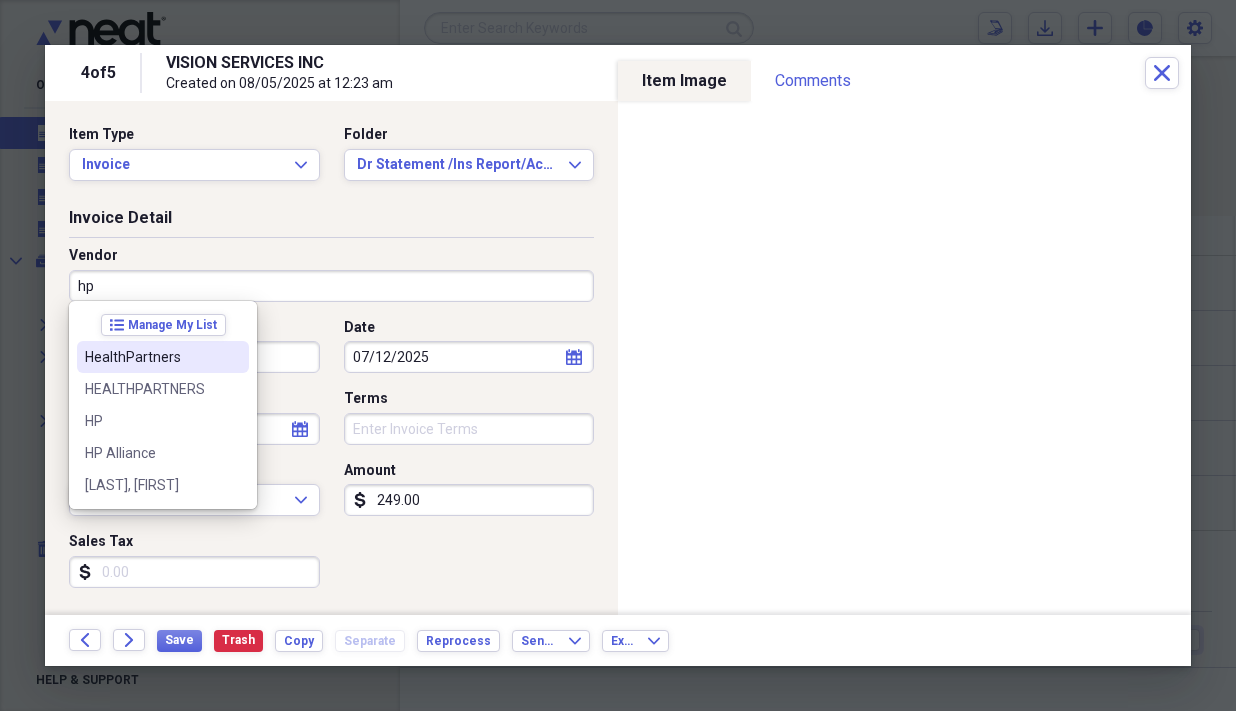 click on "HealthPartners" at bounding box center [151, 357] 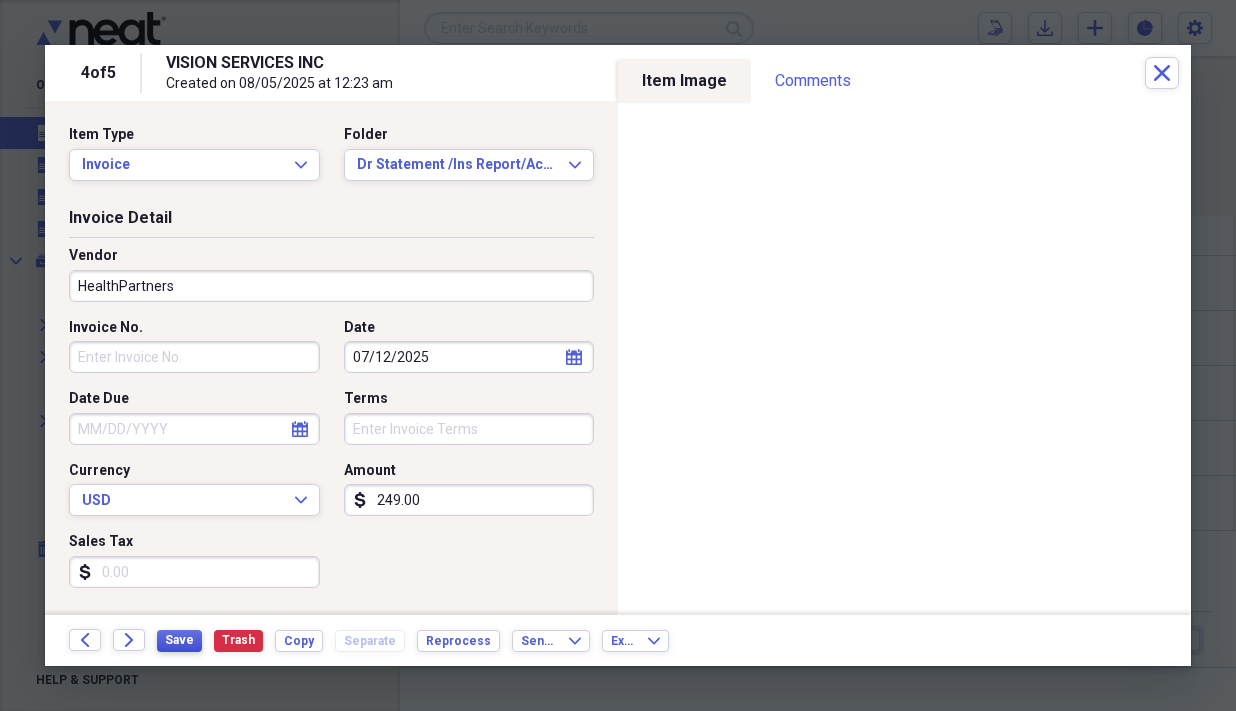 click on "Save" at bounding box center (179, 640) 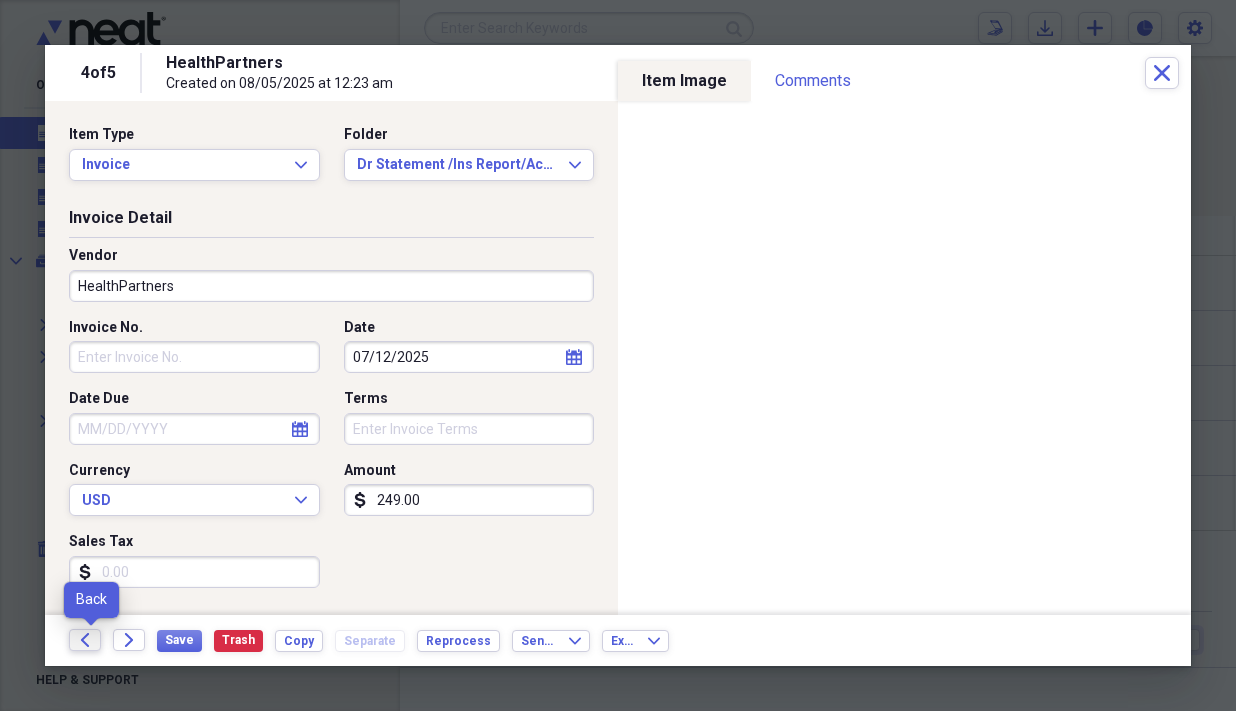 click 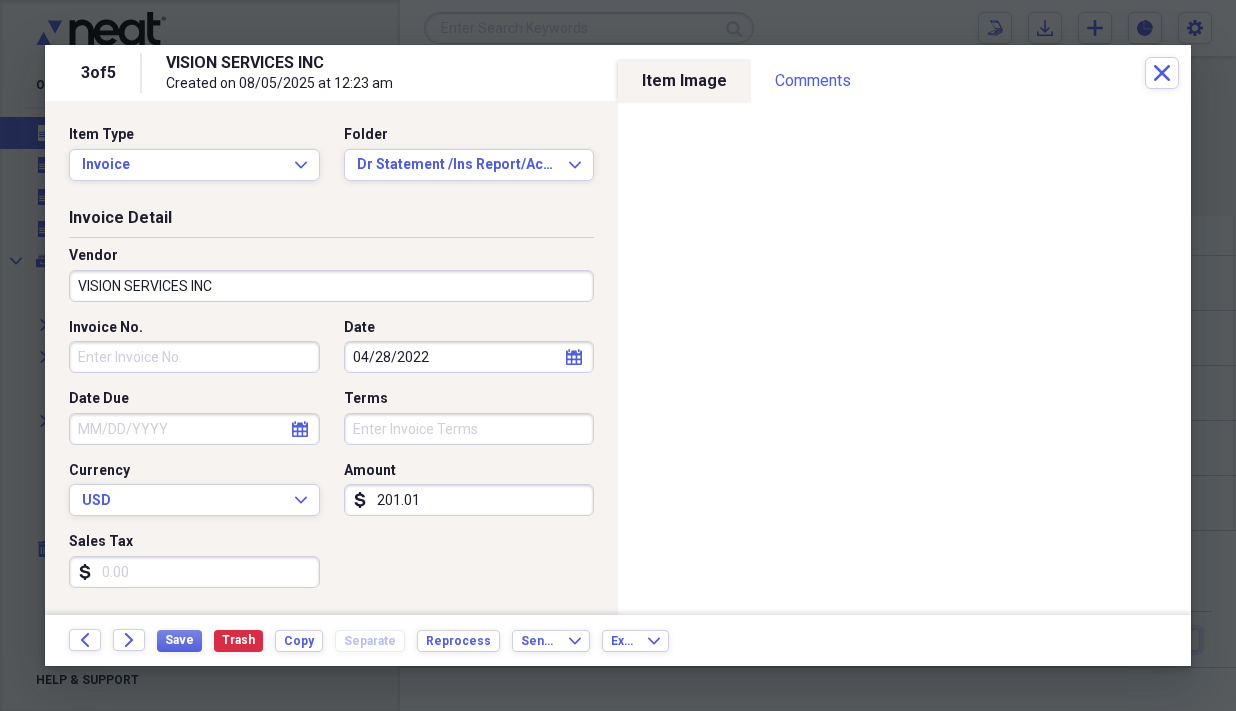click on "04/28/2022" at bounding box center [469, 357] 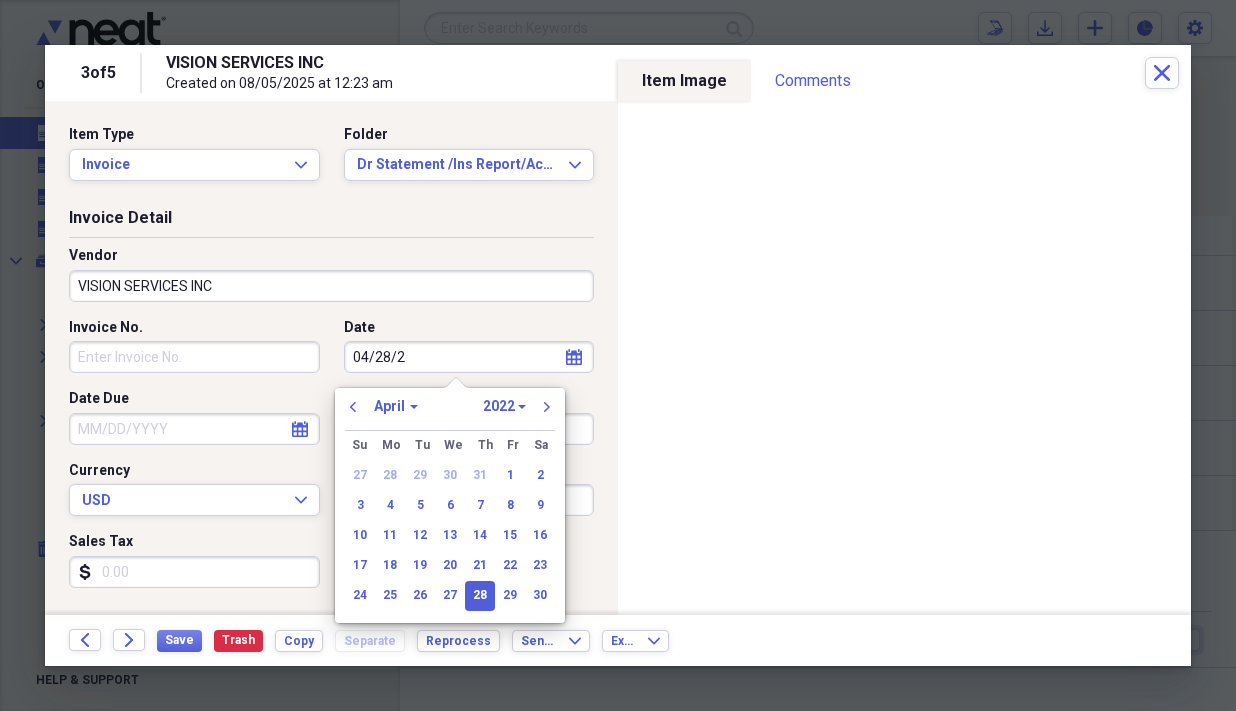 type on "04/28/" 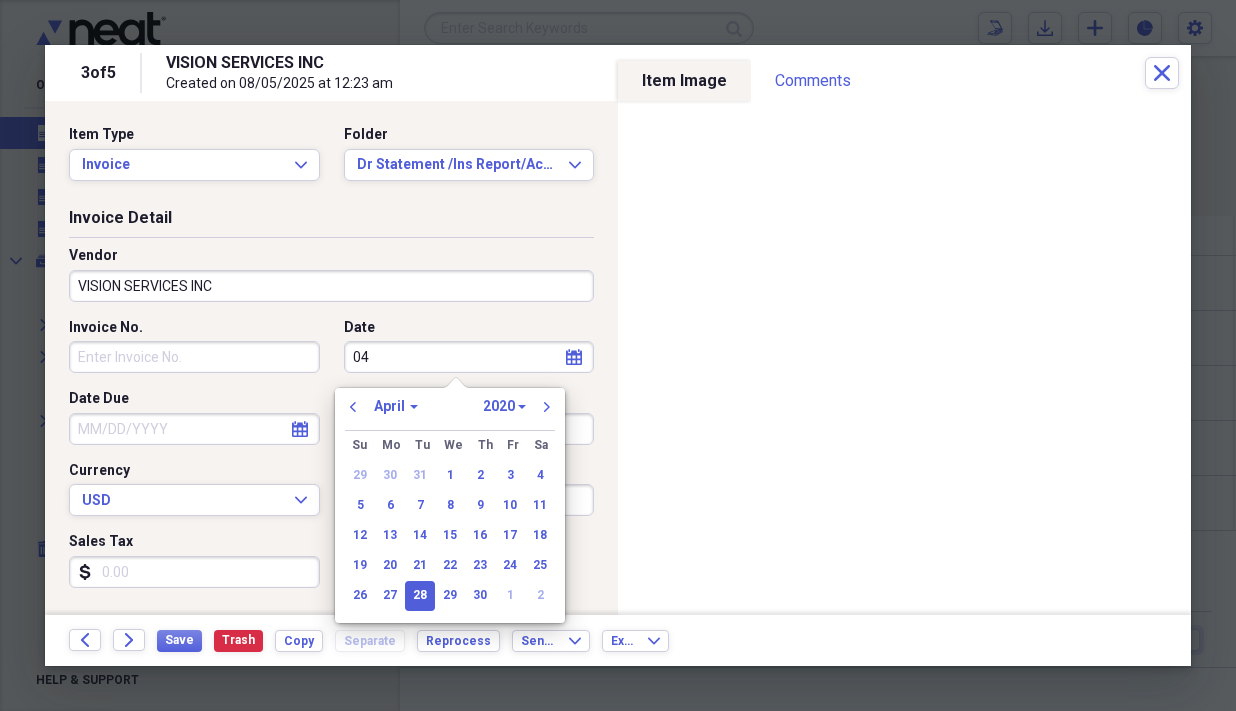 type on "0" 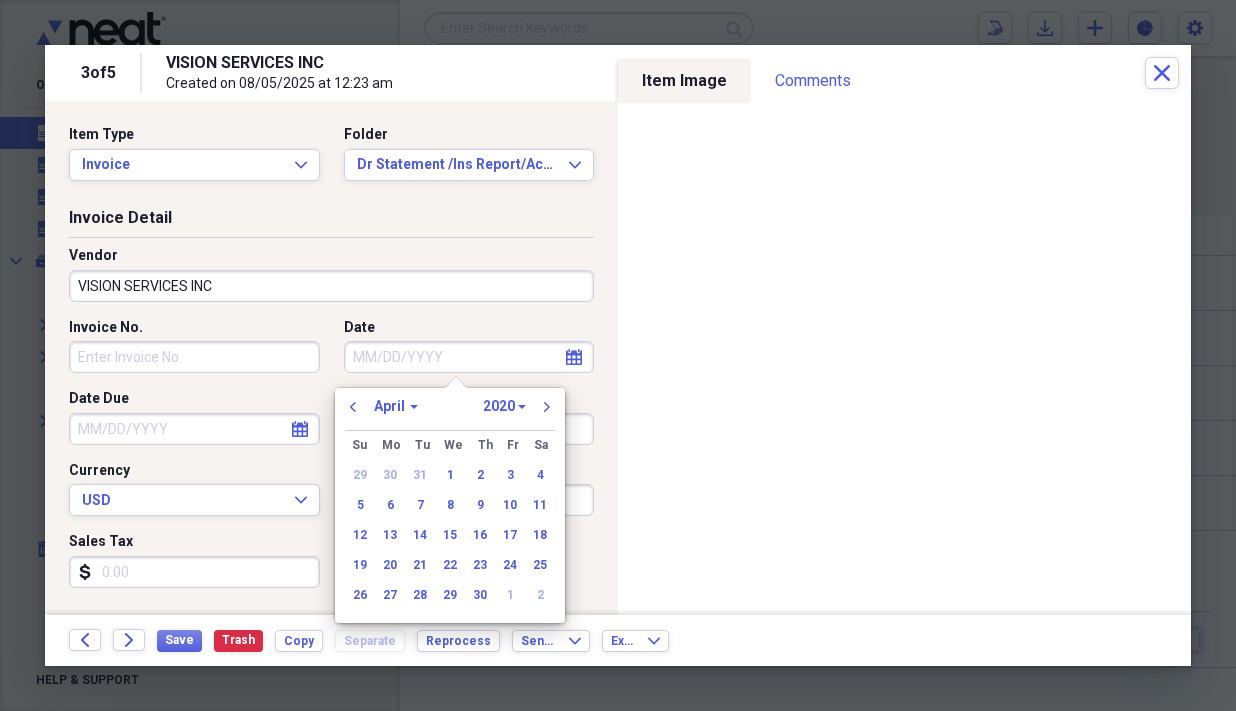type 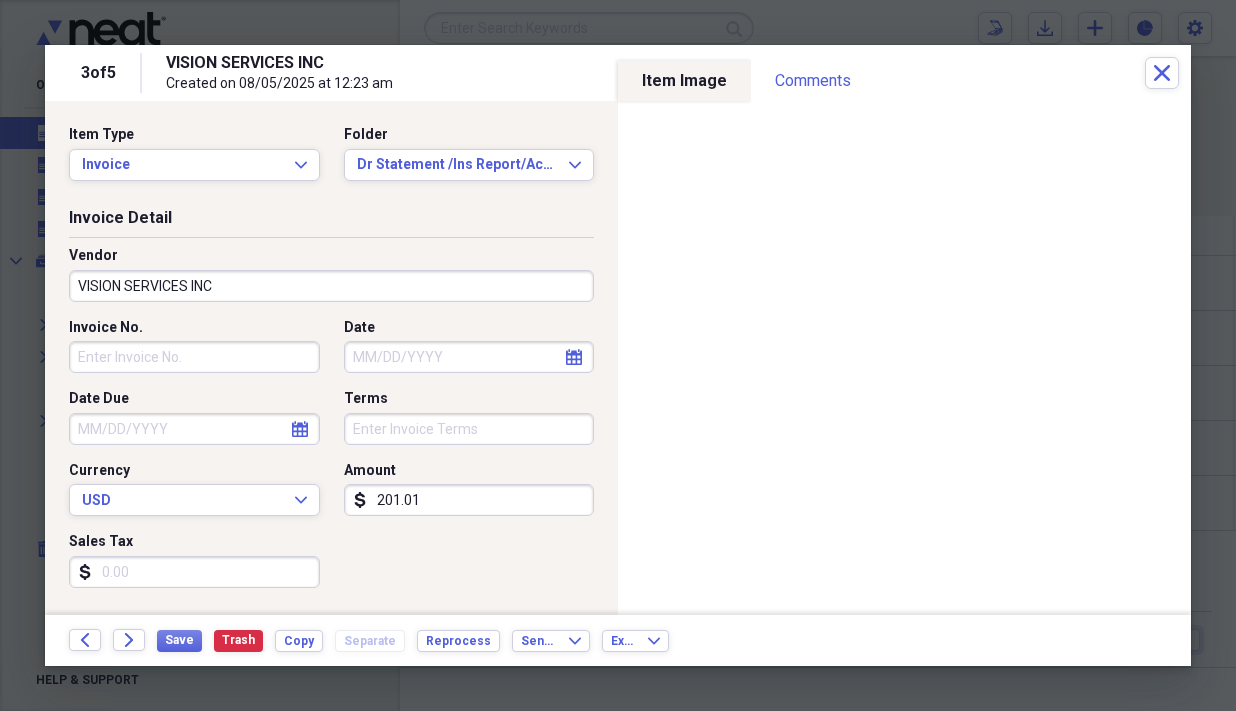 click 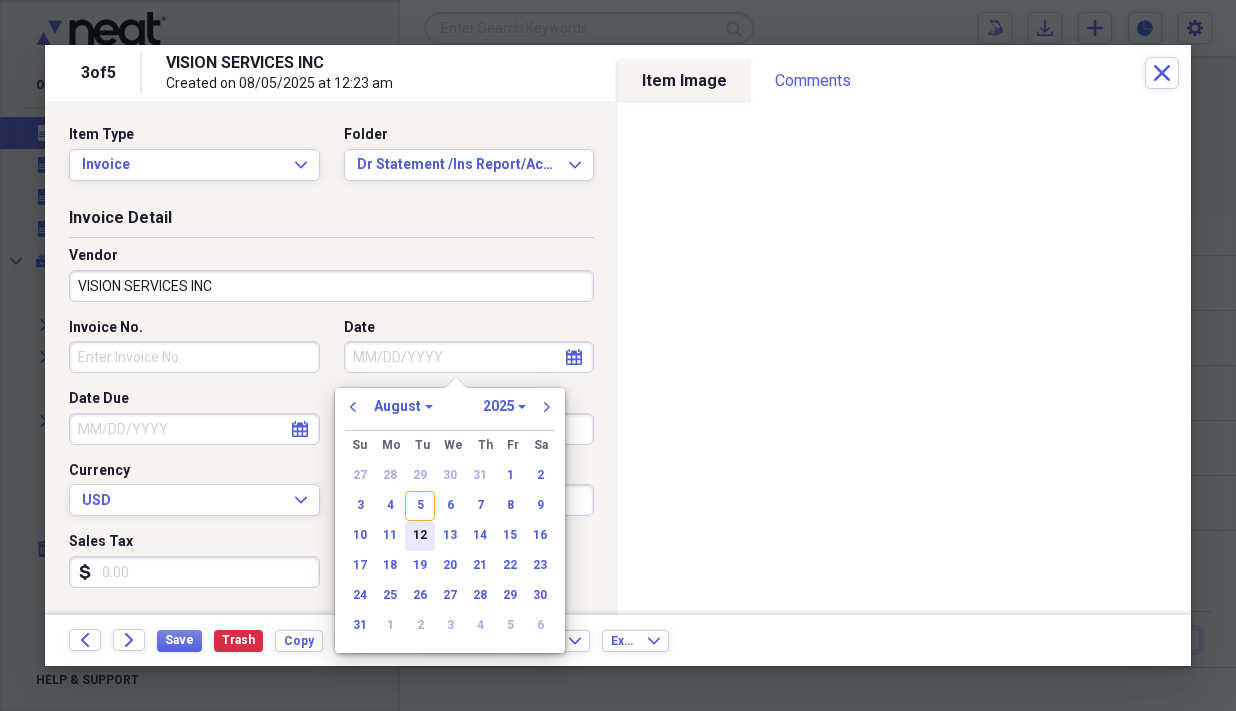 click on "12" at bounding box center [420, 536] 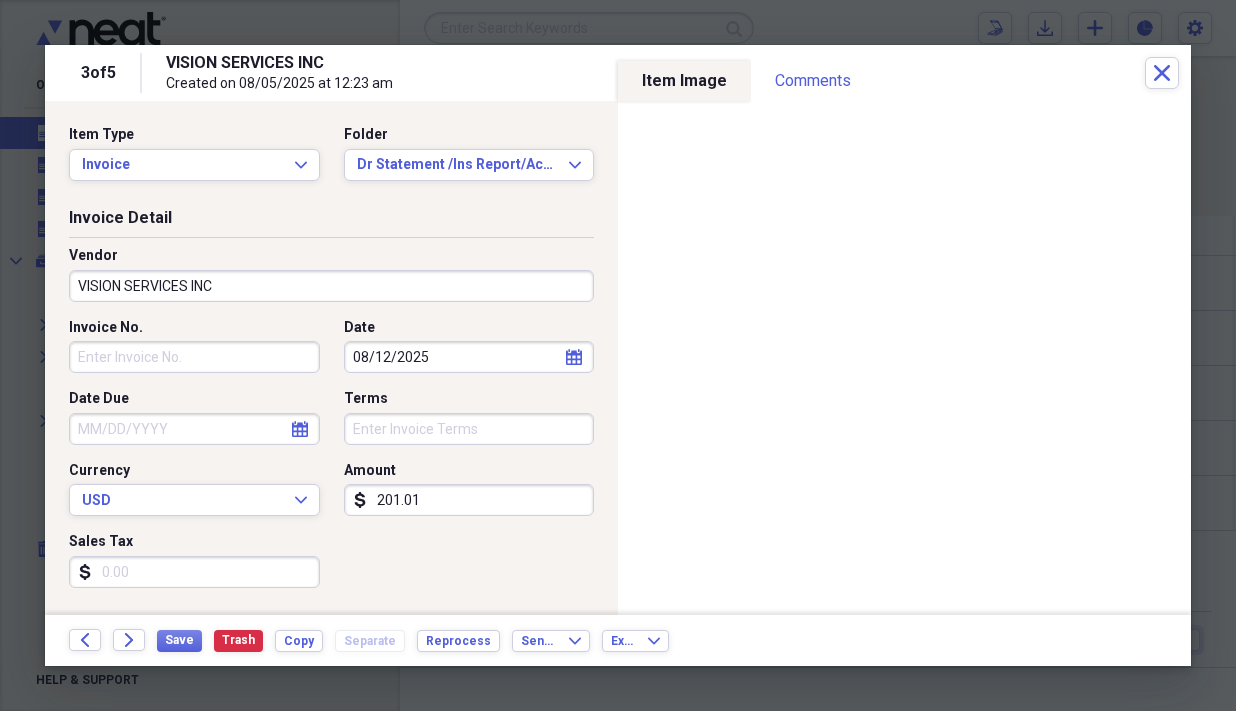 click on "08/12/2025" at bounding box center (469, 357) 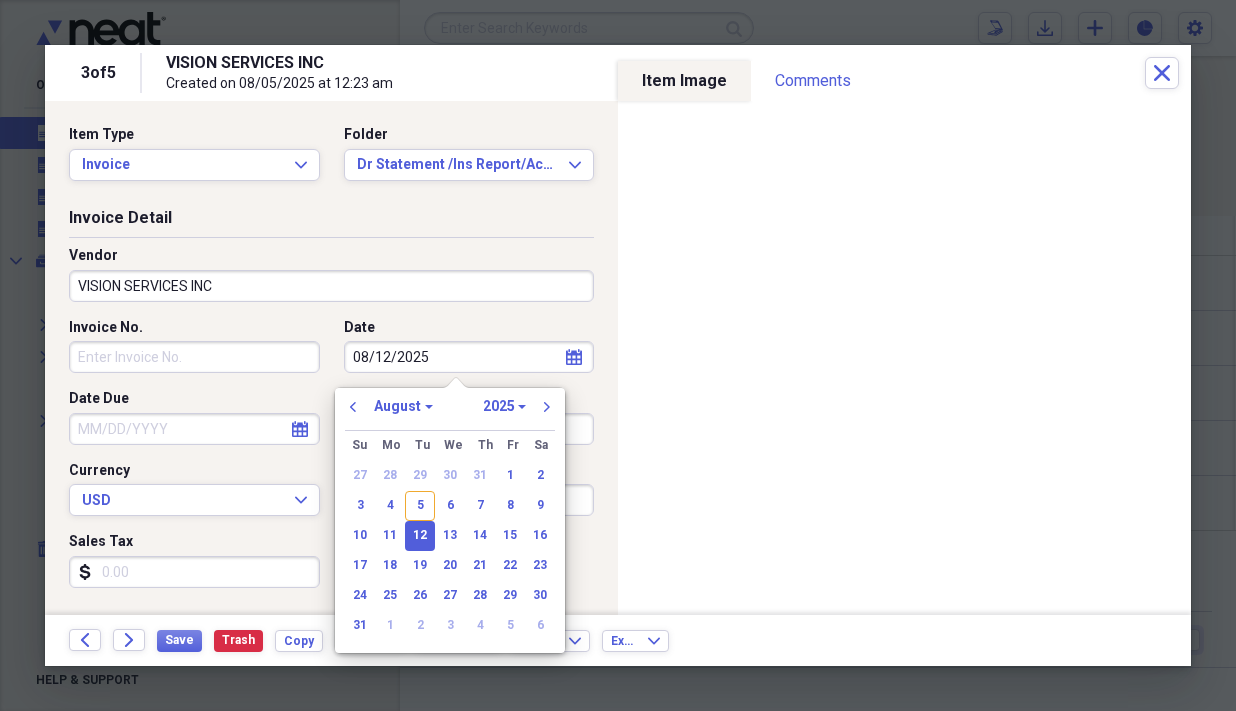 click 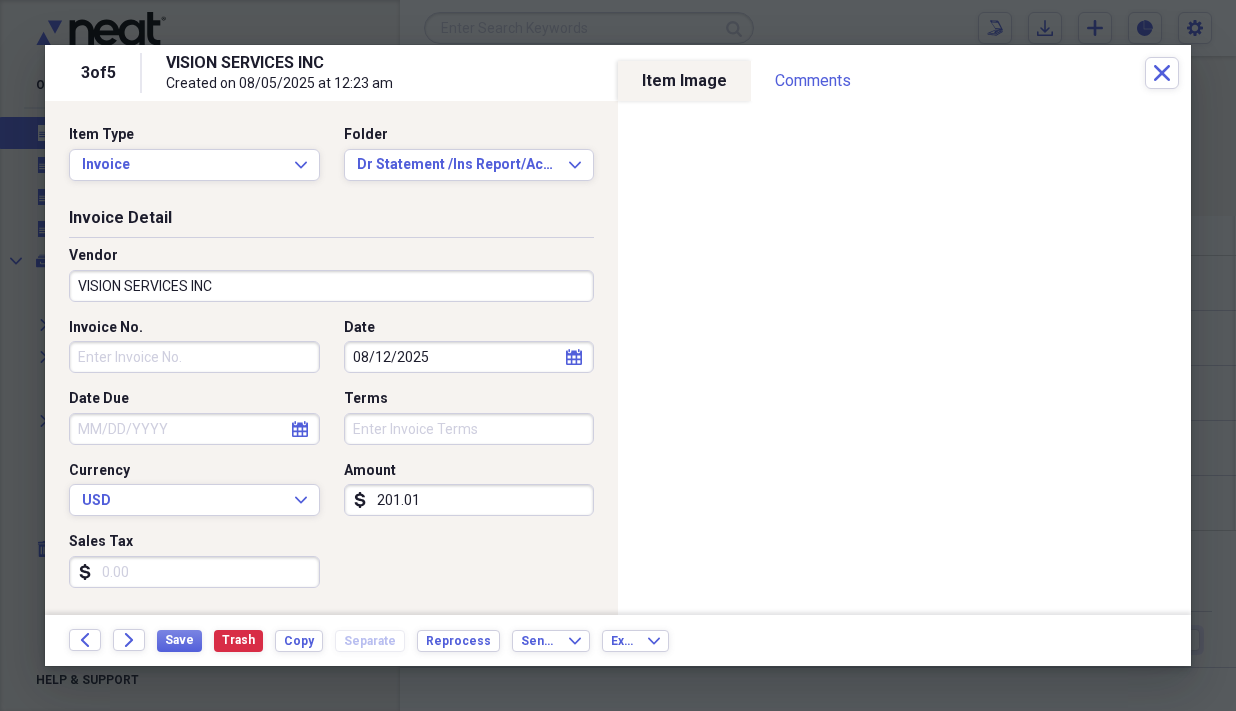 click 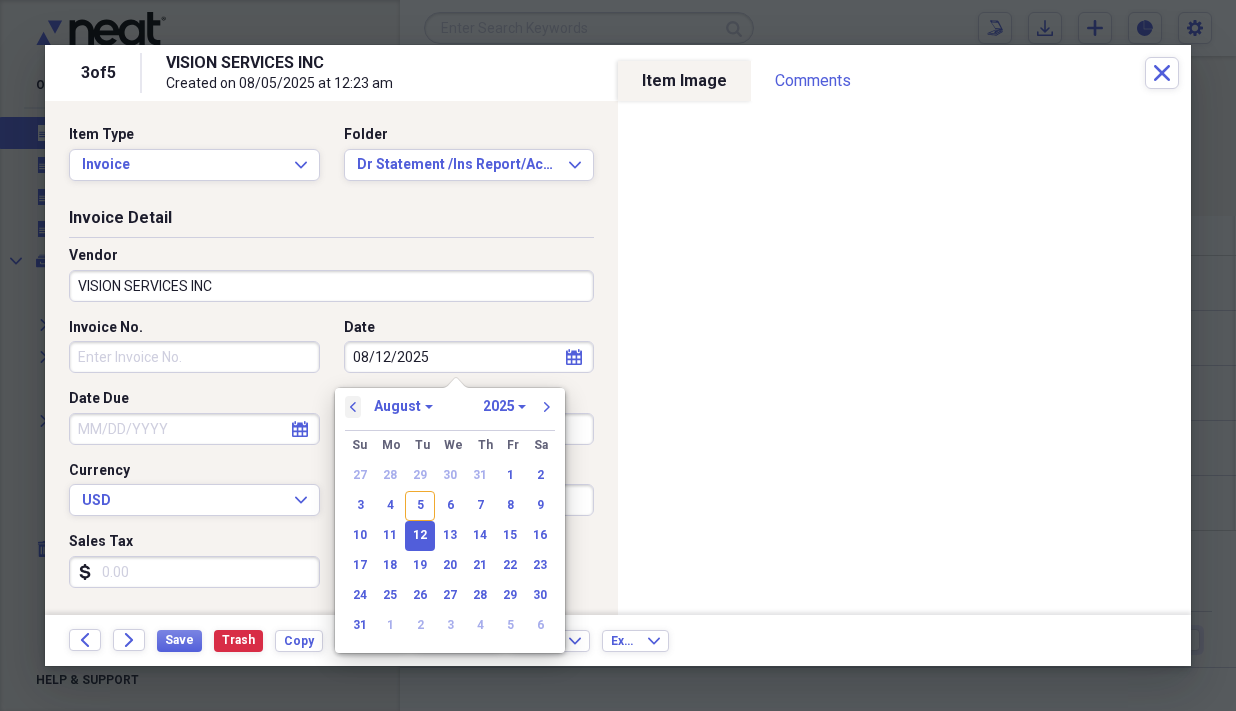 click on "previous" at bounding box center (353, 407) 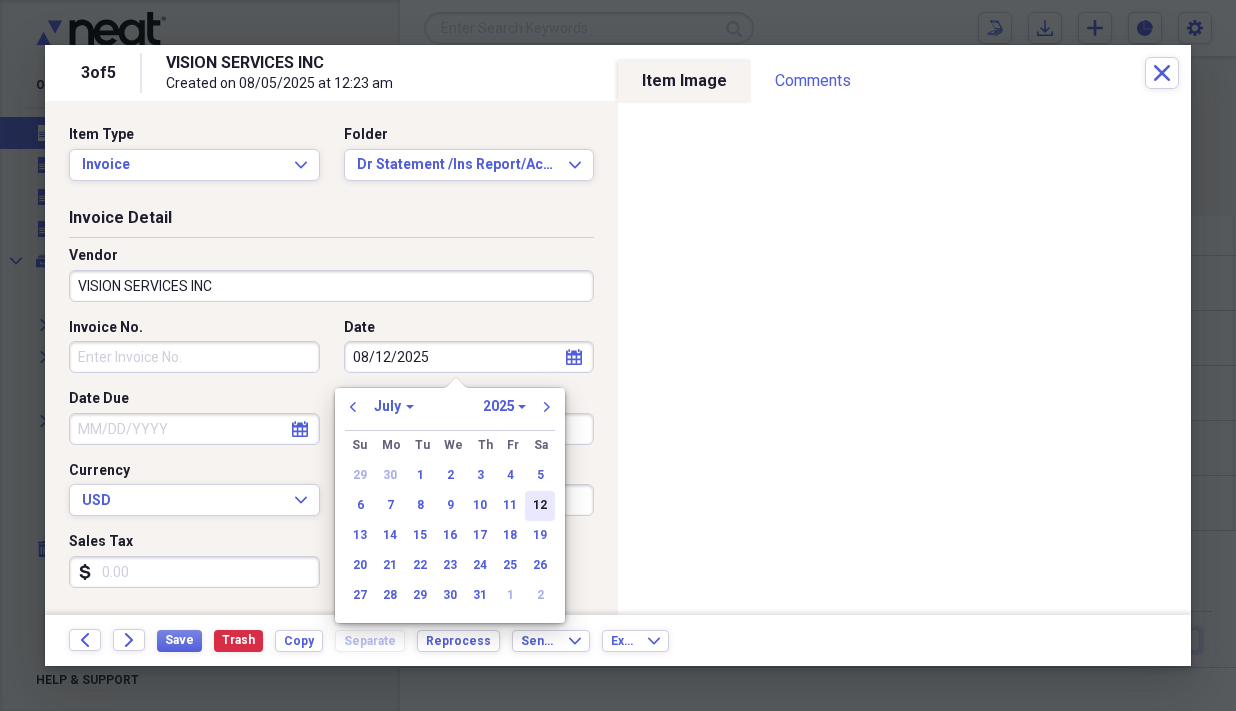 click on "12" at bounding box center [540, 506] 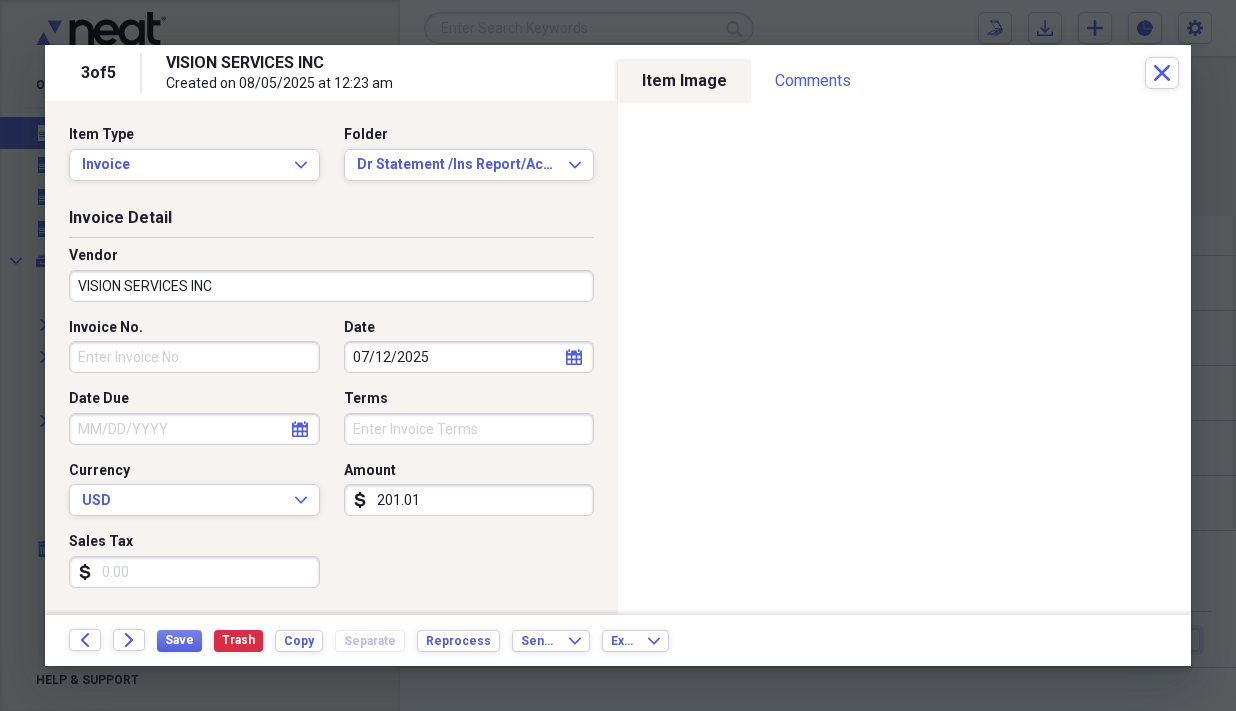 click on "[NUMBER]" at bounding box center [469, 500] 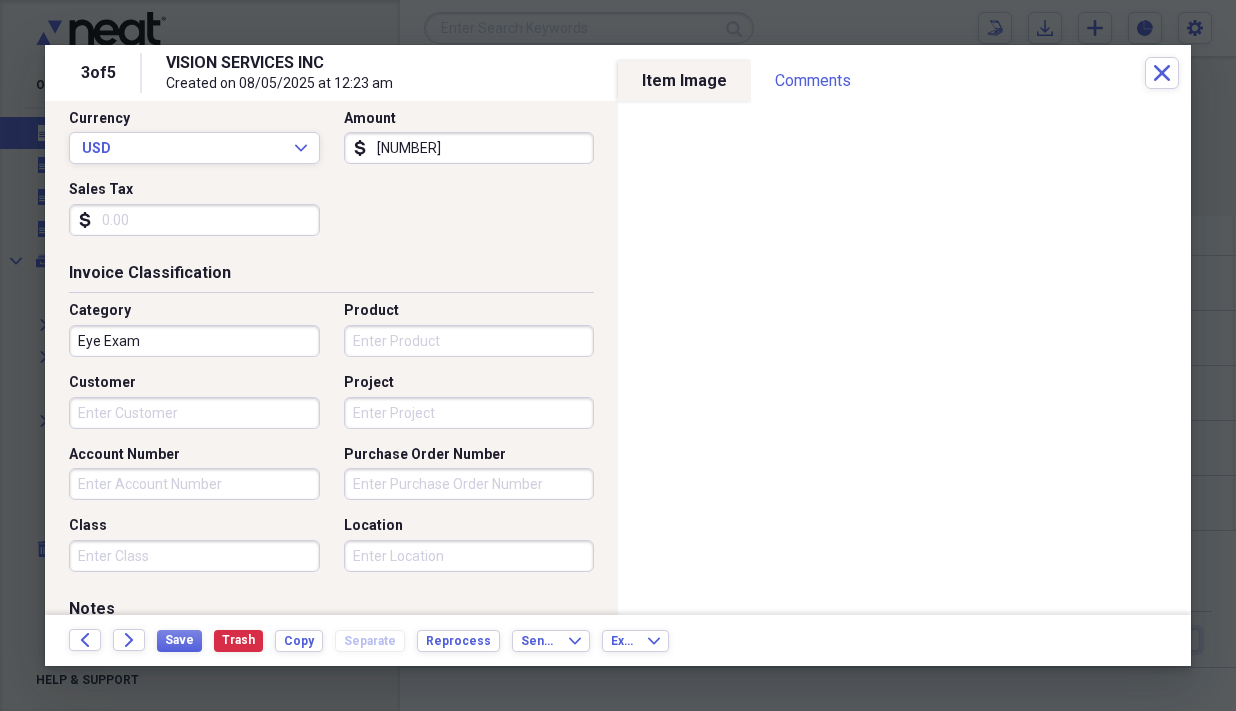 scroll, scrollTop: 356, scrollLeft: 0, axis: vertical 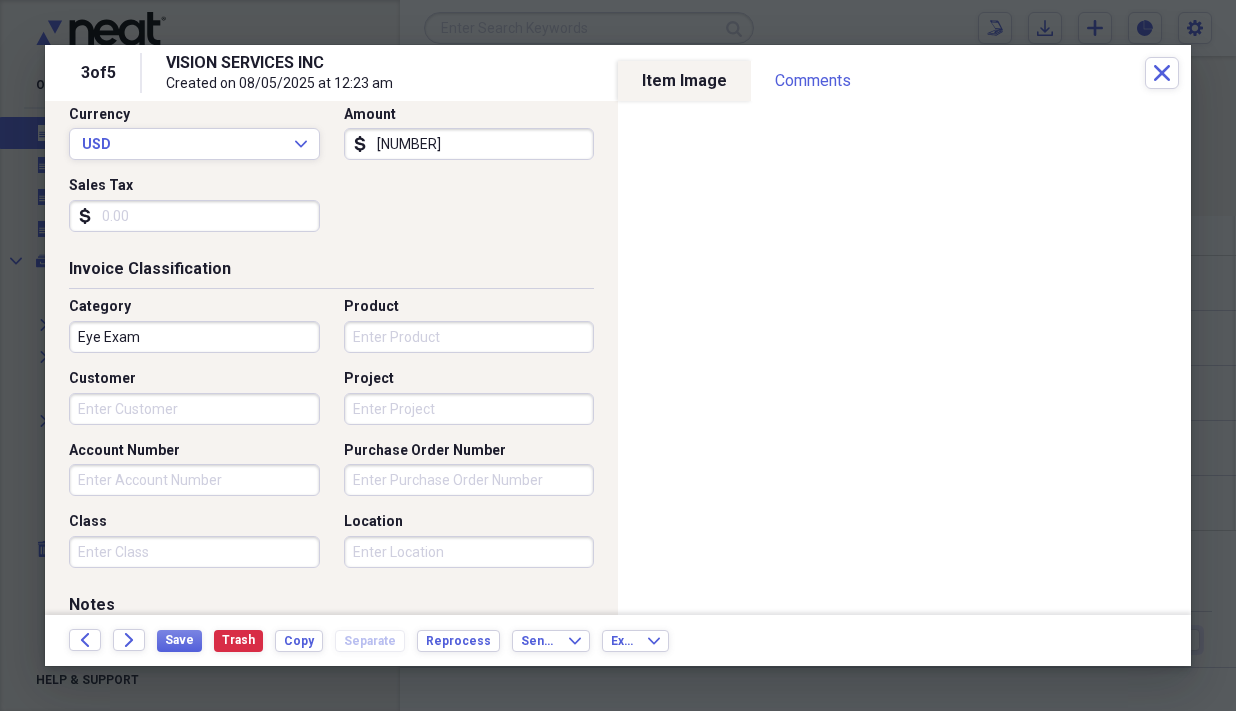 type on "[PRICE]" 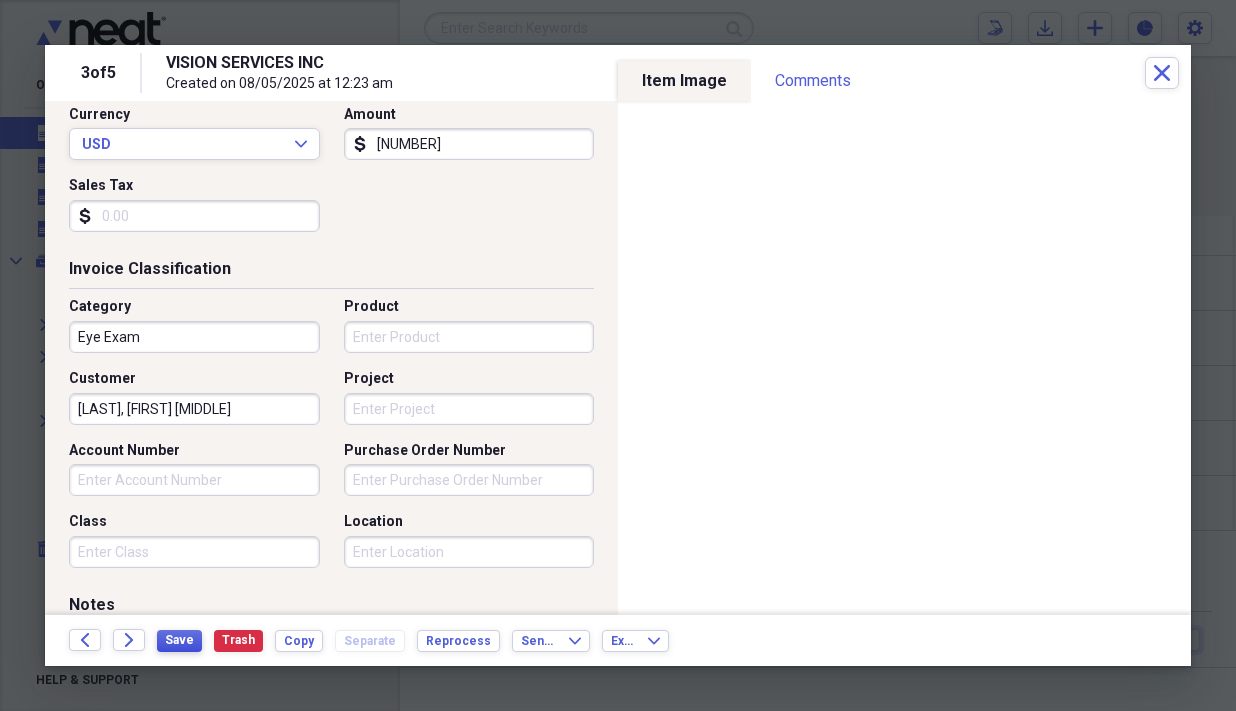 type on "Castillo, Maria Isabel" 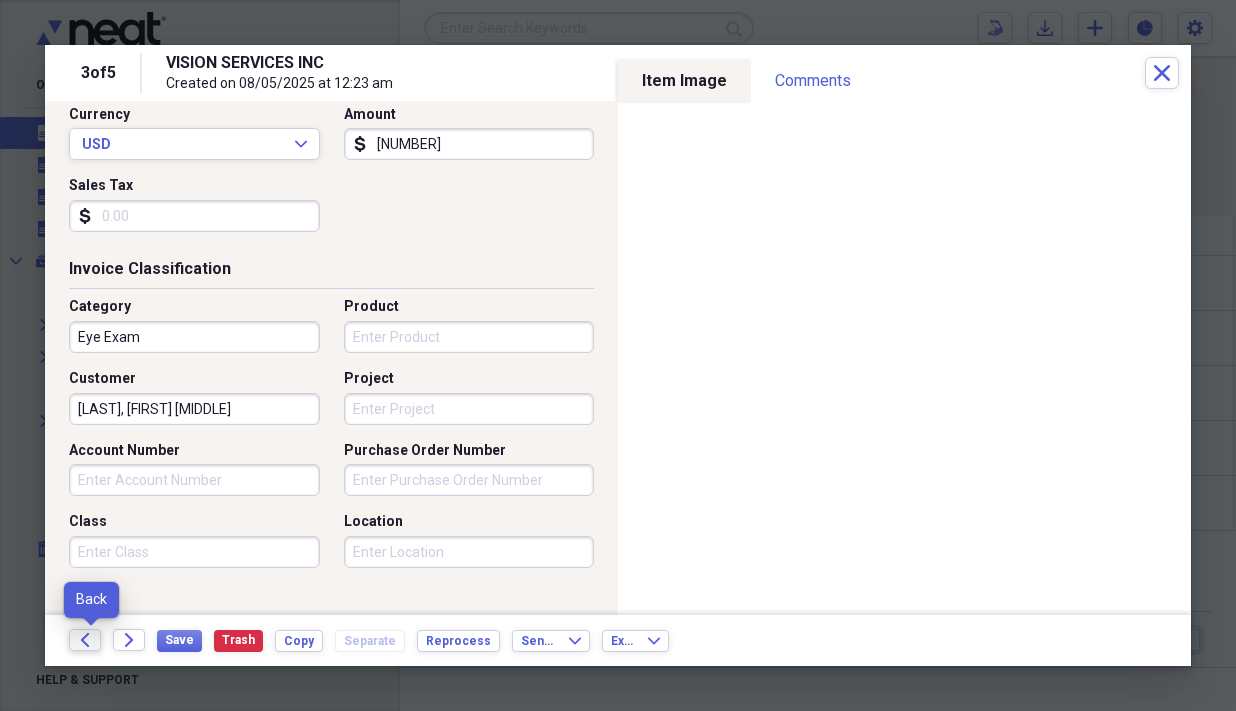click on "Back" 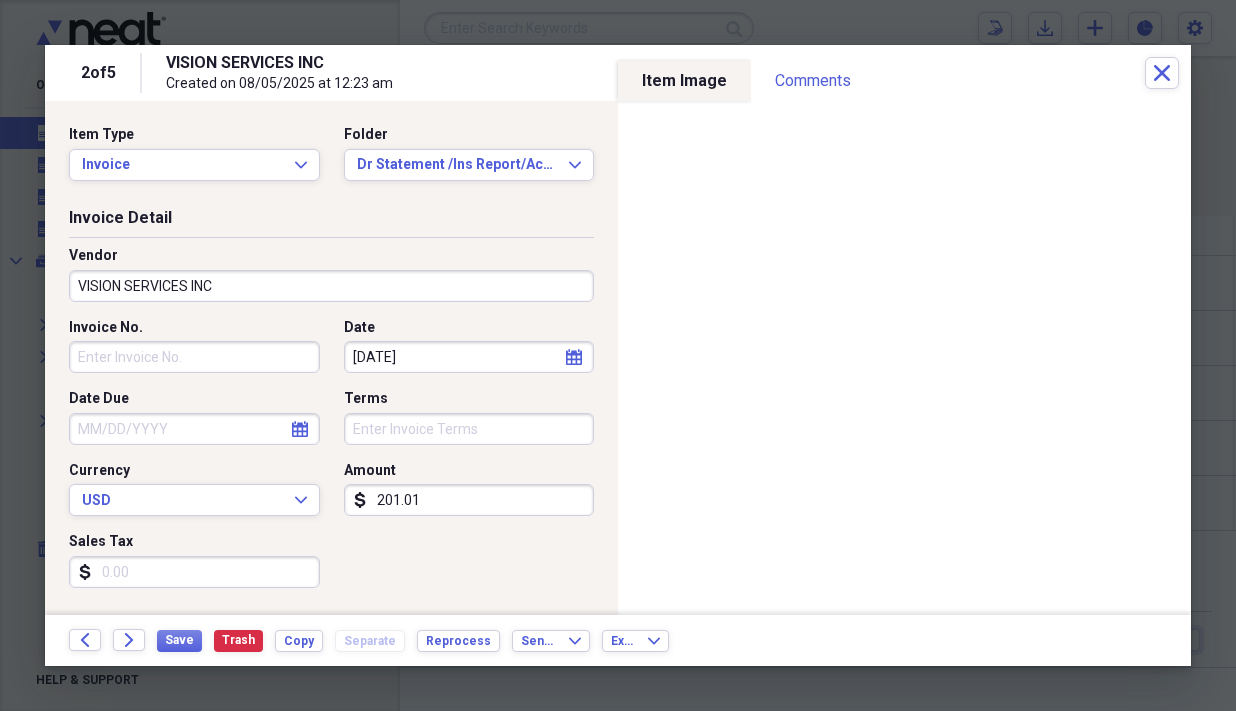 click on "01/25/2021" at bounding box center (469, 357) 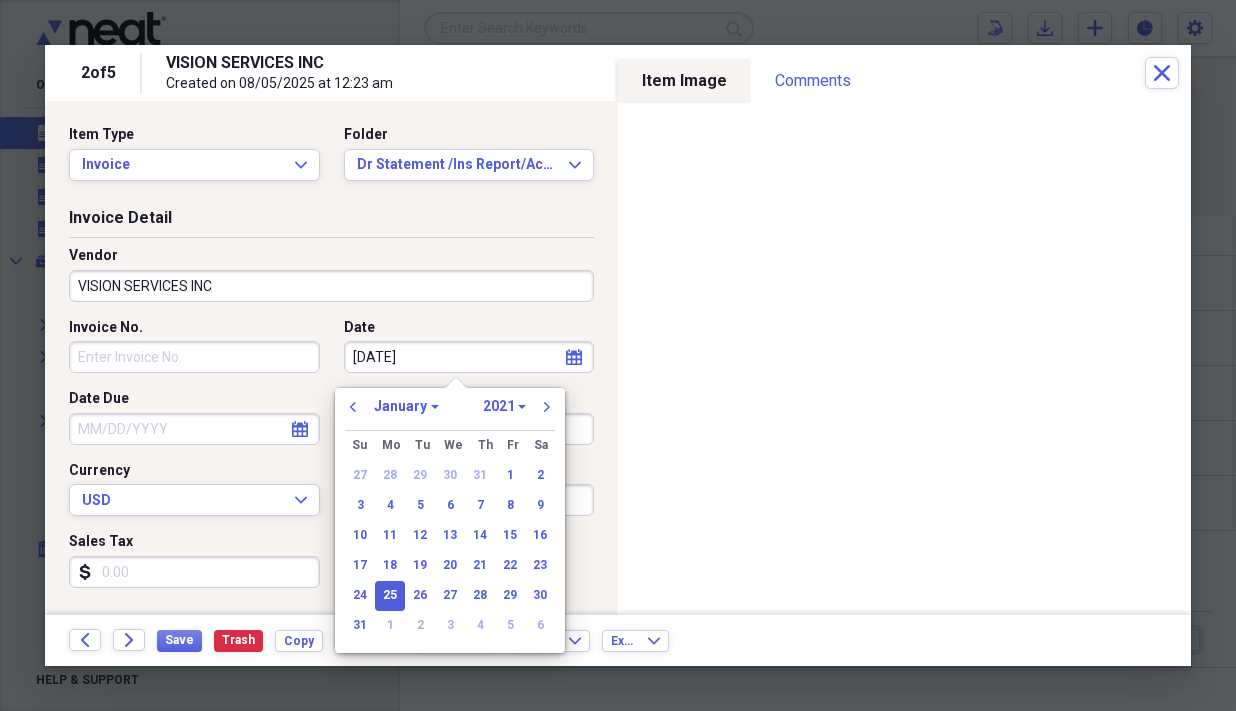 type on "01/25/2" 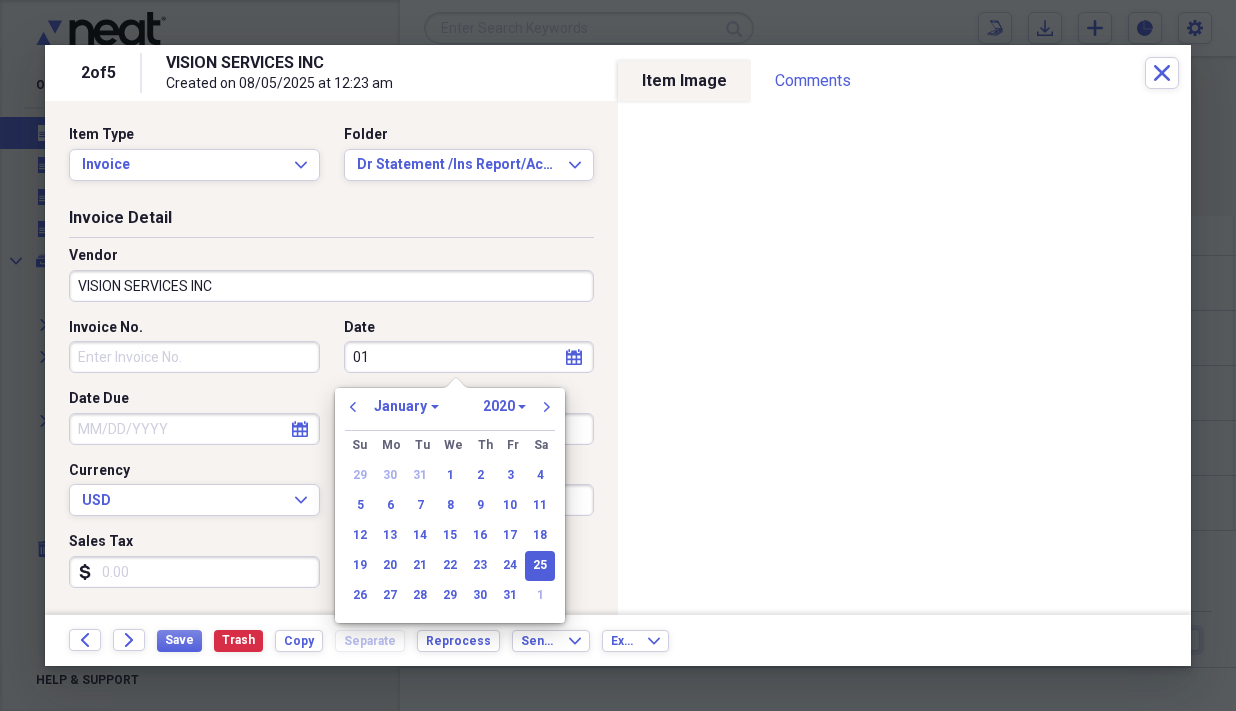 type on "0" 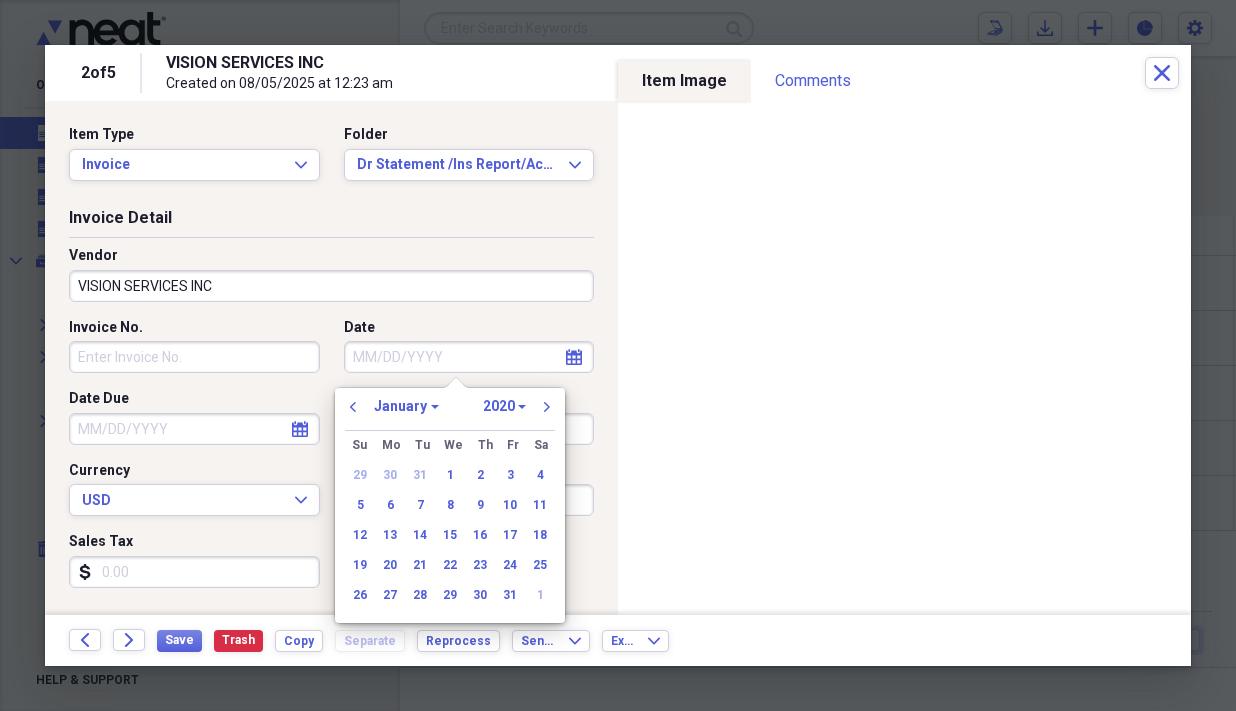 type 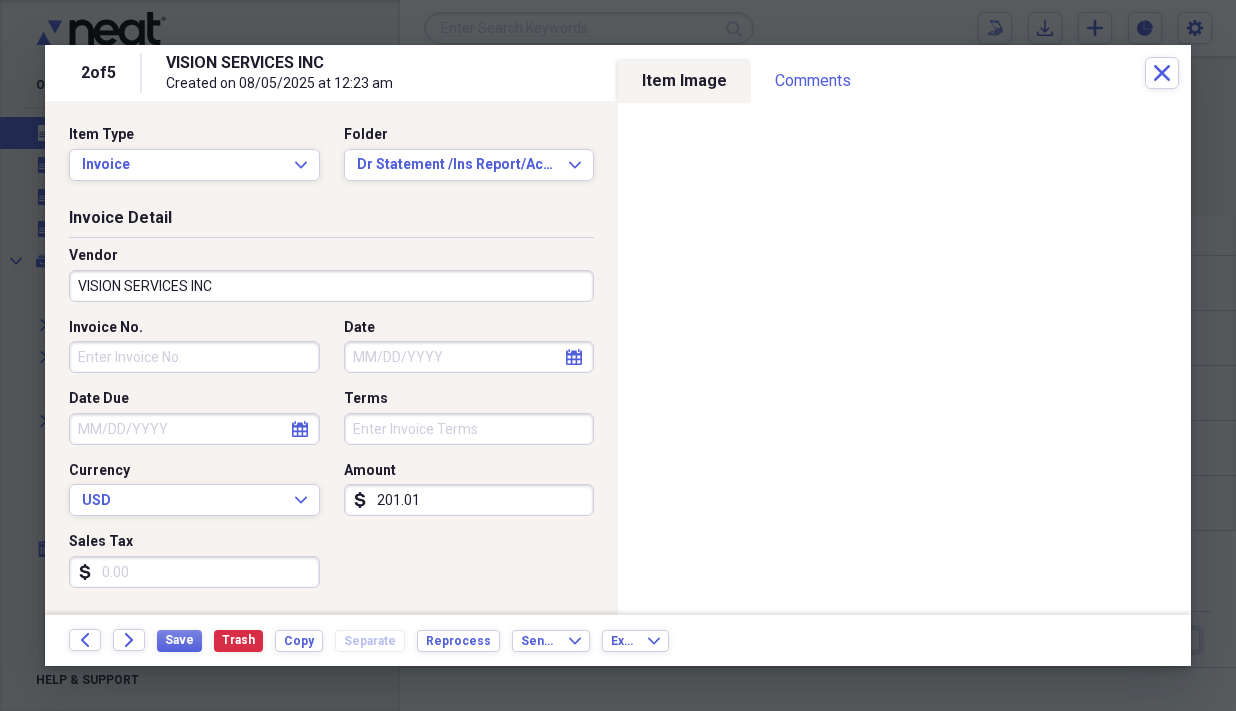 click 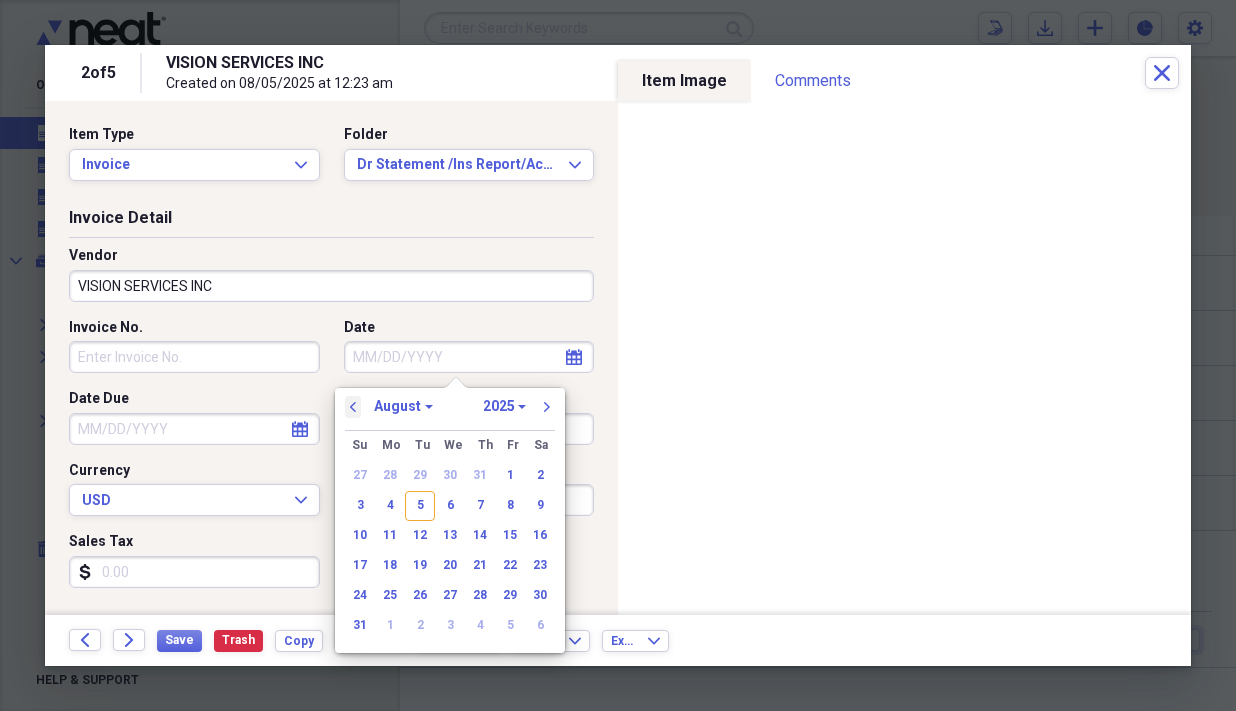 click on "previous" at bounding box center (353, 407) 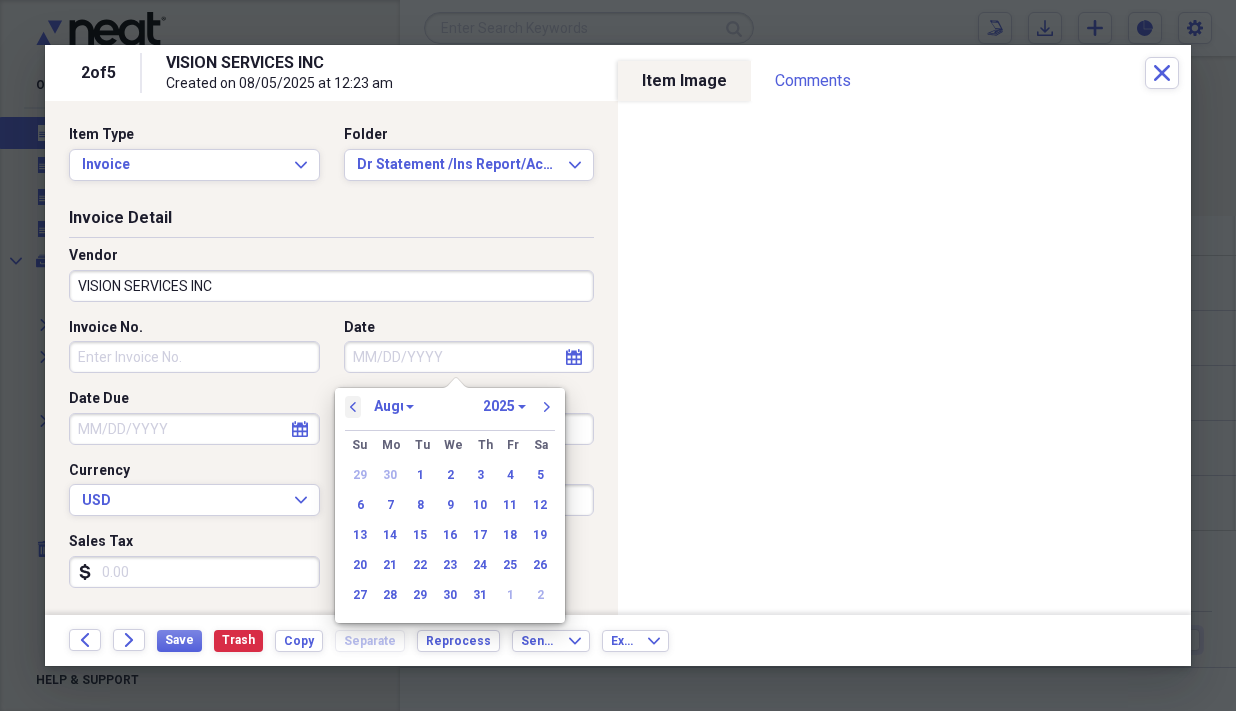 select on "6" 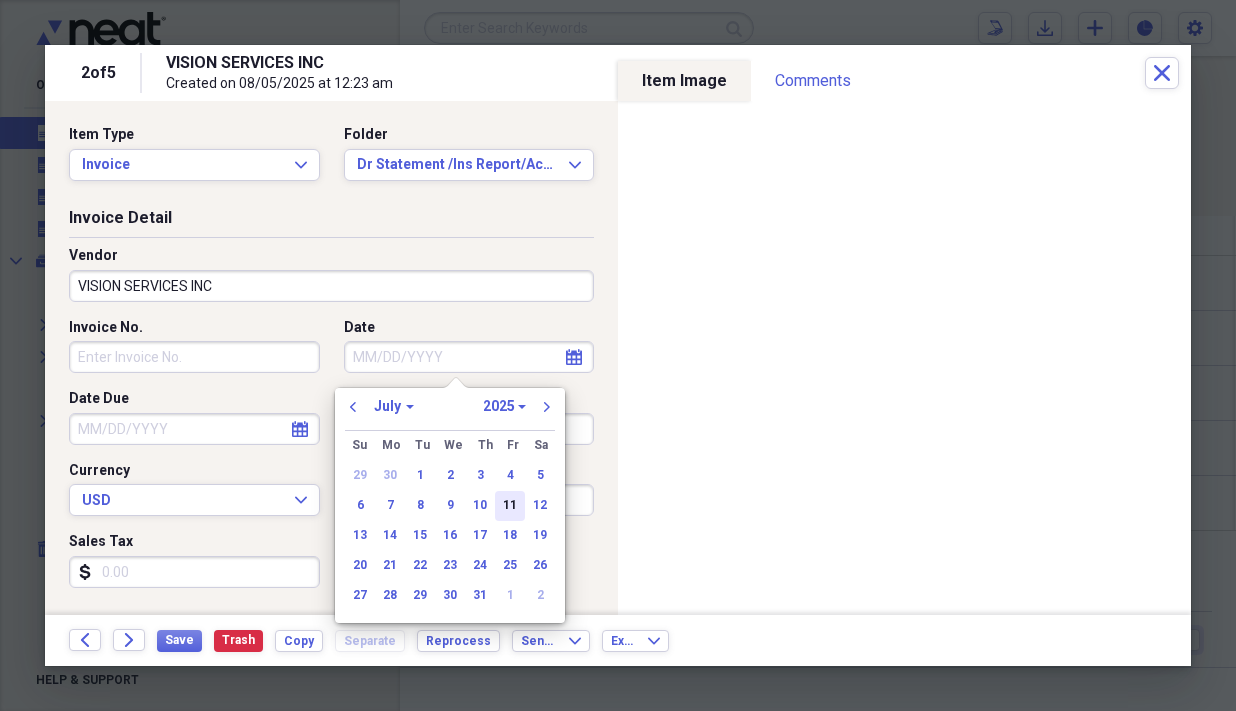 click on "11" at bounding box center (510, 506) 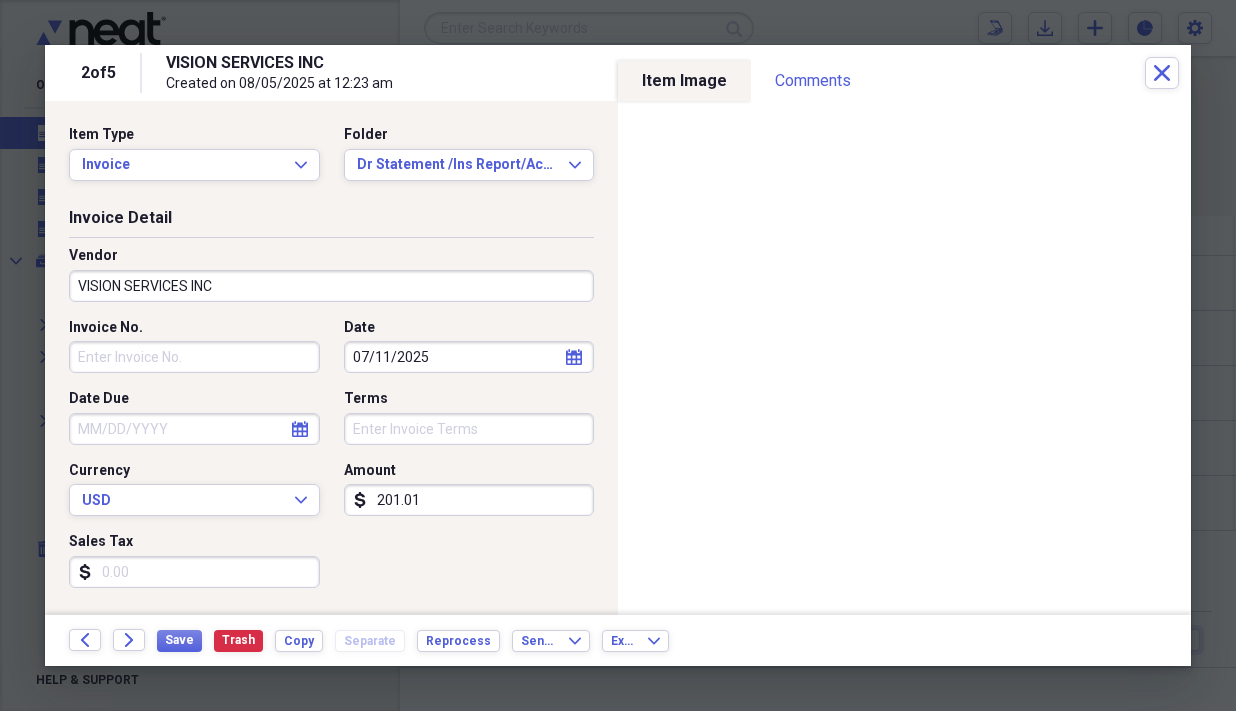 click on "[NUMBER]" at bounding box center (469, 500) 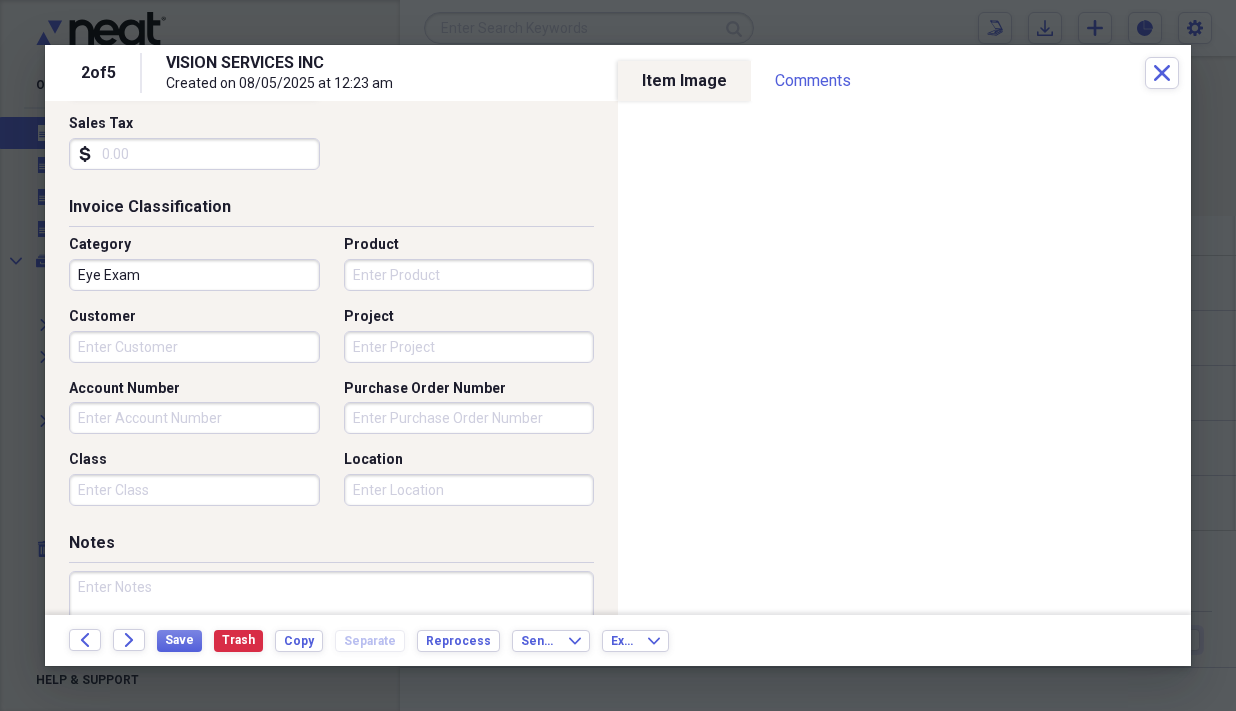 scroll, scrollTop: 432, scrollLeft: 0, axis: vertical 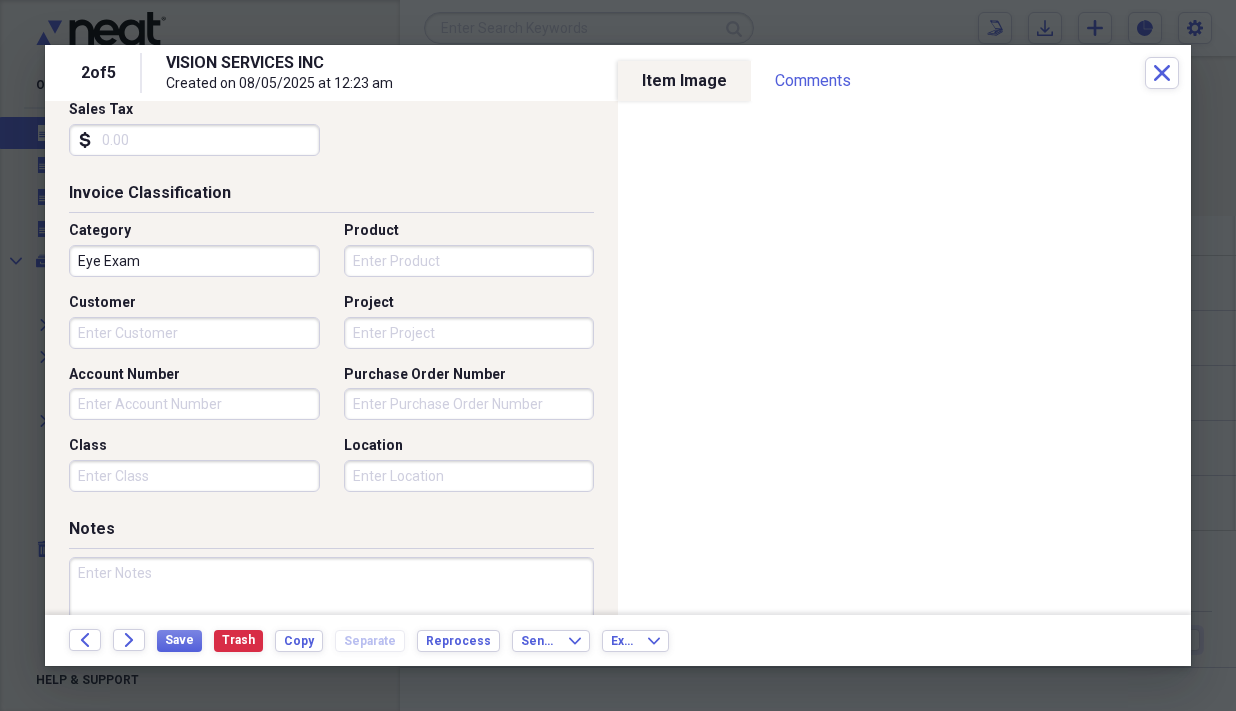 type on "162.18" 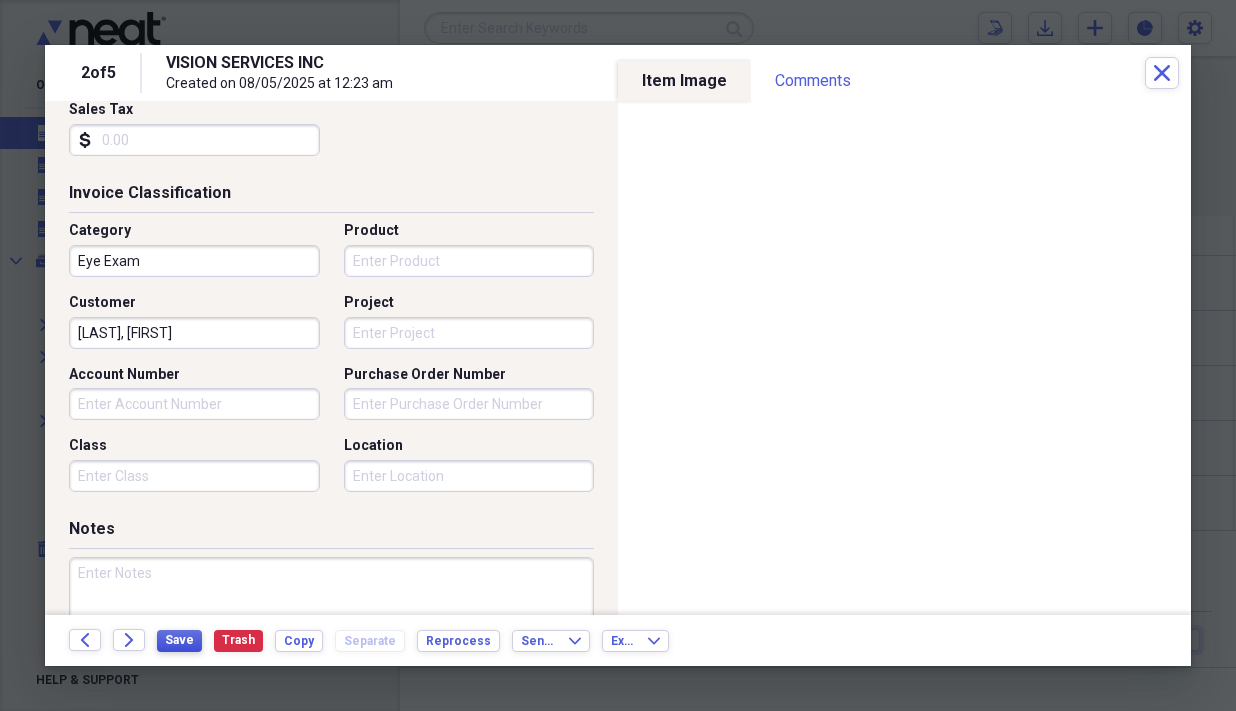 type on "Selger, Terri" 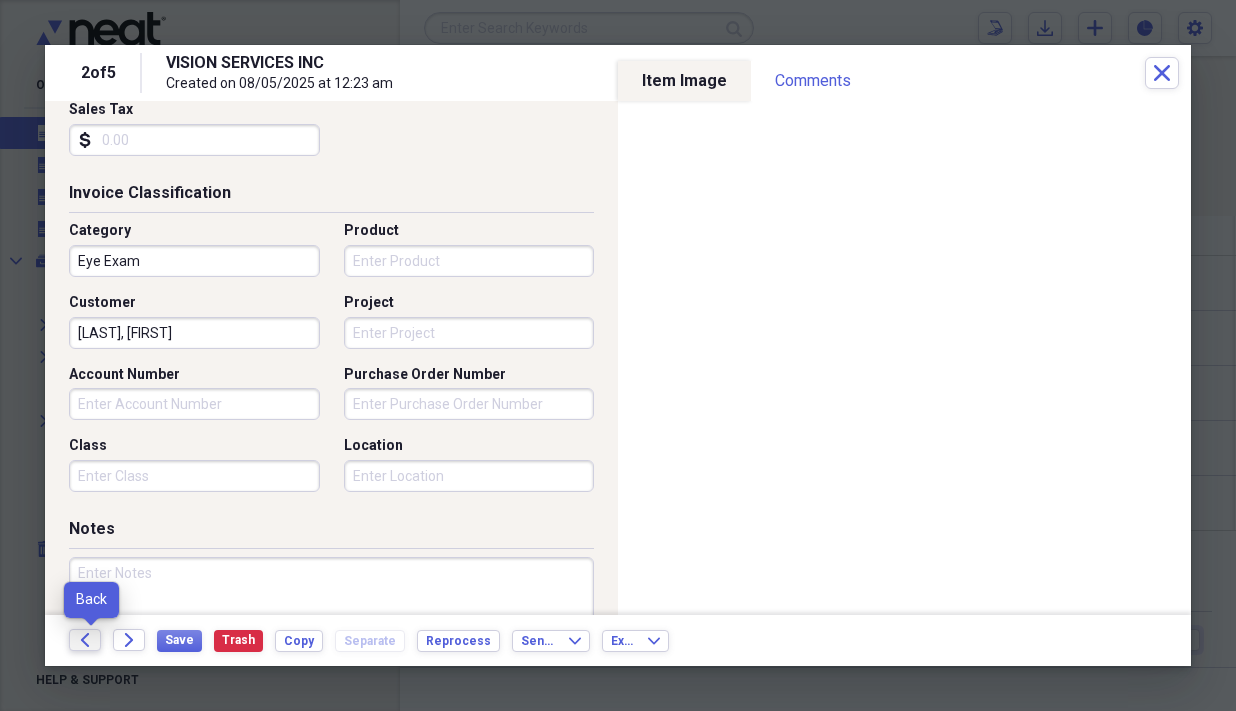 click on "Back" at bounding box center [85, 640] 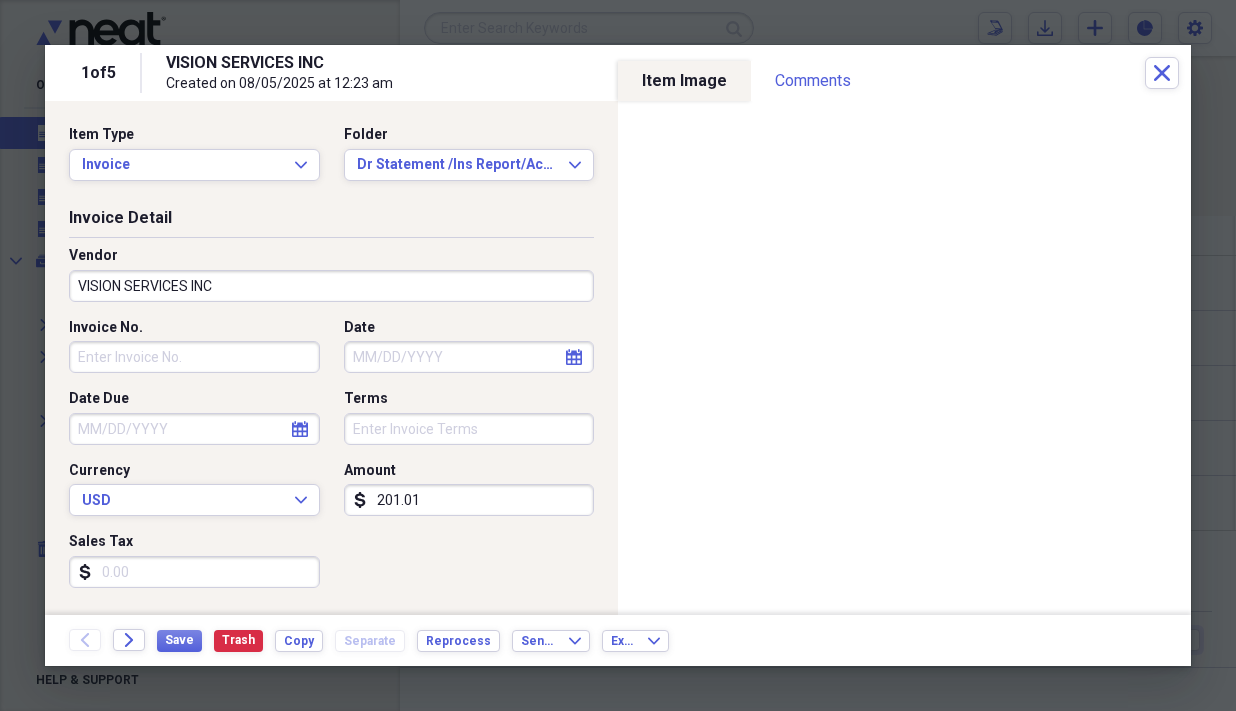 click on "calendar" 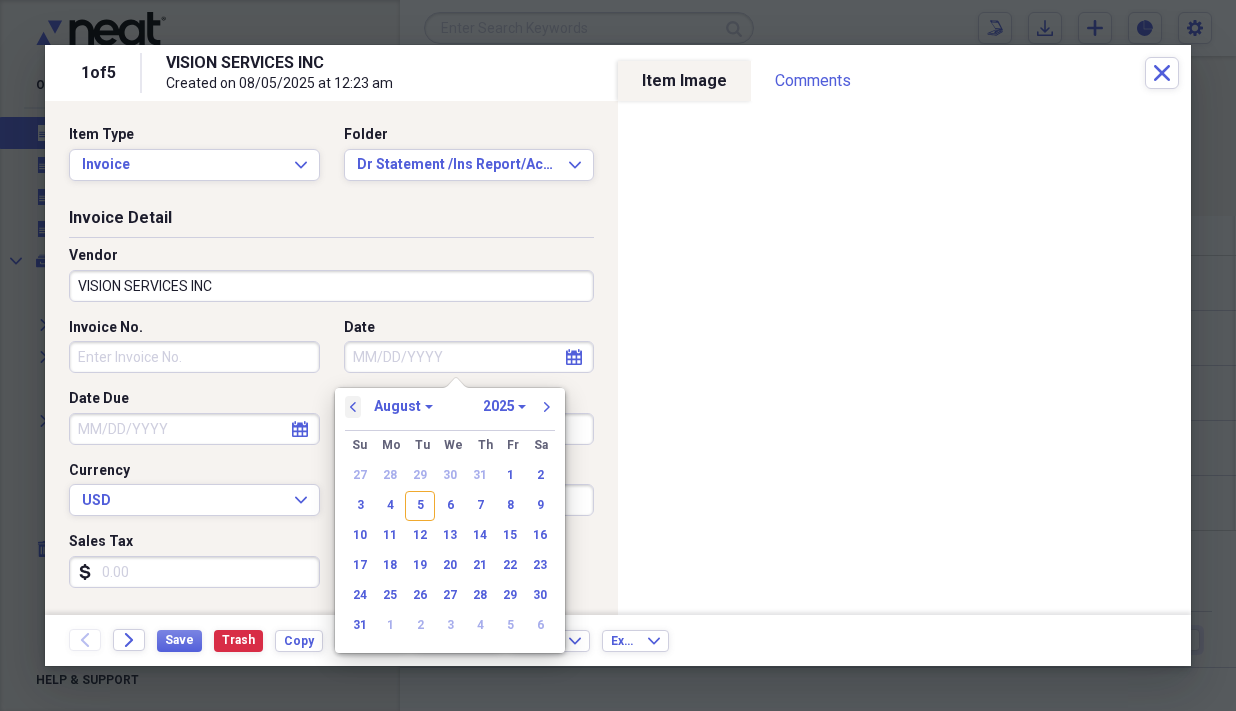 click on "previous" at bounding box center [353, 407] 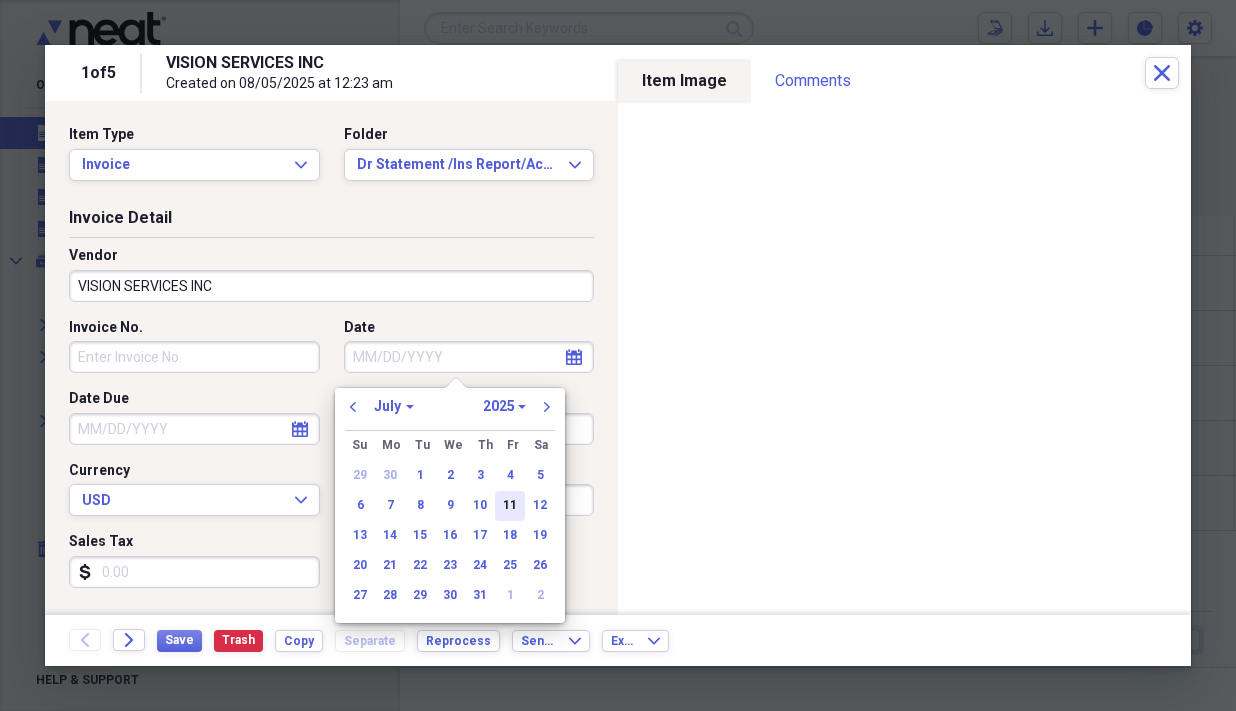 click on "11" at bounding box center [510, 506] 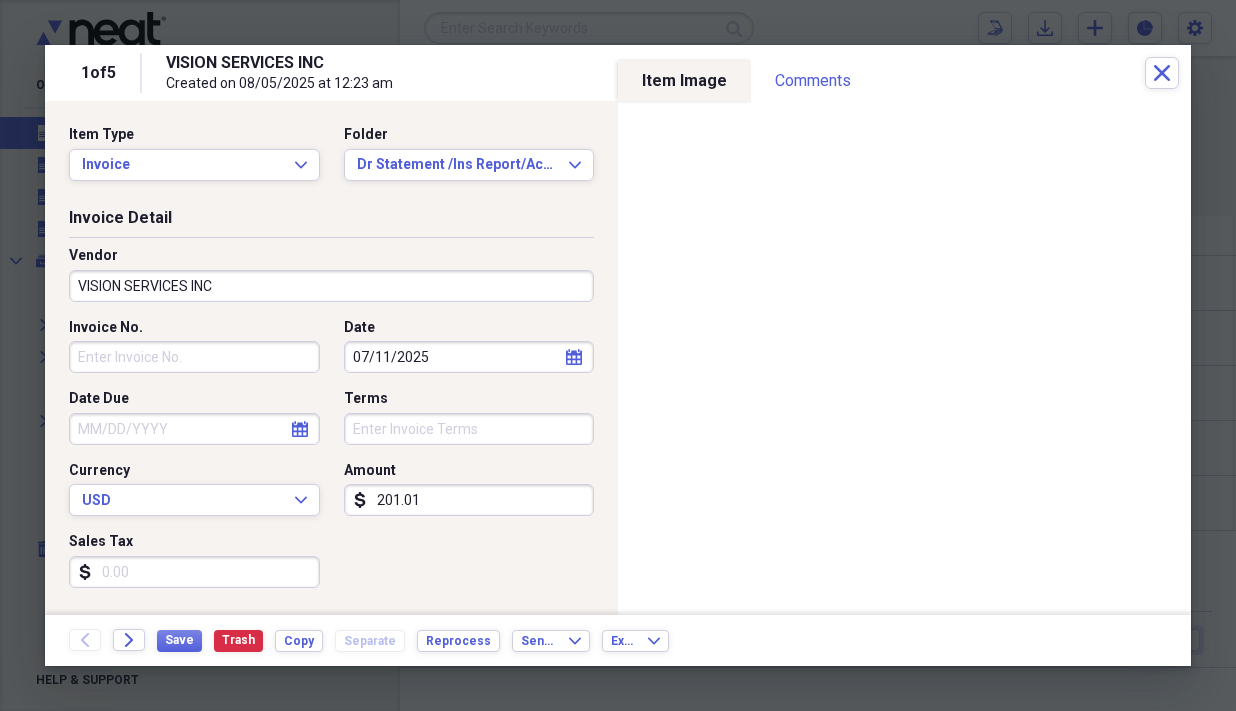 click on "[NUMBER]" at bounding box center [469, 500] 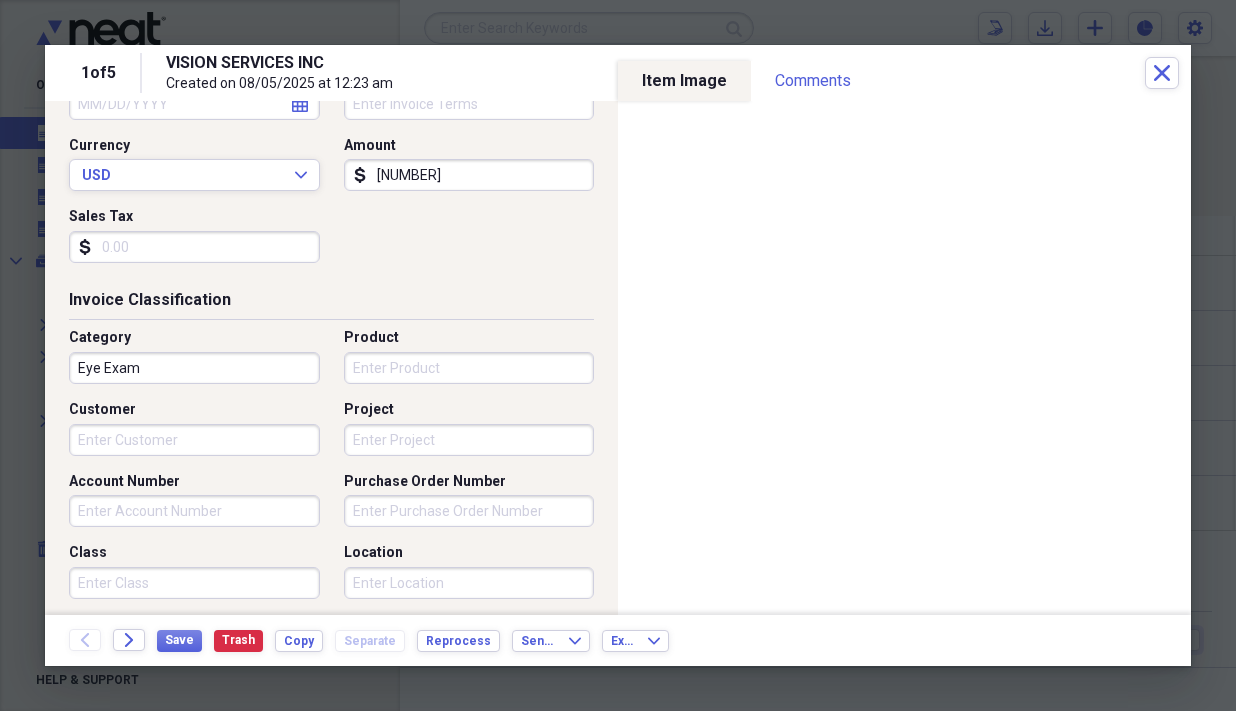 scroll, scrollTop: 350, scrollLeft: 0, axis: vertical 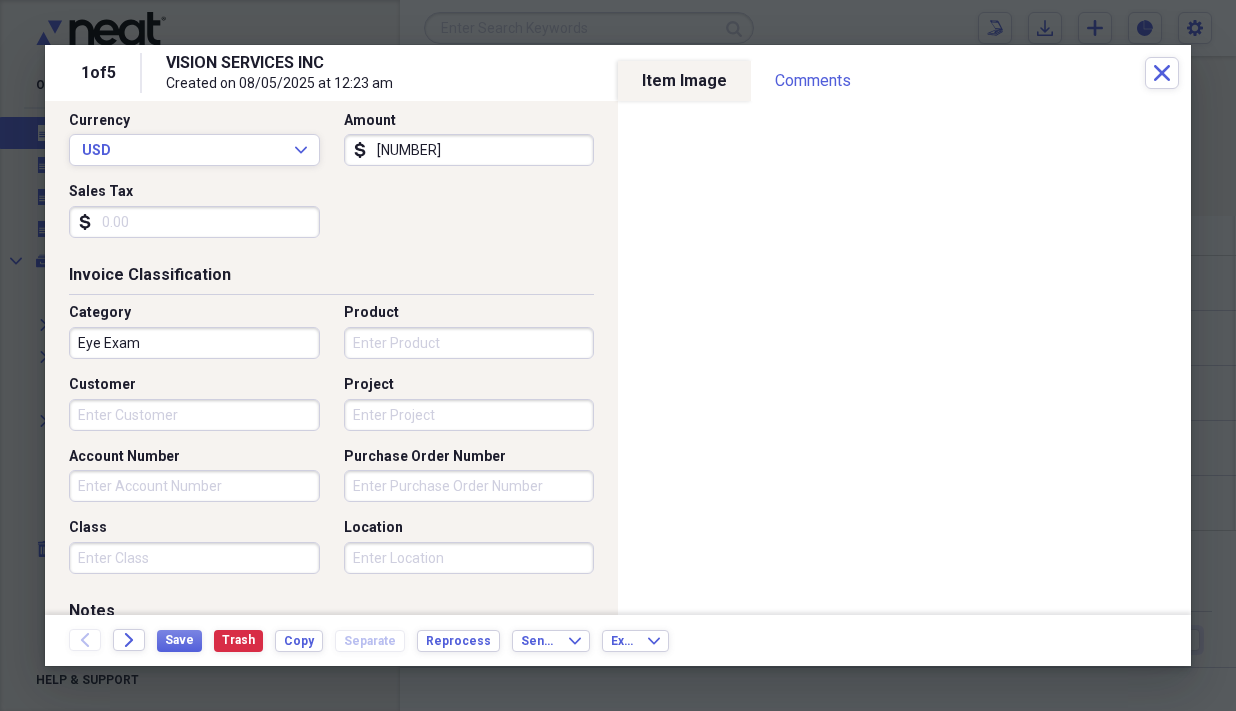type on "[PRICE]" 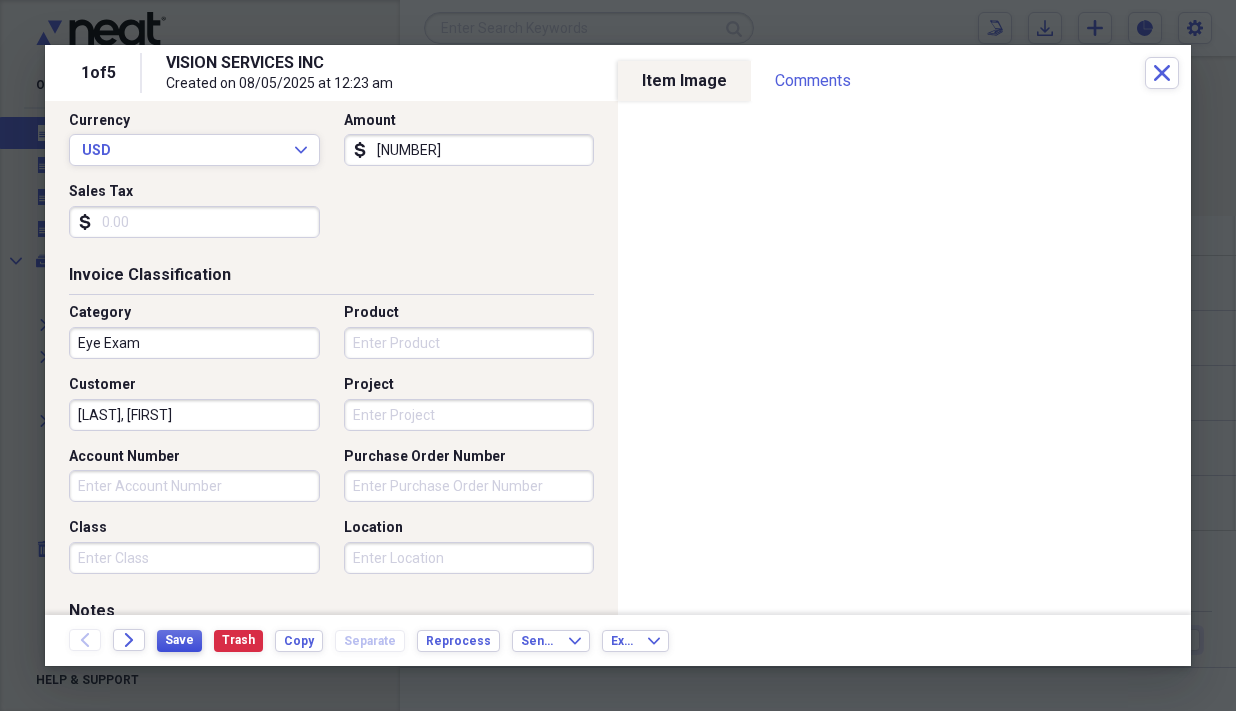 type on "Cooper, Emmett" 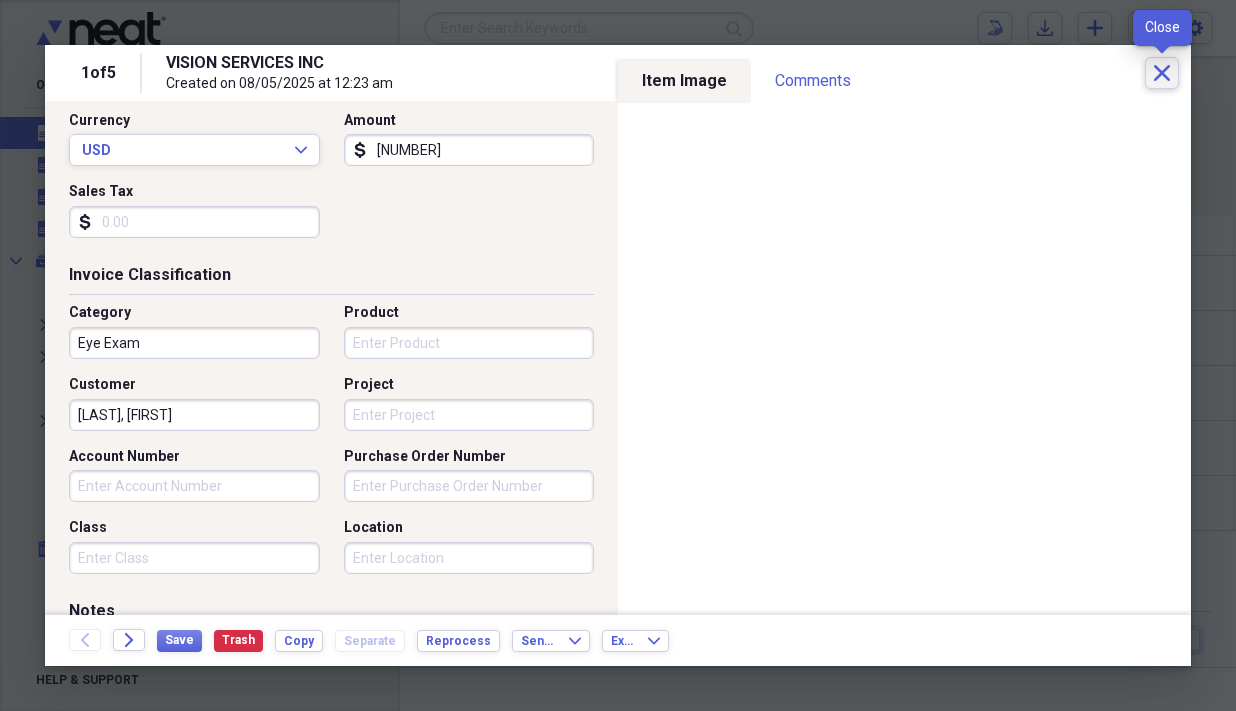 click on "Close" 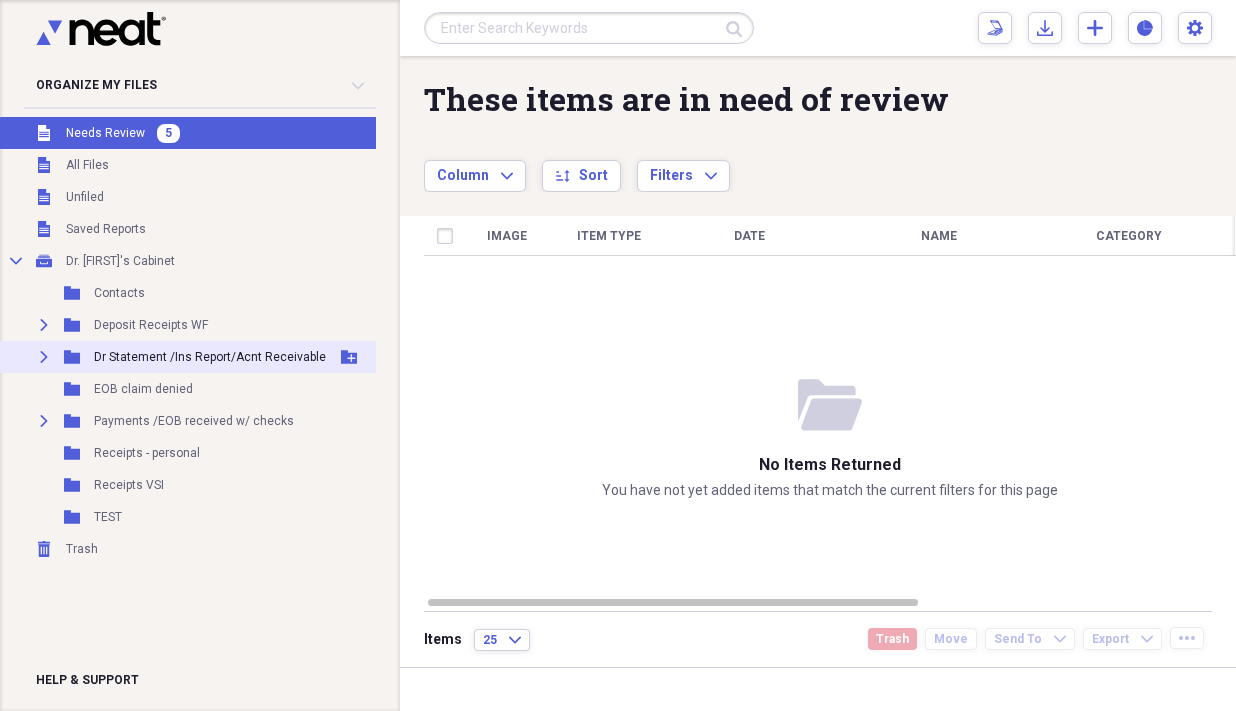 click on "Dr Statement /Ins Report/Acnt Receivable" at bounding box center [210, 357] 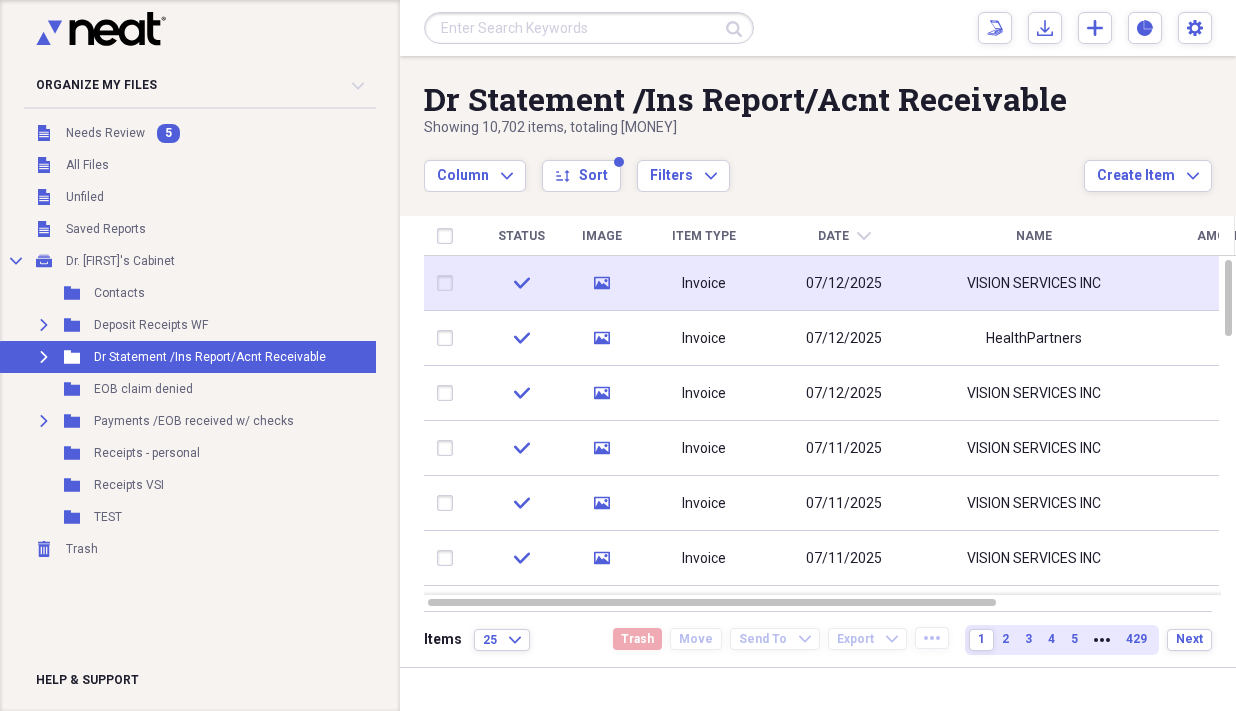 click on "check" at bounding box center (521, 283) 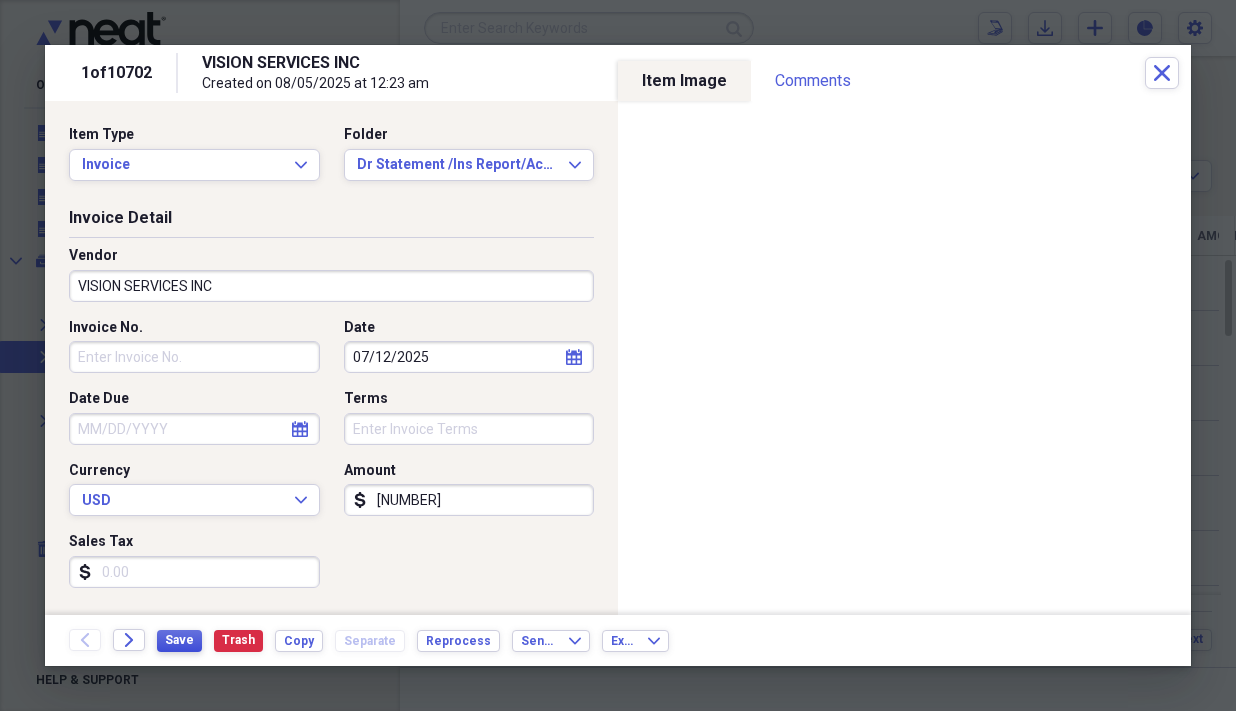 click on "Save" at bounding box center (179, 640) 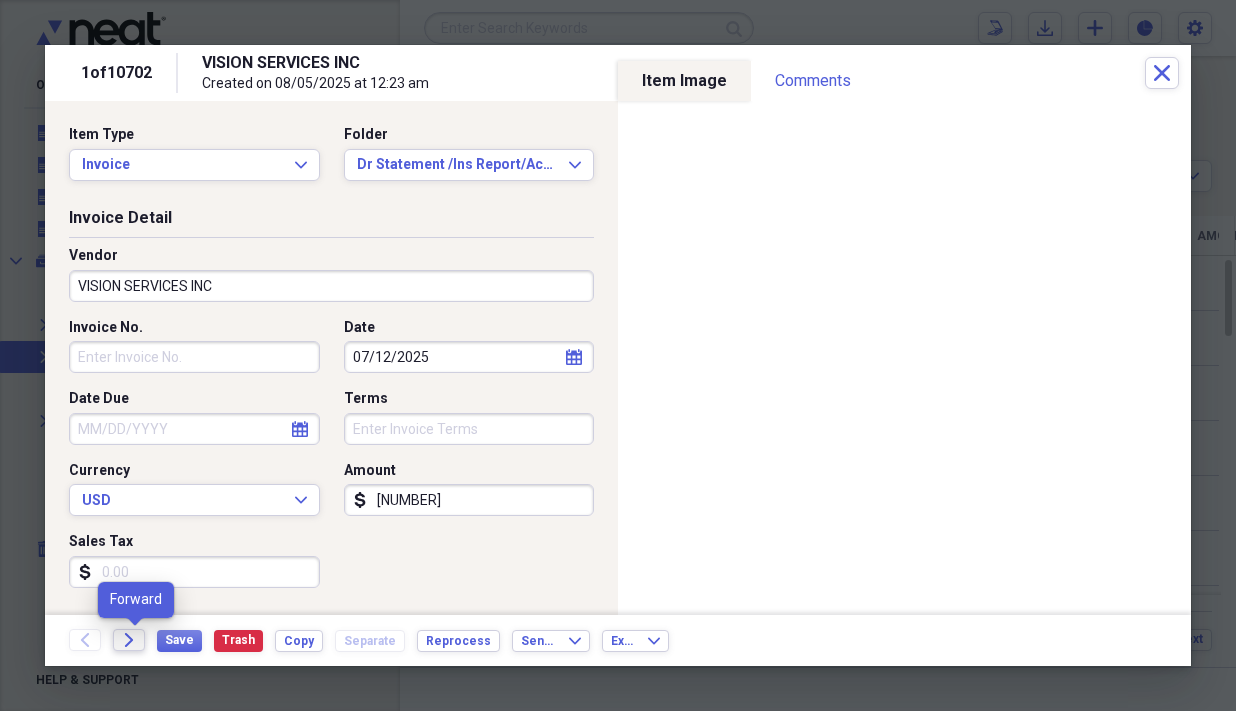 click 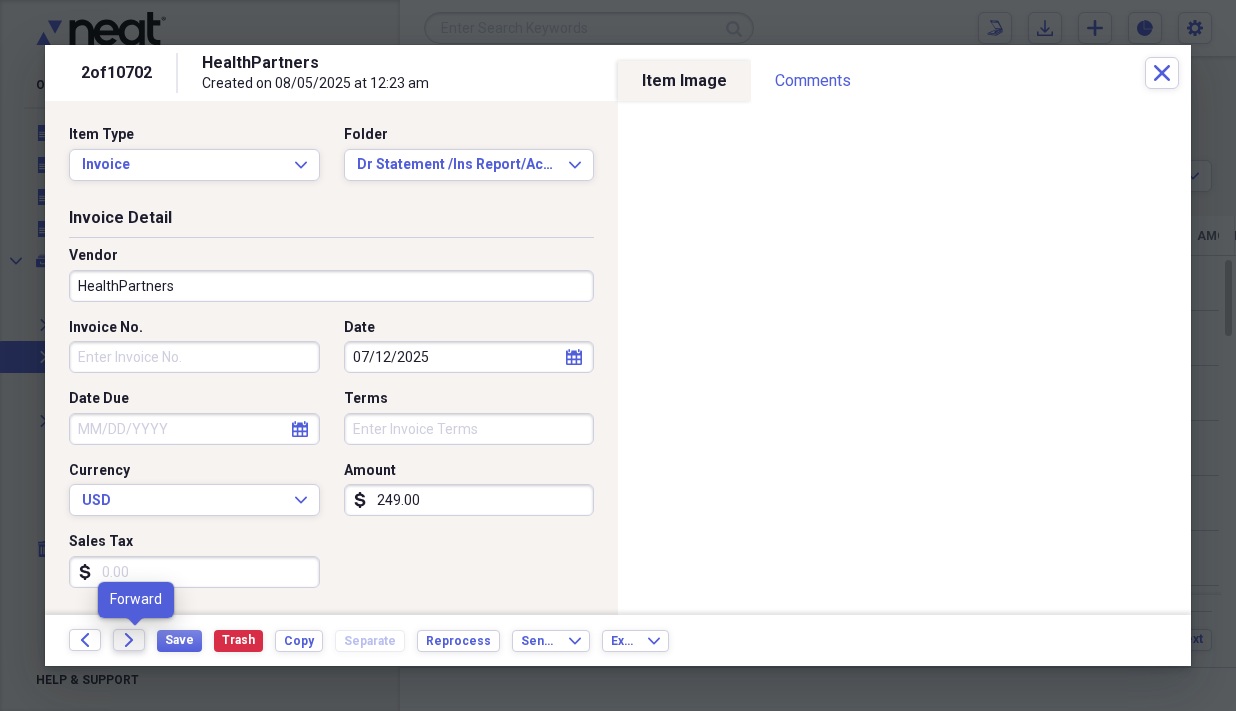 click on "Forward" 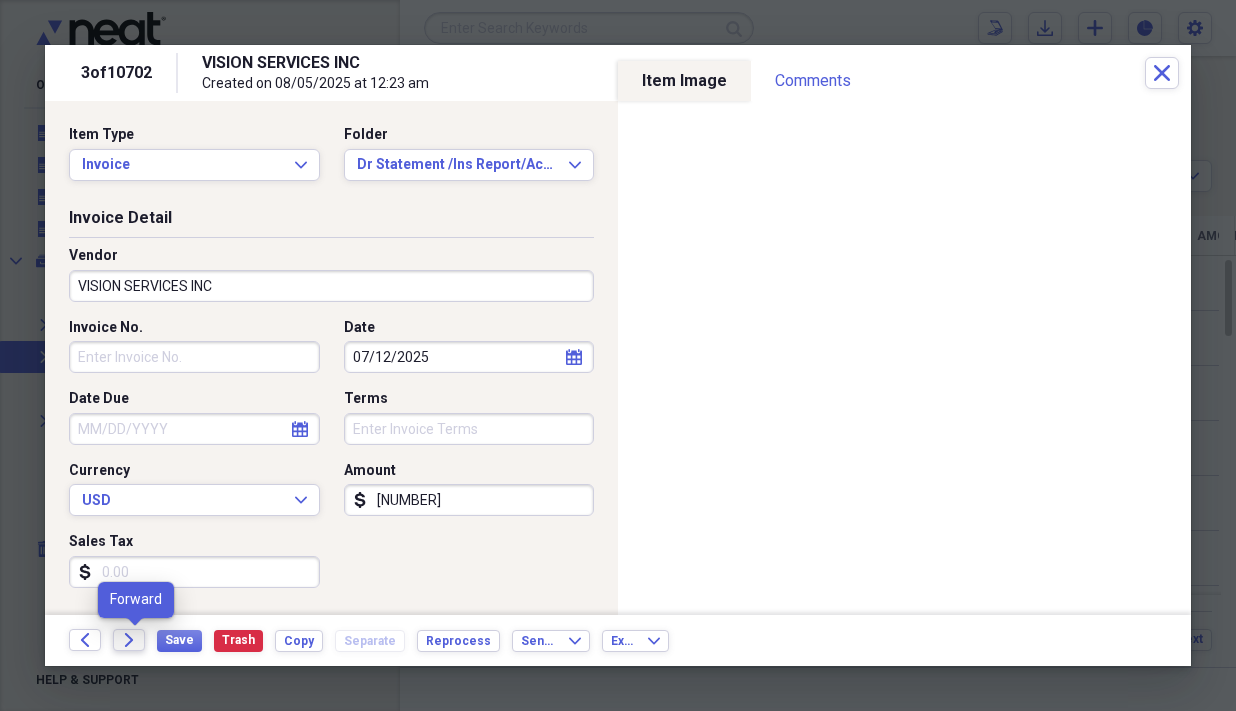 click on "Forward" 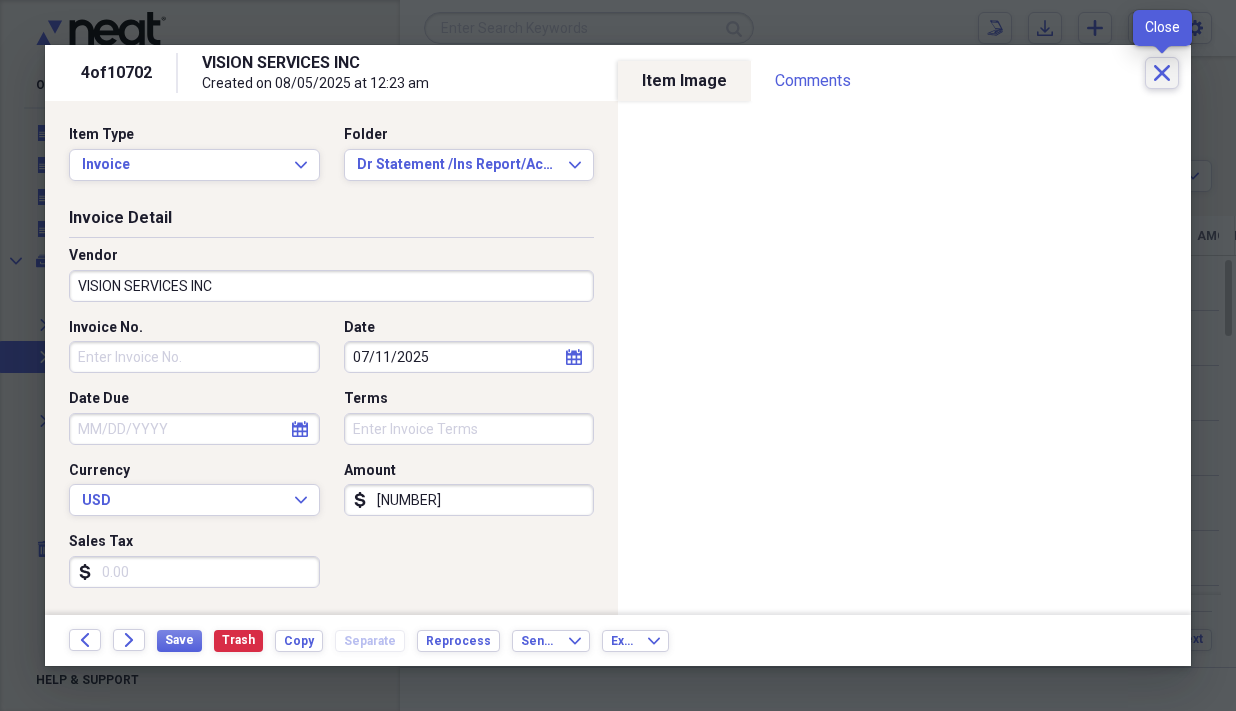 click 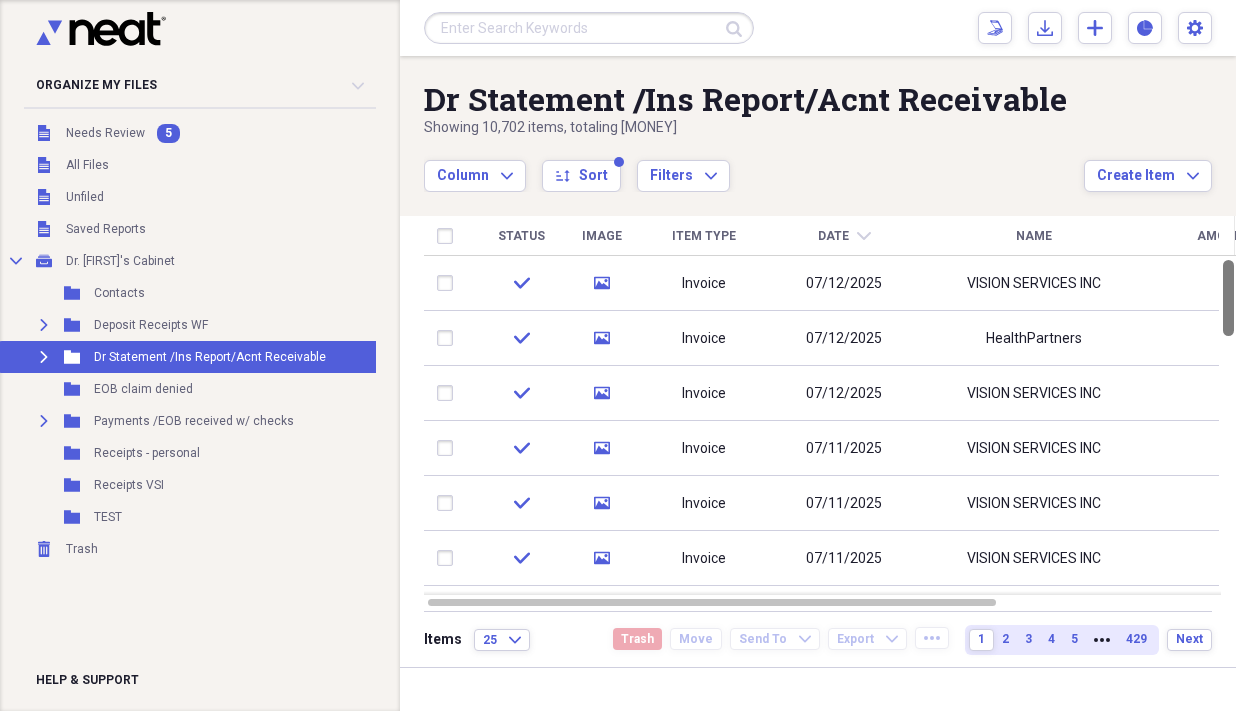 drag, startPoint x: 1224, startPoint y: 279, endPoint x: 1174, endPoint y: 226, distance: 72.862885 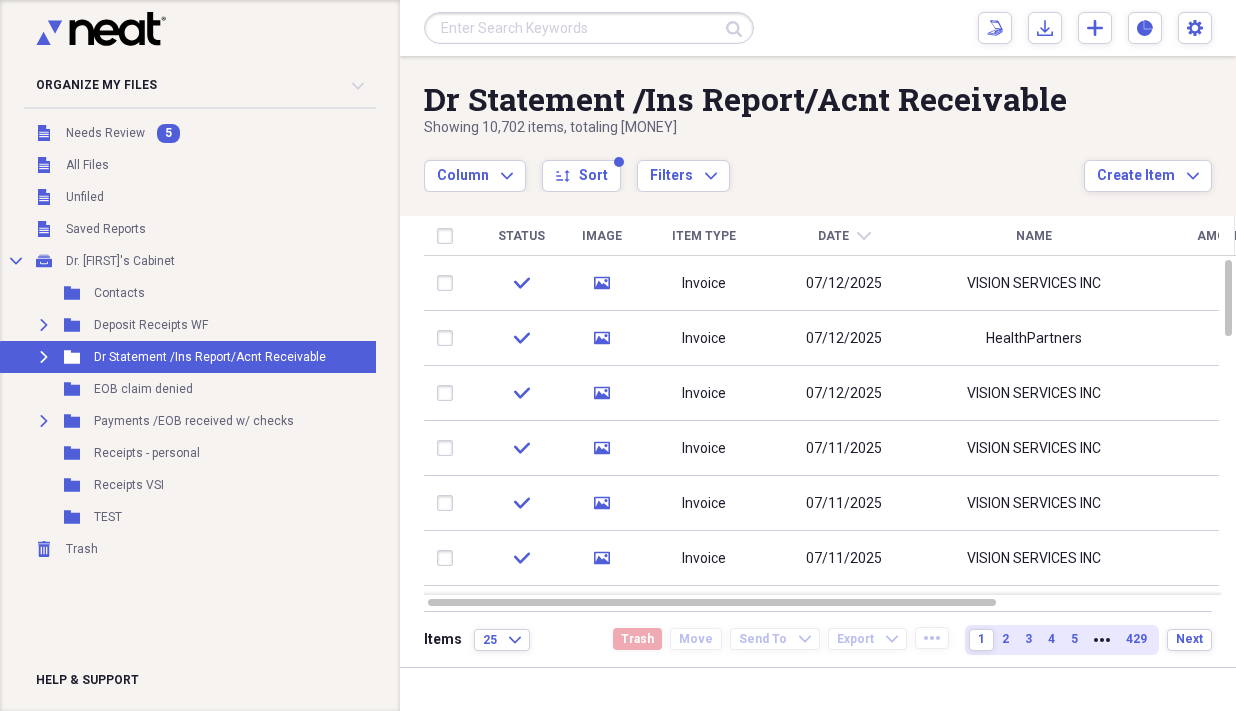 click on "Amount" at bounding box center [1224, 236] 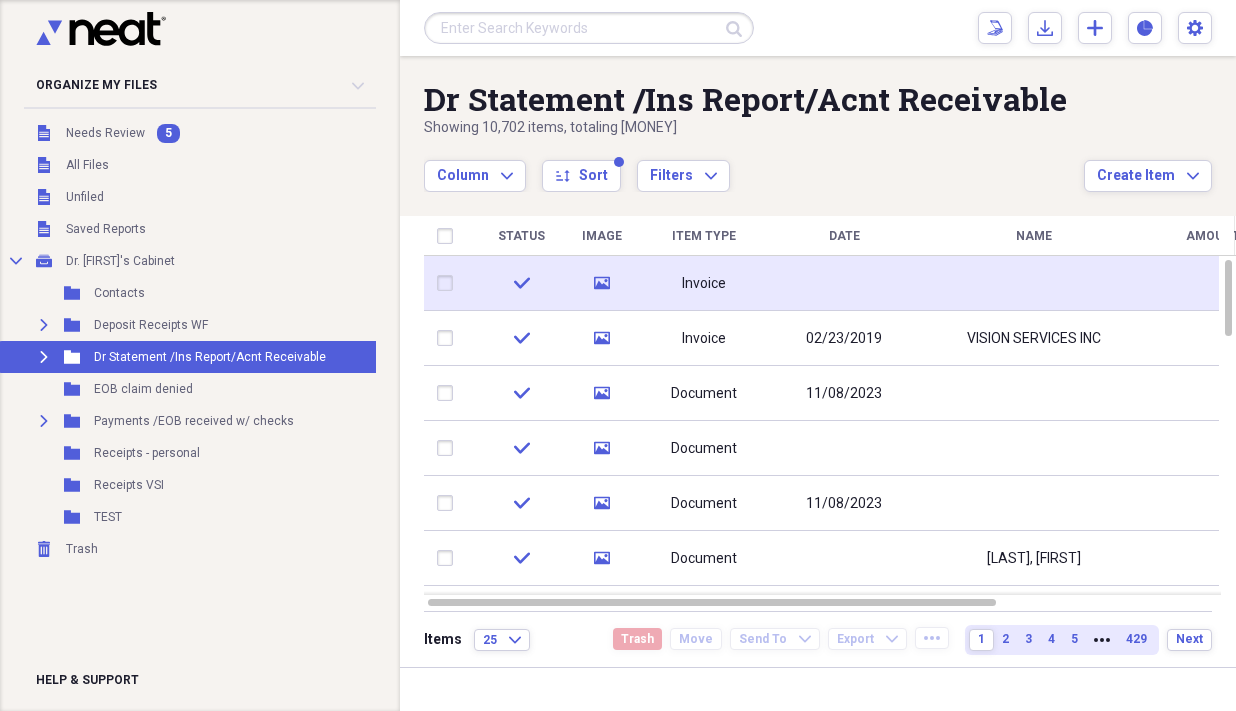 click on "Invoice" at bounding box center (704, 284) 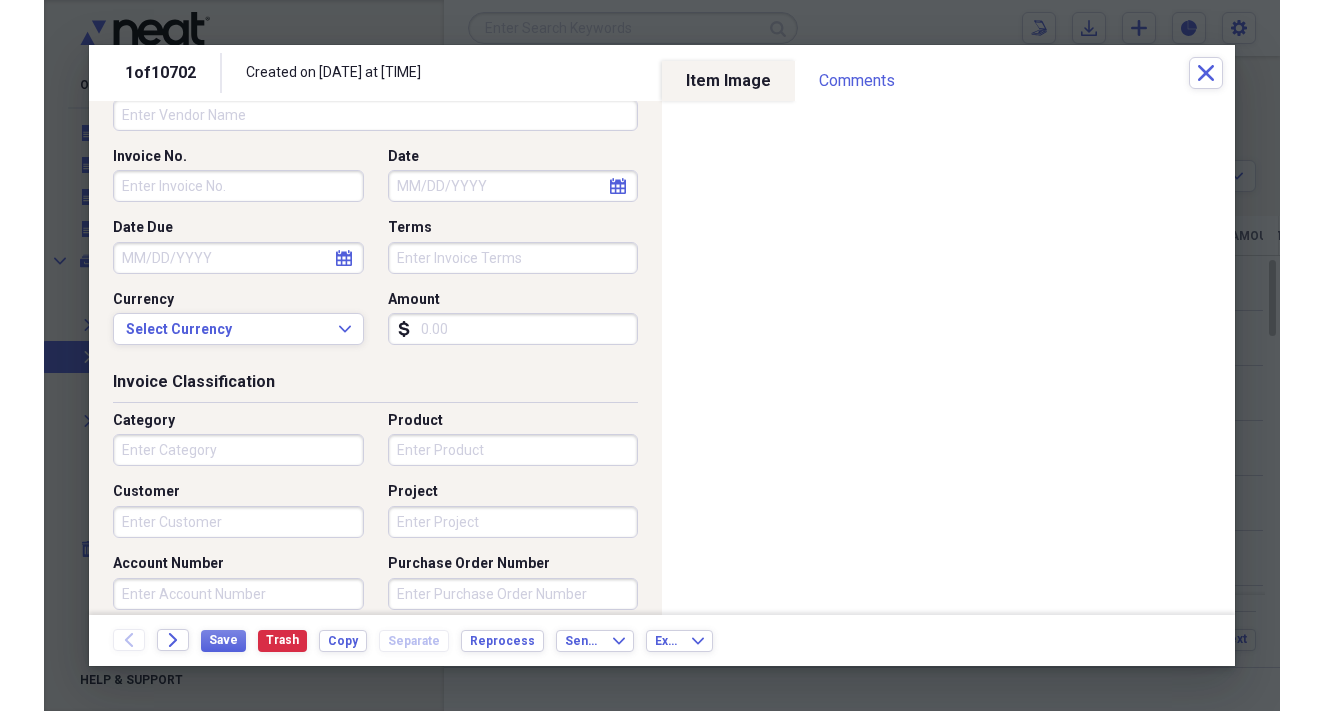 scroll, scrollTop: 0, scrollLeft: 0, axis: both 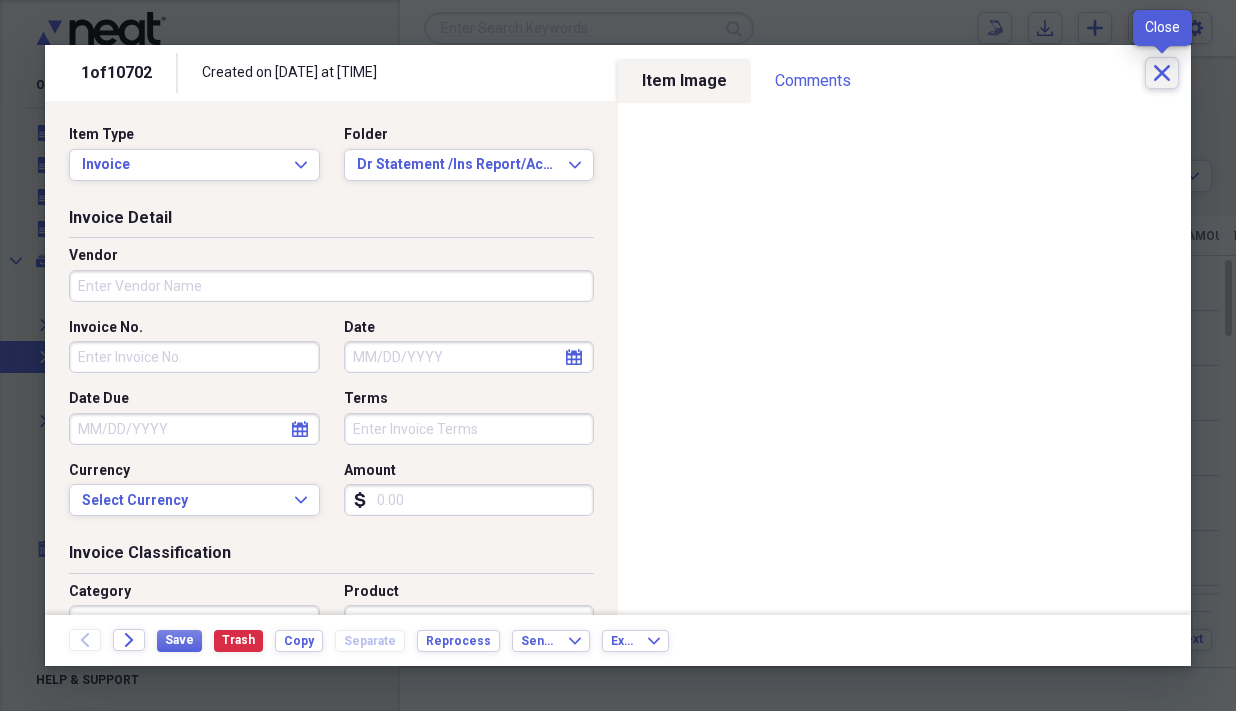click on "Close" 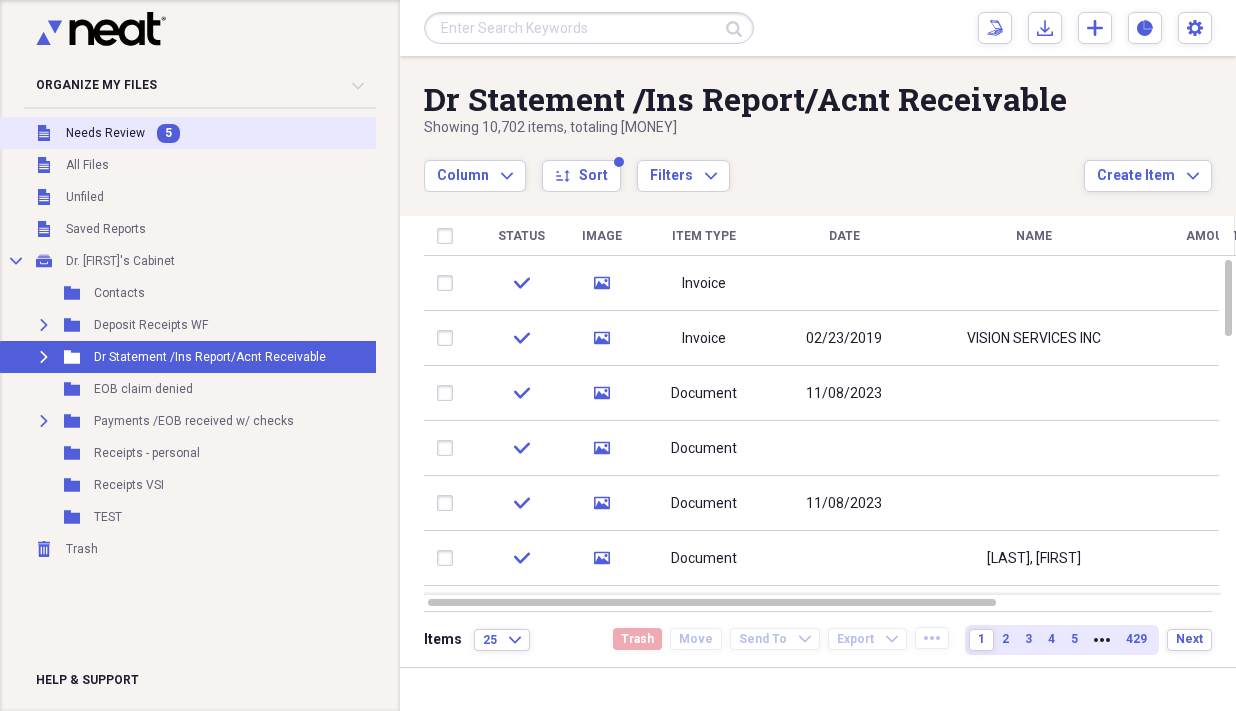 click on "Needs Review" at bounding box center [105, 133] 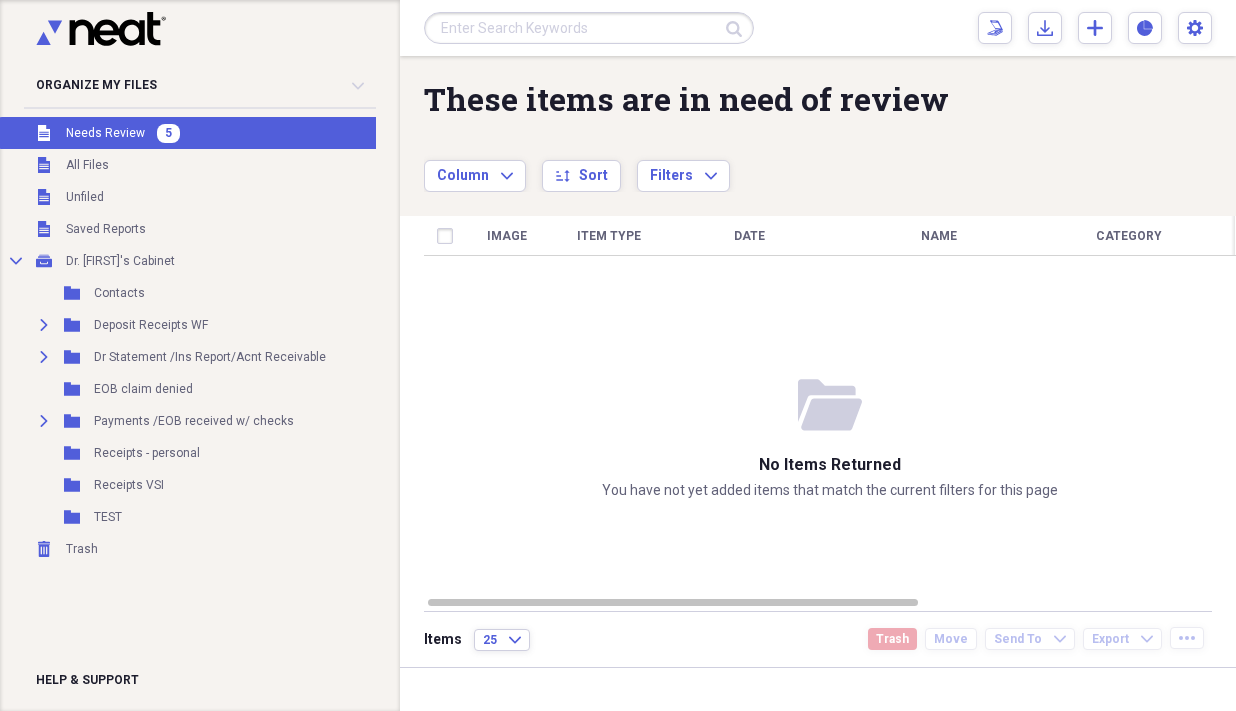 click on "5" at bounding box center [168, 133] 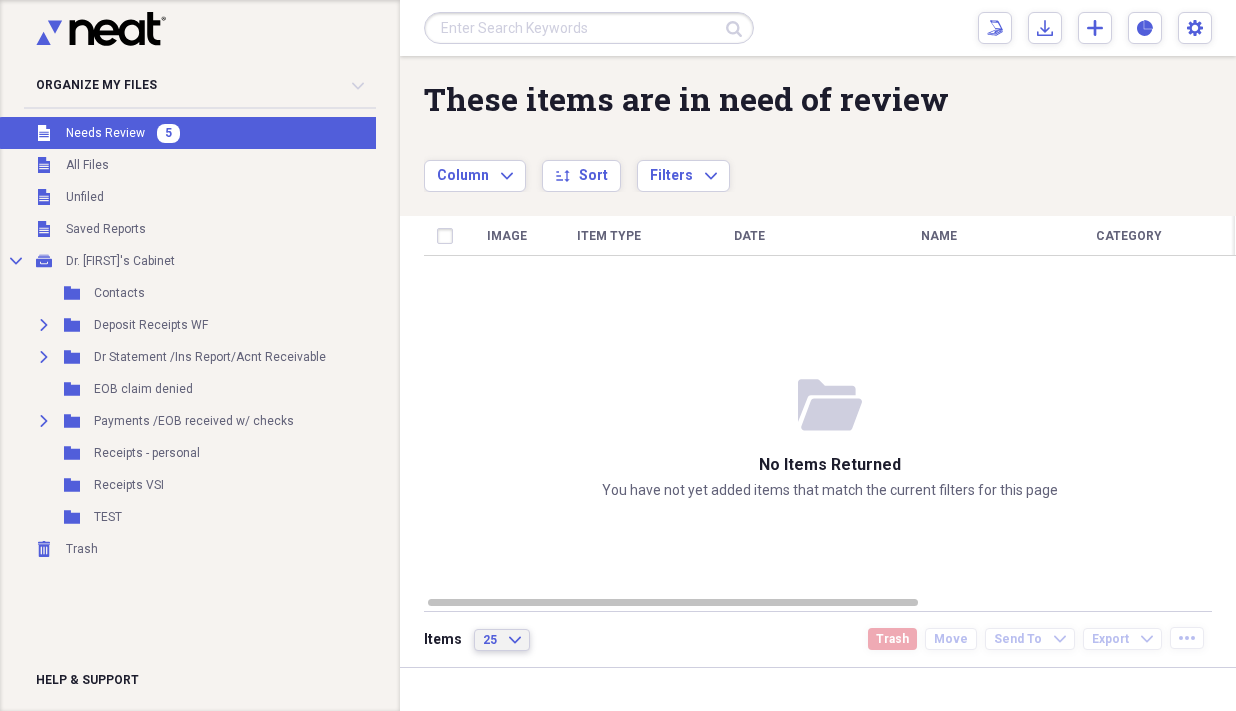 click on "25" at bounding box center (490, 640) 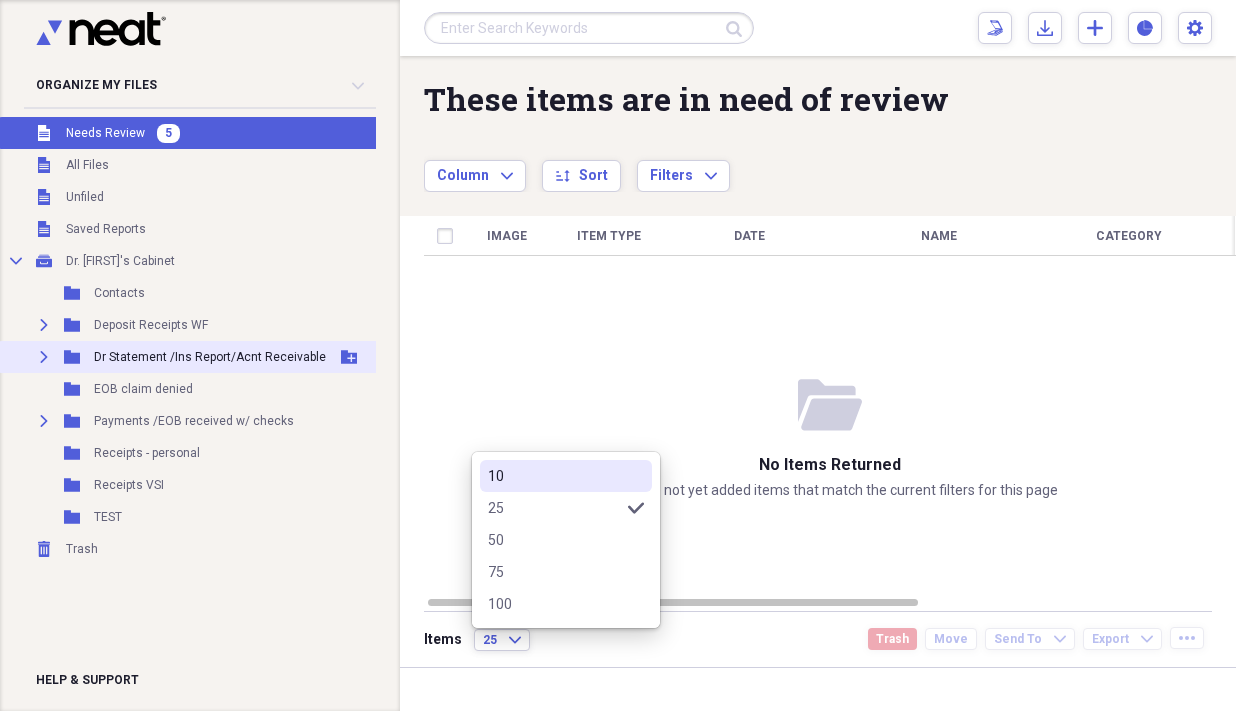 click on "Expand Folder Dr Statement /Ins Report/Acnt Receivable Add Folder" at bounding box center (193, 357) 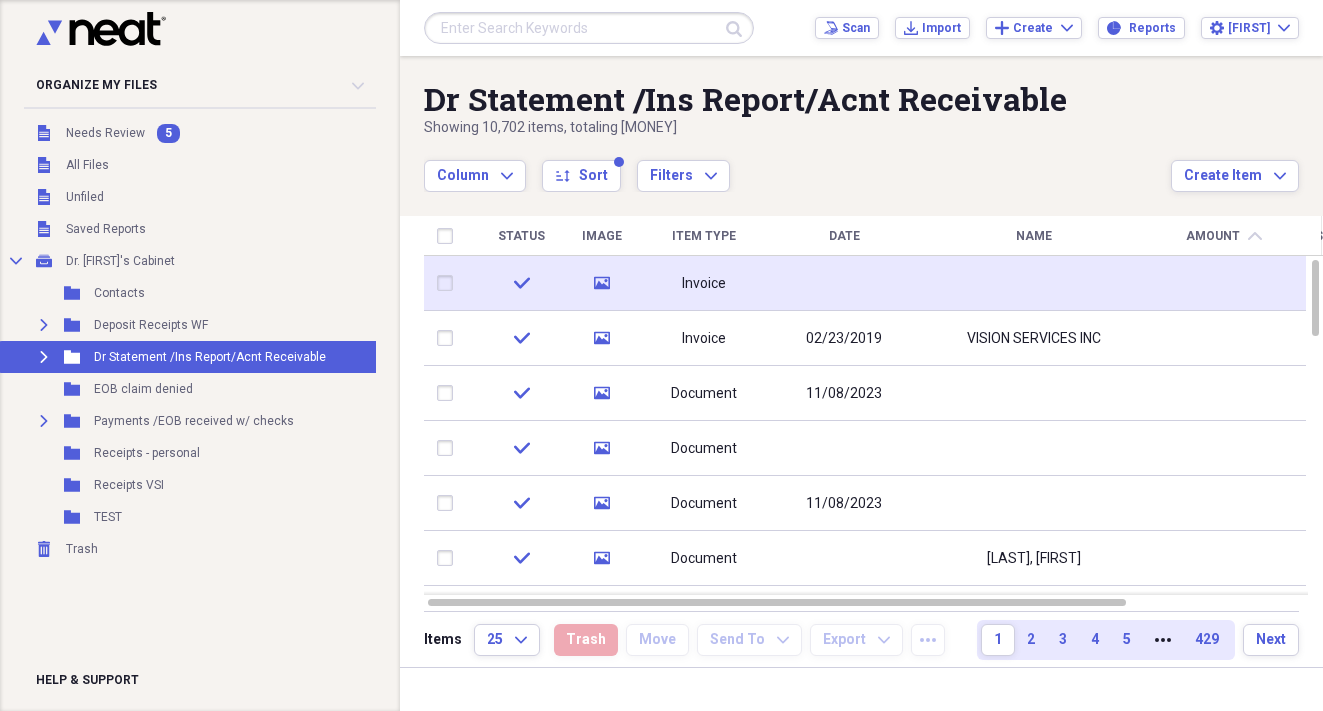 click on "Invoice" at bounding box center [704, 284] 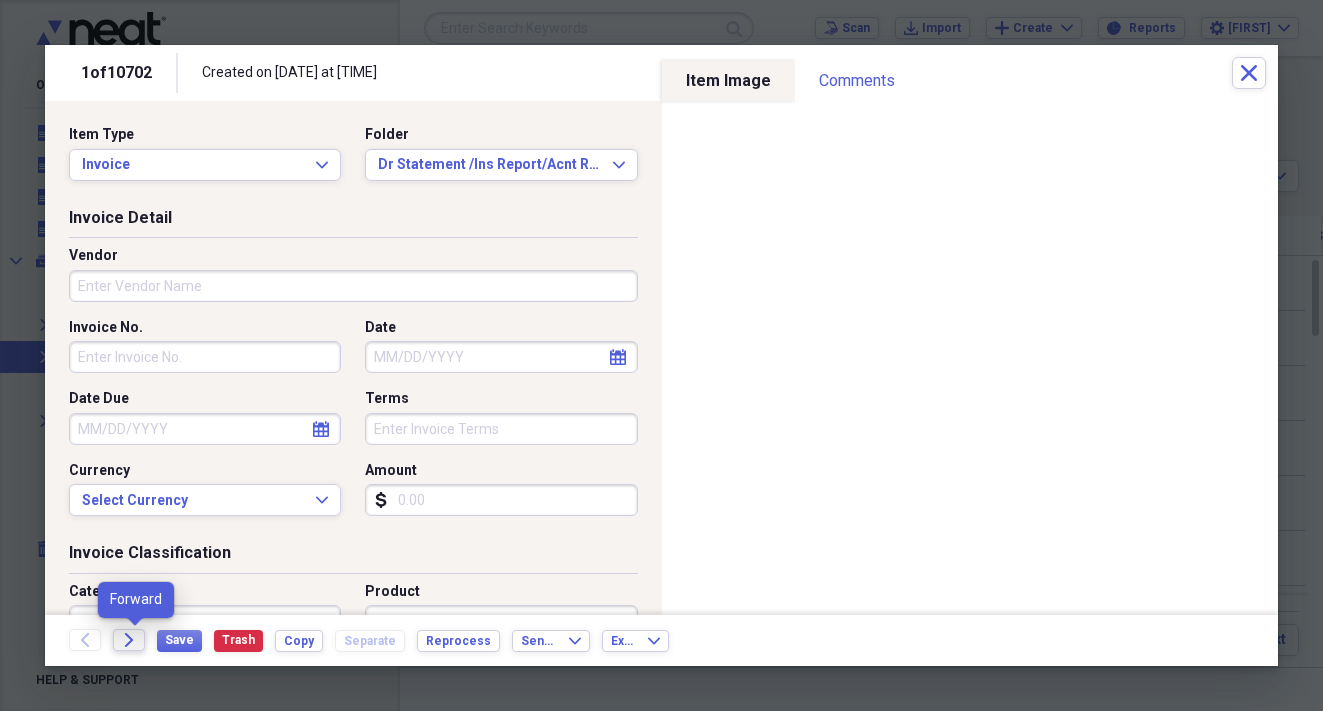 click on "Forward" at bounding box center [129, 640] 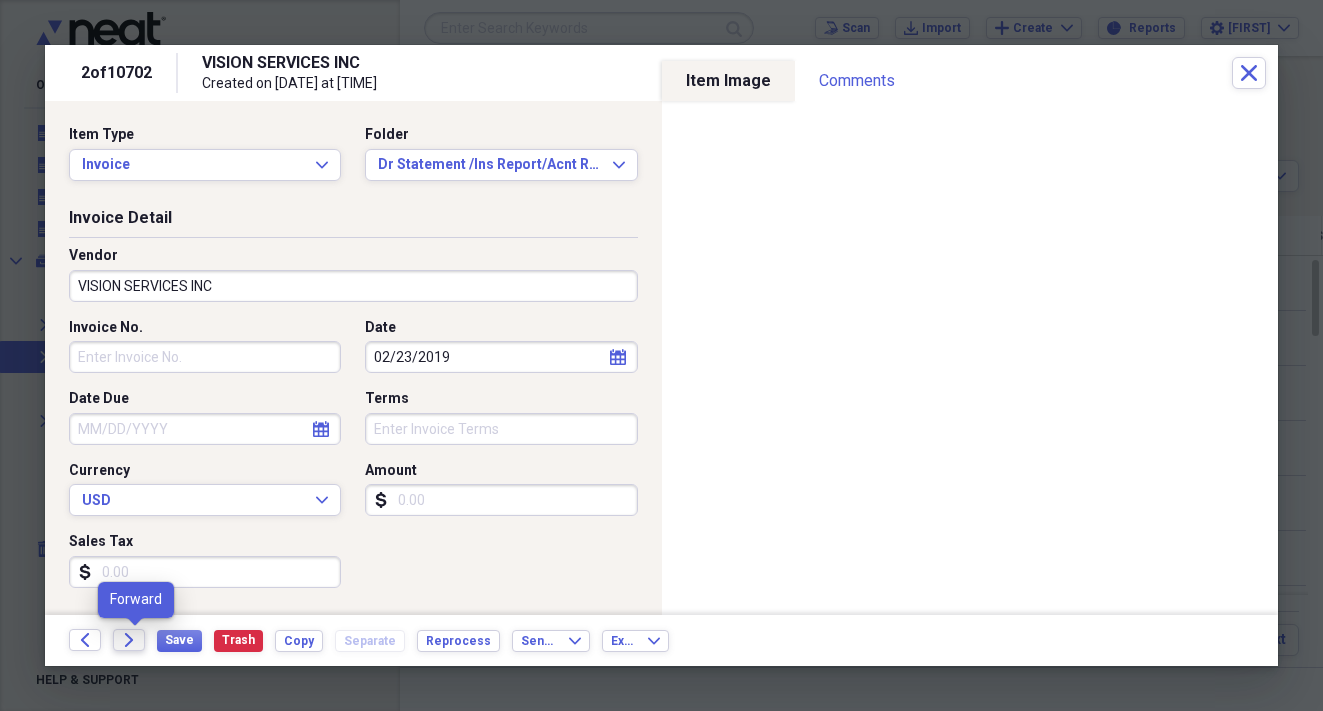 click on "Forward" at bounding box center [129, 640] 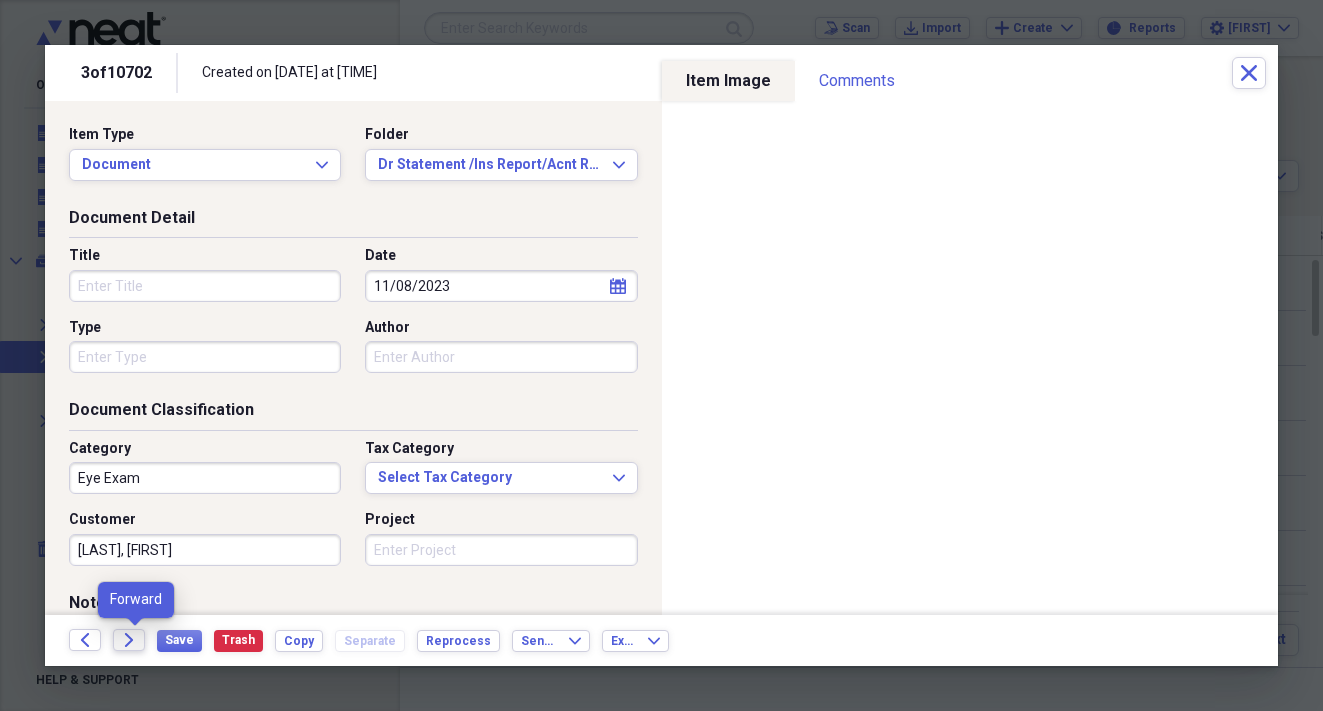 click on "Forward" at bounding box center (129, 640) 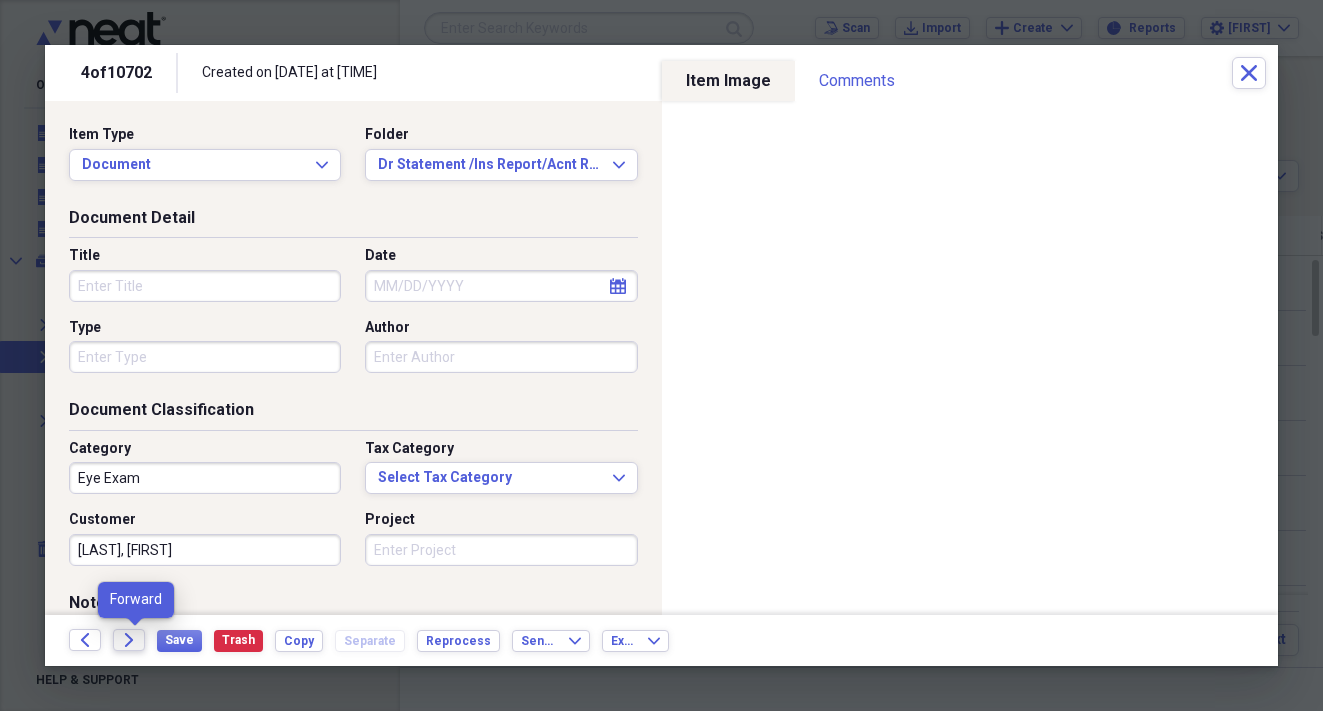 click on "Forward" at bounding box center (129, 640) 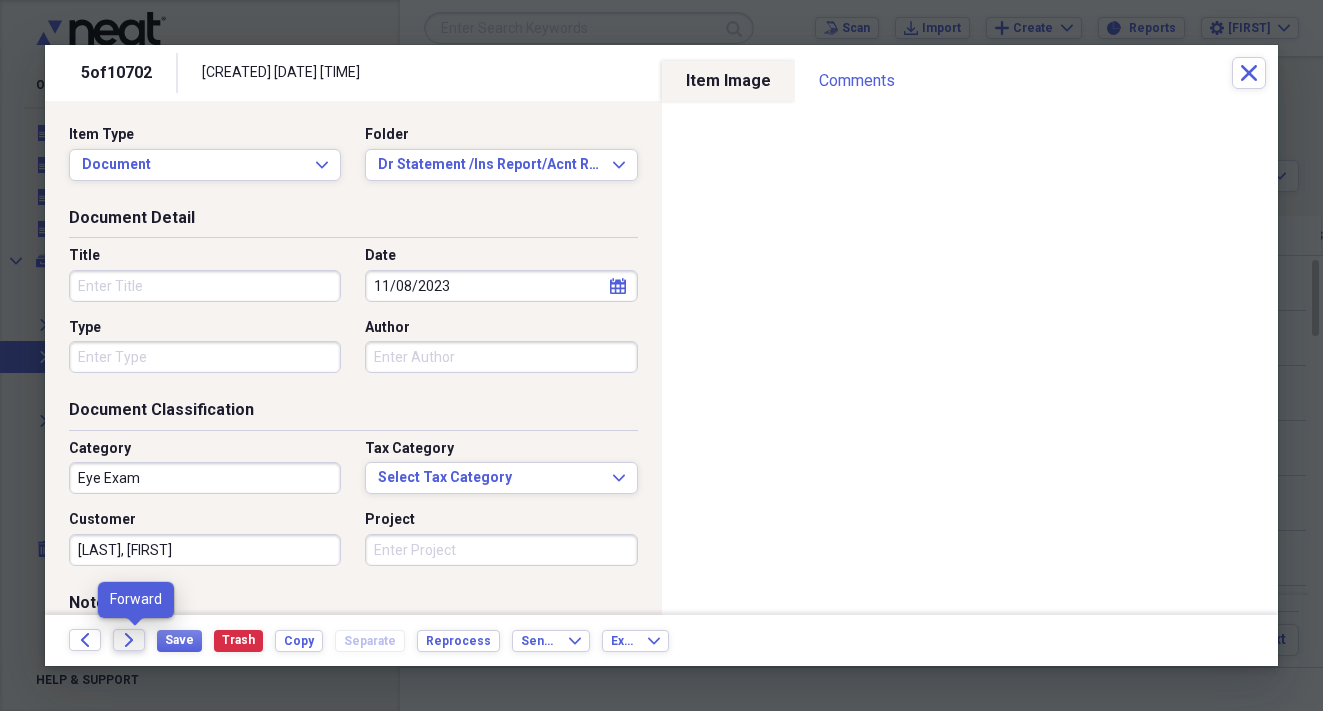 click on "Forward" at bounding box center (129, 640) 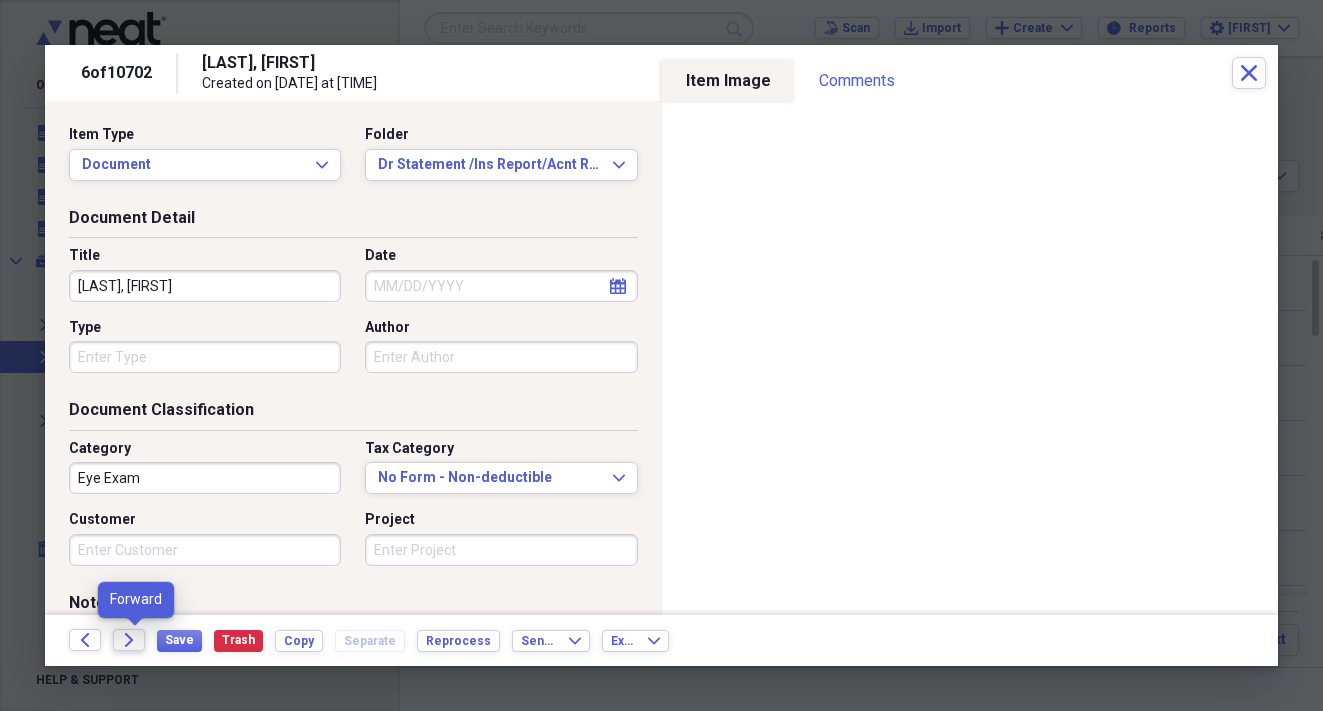 click on "Forward" at bounding box center [129, 640] 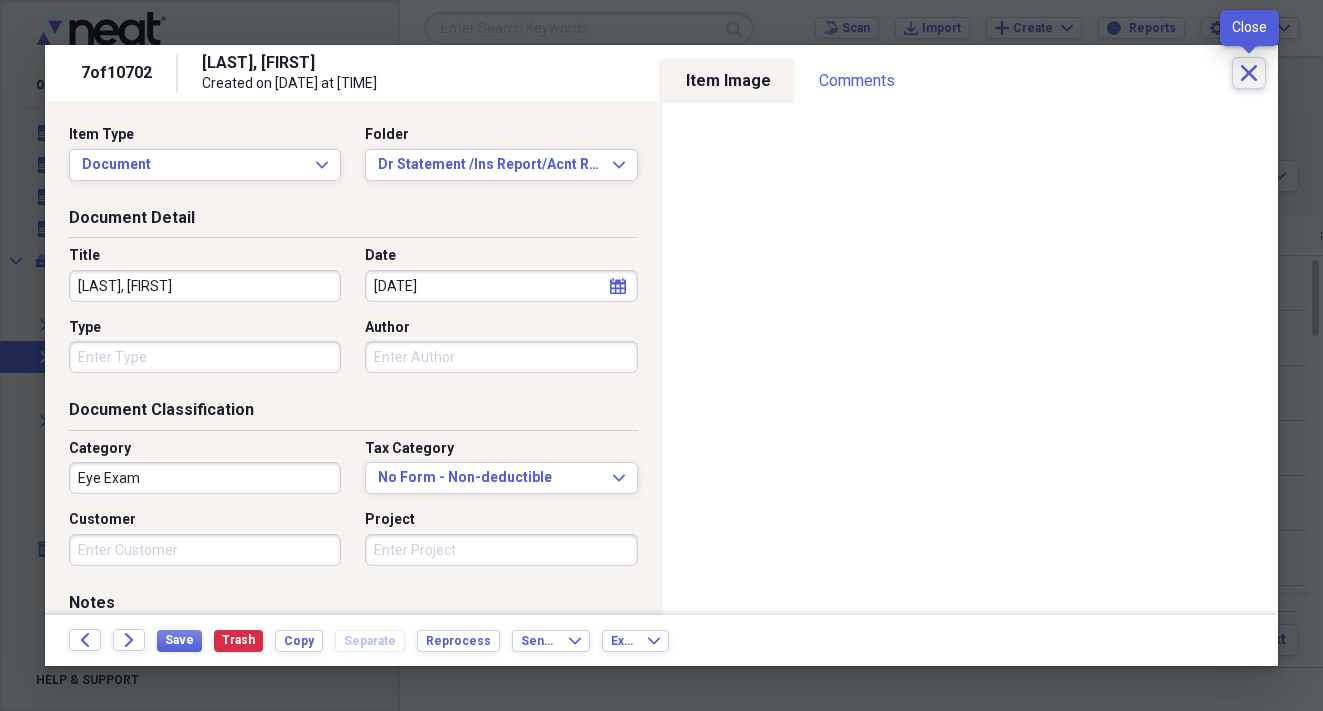 click on "Close" at bounding box center [1249, 73] 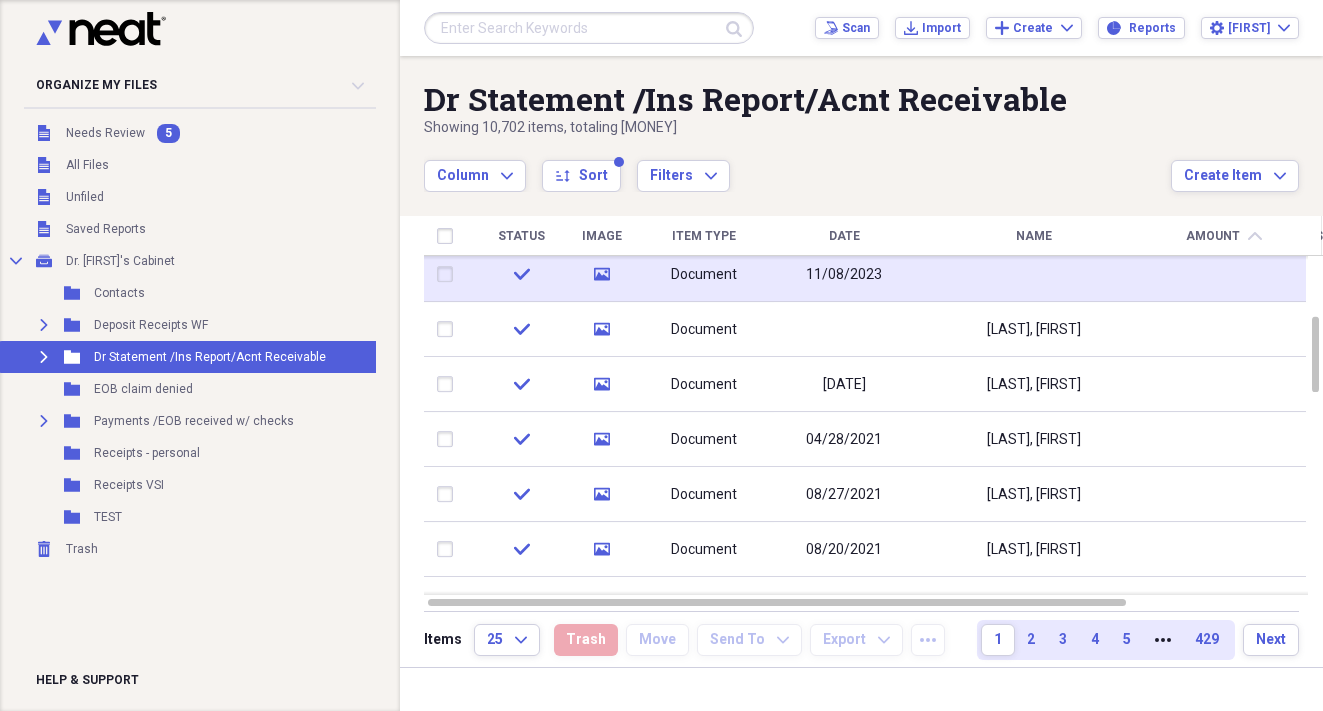 drag, startPoint x: 1312, startPoint y: 323, endPoint x: 1300, endPoint y: 273, distance: 51.41984 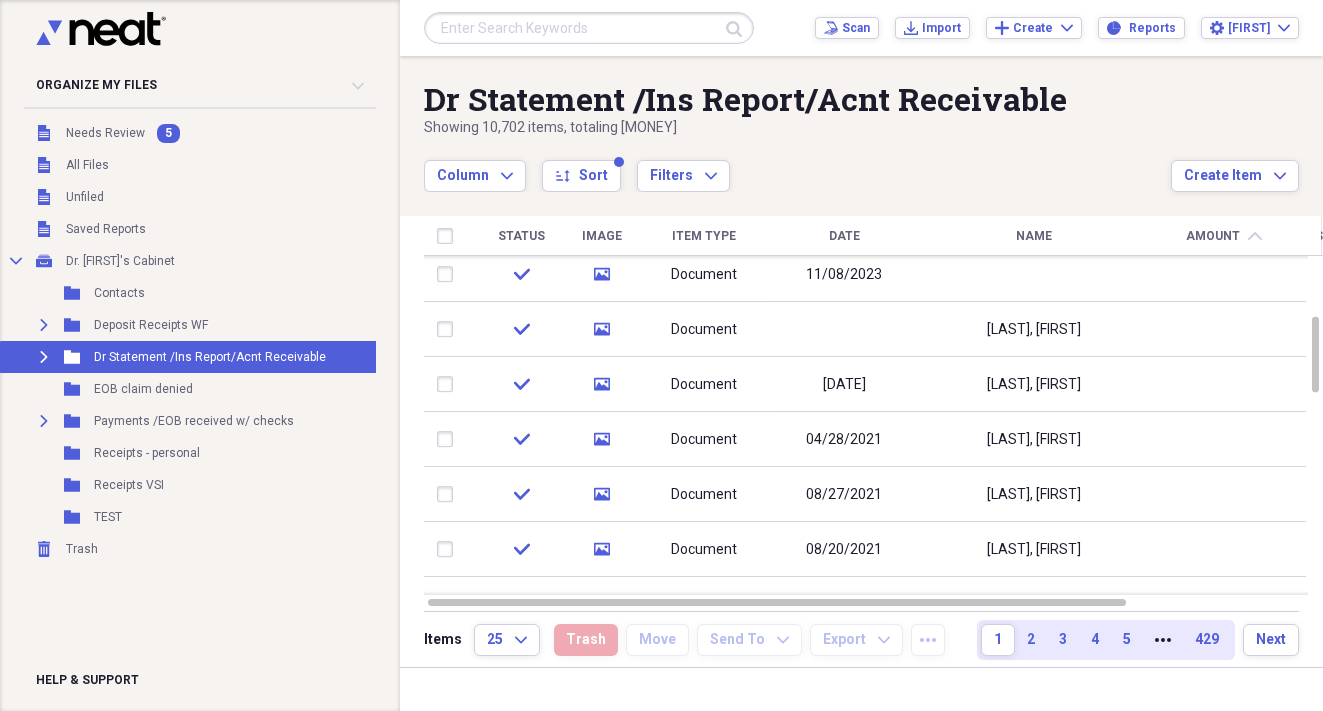 click on "Amount" at bounding box center [1213, 236] 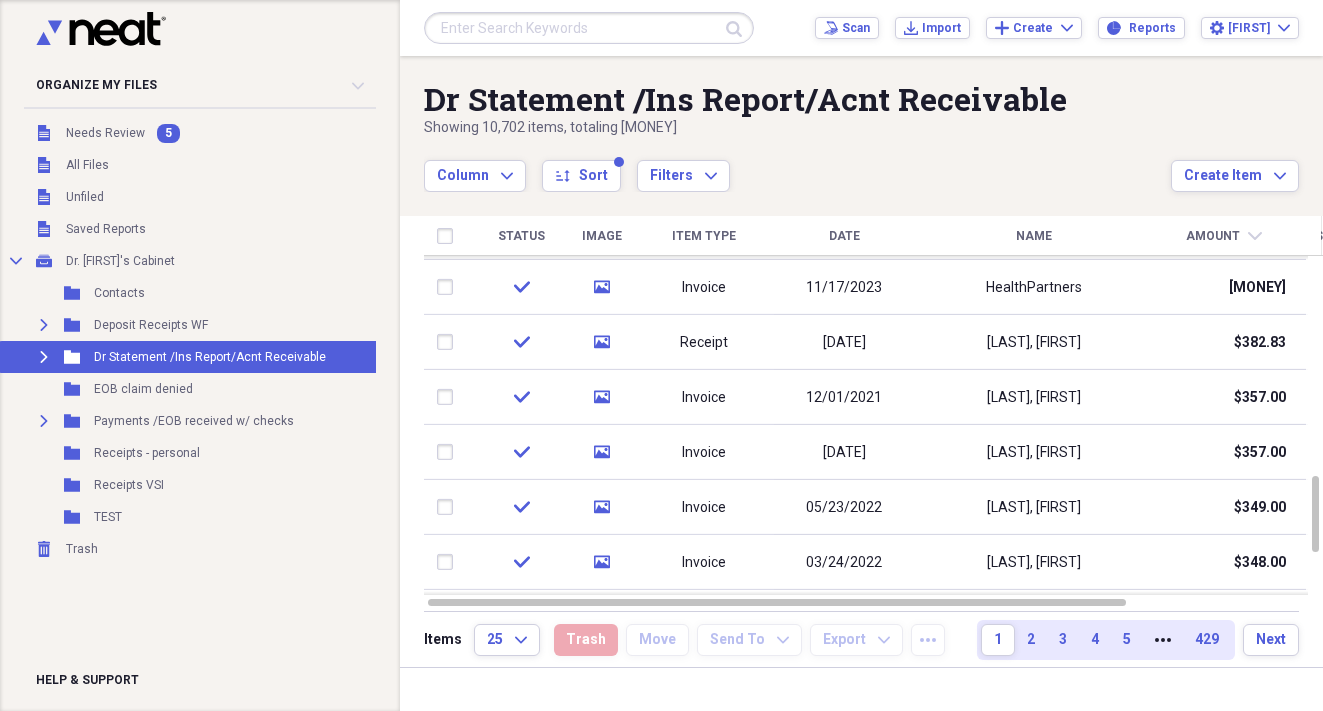 drag, startPoint x: 1315, startPoint y: 296, endPoint x: 1288, endPoint y: 212, distance: 88.23265 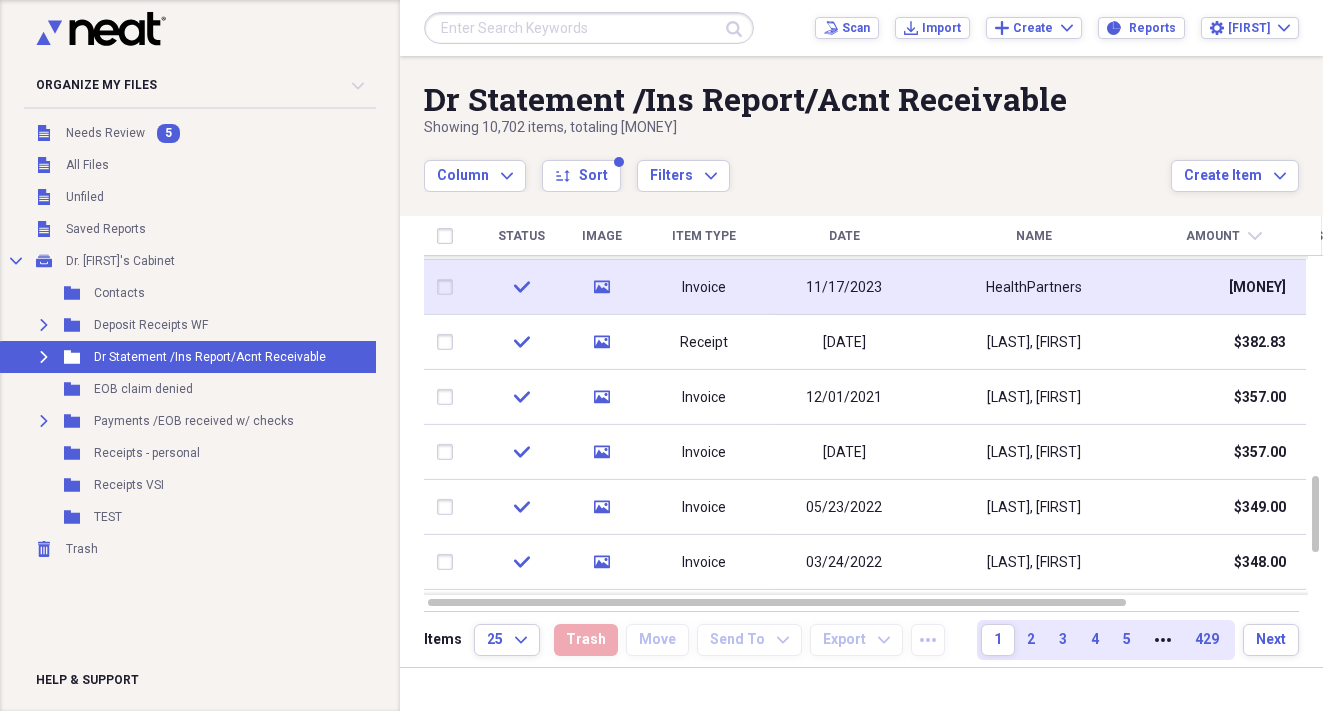 click on "Scan" at bounding box center [1339, 287] 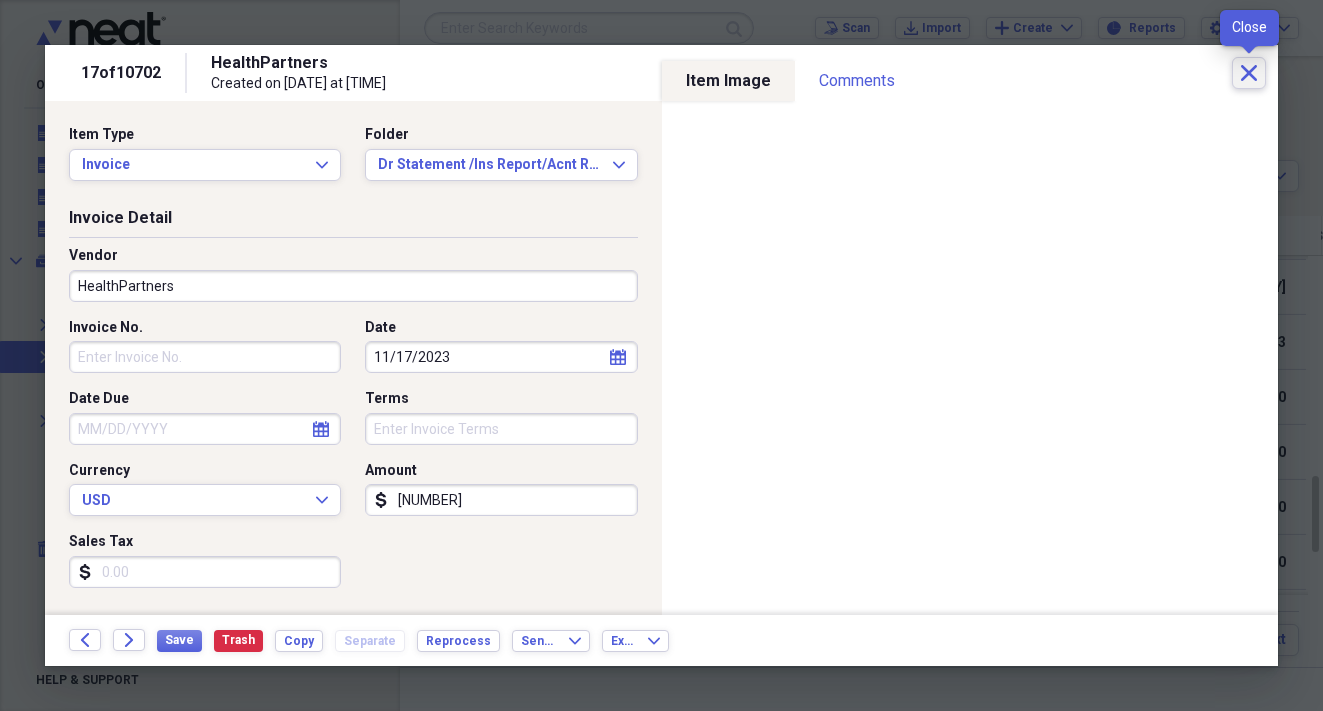 click 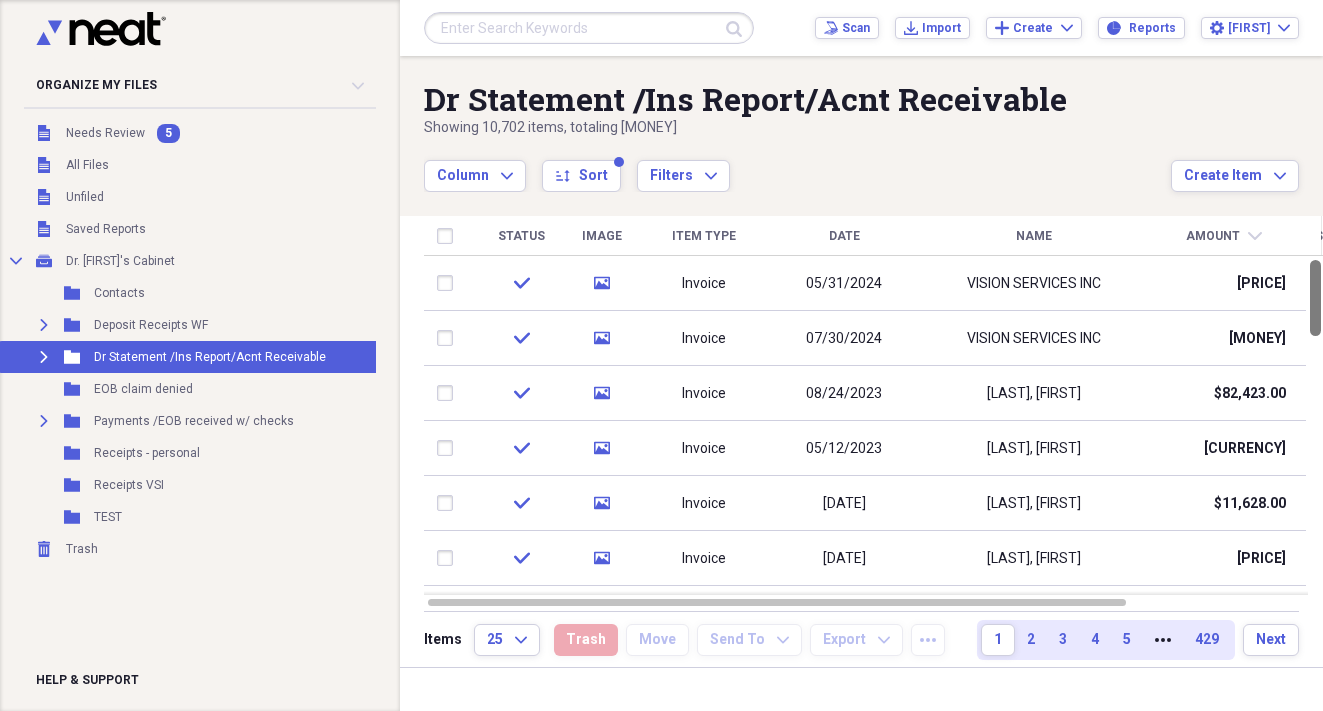 drag, startPoint x: 1311, startPoint y: 494, endPoint x: 1298, endPoint y: 217, distance: 277.3049 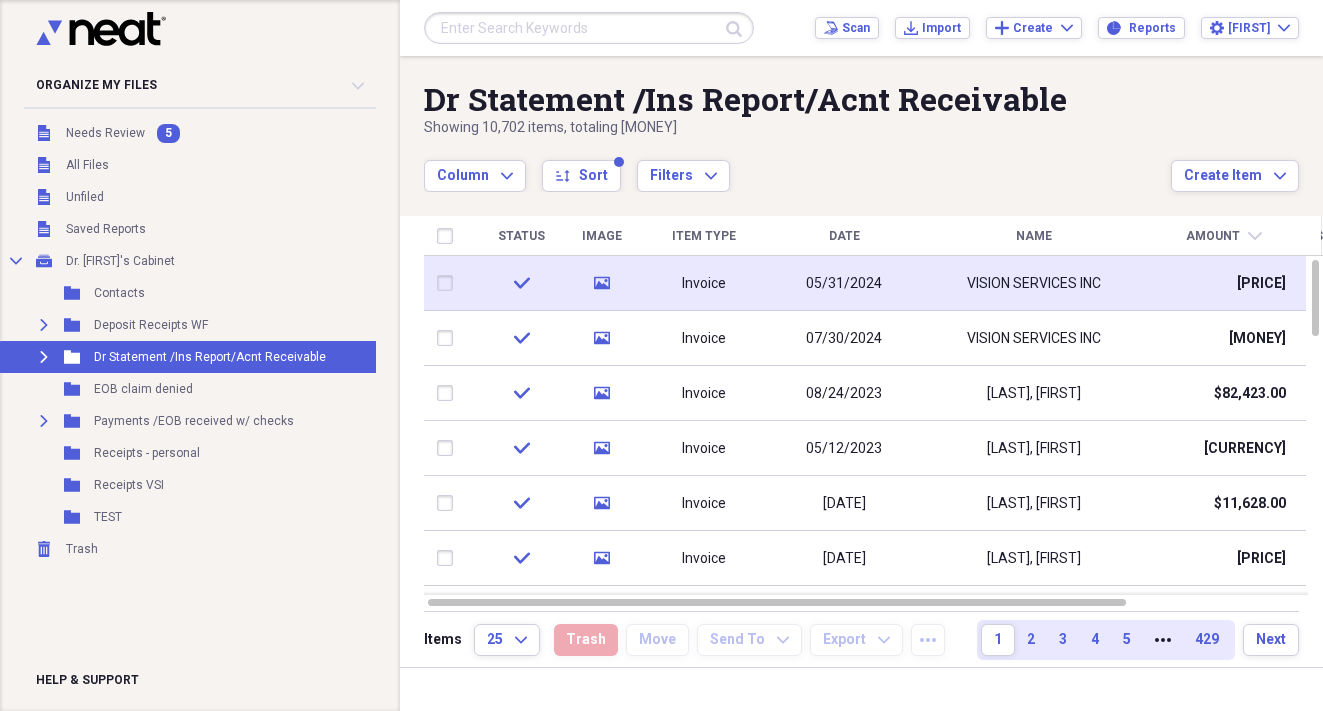 click on "VISION SERVICES INC" at bounding box center (1034, 283) 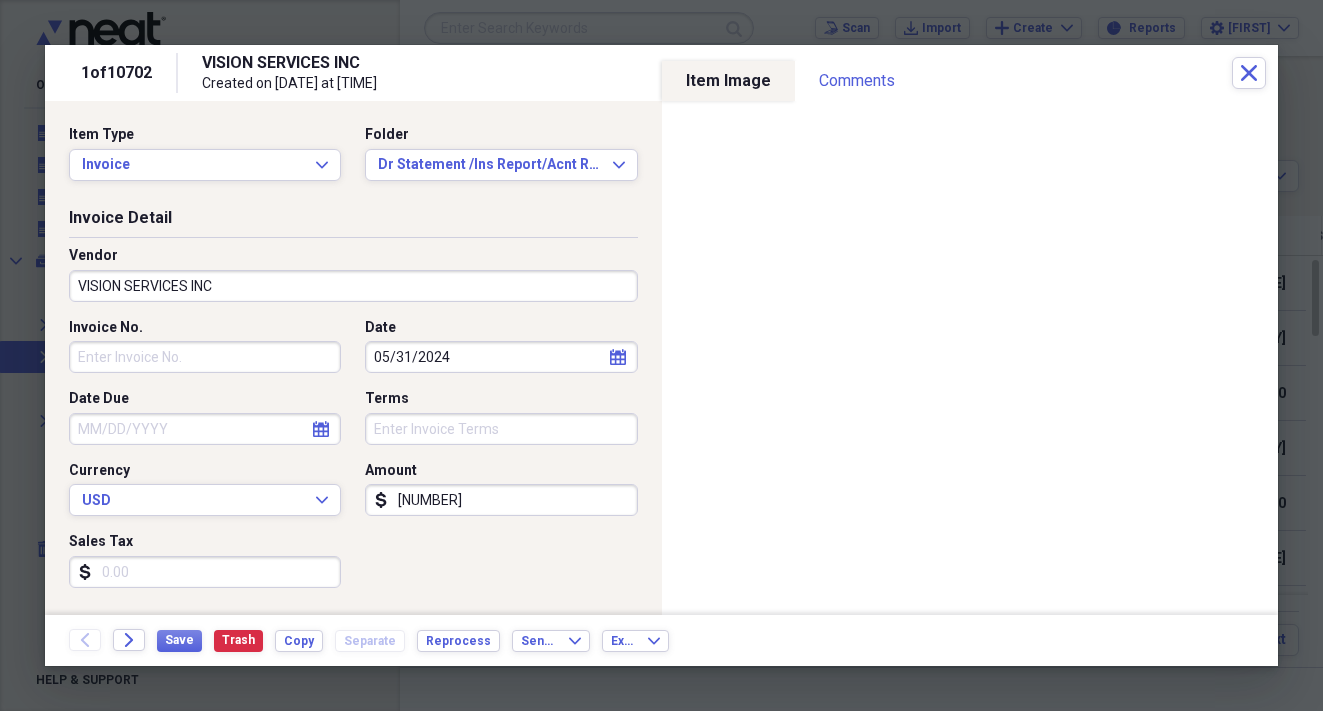 click on "4251051.98" at bounding box center (501, 500) 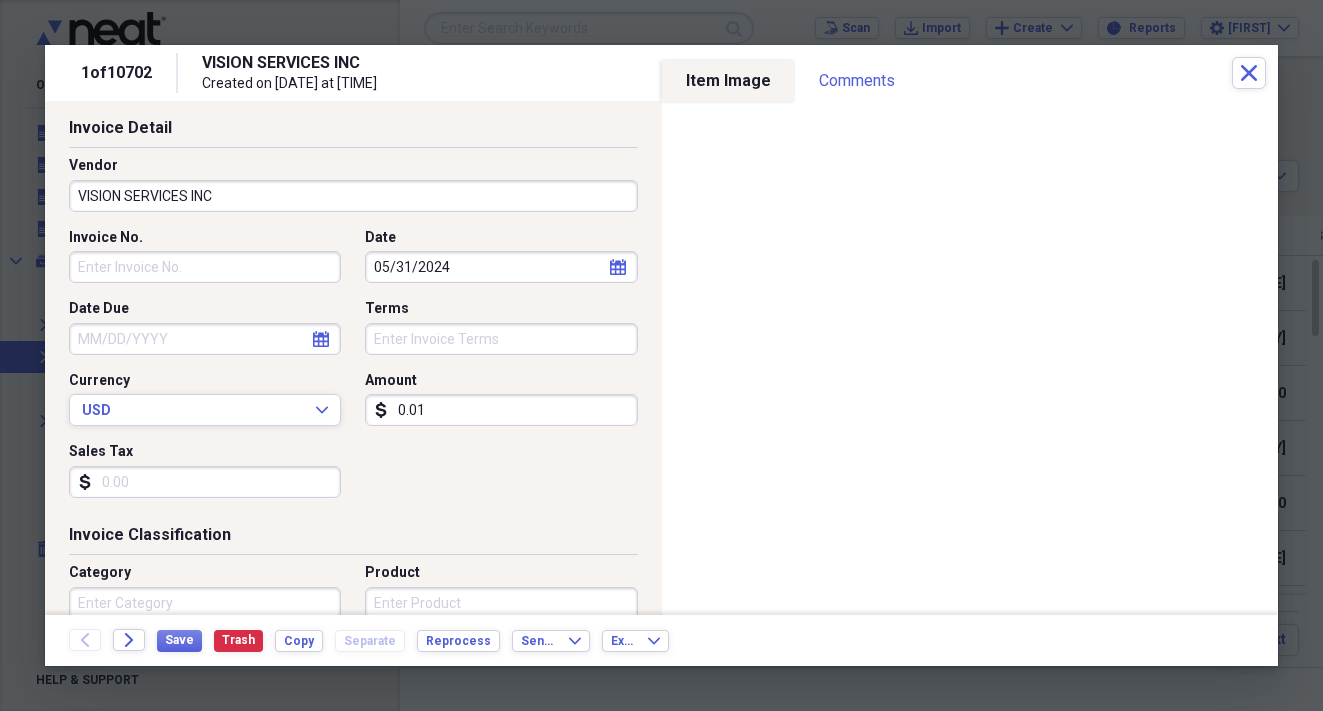 scroll, scrollTop: 99, scrollLeft: 0, axis: vertical 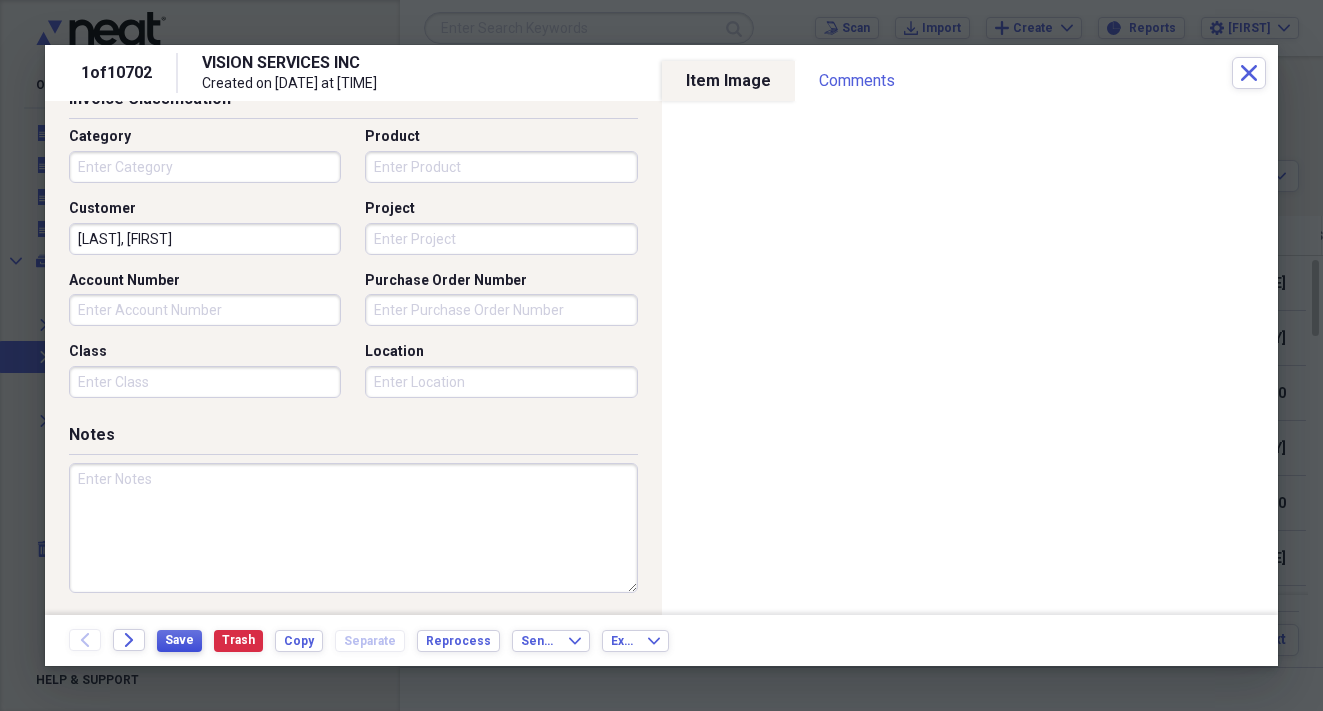 type on "151.98" 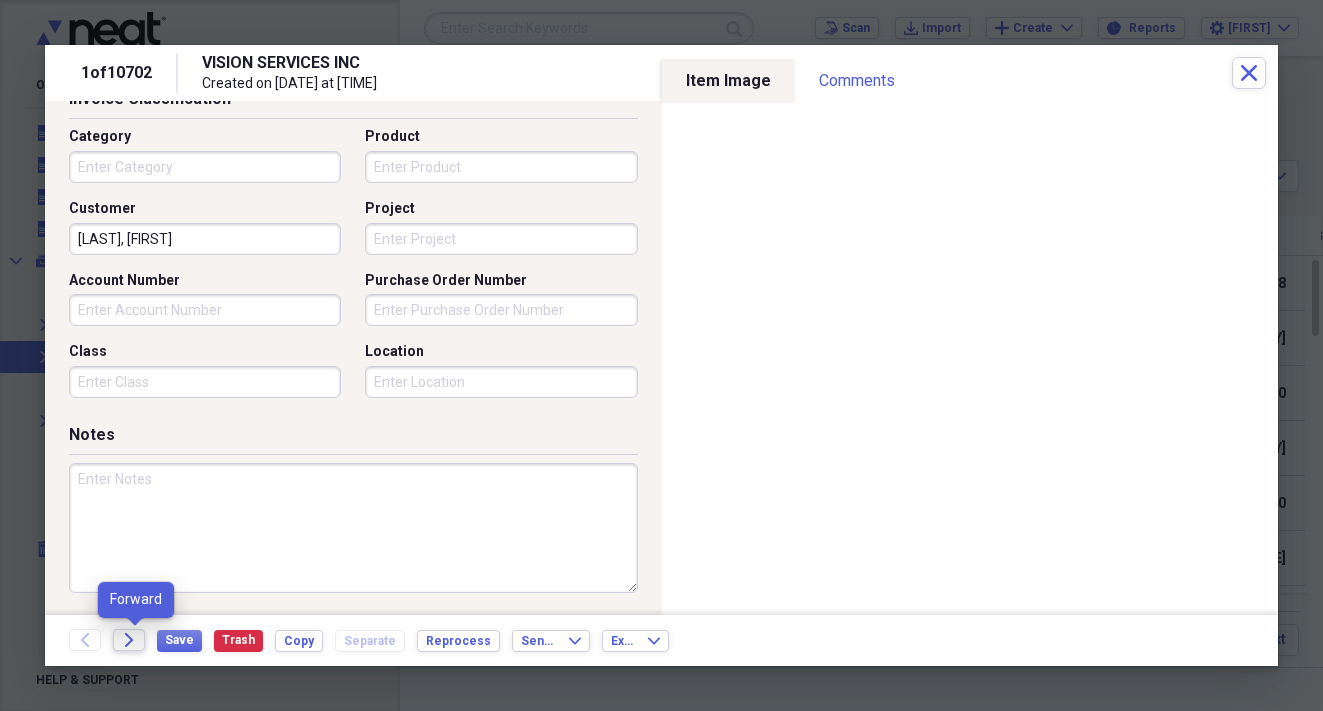 click on "Forward" 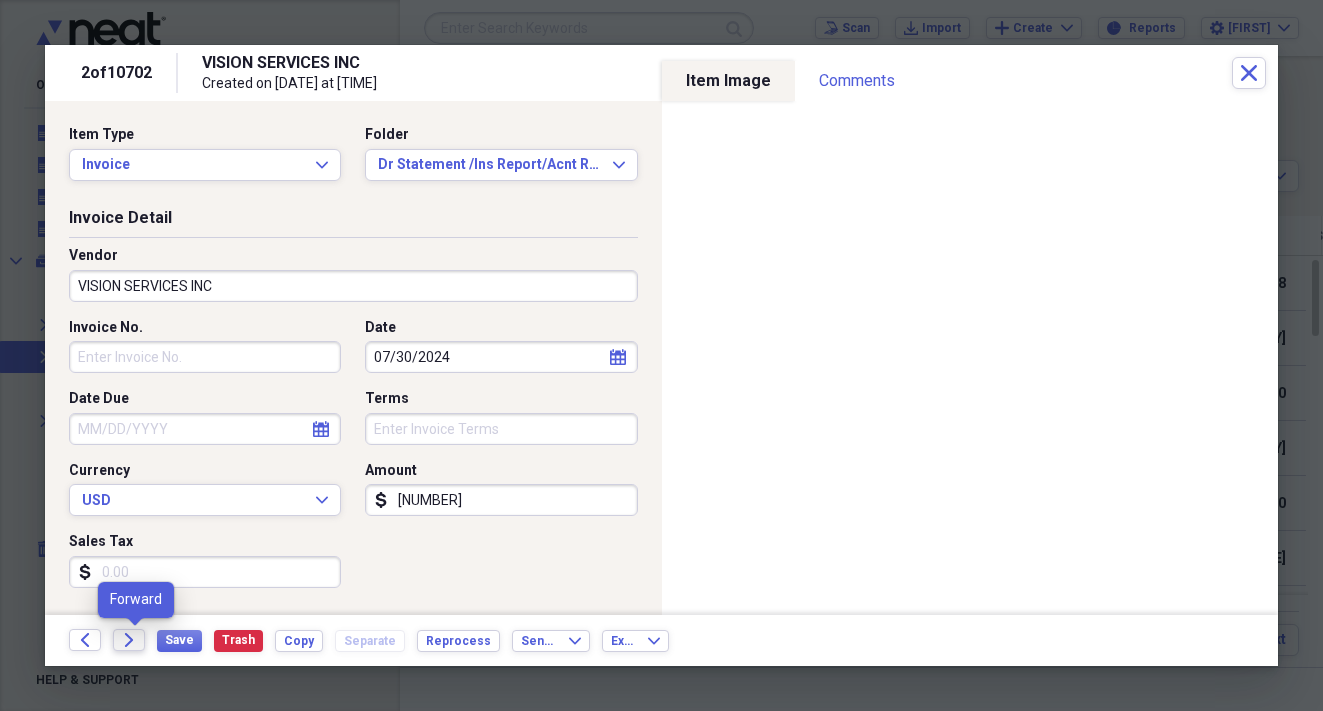 click on "Forward" 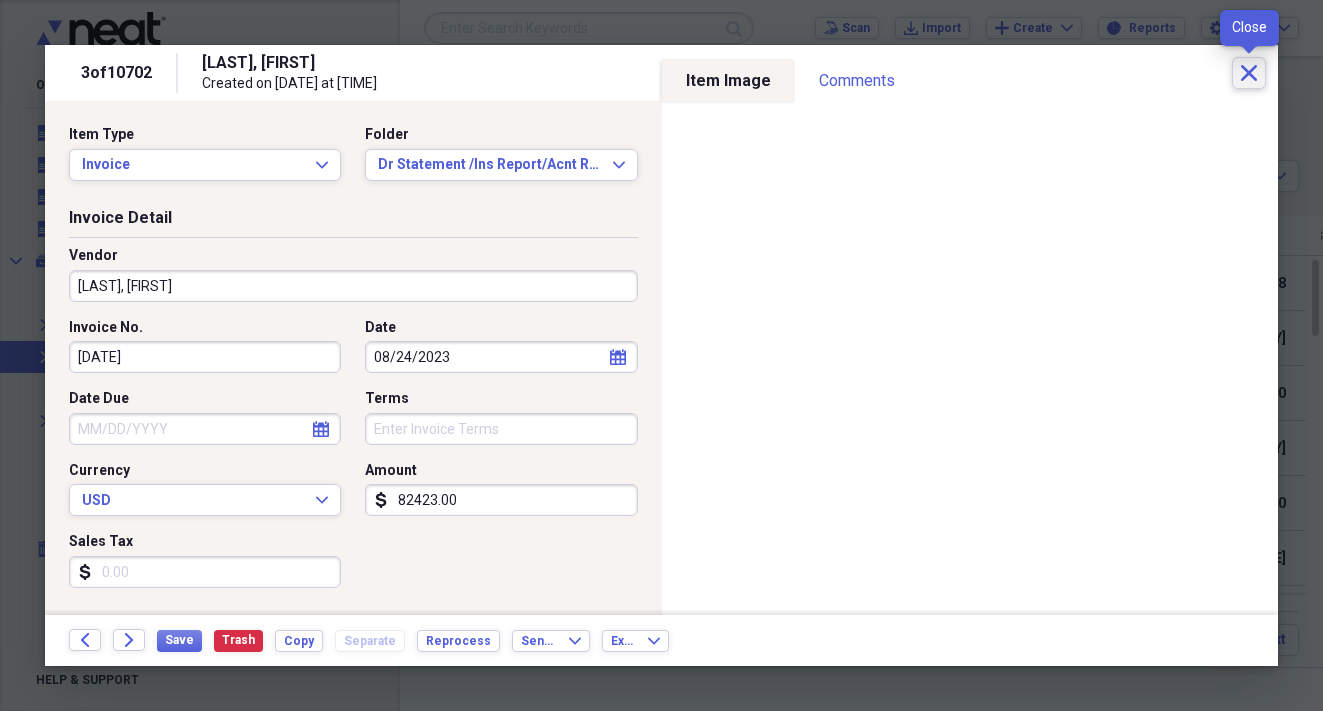click on "Close" 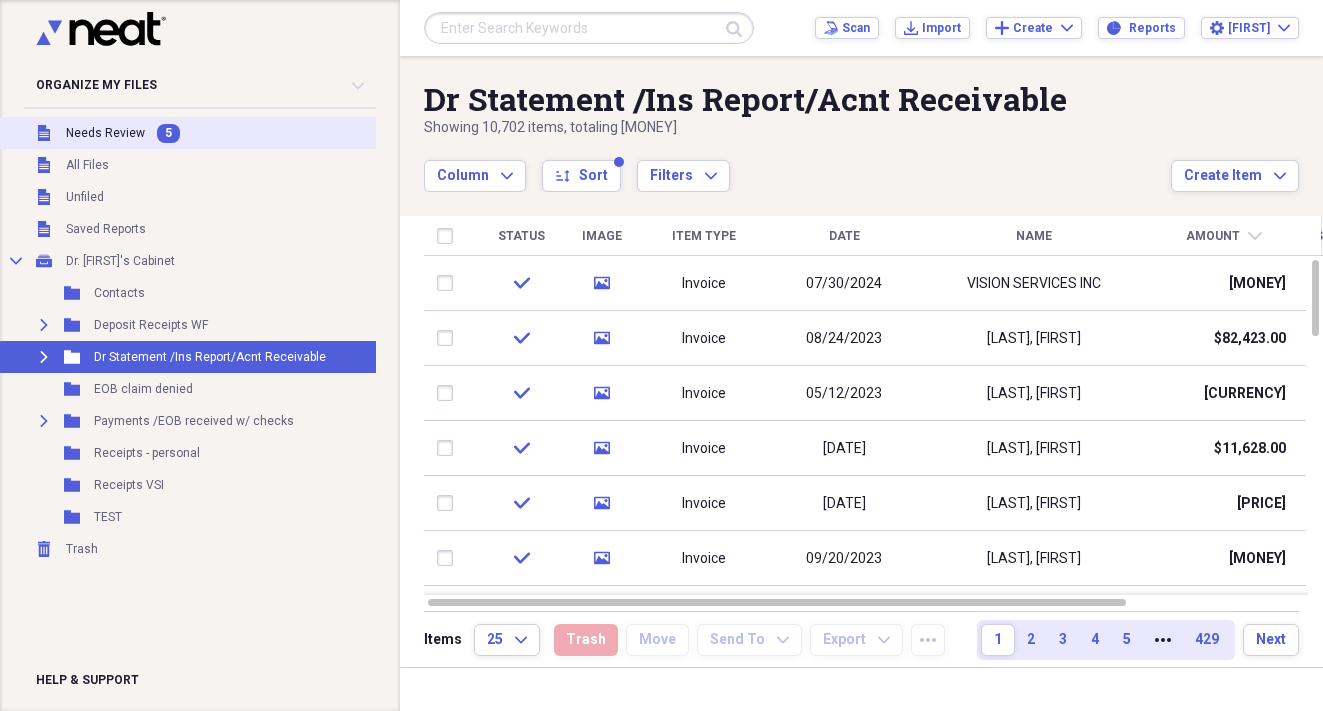click on "5" at bounding box center (168, 133) 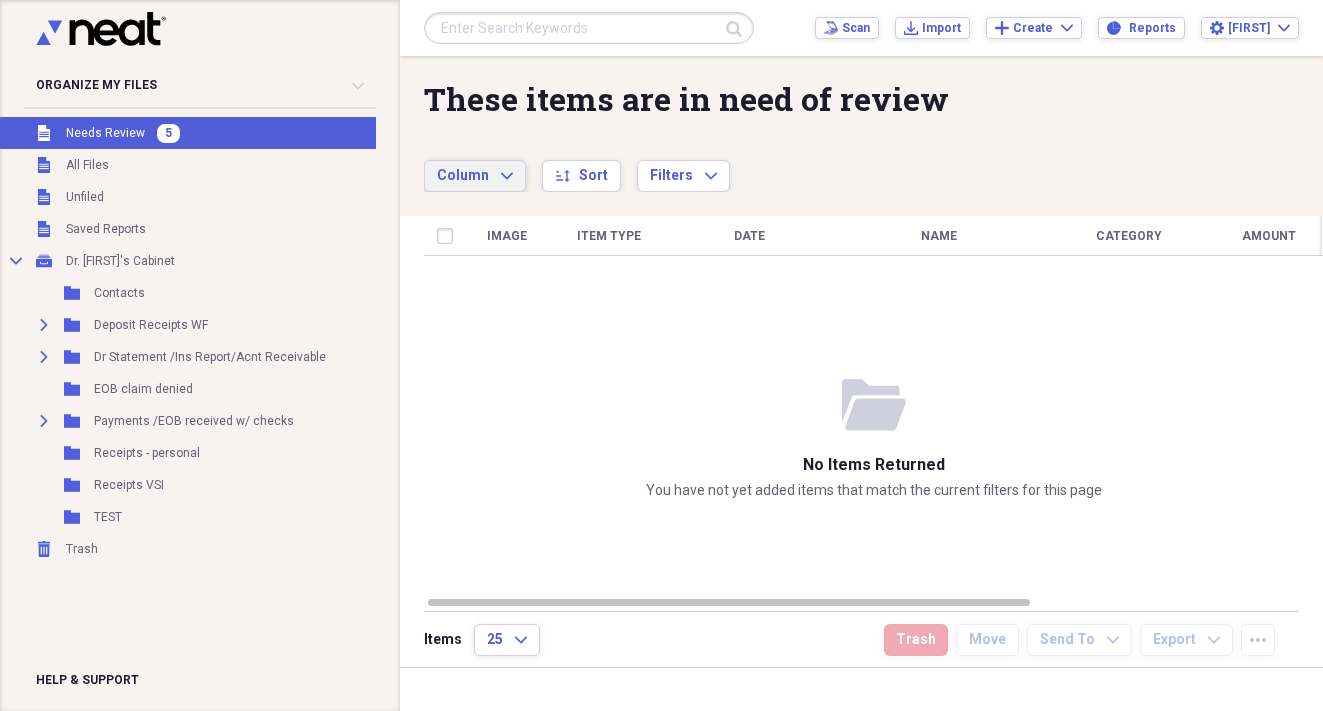 click on "Column" at bounding box center [463, 175] 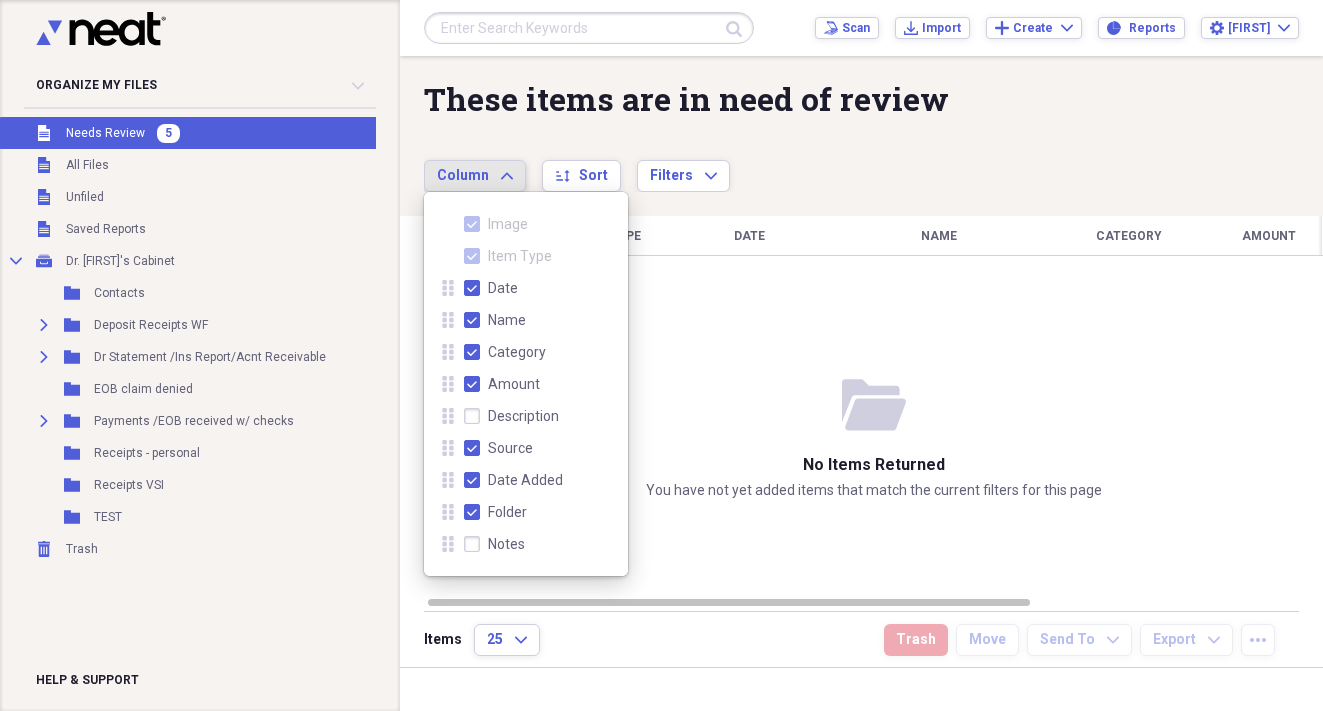 click on "Image Item Type Date Name Category Amount Source Date Added chevron-down Folder" at bounding box center [873, 405] 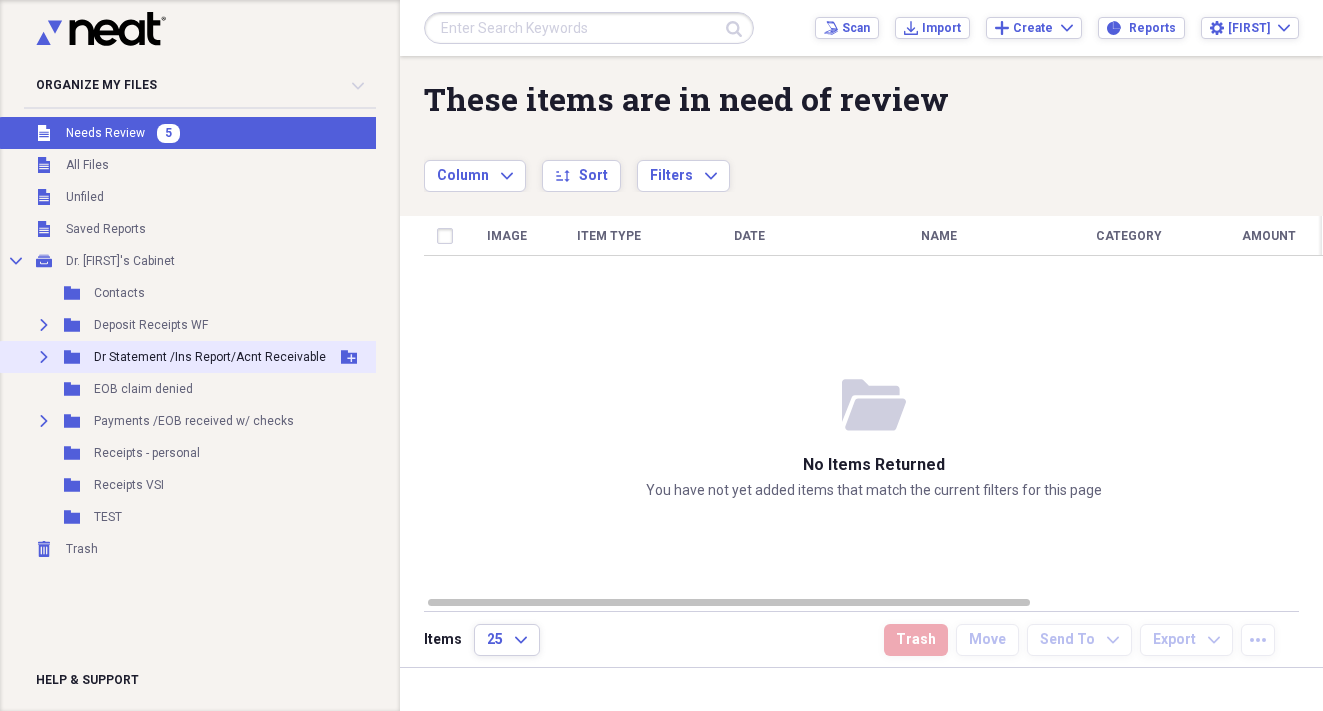 click on "Dr Statement /Ins Report/Acnt Receivable" at bounding box center [210, 357] 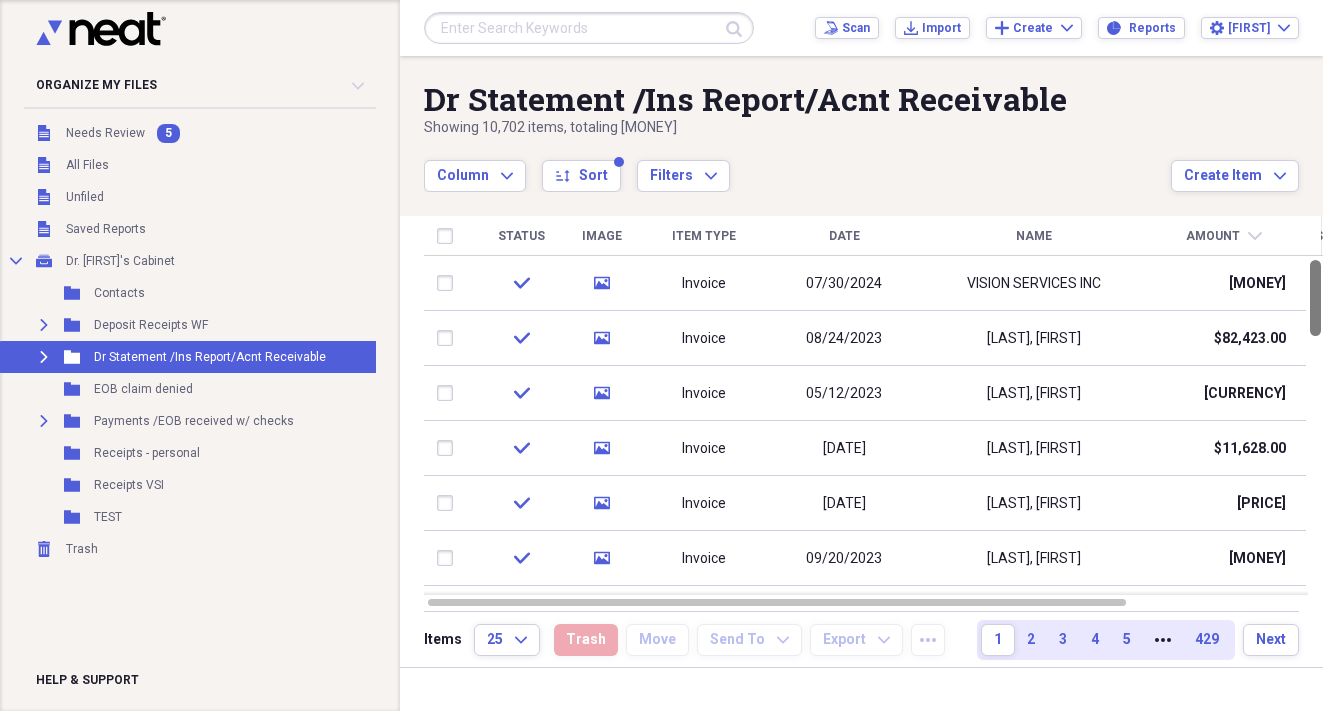drag, startPoint x: 1311, startPoint y: 286, endPoint x: 1299, endPoint y: 142, distance: 144.49913 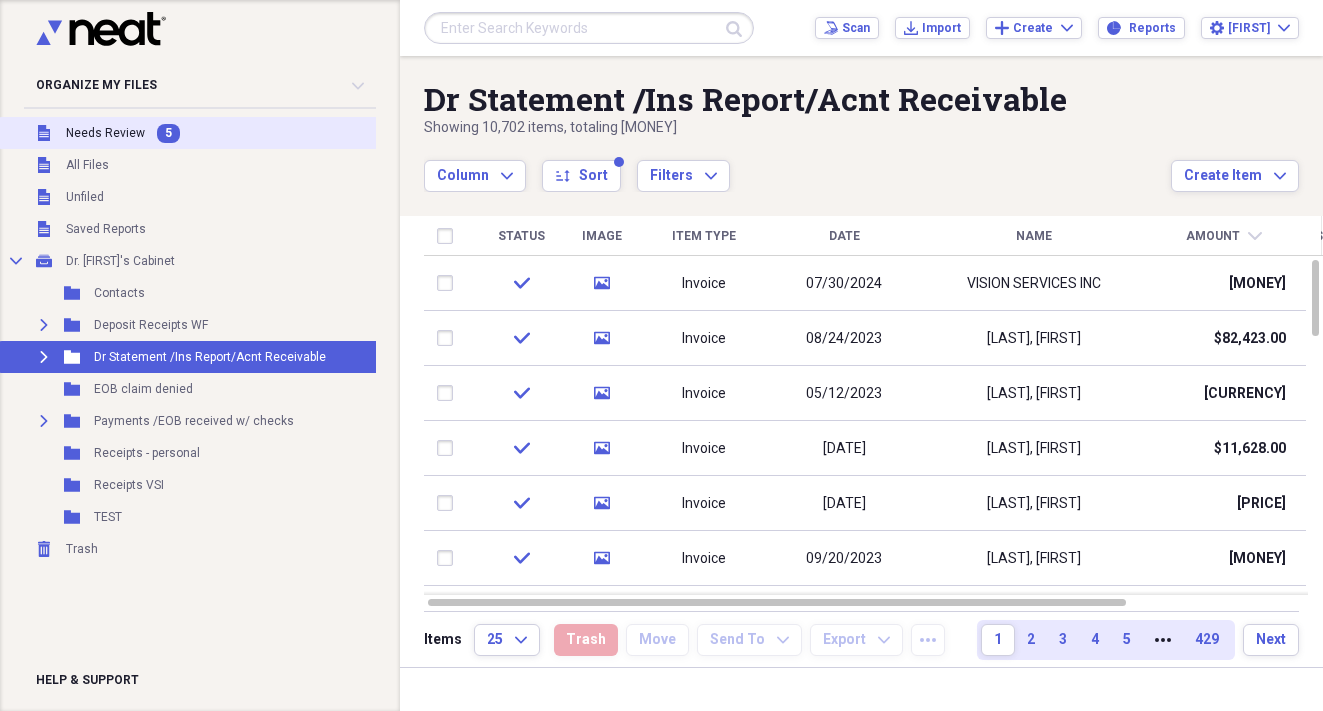 click on "Needs Review" at bounding box center [105, 133] 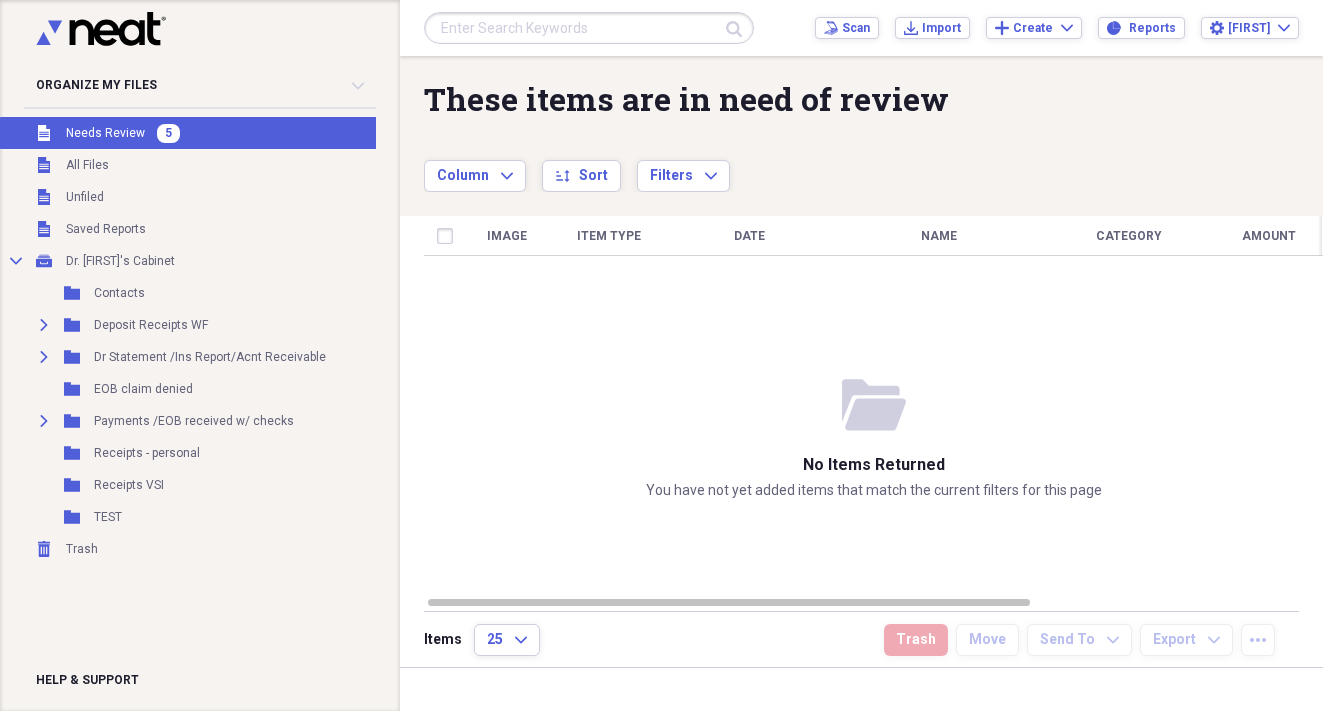click on "These items are in need of review Showing 0 items Column Expand sort Sort Filters  Expand Create Item Expand Image Item Type Date Name Category Amount Source Date Added chevron-down Folder folder-open No items returned You have not yet added items that match the current filters for this page Items 25 Expand Trash Move Send To Expand Export Expand more" at bounding box center [861, 361] 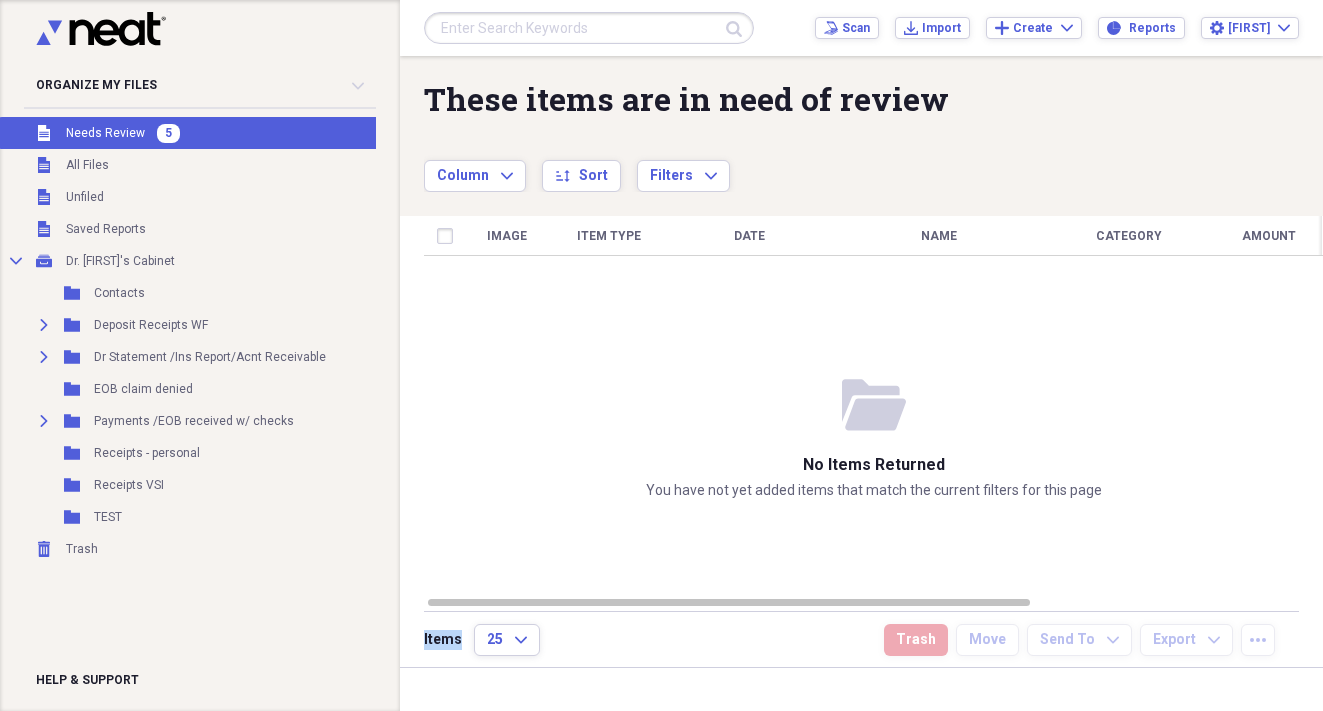 click on "These items are in need of review Showing 0 items Column Expand sort Sort Filters  Expand Create Item Expand Image Item Type Date Name Category Amount Source Date Added chevron-down Folder folder-open No items returned You have not yet added items that match the current filters for this page Items 25 Expand Trash Move Send To Expand Export Expand more" at bounding box center [861, 361] 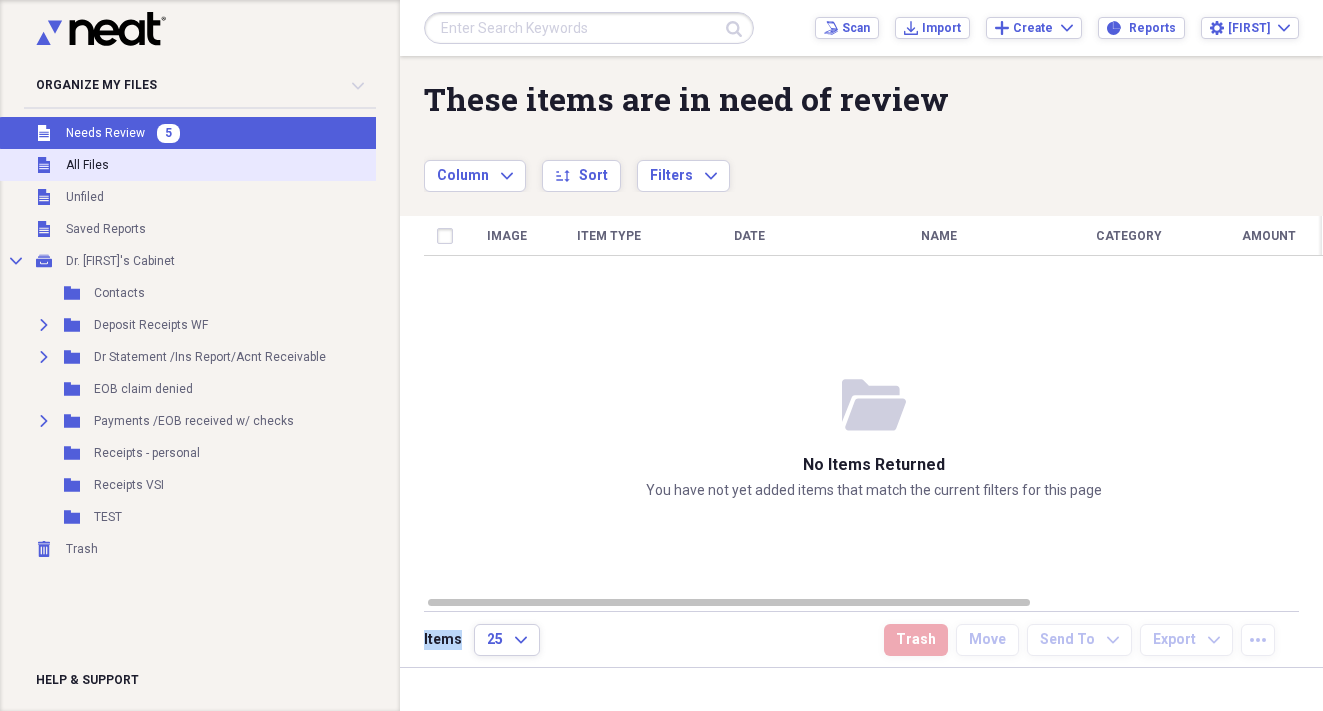 click on "All Files" at bounding box center (87, 165) 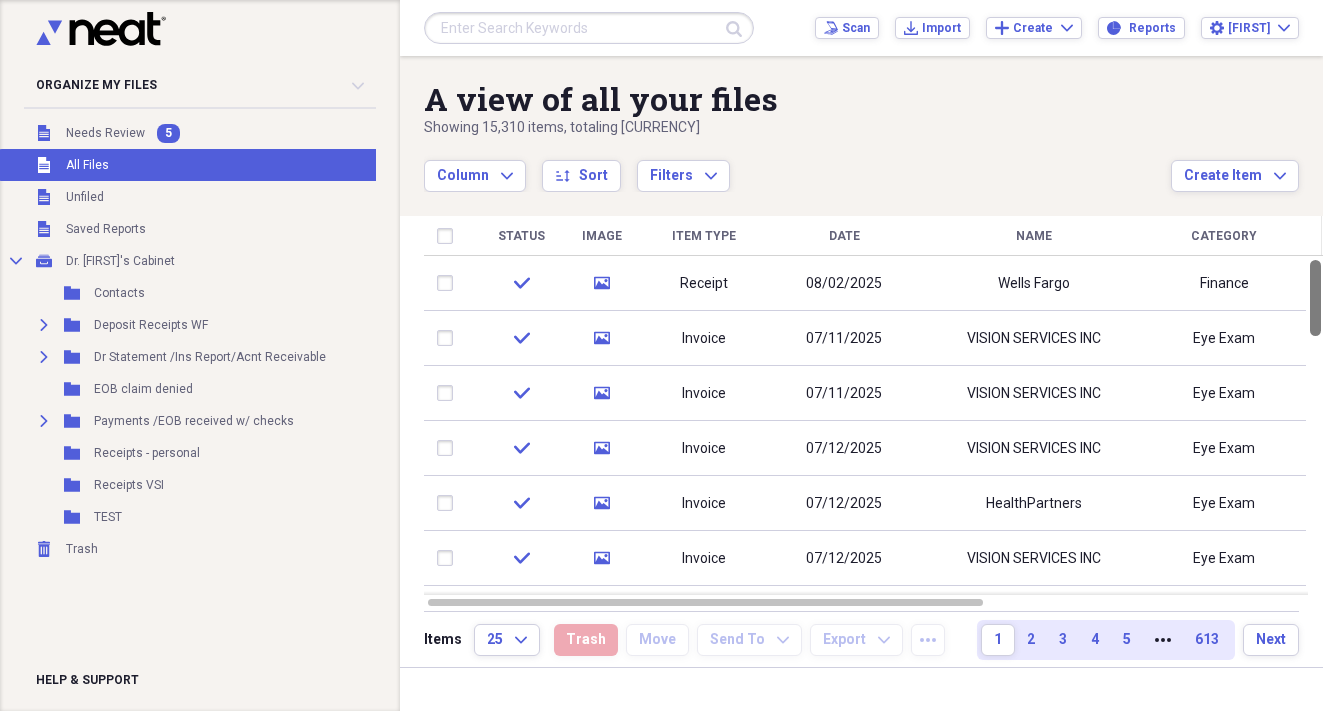 drag, startPoint x: 1312, startPoint y: 318, endPoint x: 1302, endPoint y: 234, distance: 84.59315 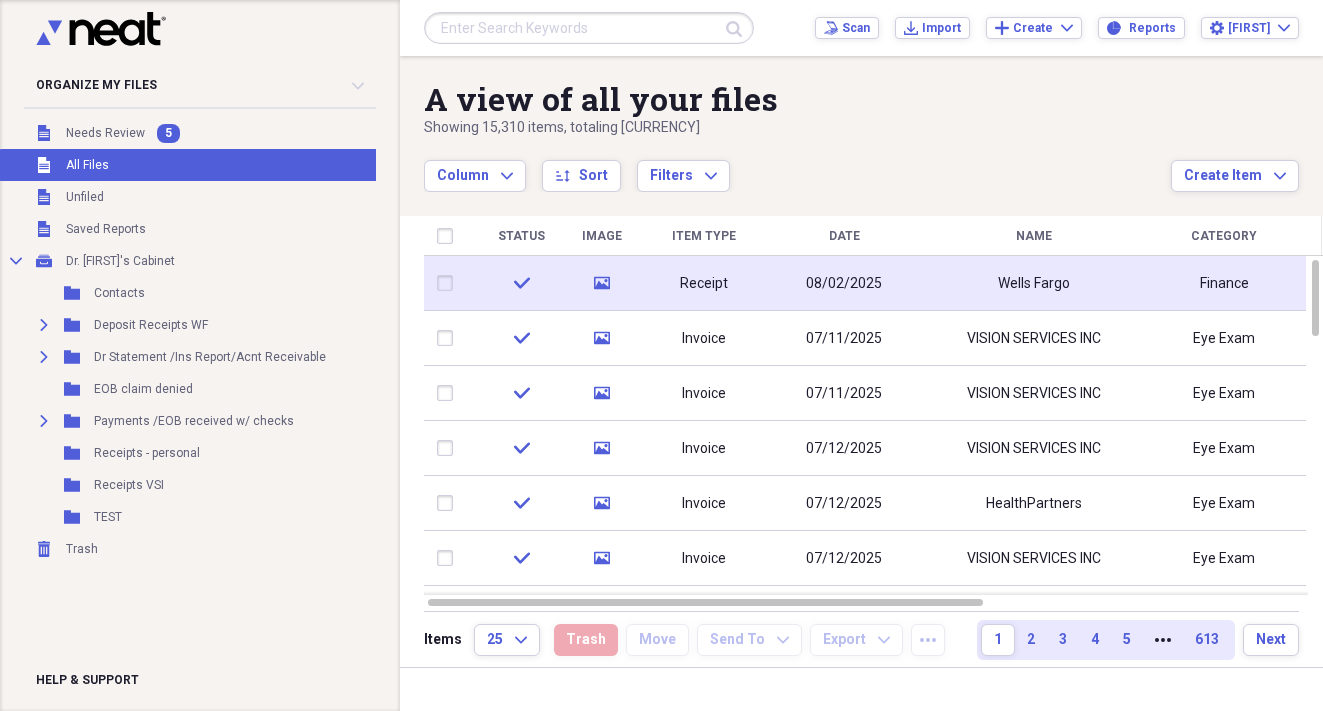 click on "Receipt" at bounding box center [704, 284] 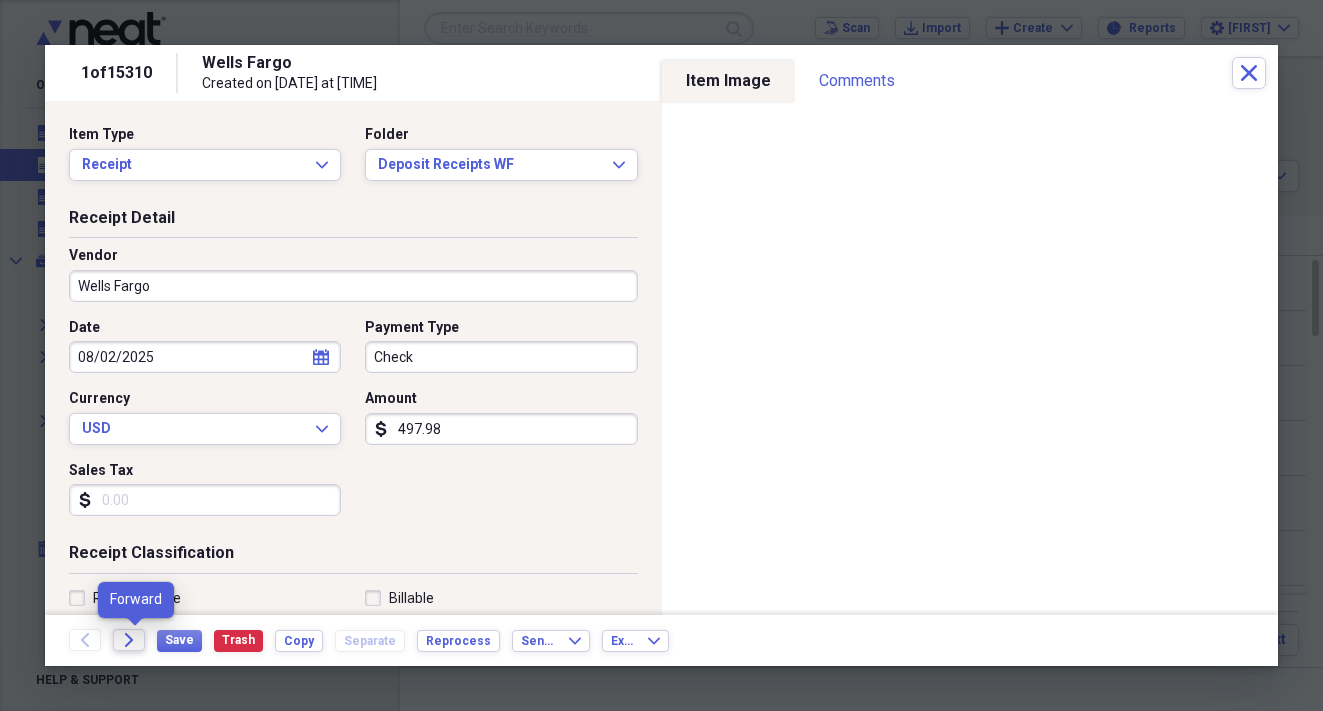 click on "Forward" 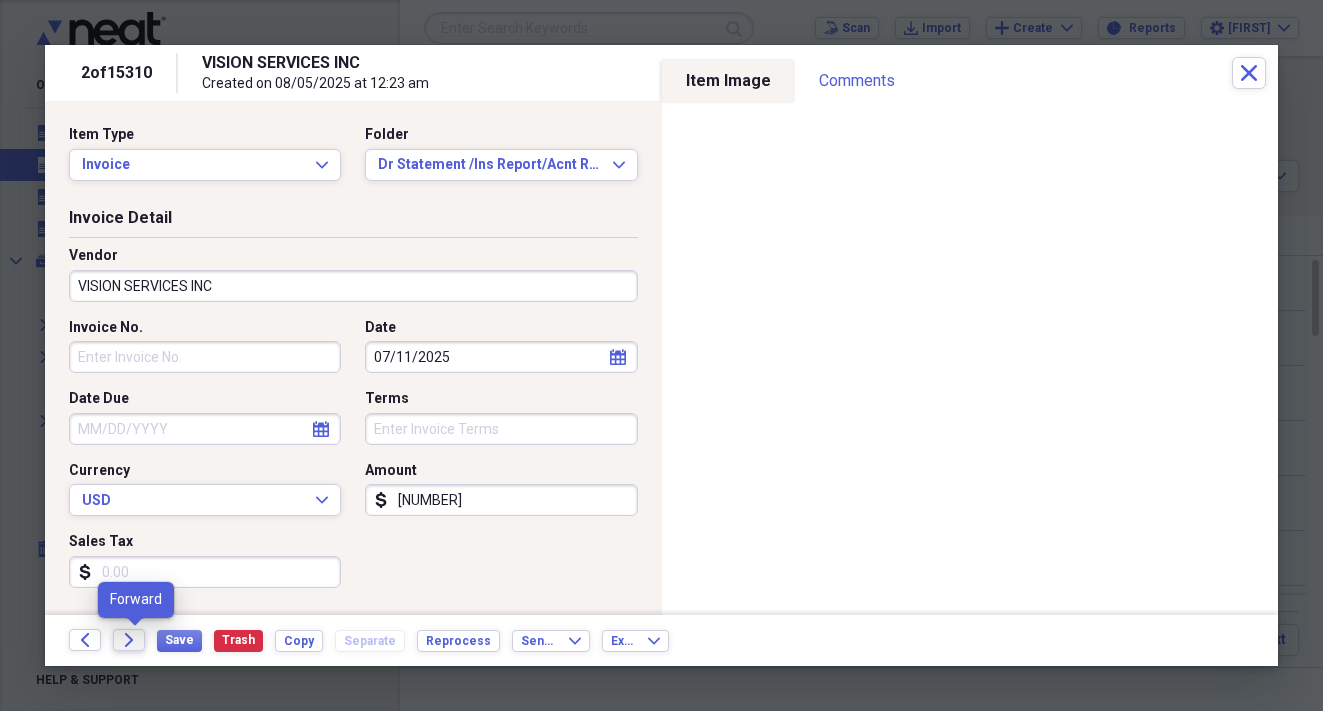 click 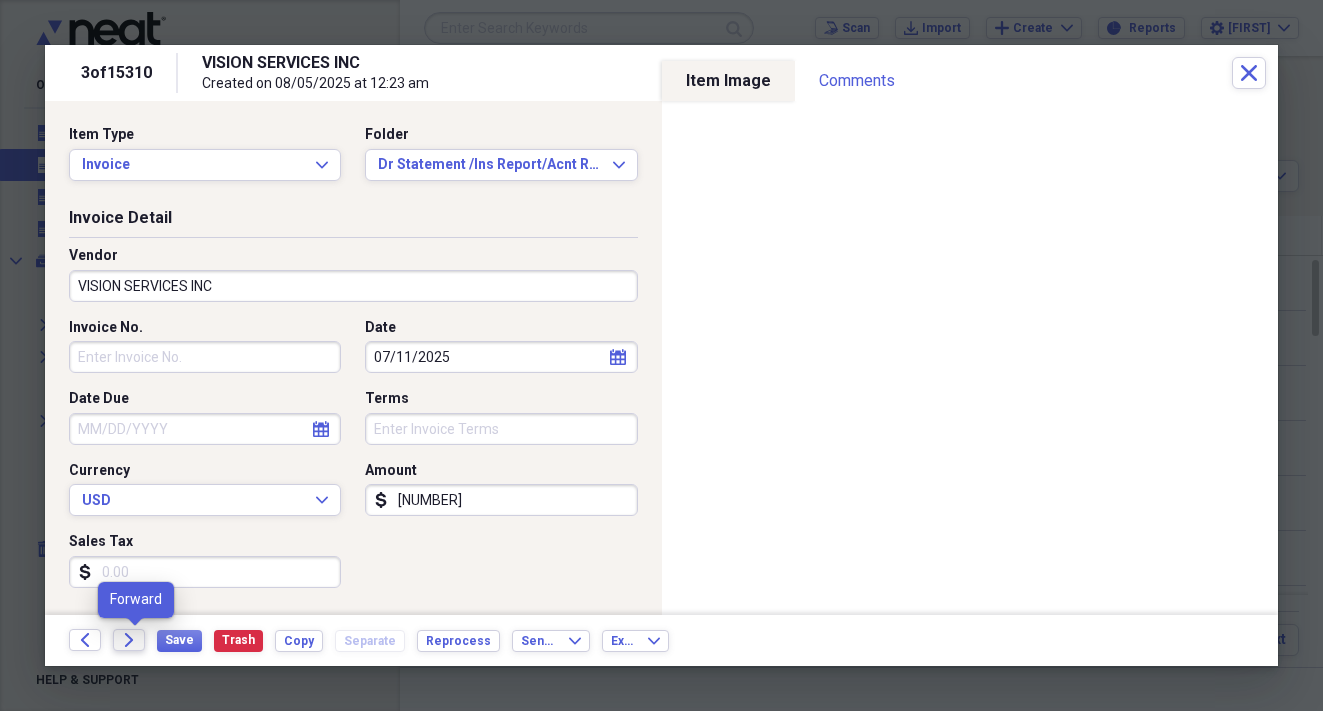 click 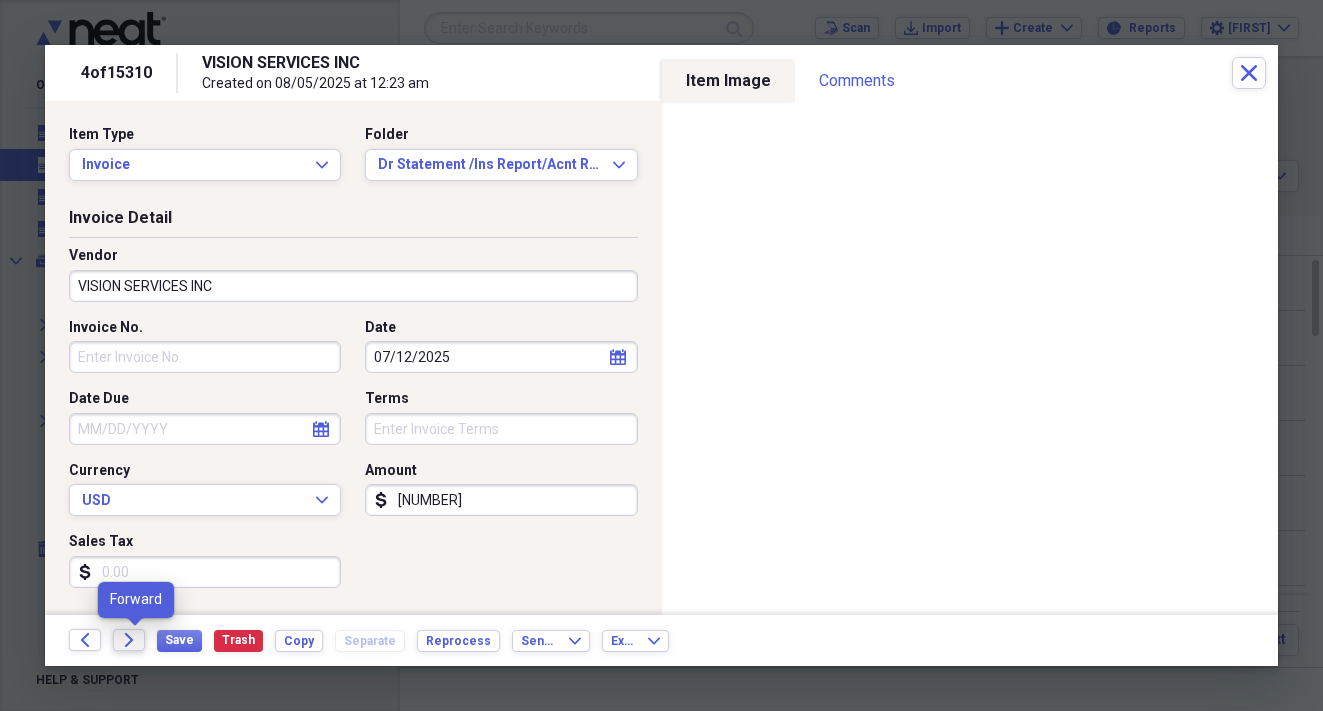 click 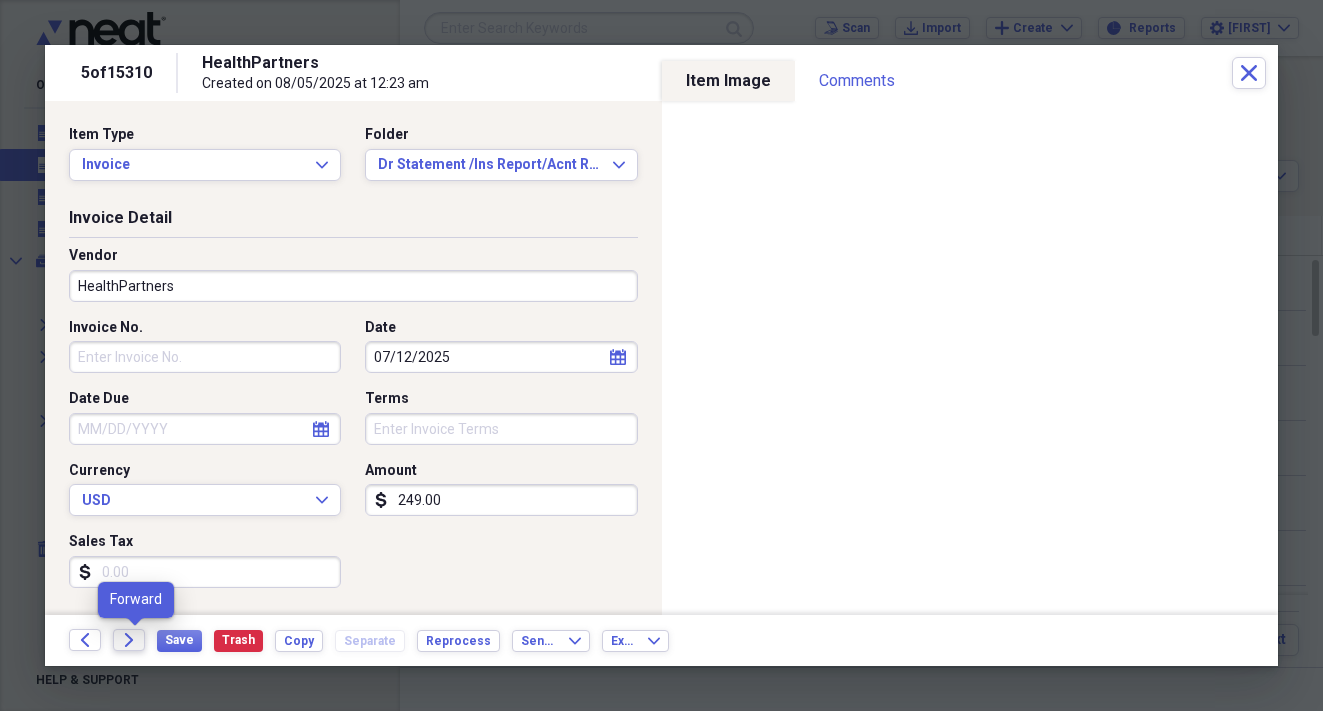 click 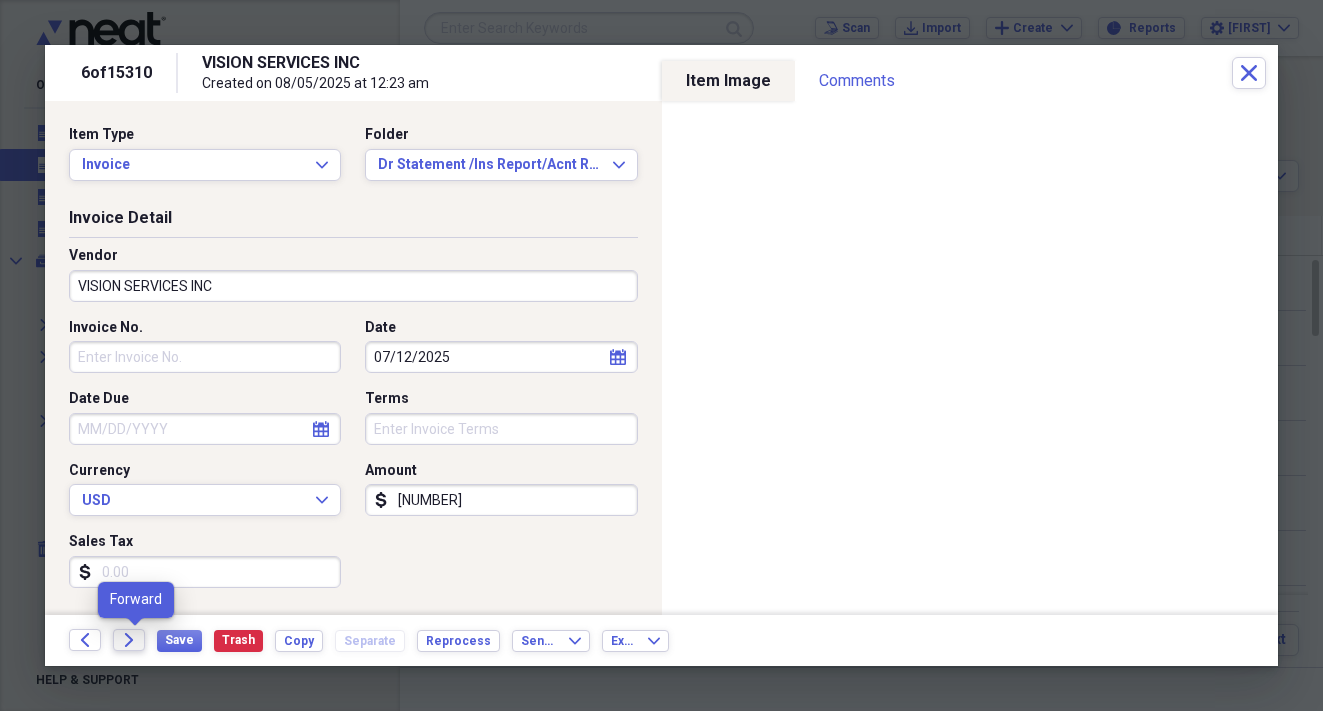 click on "Forward" at bounding box center (129, 640) 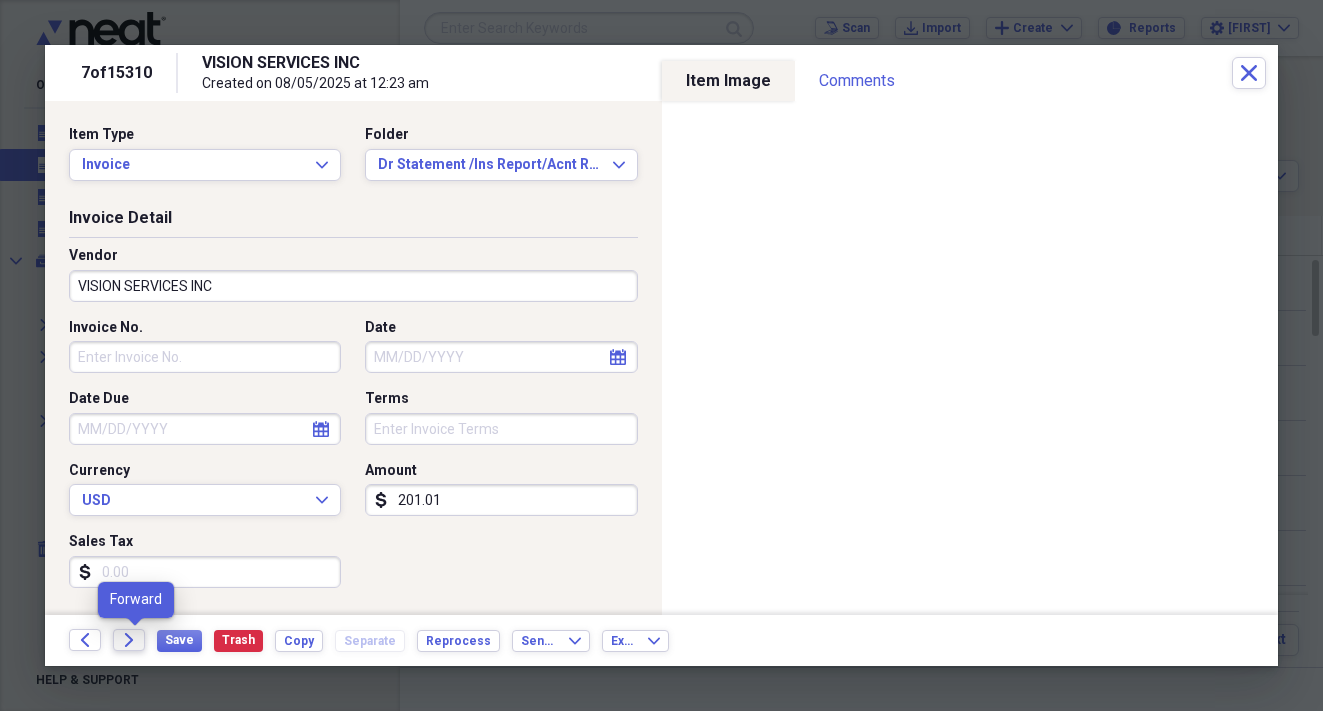 click on "Forward" at bounding box center [129, 640] 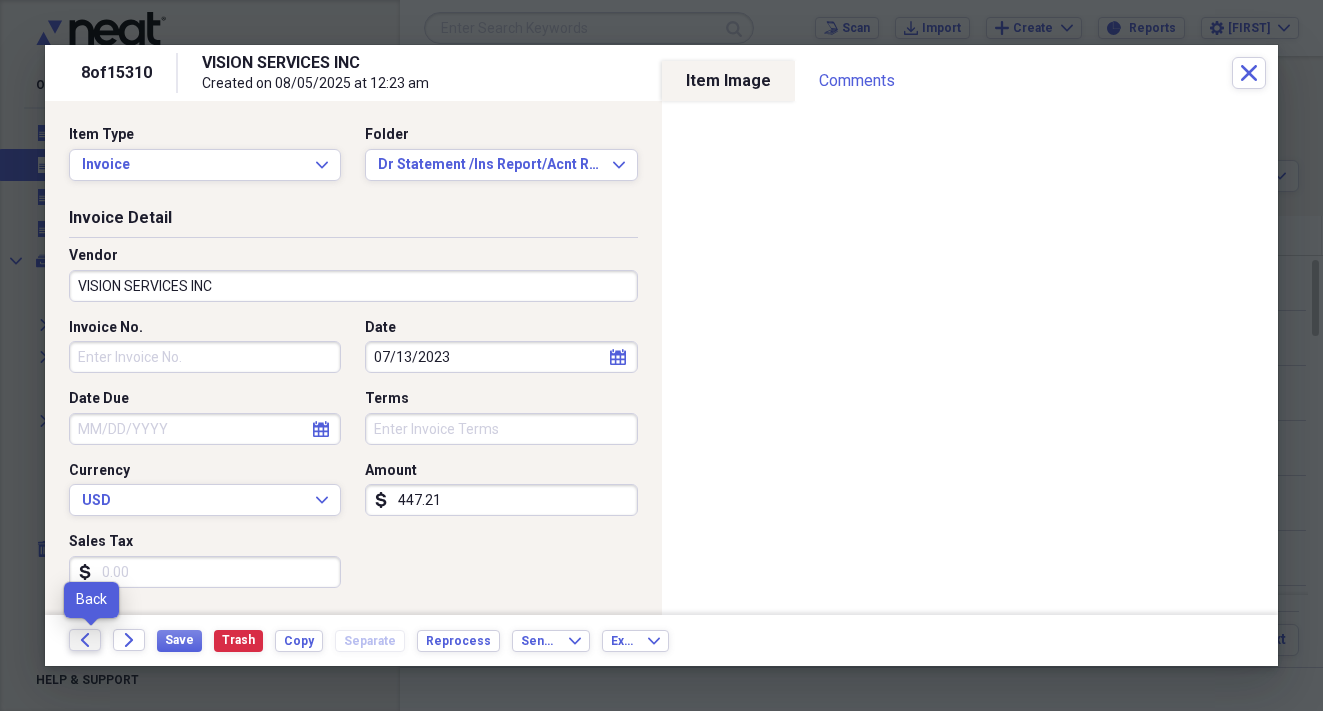click on "Back" at bounding box center [85, 640] 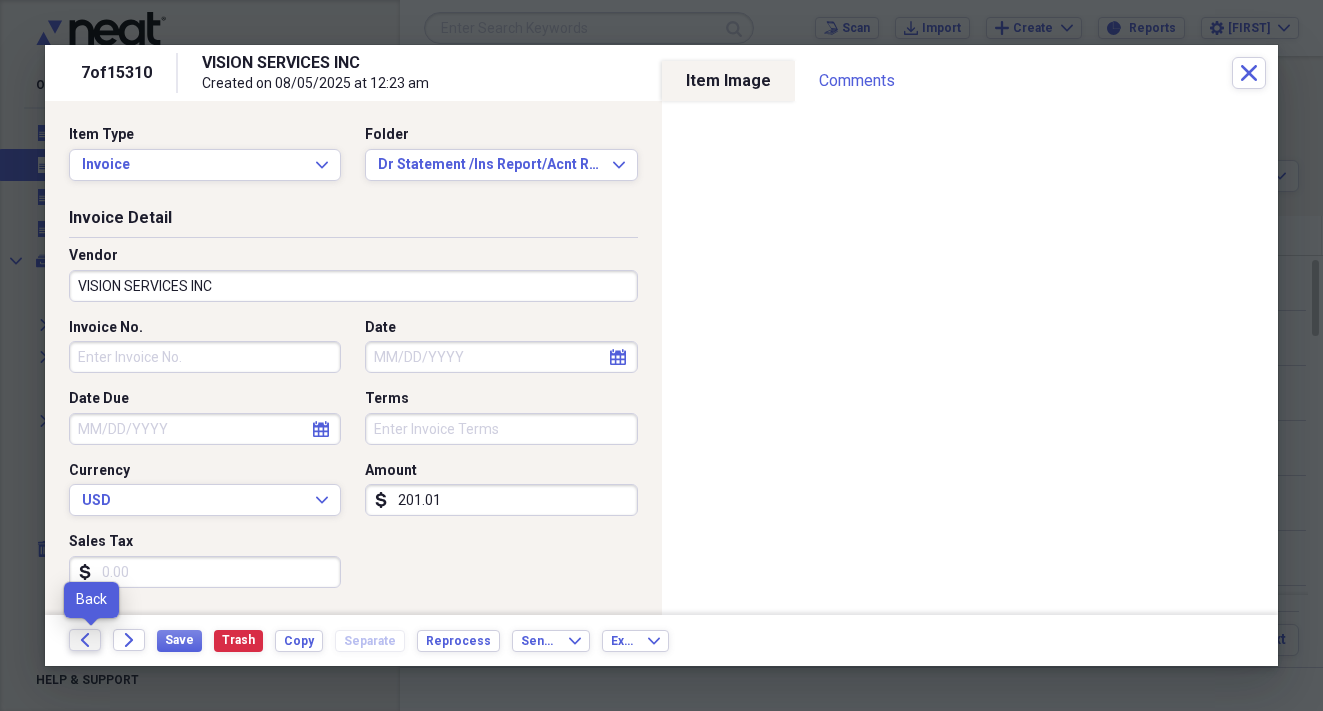 click on "Back" at bounding box center [85, 640] 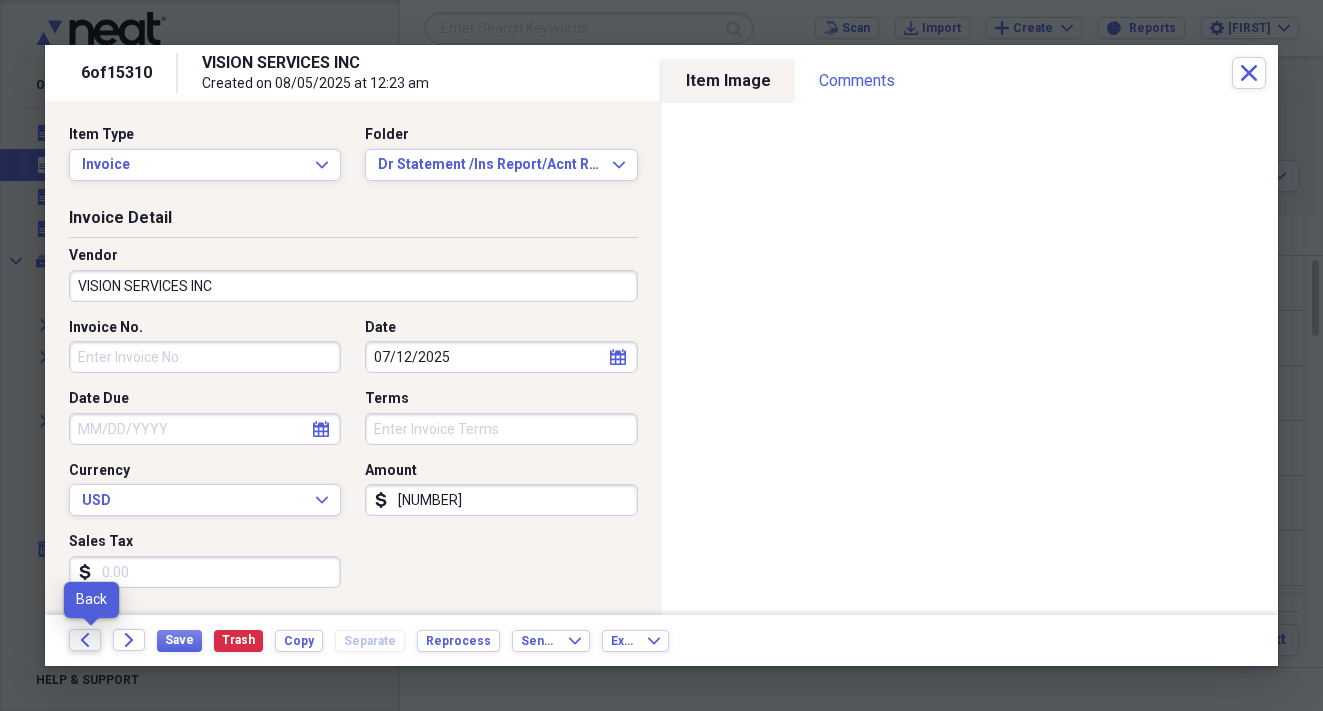 click on "Back" at bounding box center [85, 640] 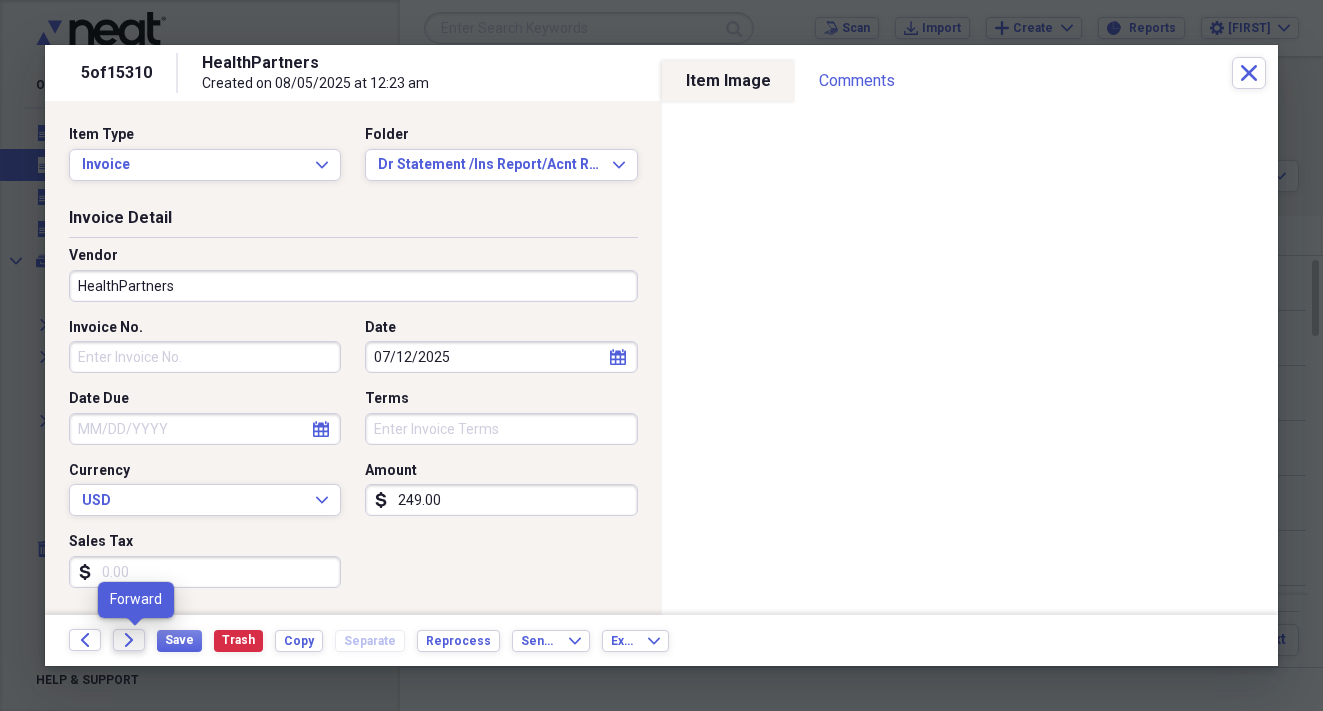 click 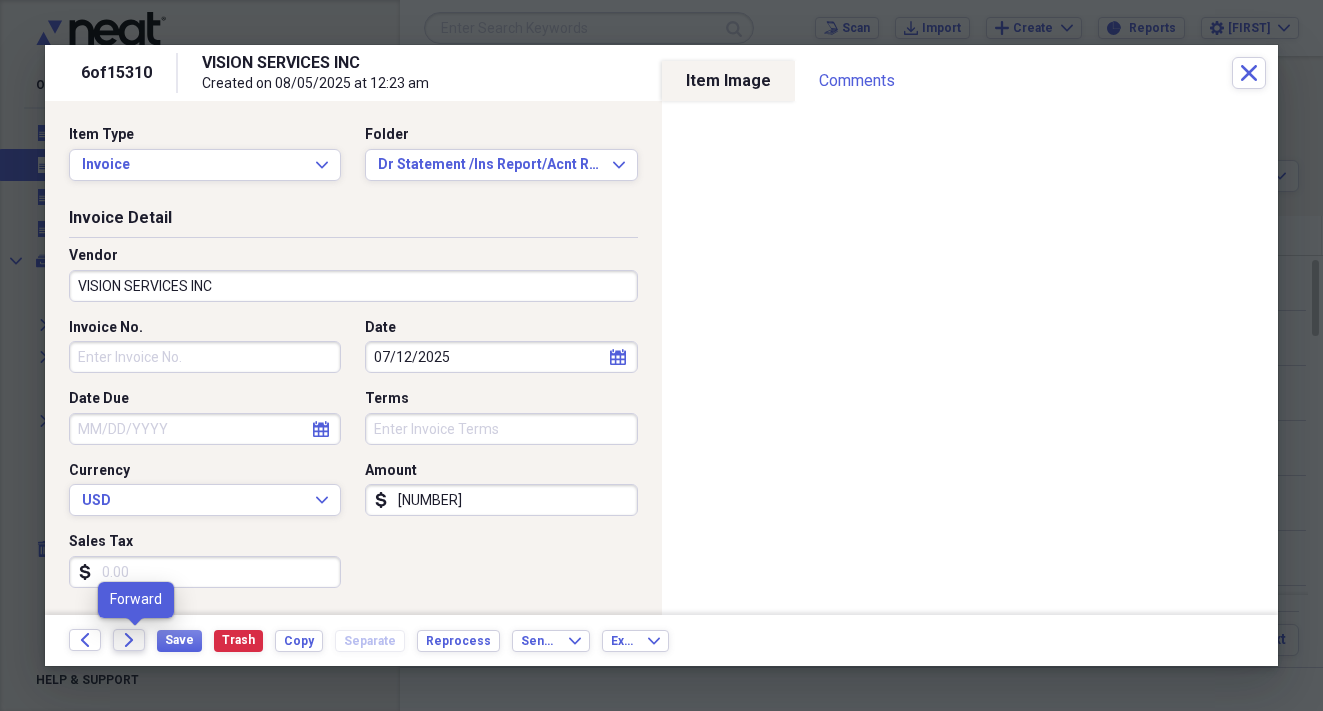 click 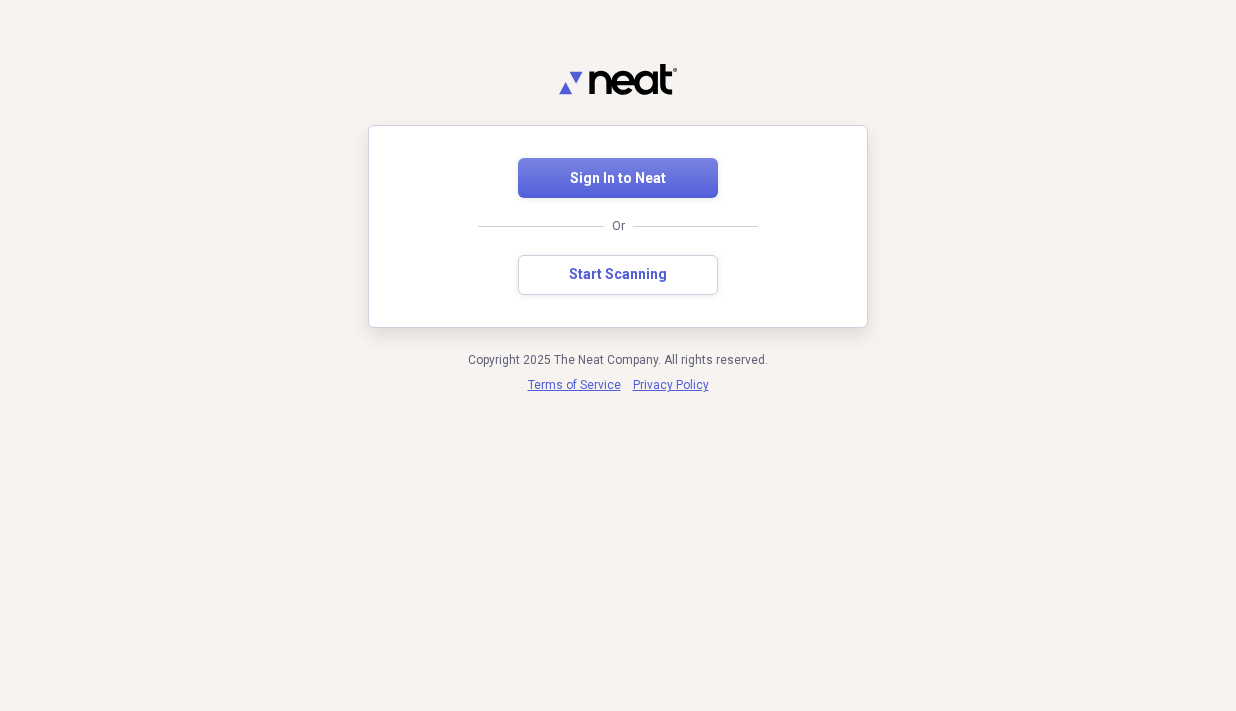 scroll, scrollTop: 0, scrollLeft: 0, axis: both 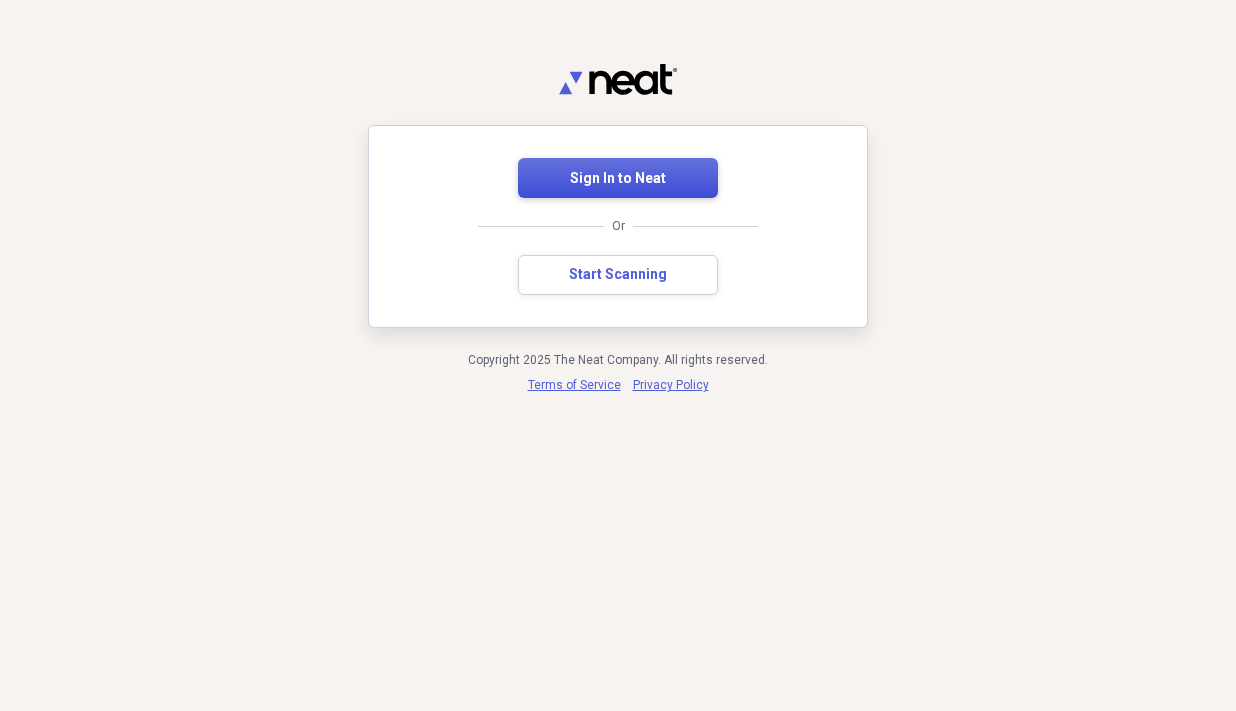 click on "Sign In to Neat" at bounding box center (618, 179) 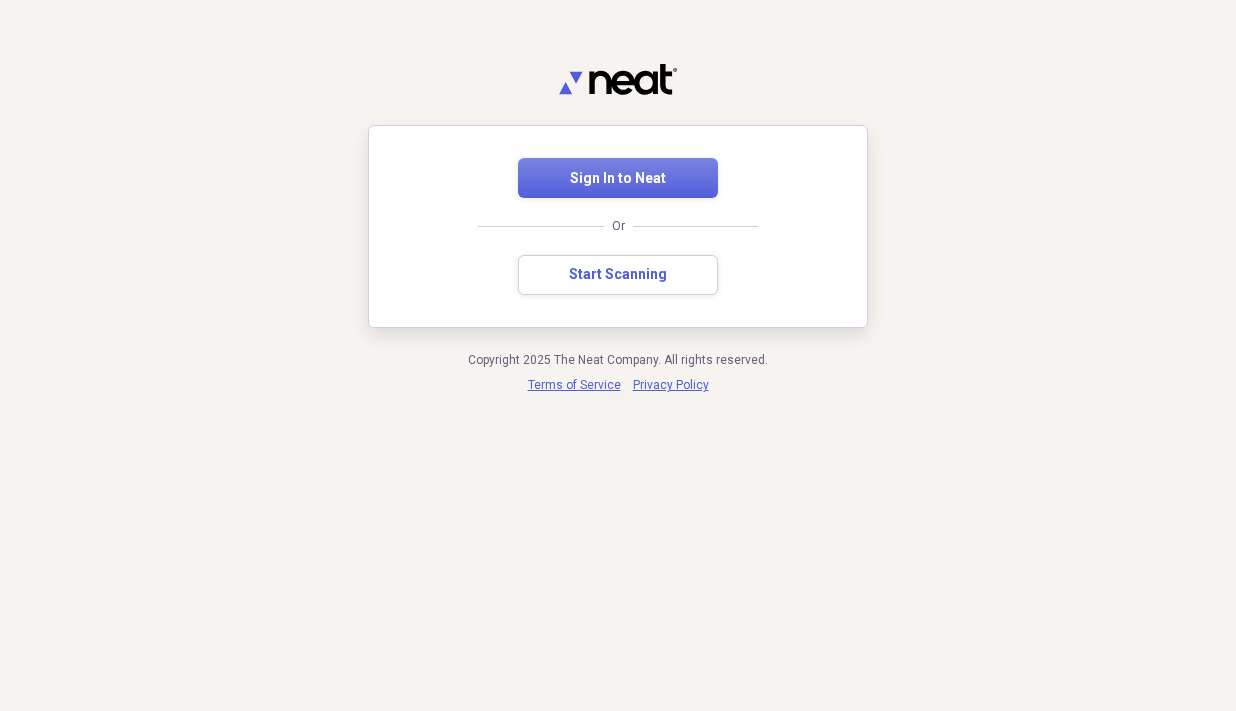 scroll, scrollTop: 0, scrollLeft: 0, axis: both 